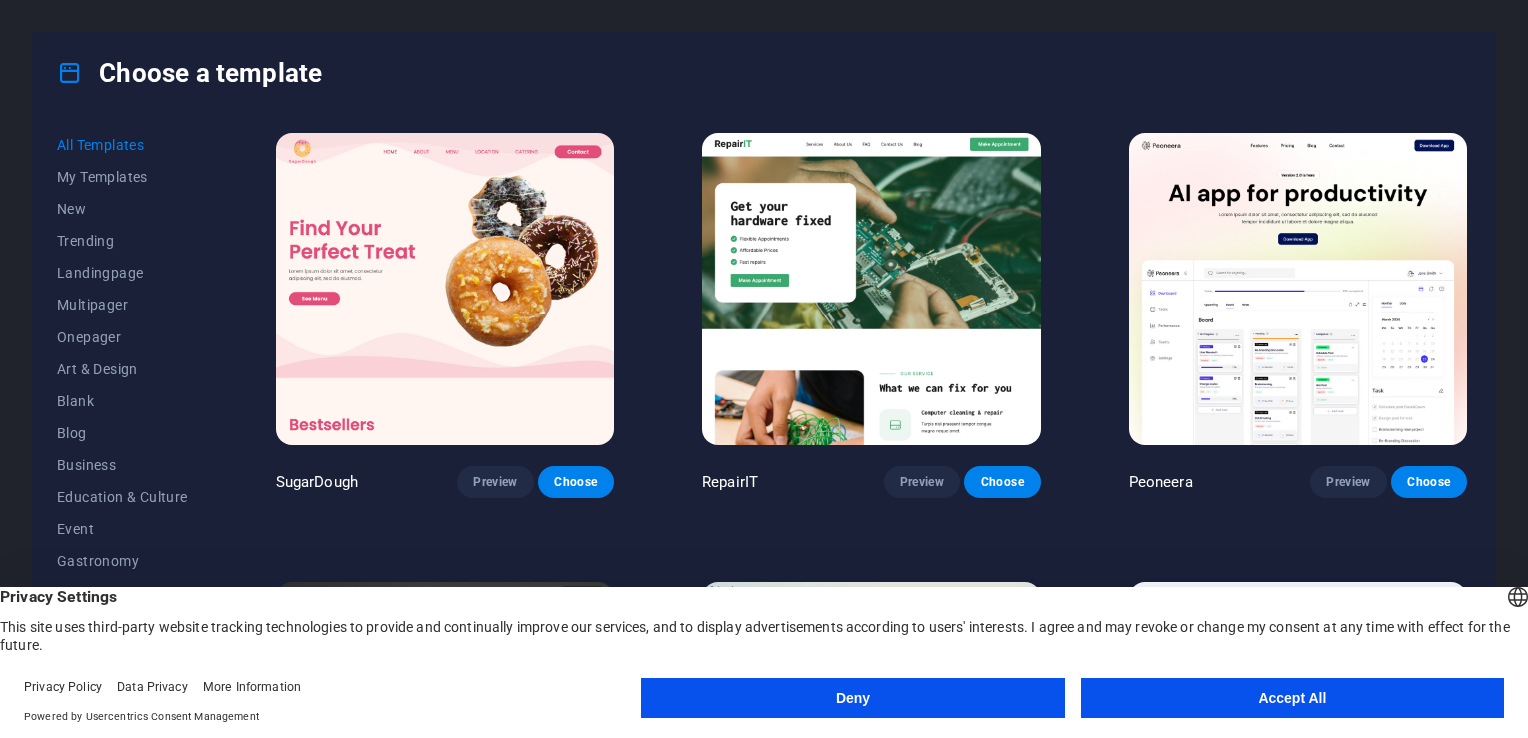 scroll, scrollTop: 0, scrollLeft: 0, axis: both 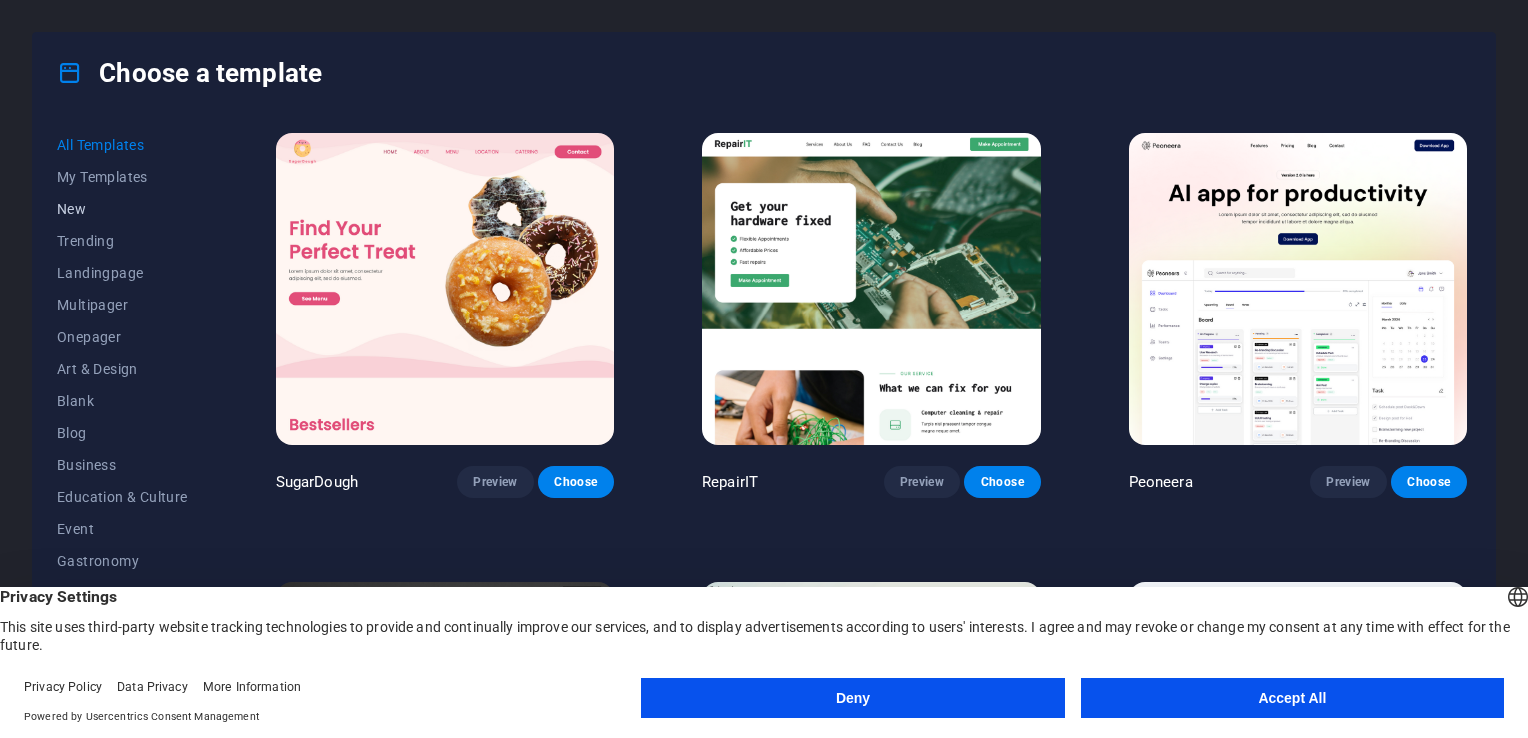 click on "New" at bounding box center (122, 209) 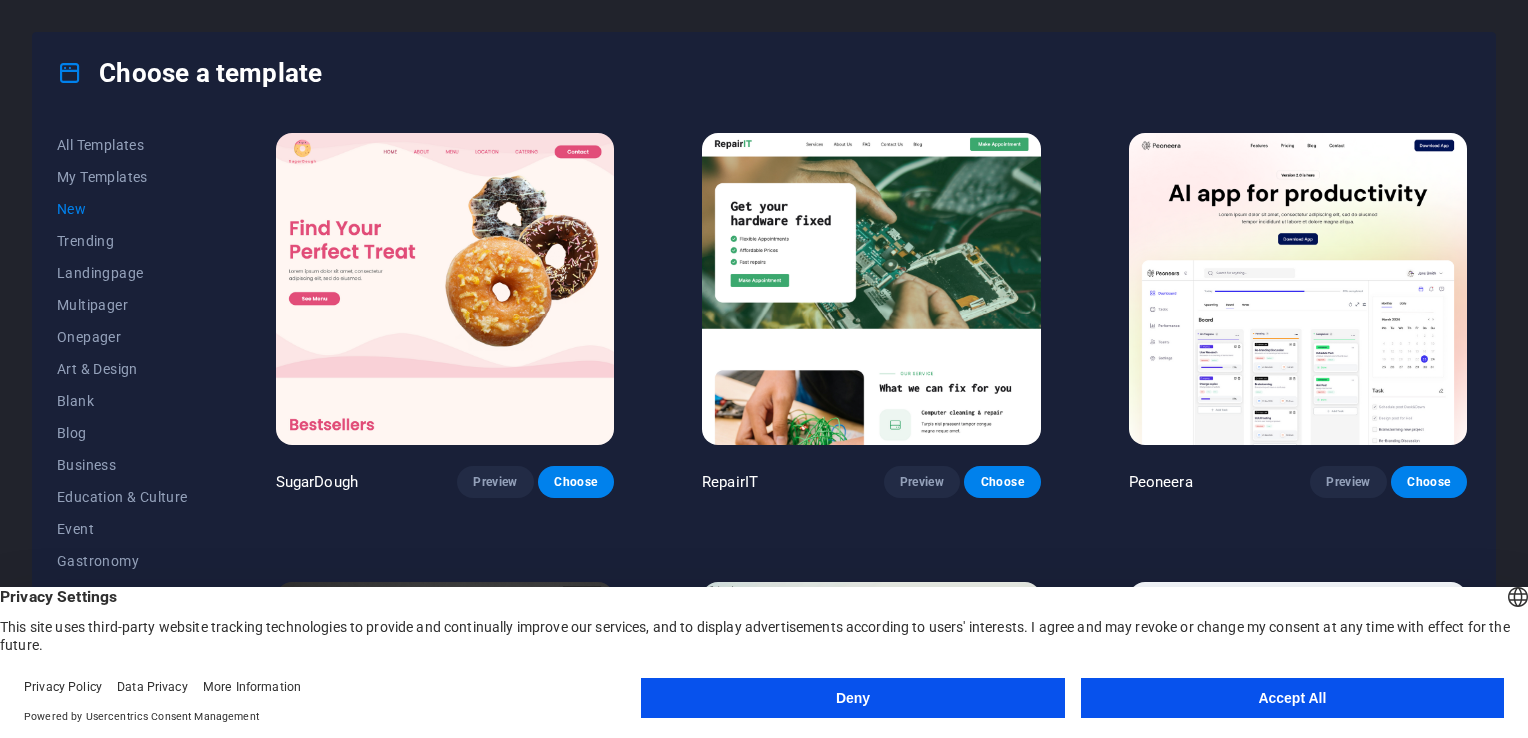 click on "Accept All" at bounding box center (1292, 698) 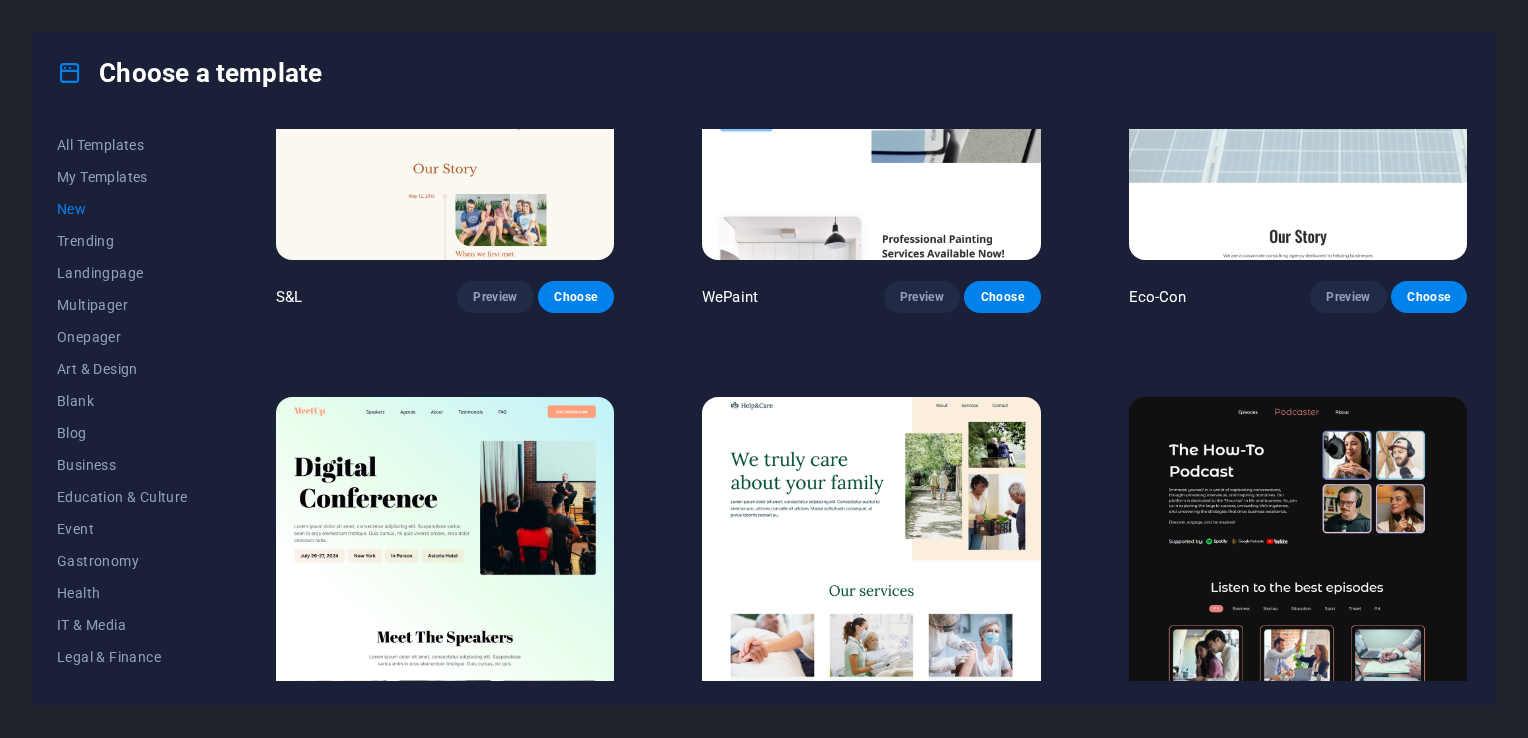 scroll, scrollTop: 1001, scrollLeft: 0, axis: vertical 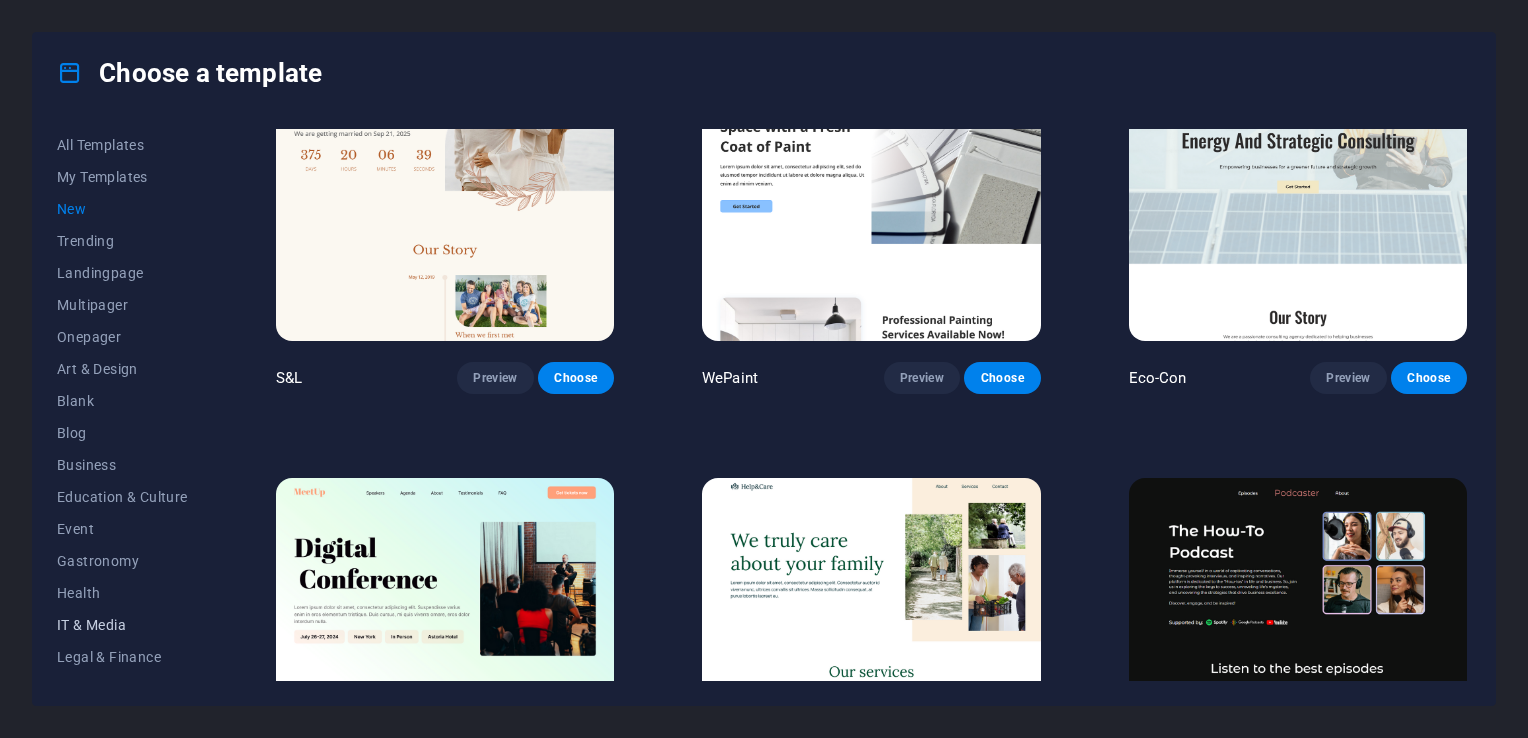 click on "IT & Media" at bounding box center (122, 625) 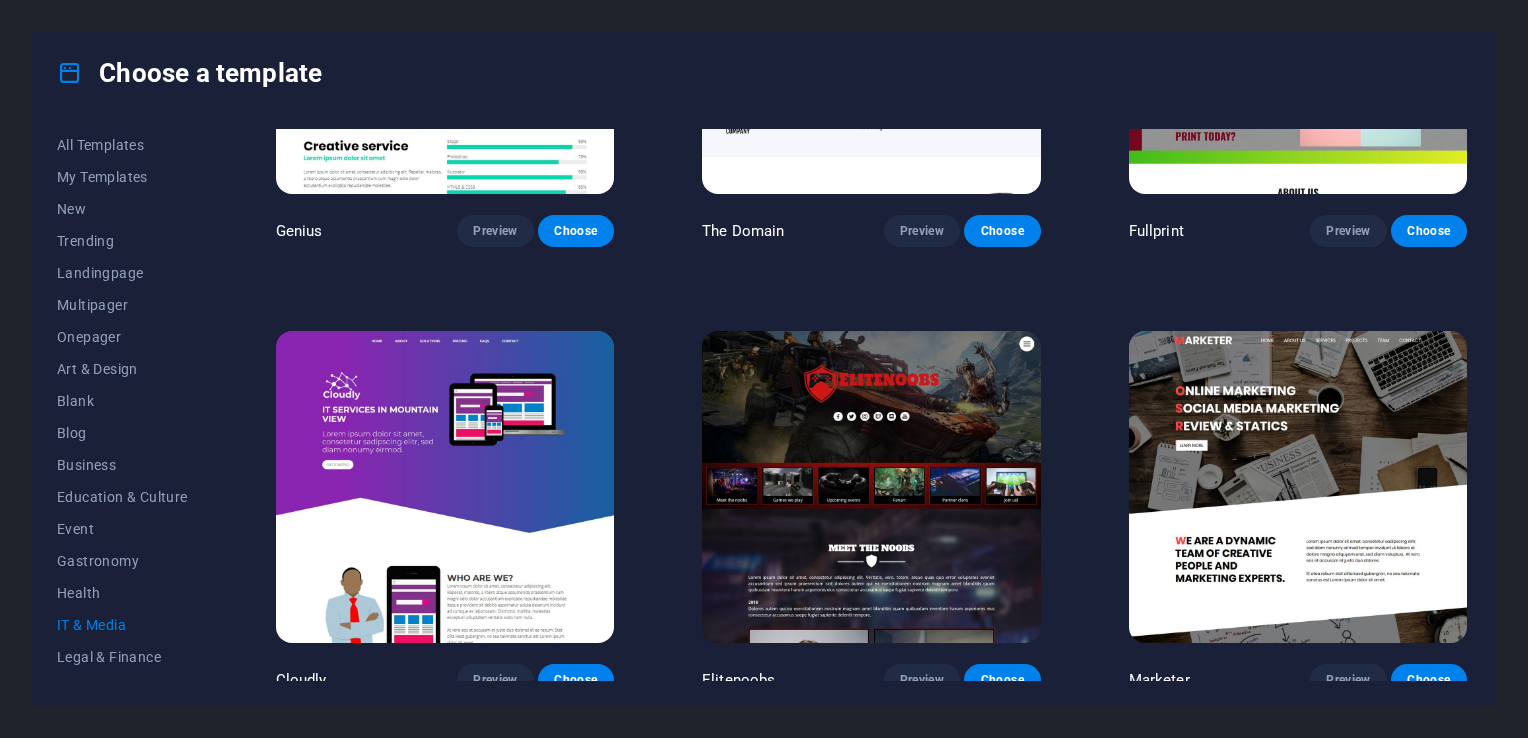scroll, scrollTop: 1155, scrollLeft: 0, axis: vertical 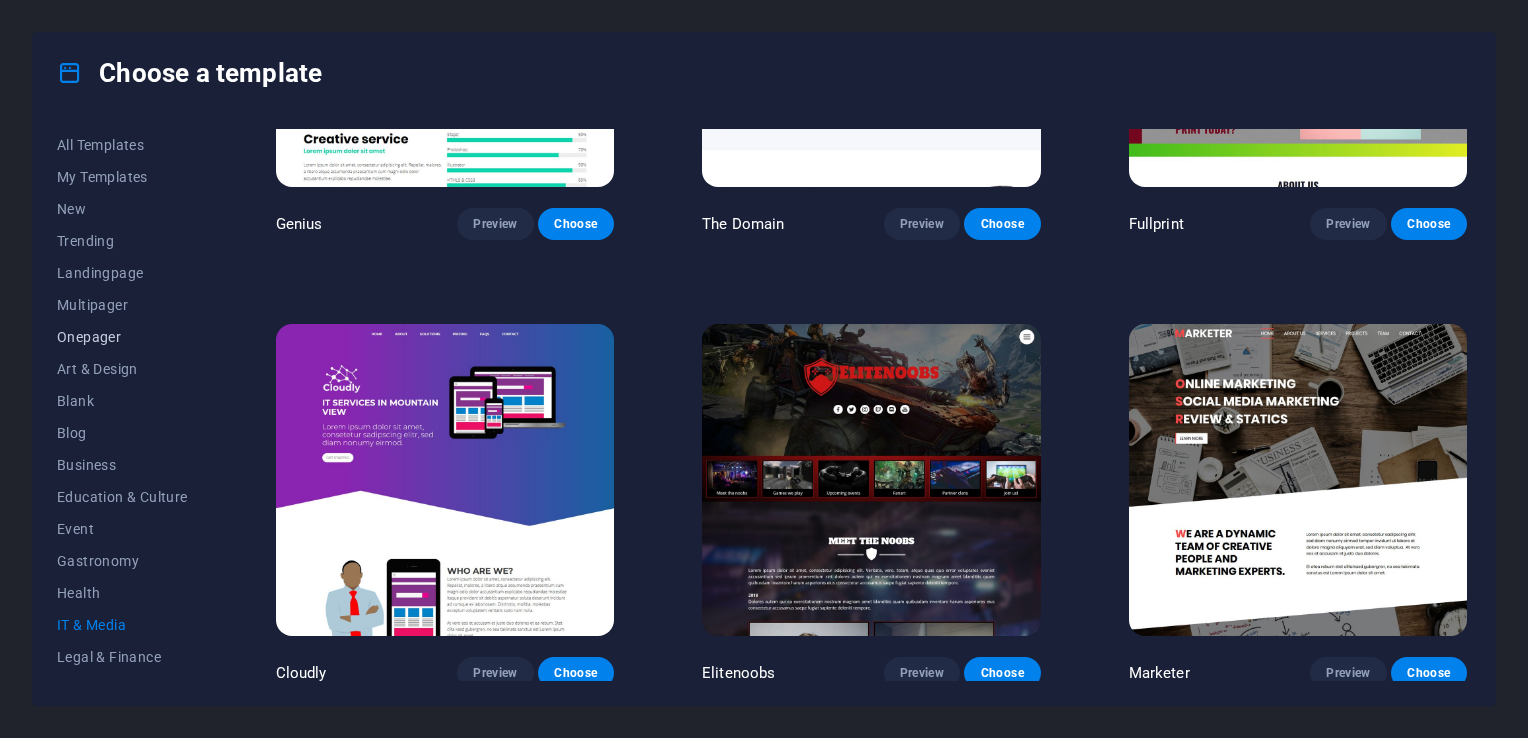 click on "Onepager" at bounding box center [122, 337] 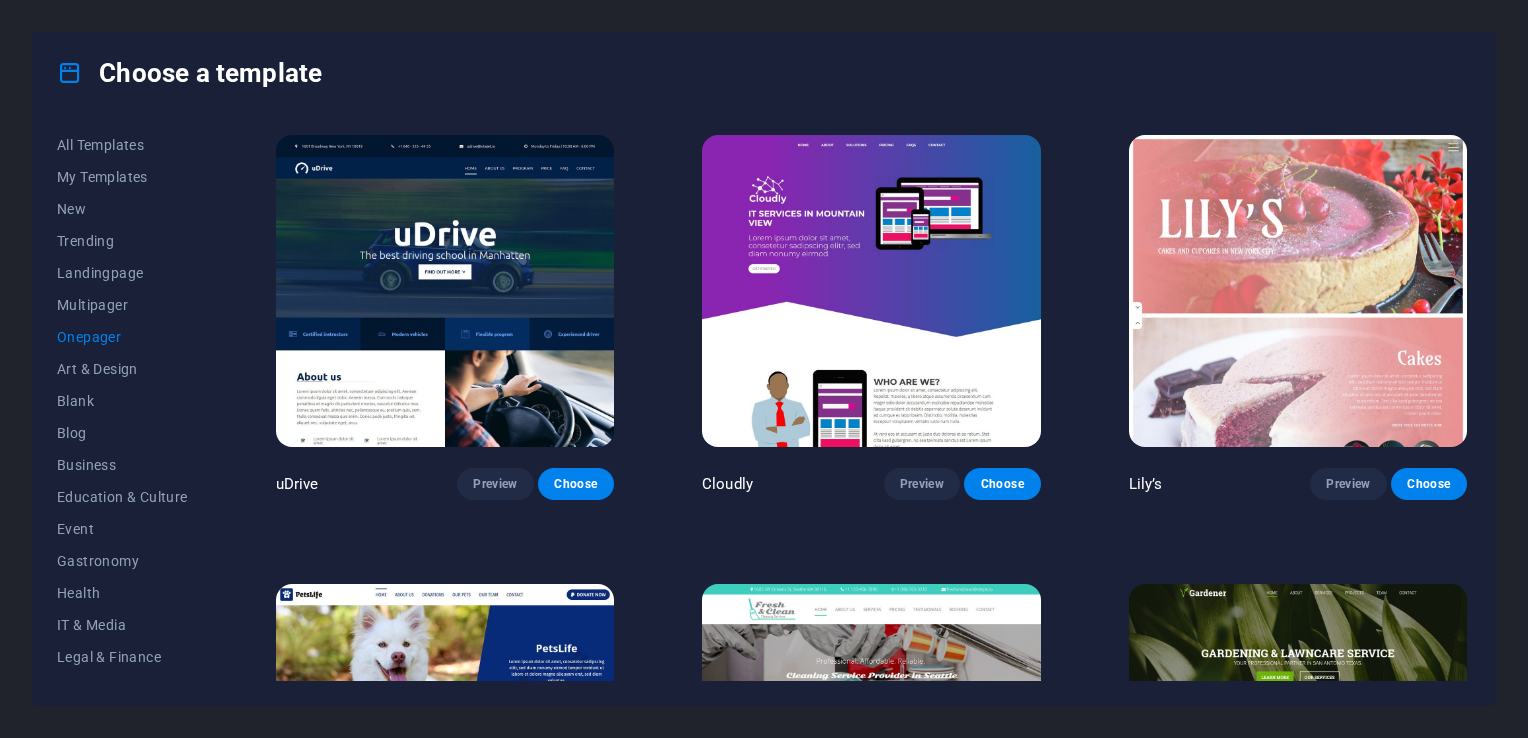 scroll, scrollTop: 7030, scrollLeft: 0, axis: vertical 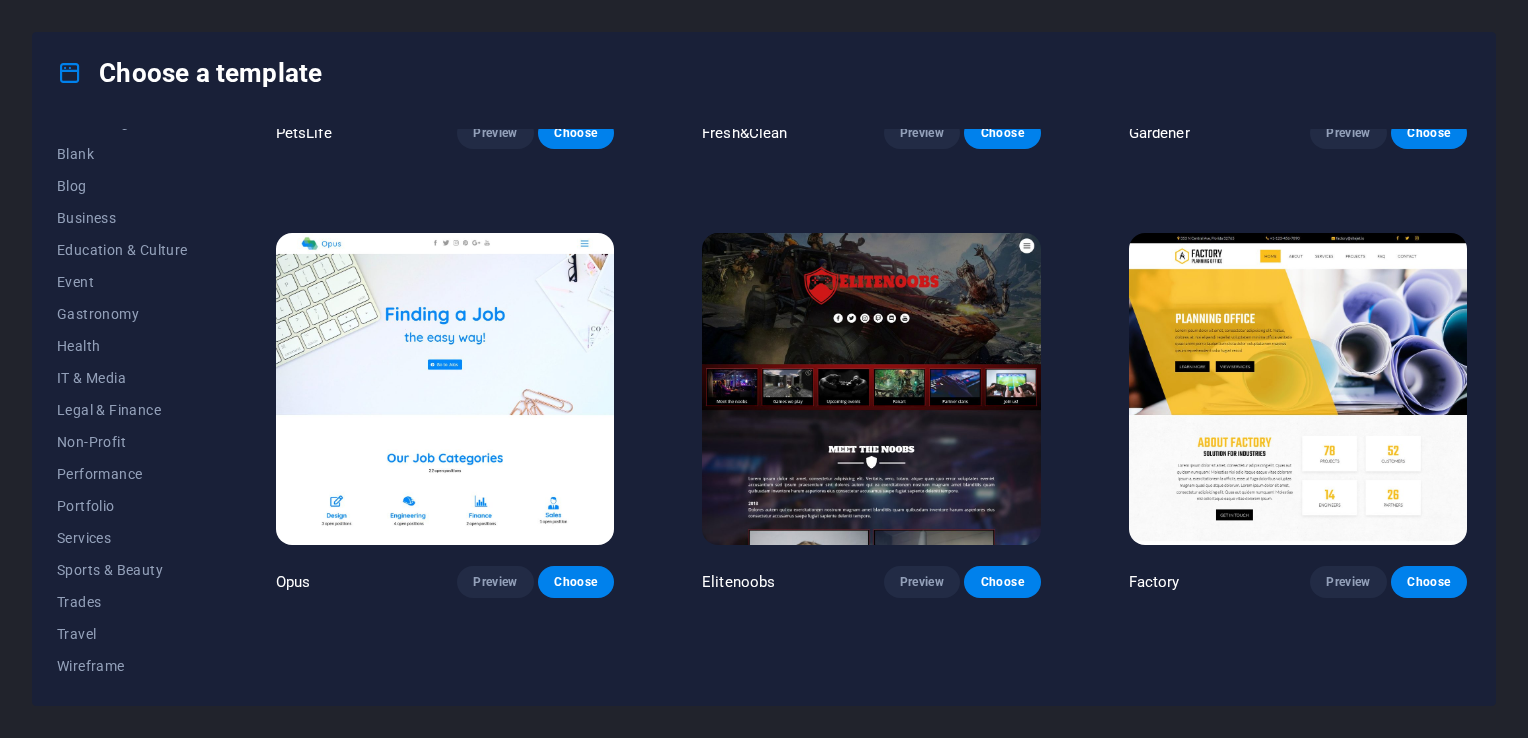 click at bounding box center [871, 389] 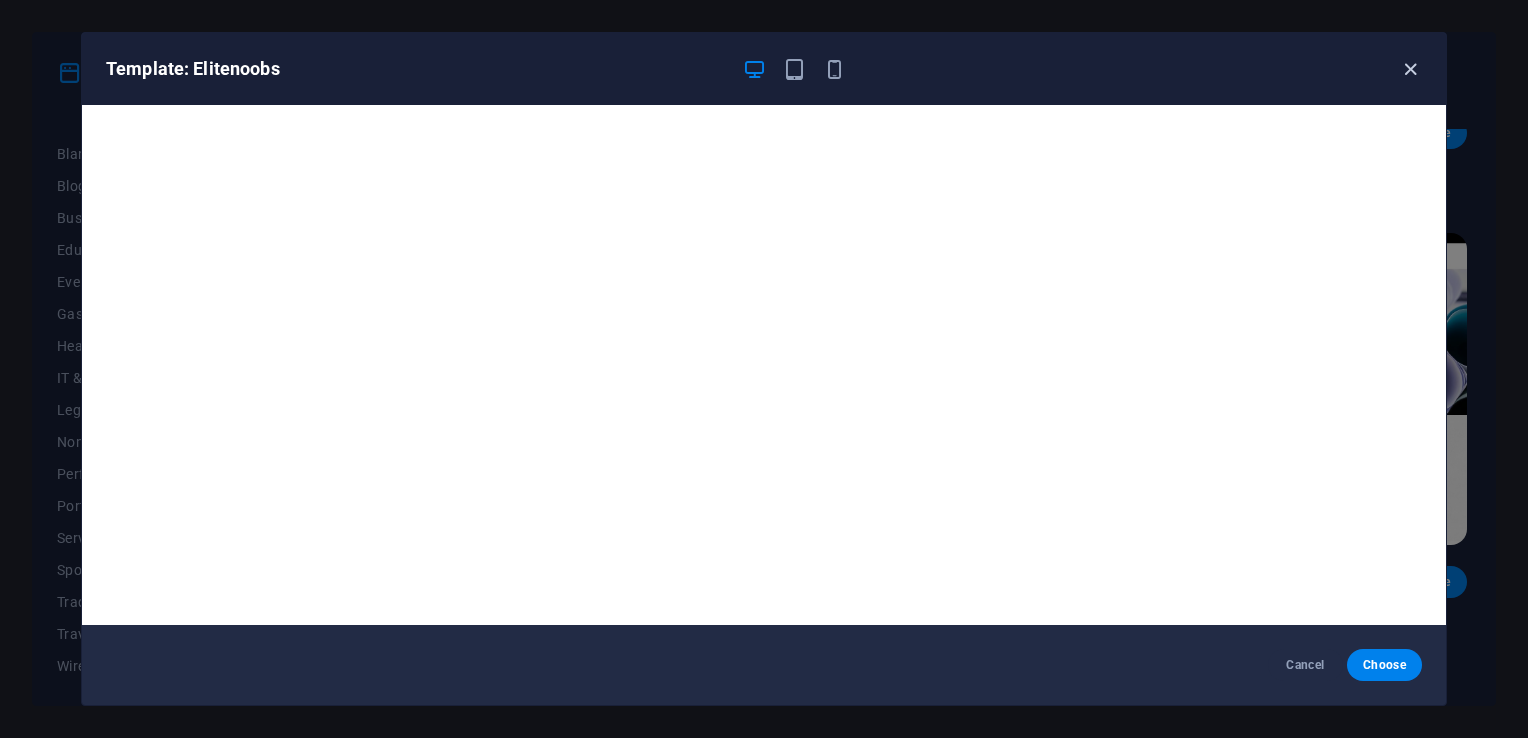 click at bounding box center [1410, 69] 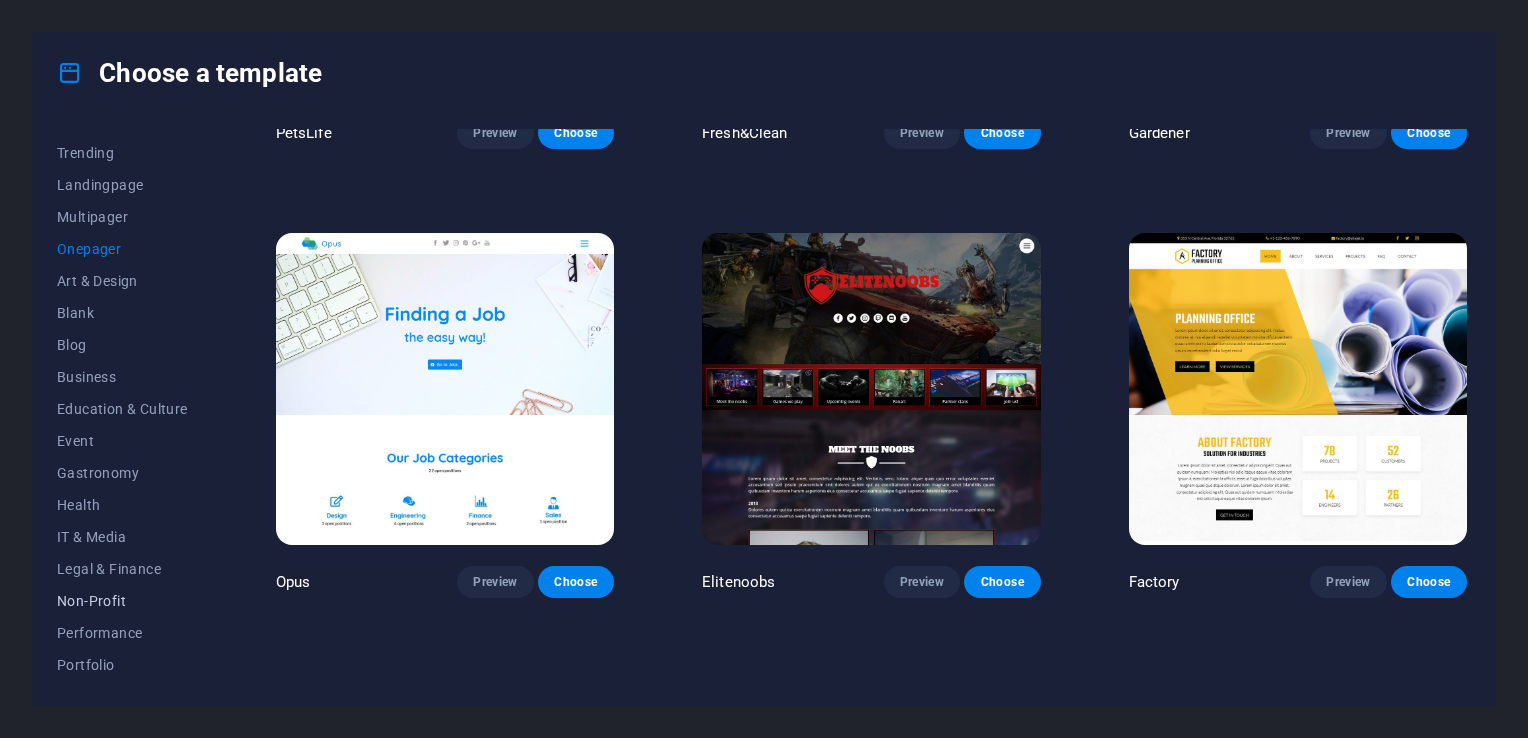 scroll, scrollTop: 0, scrollLeft: 0, axis: both 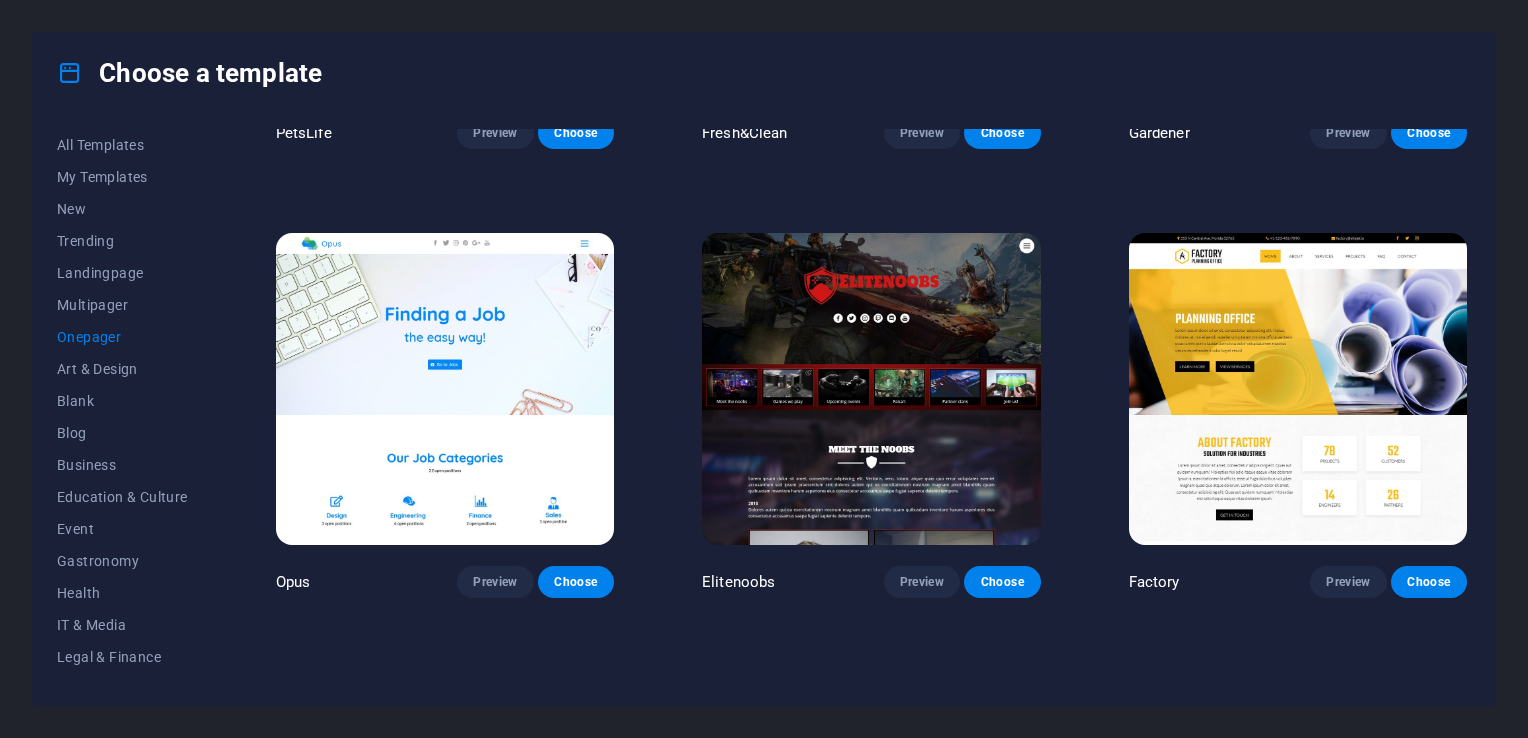 click on "Onepager" at bounding box center (122, 337) 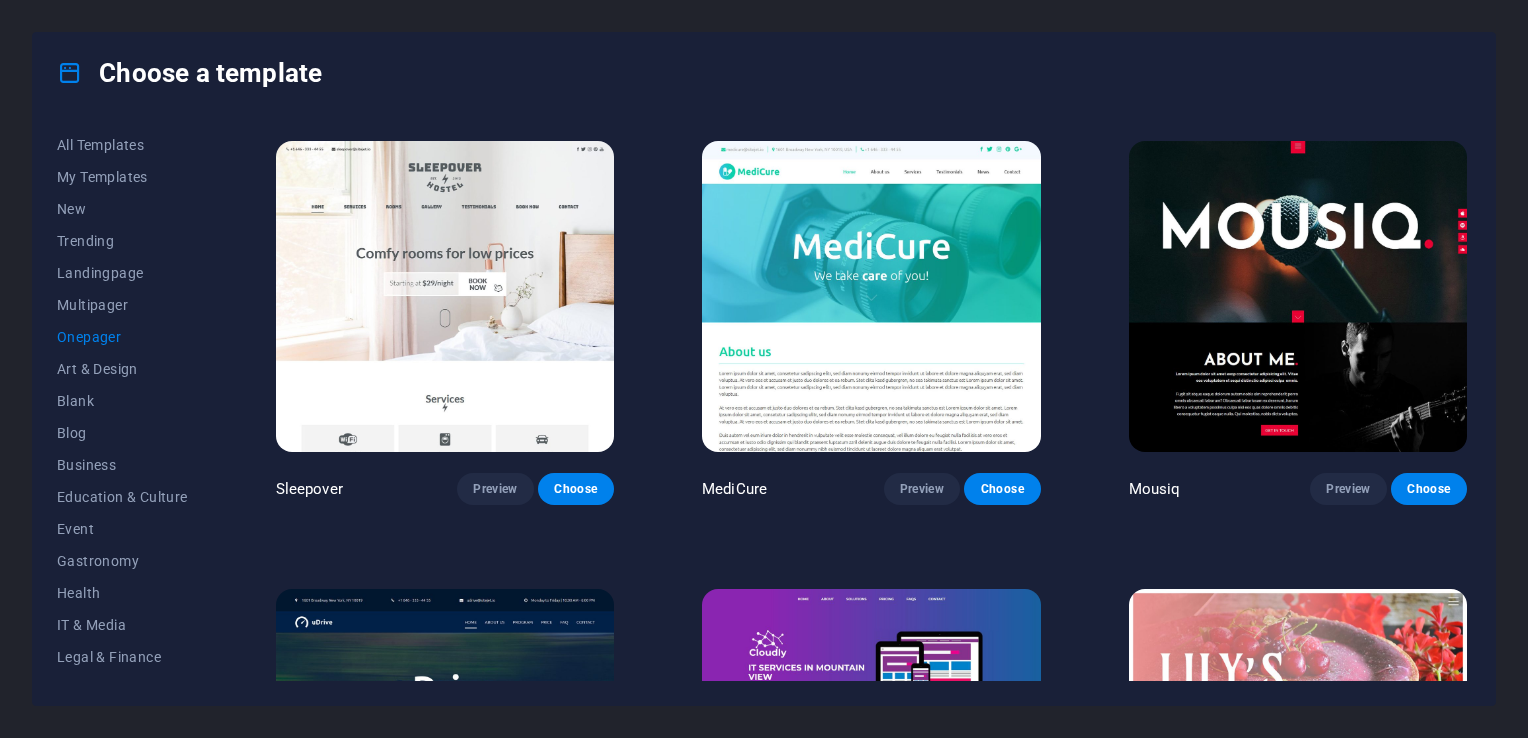 scroll, scrollTop: 6092, scrollLeft: 0, axis: vertical 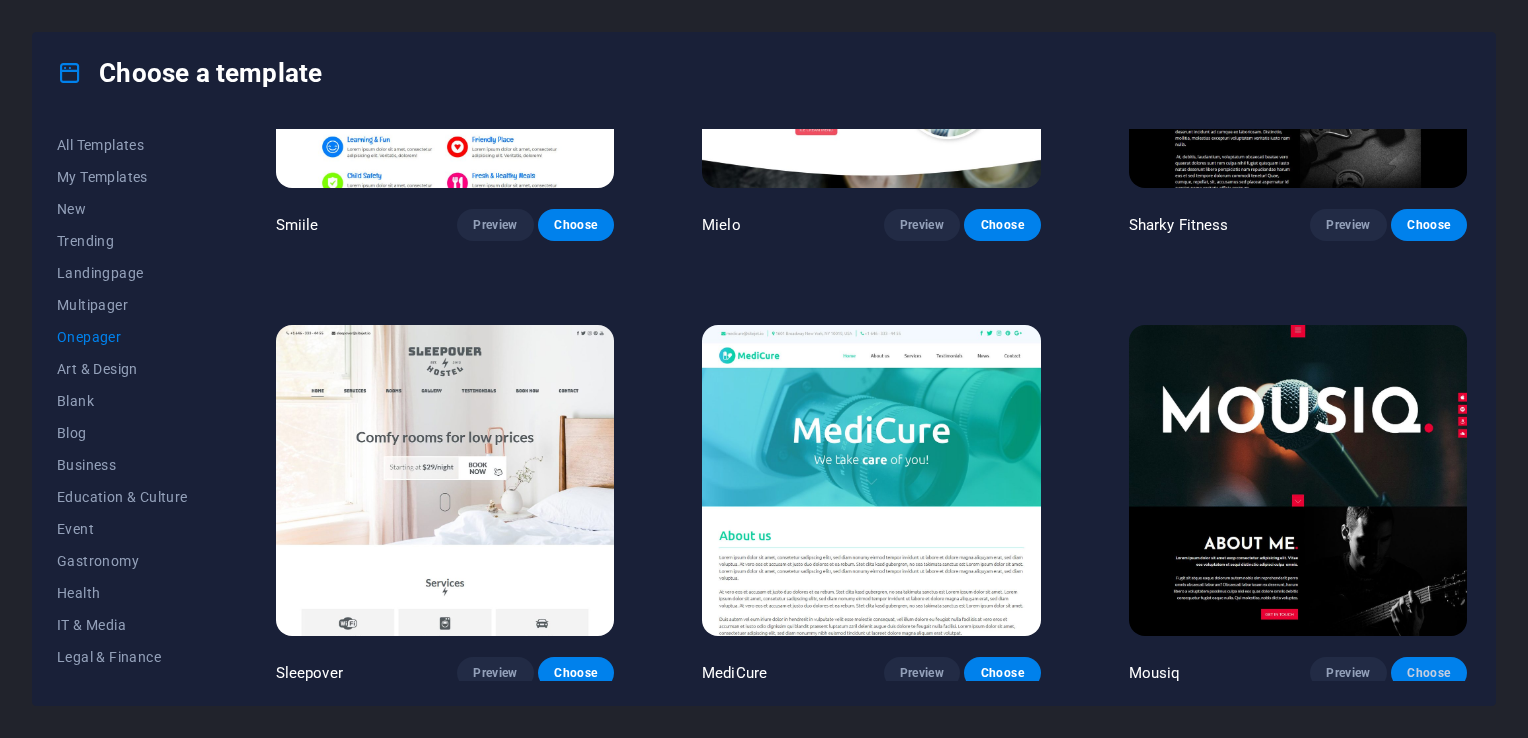 click on "Choose" at bounding box center (1429, 673) 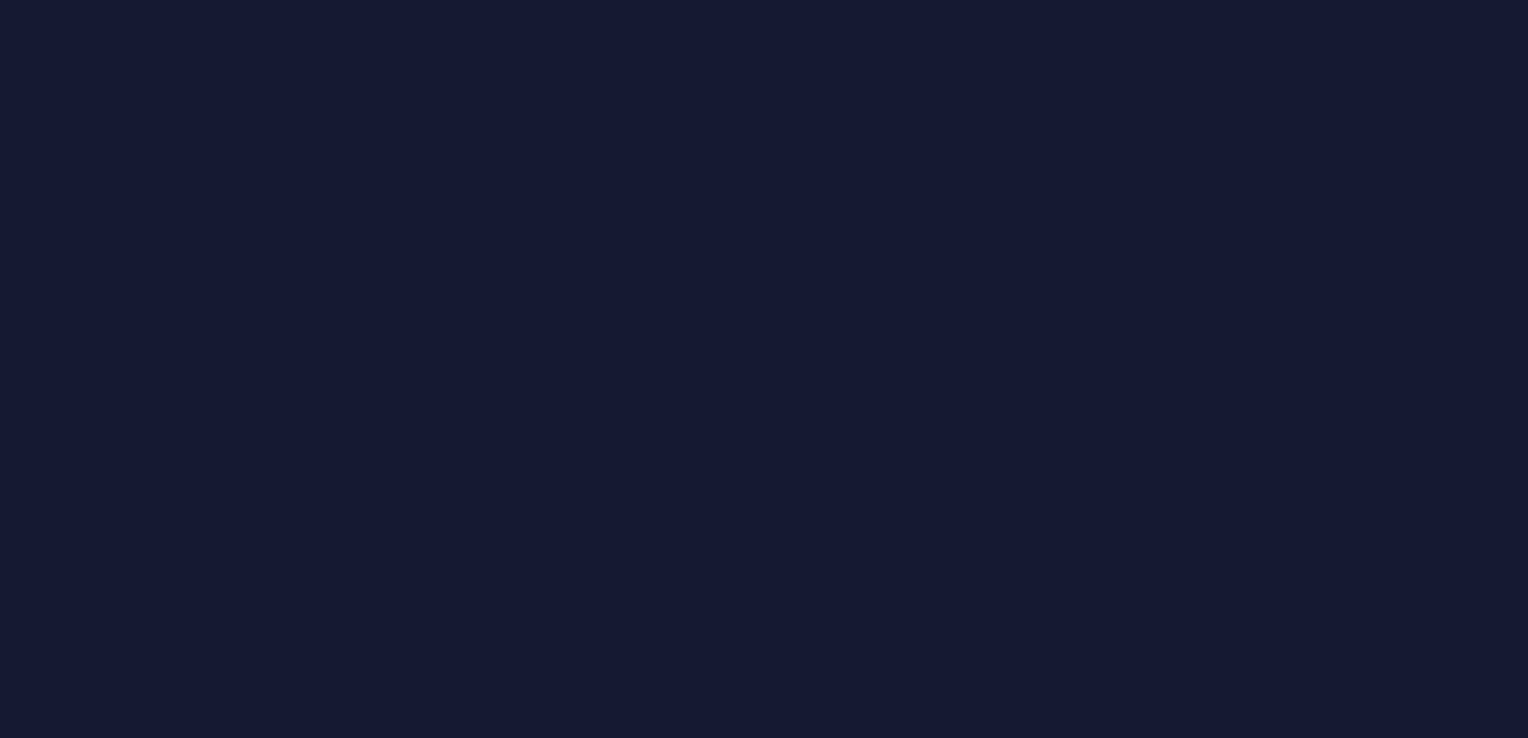 scroll, scrollTop: 0, scrollLeft: 0, axis: both 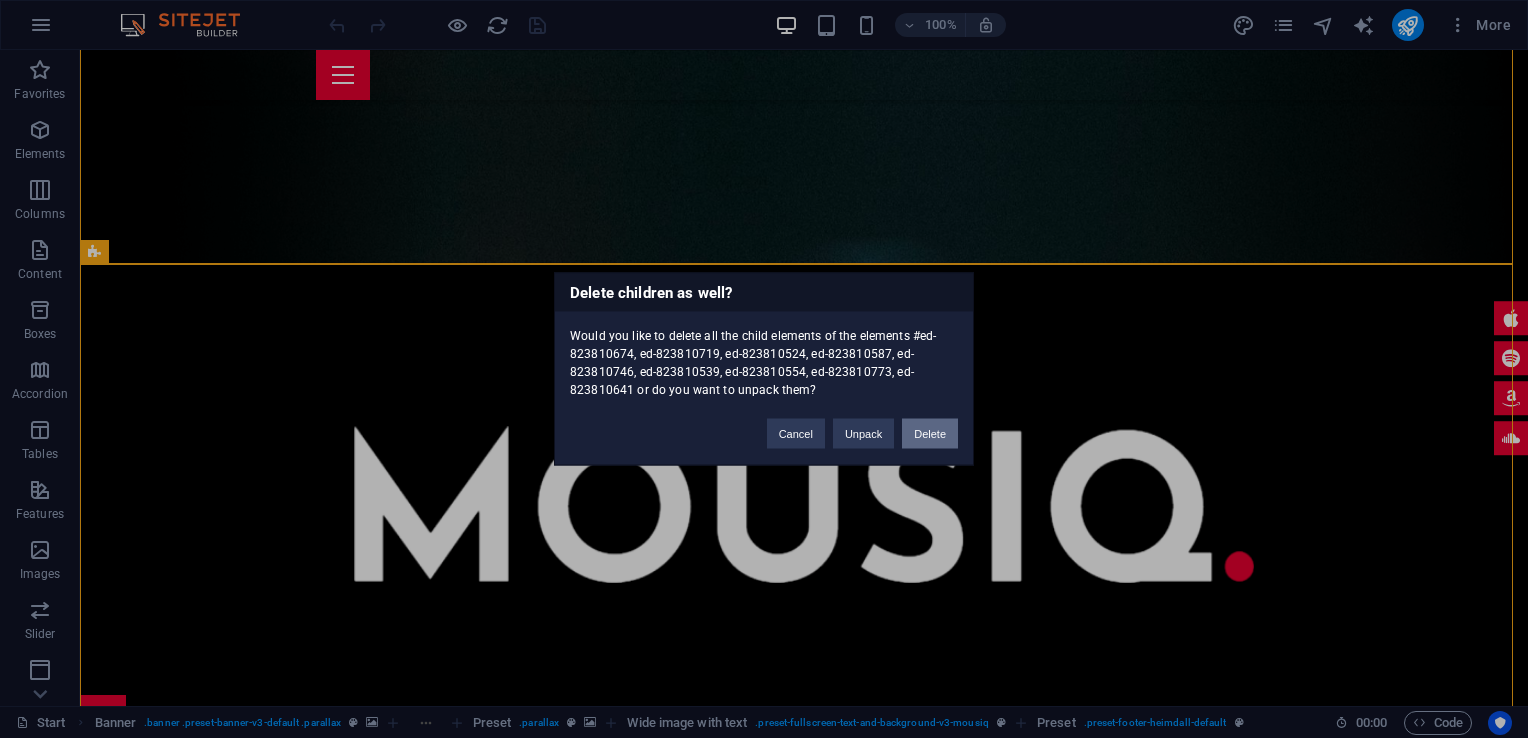 click on "Delete" at bounding box center [930, 434] 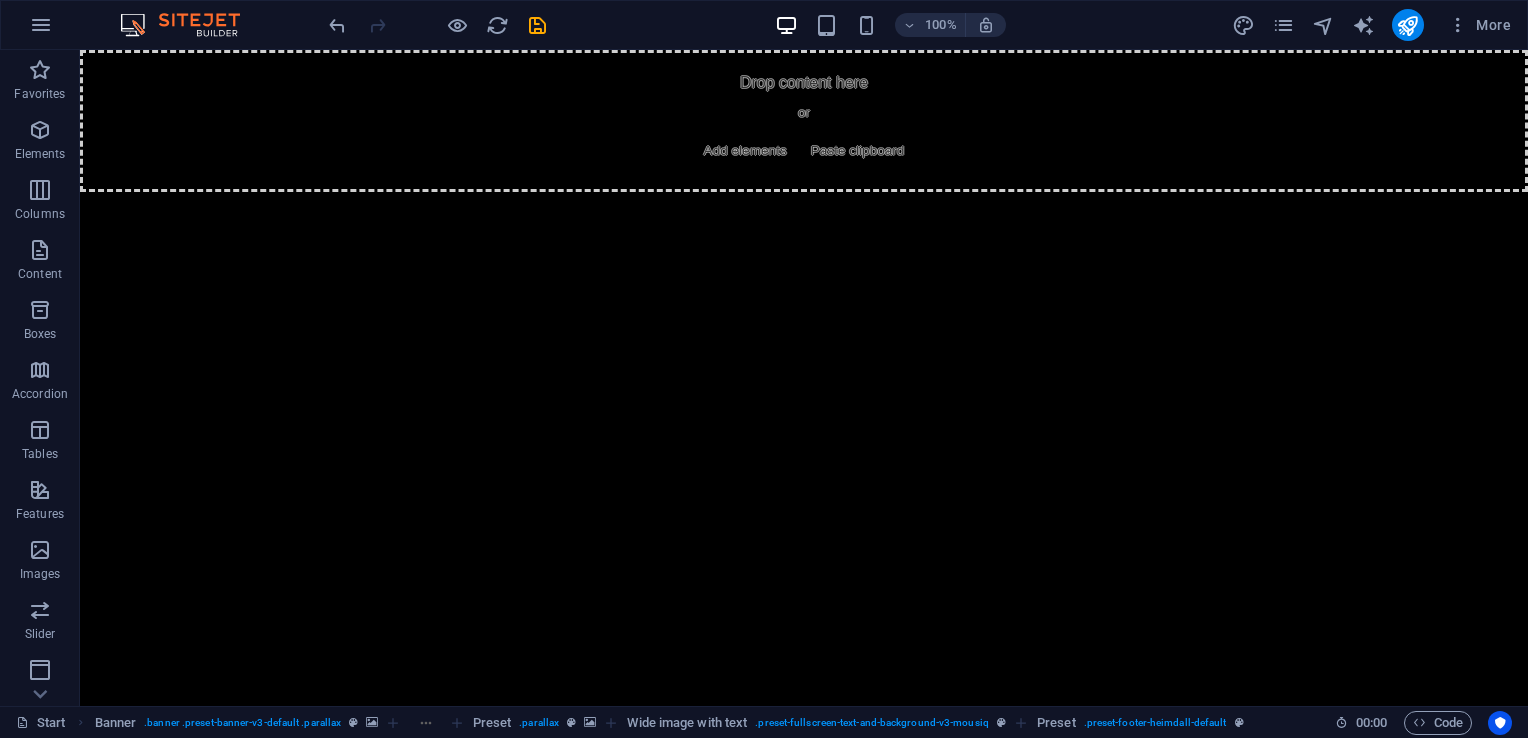 scroll, scrollTop: 0, scrollLeft: 0, axis: both 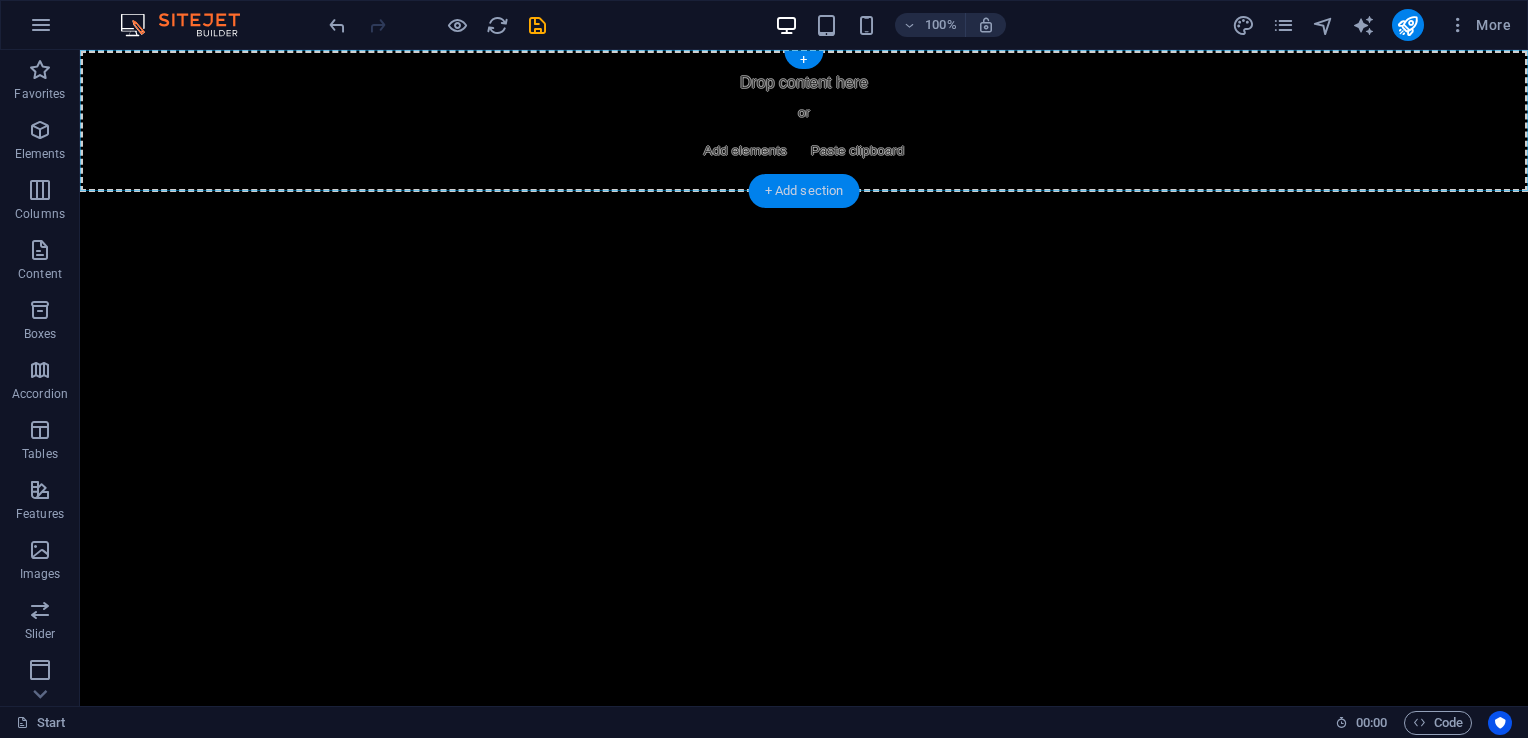 click on "+ Add section" at bounding box center [804, 191] 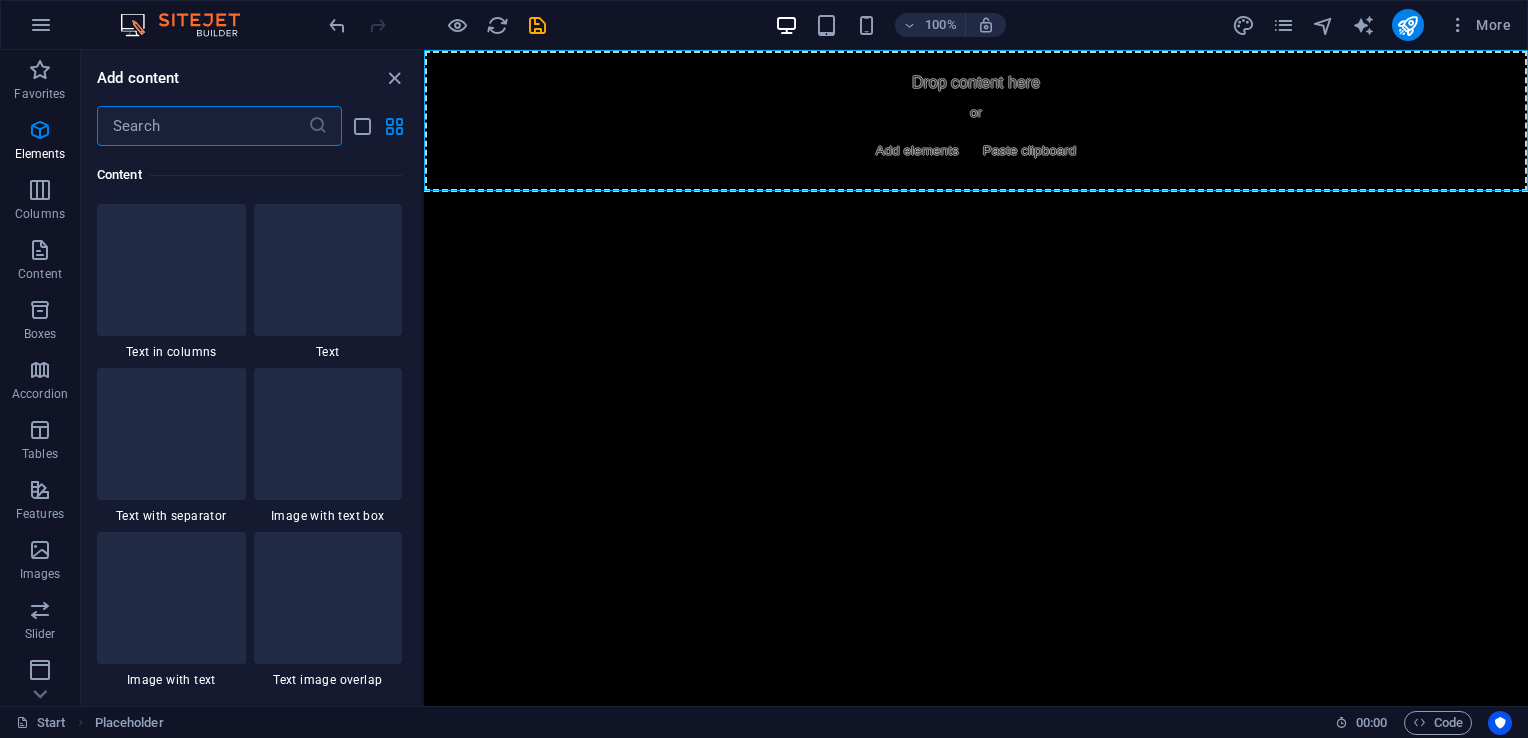 scroll, scrollTop: 3499, scrollLeft: 0, axis: vertical 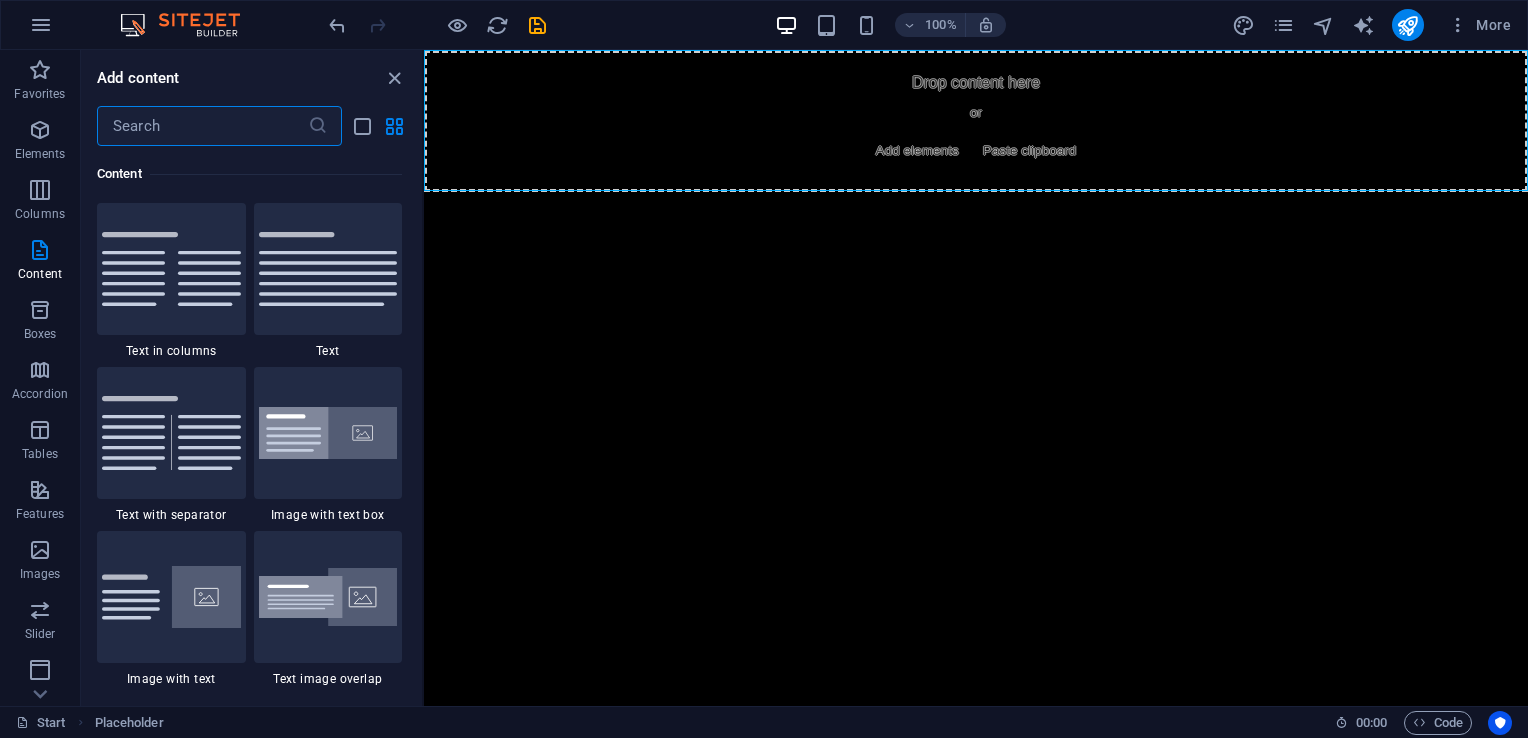 click at bounding box center (202, 126) 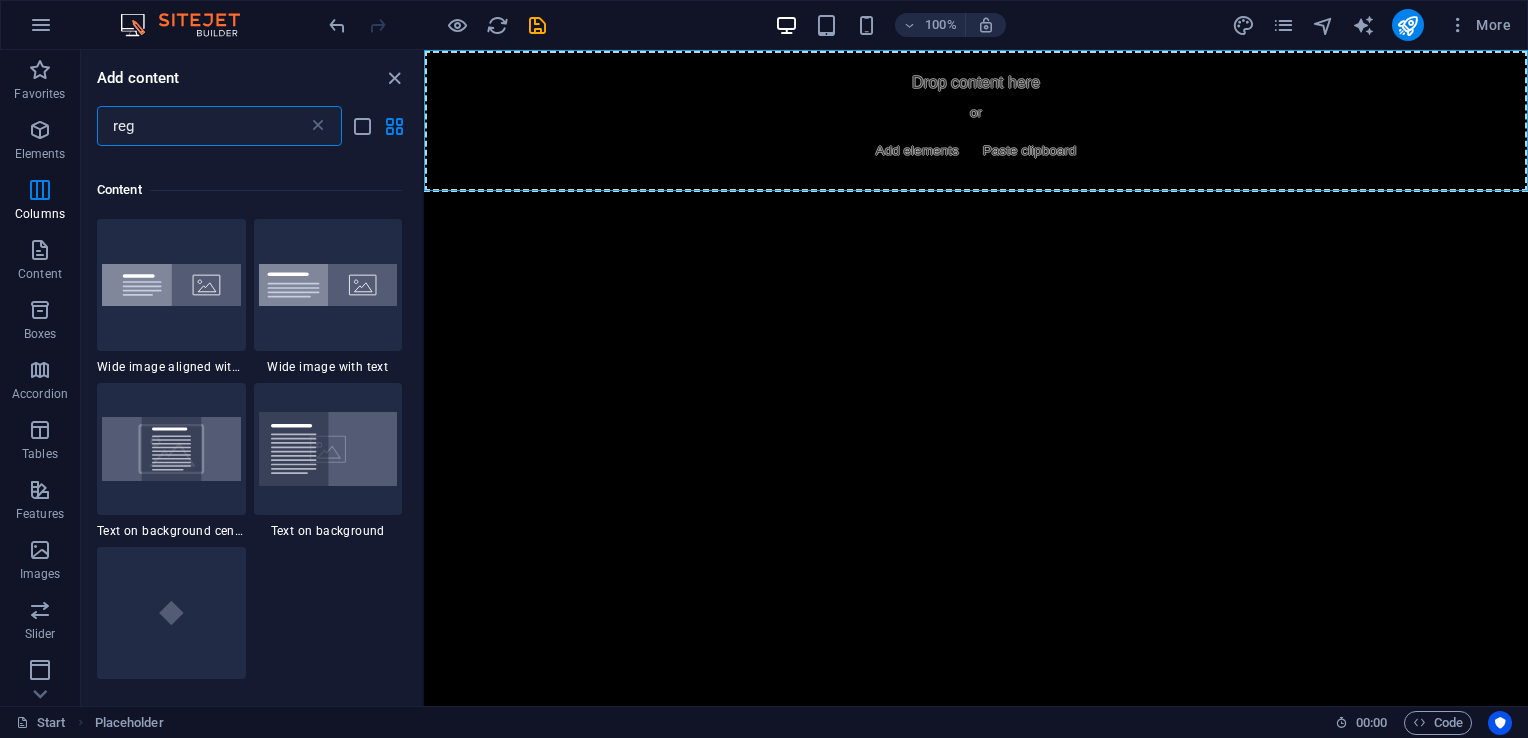 scroll, scrollTop: 0, scrollLeft: 0, axis: both 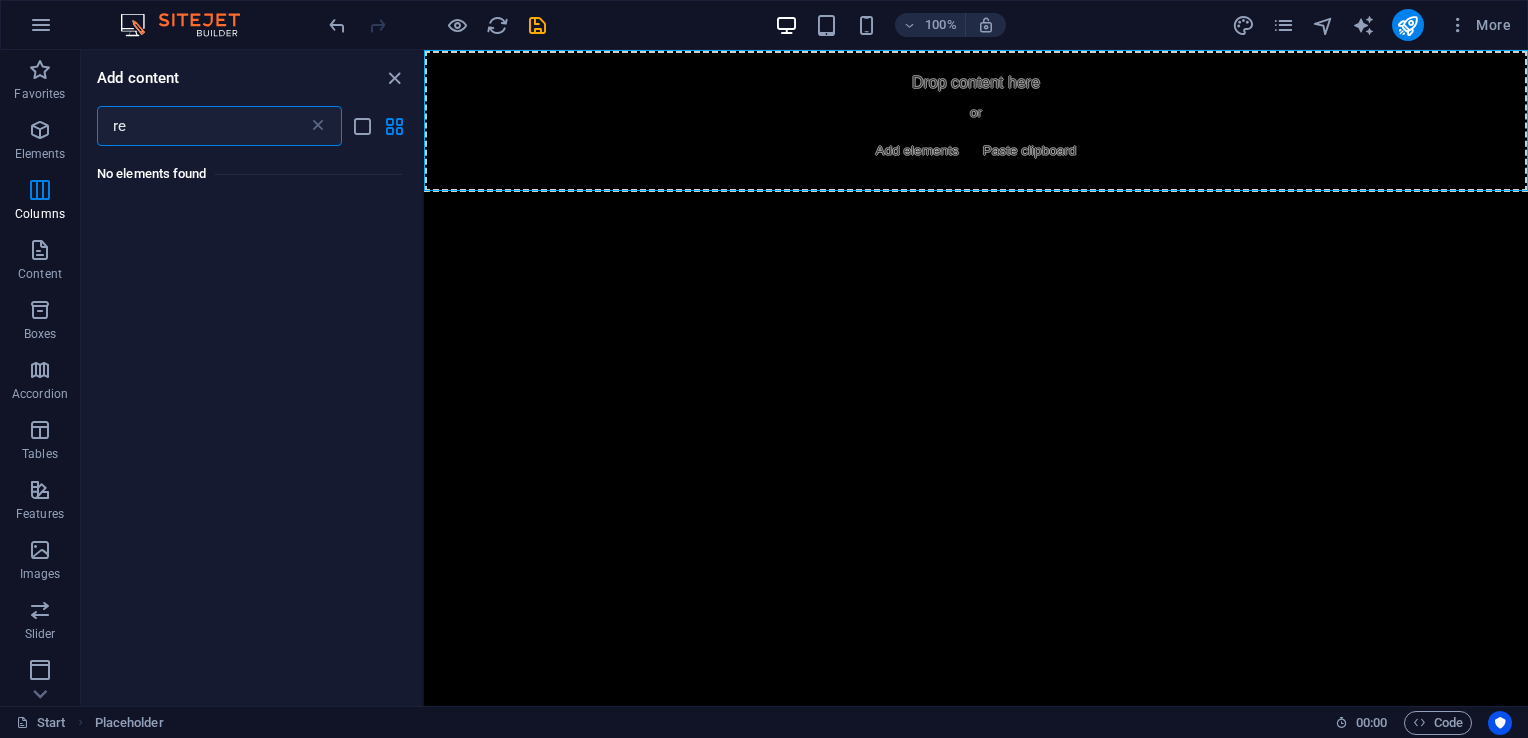 type on "r" 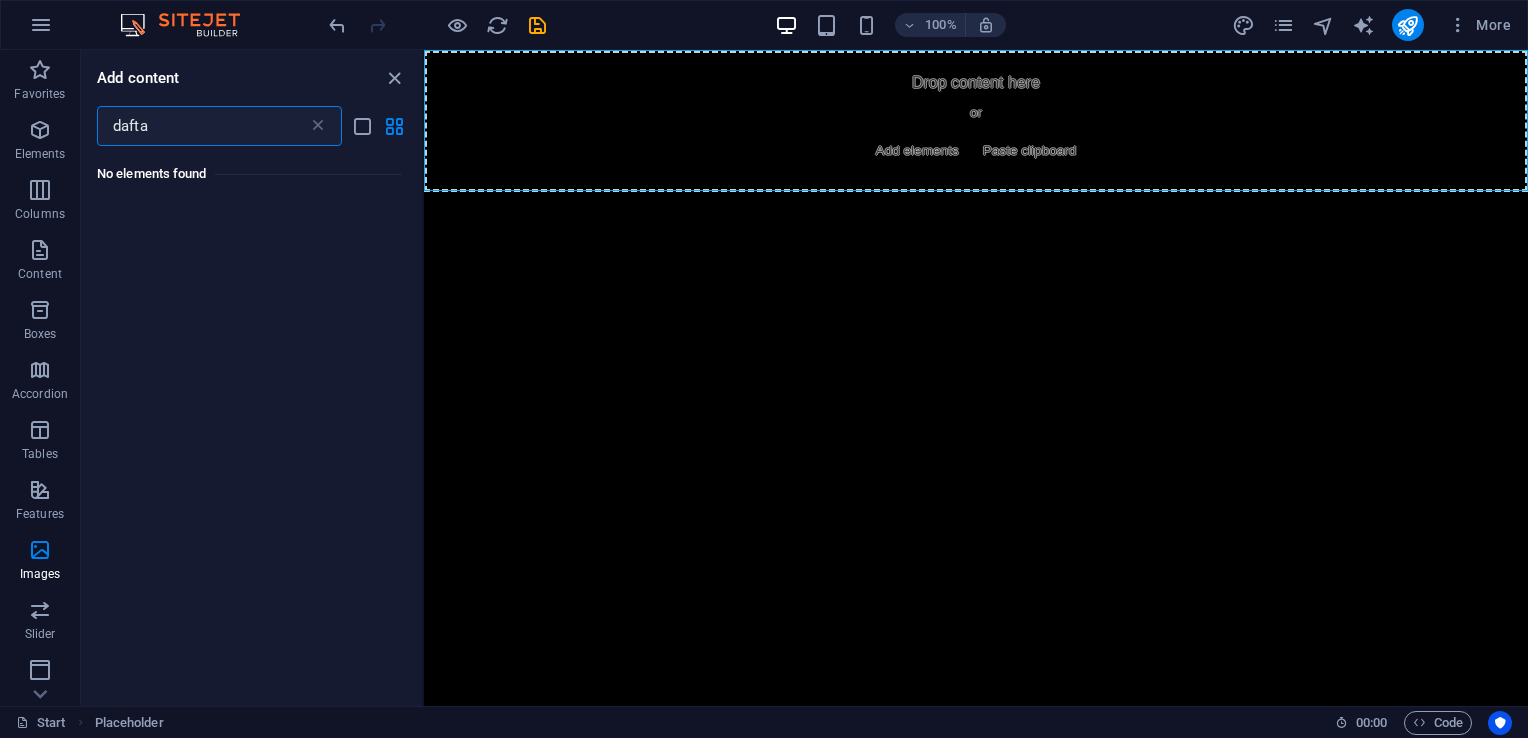 type on "daftar" 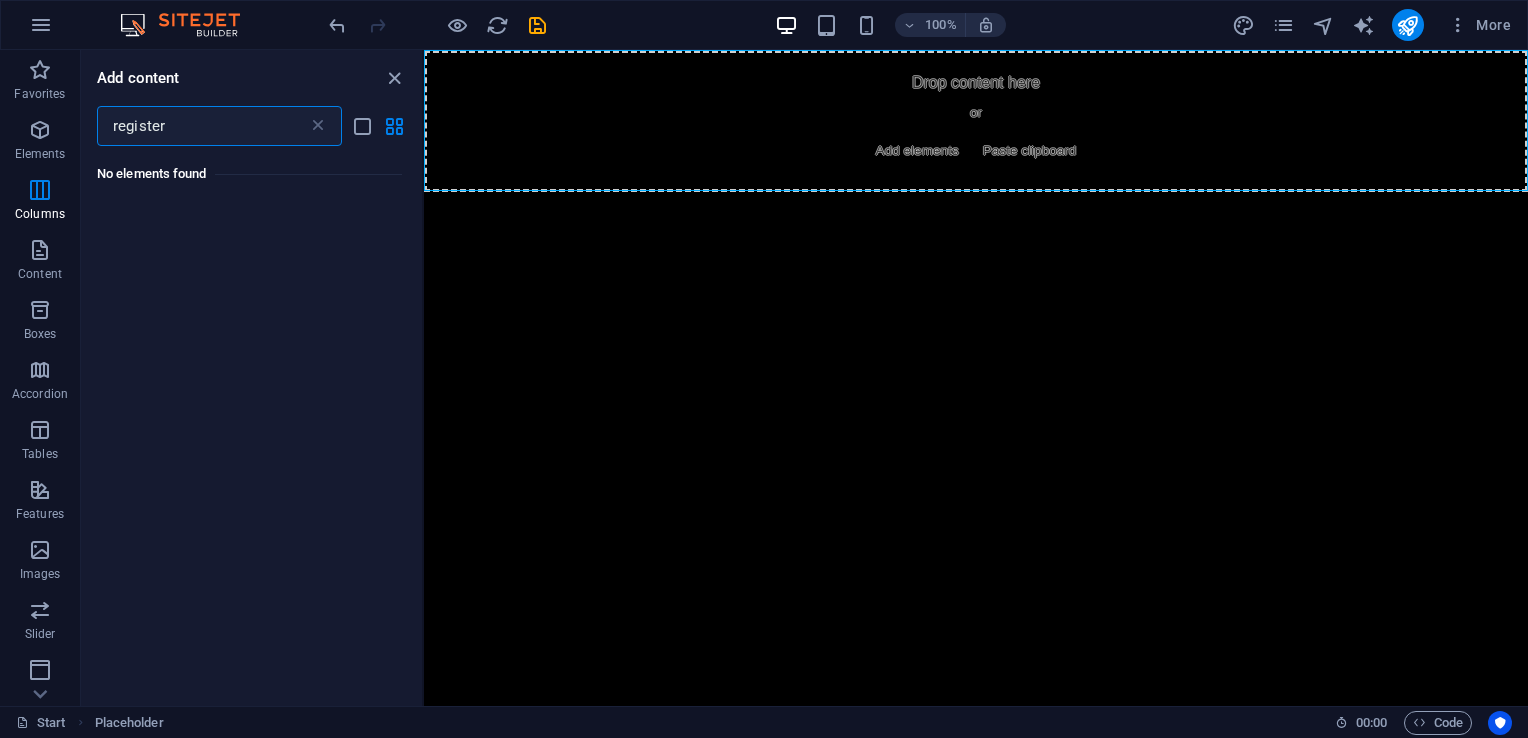 type on "register" 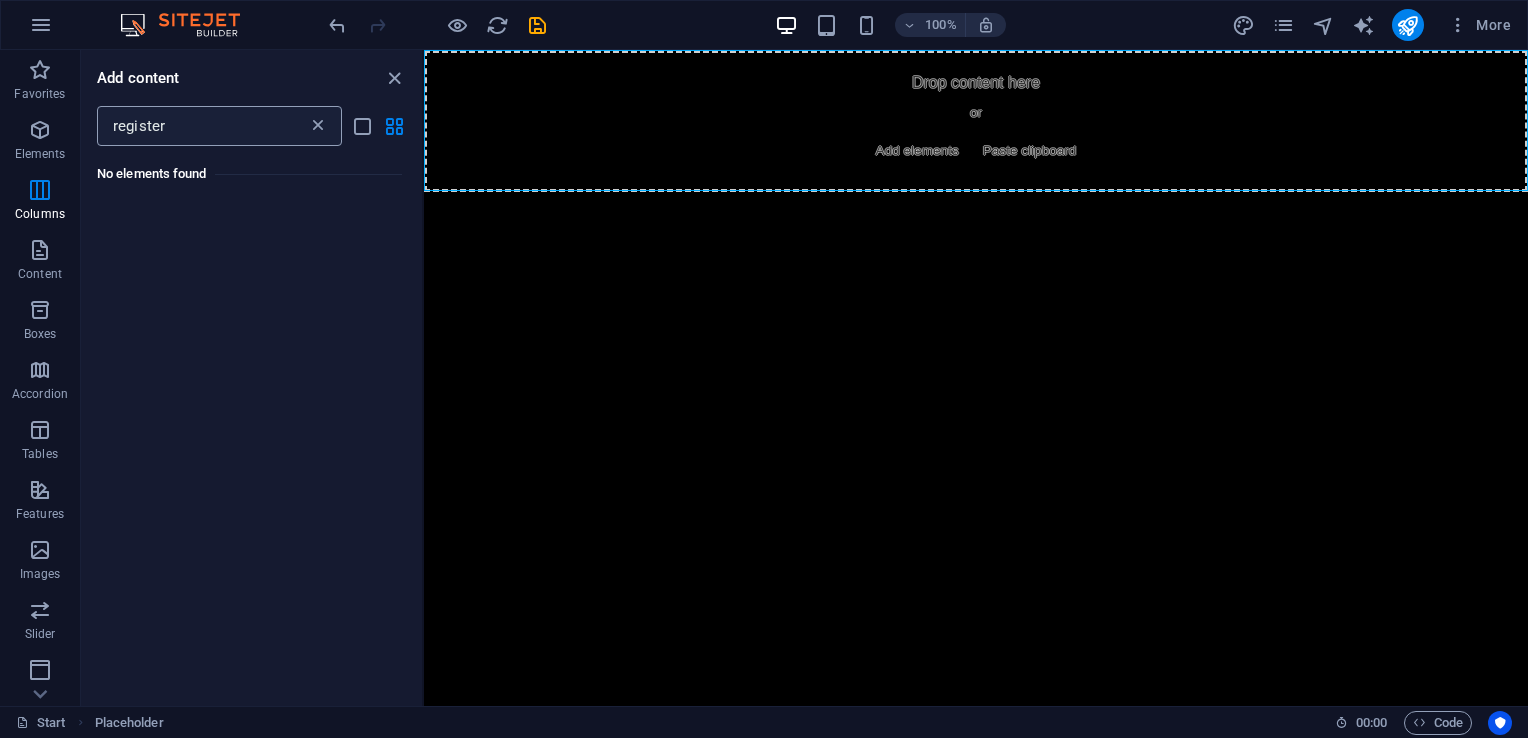 click at bounding box center (318, 126) 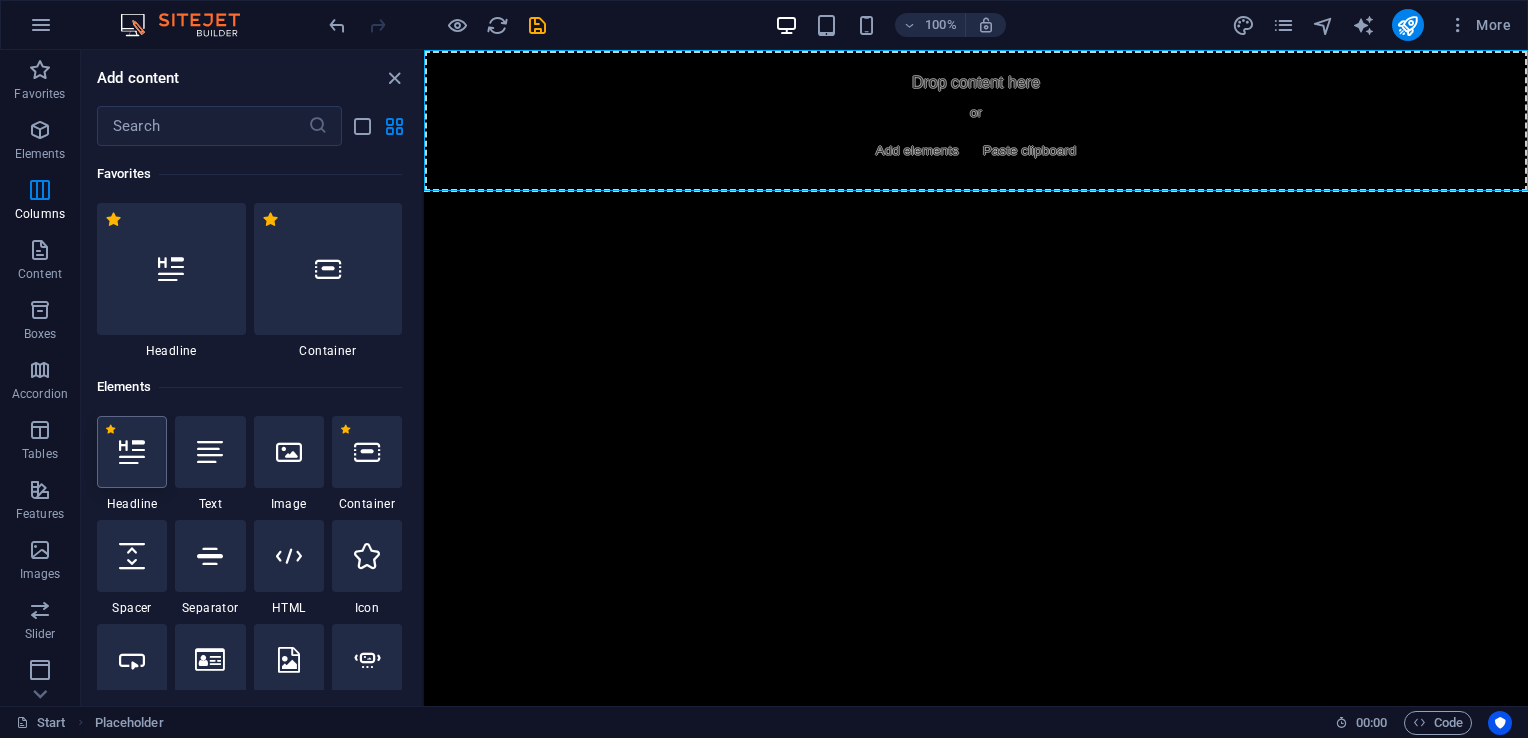 click at bounding box center (132, 452) 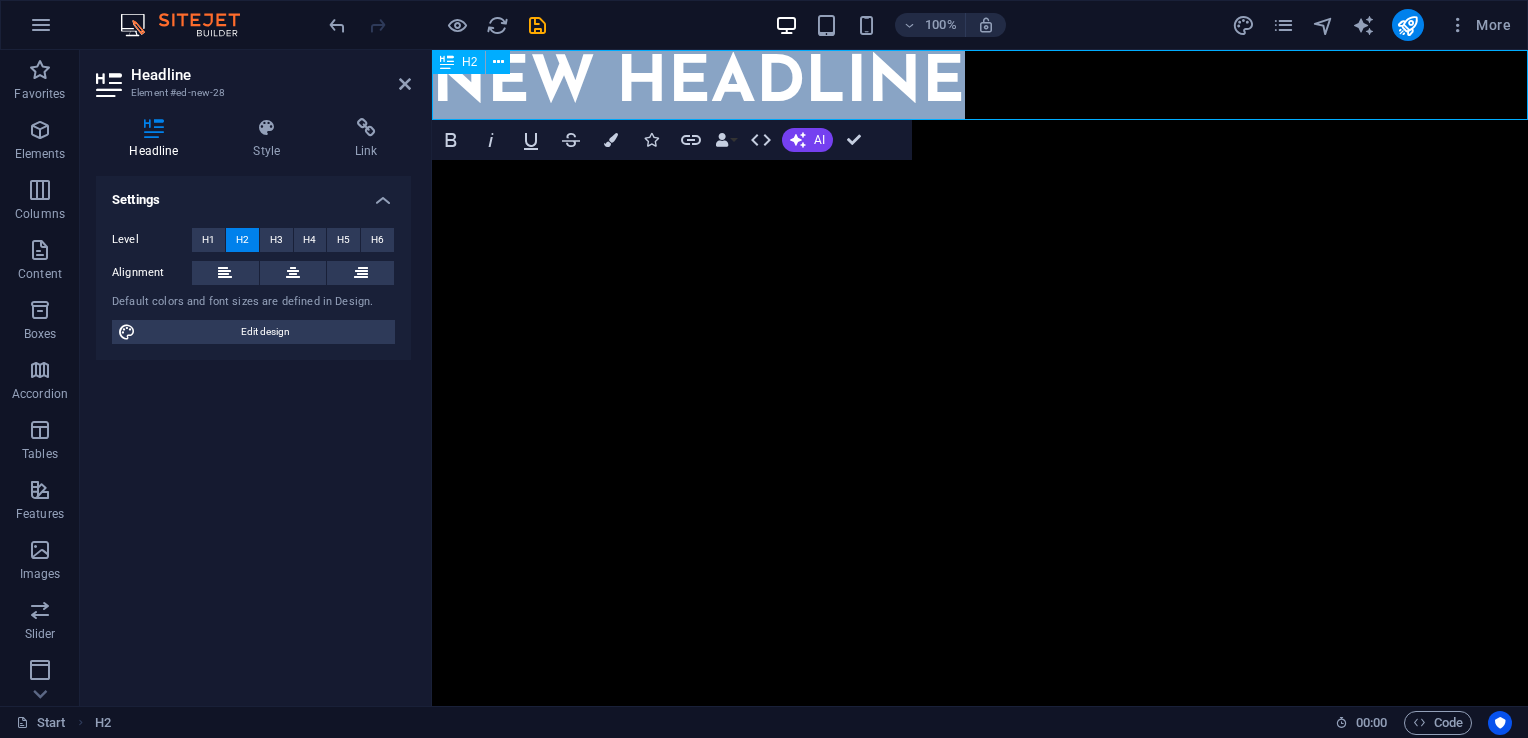 type 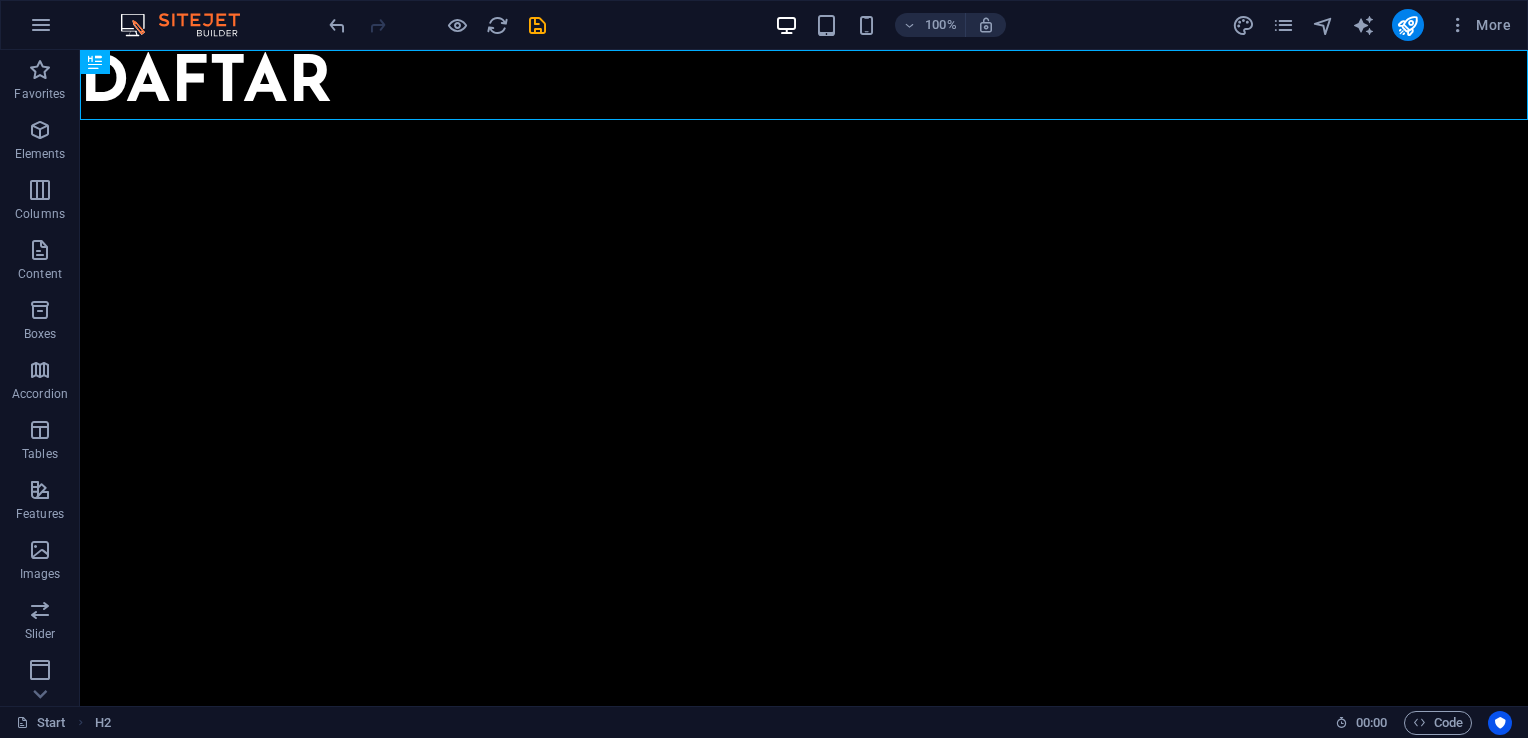 drag, startPoint x: 926, startPoint y: 93, endPoint x: 934, endPoint y: 118, distance: 26.24881 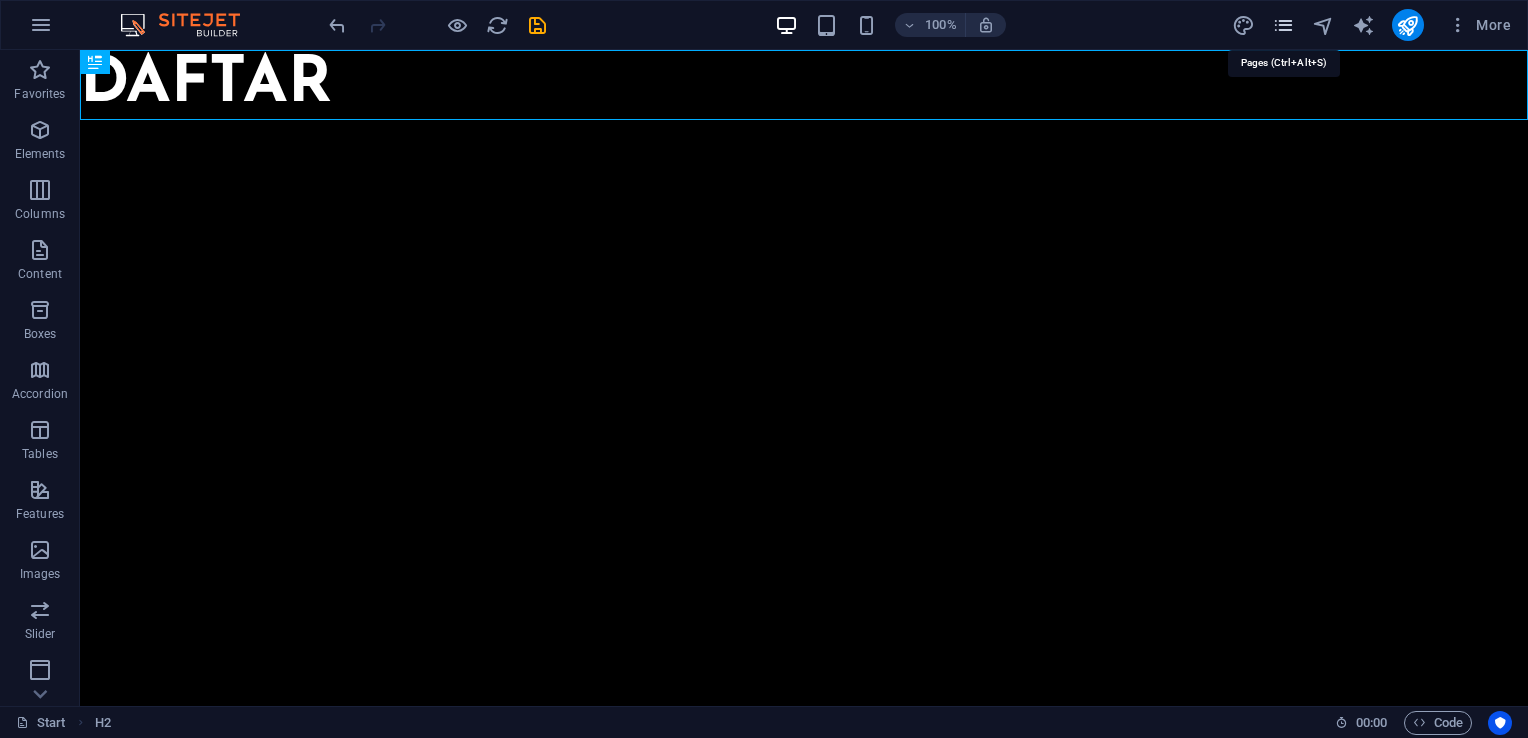 click at bounding box center [1283, 25] 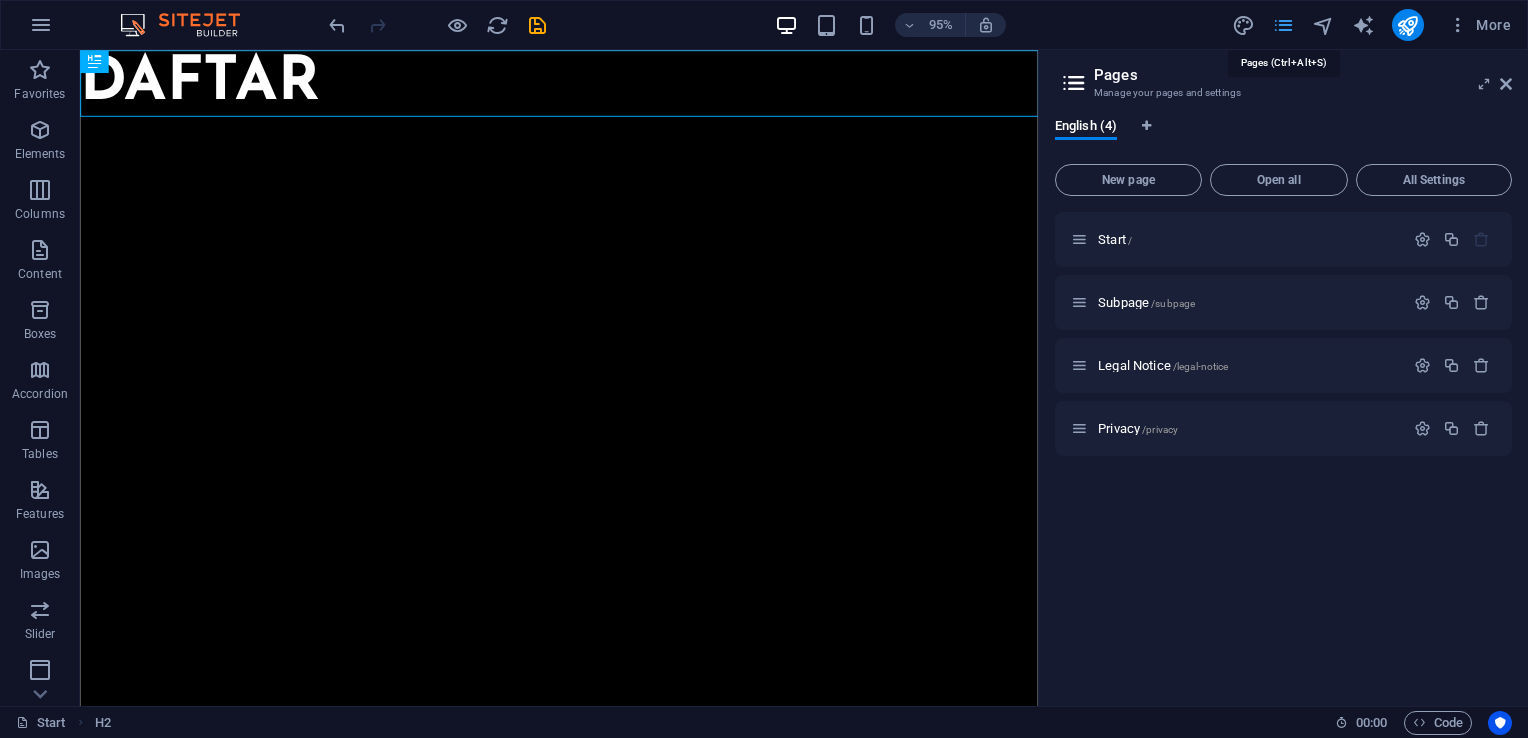 click at bounding box center (1283, 25) 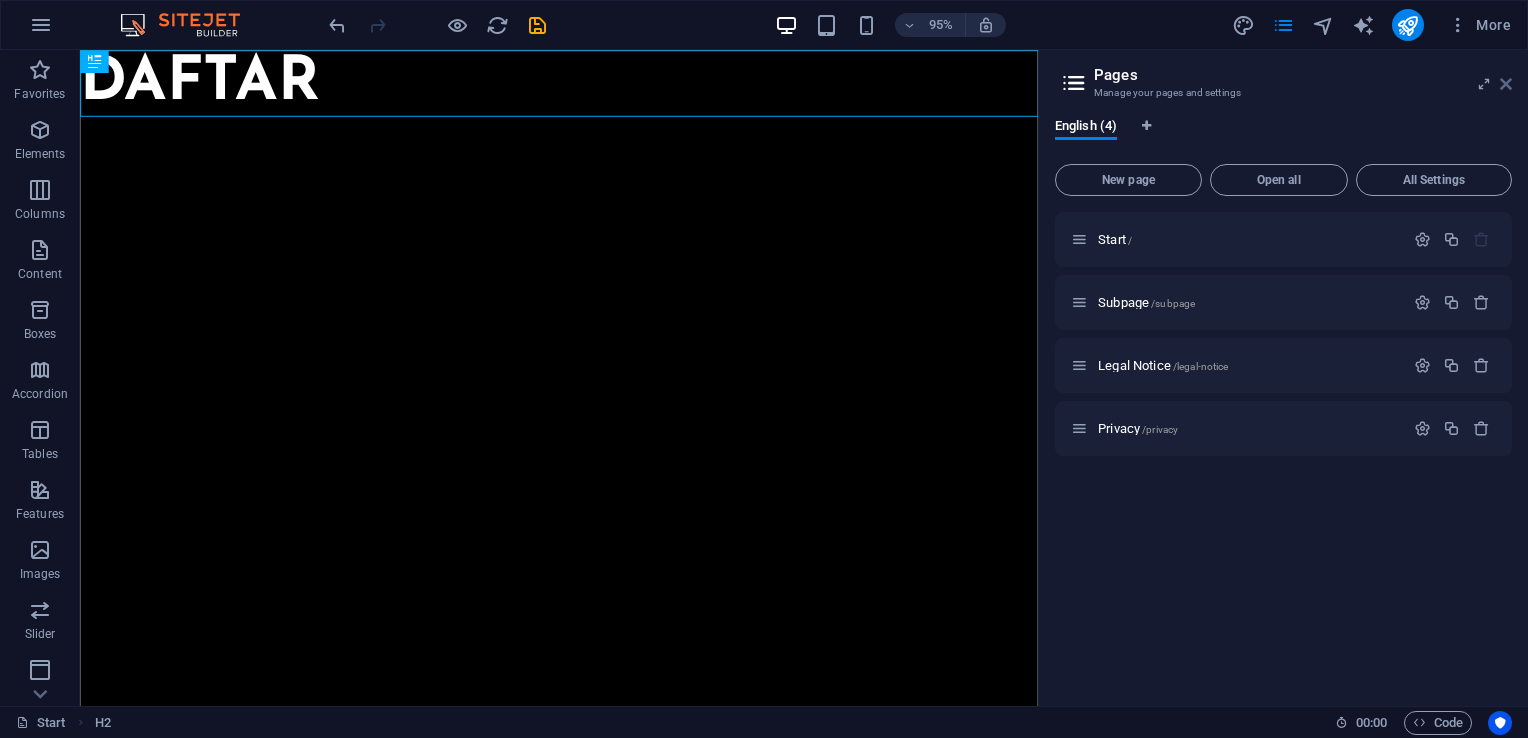 click at bounding box center (1506, 84) 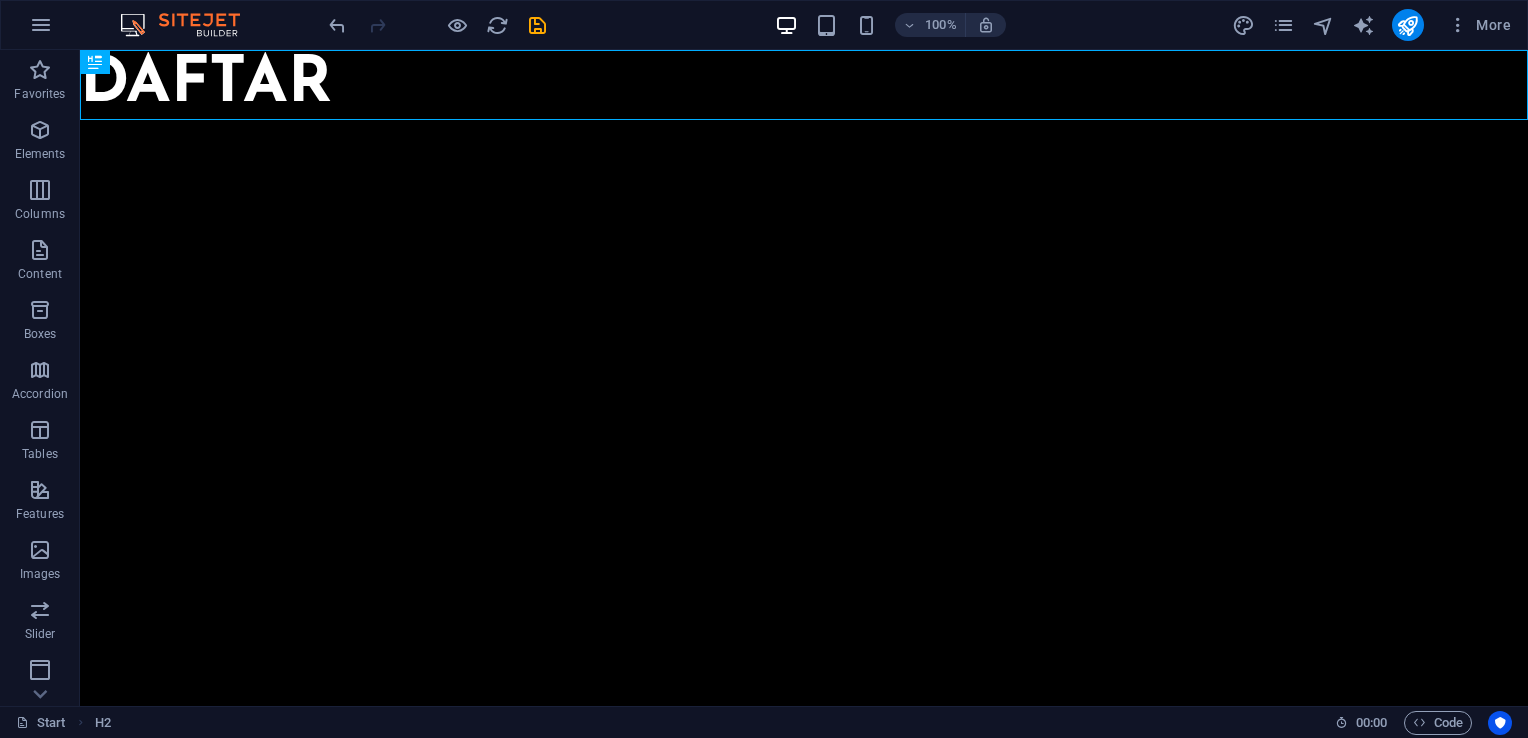 click on "Skip to main content
DAFTAR" at bounding box center (804, 85) 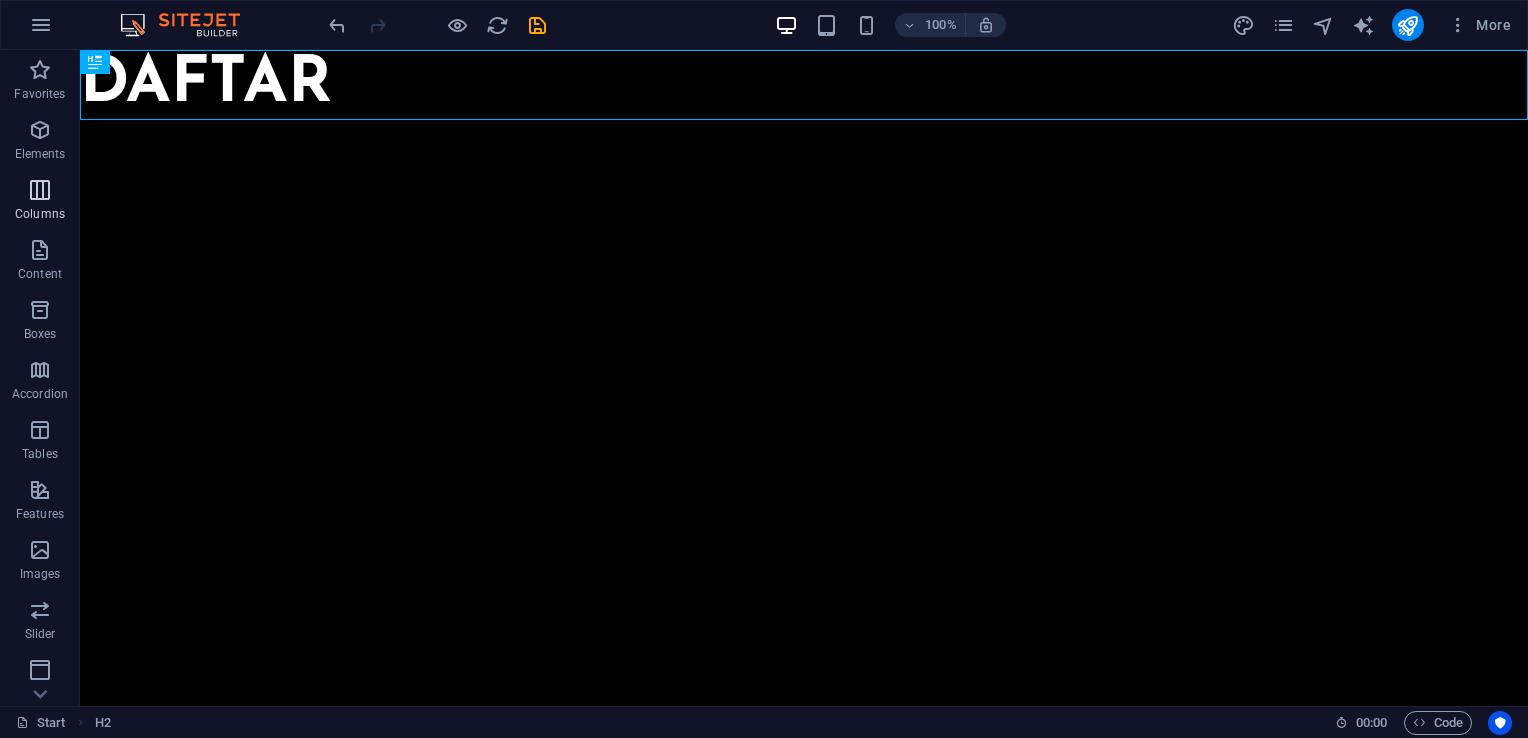 click at bounding box center (40, 190) 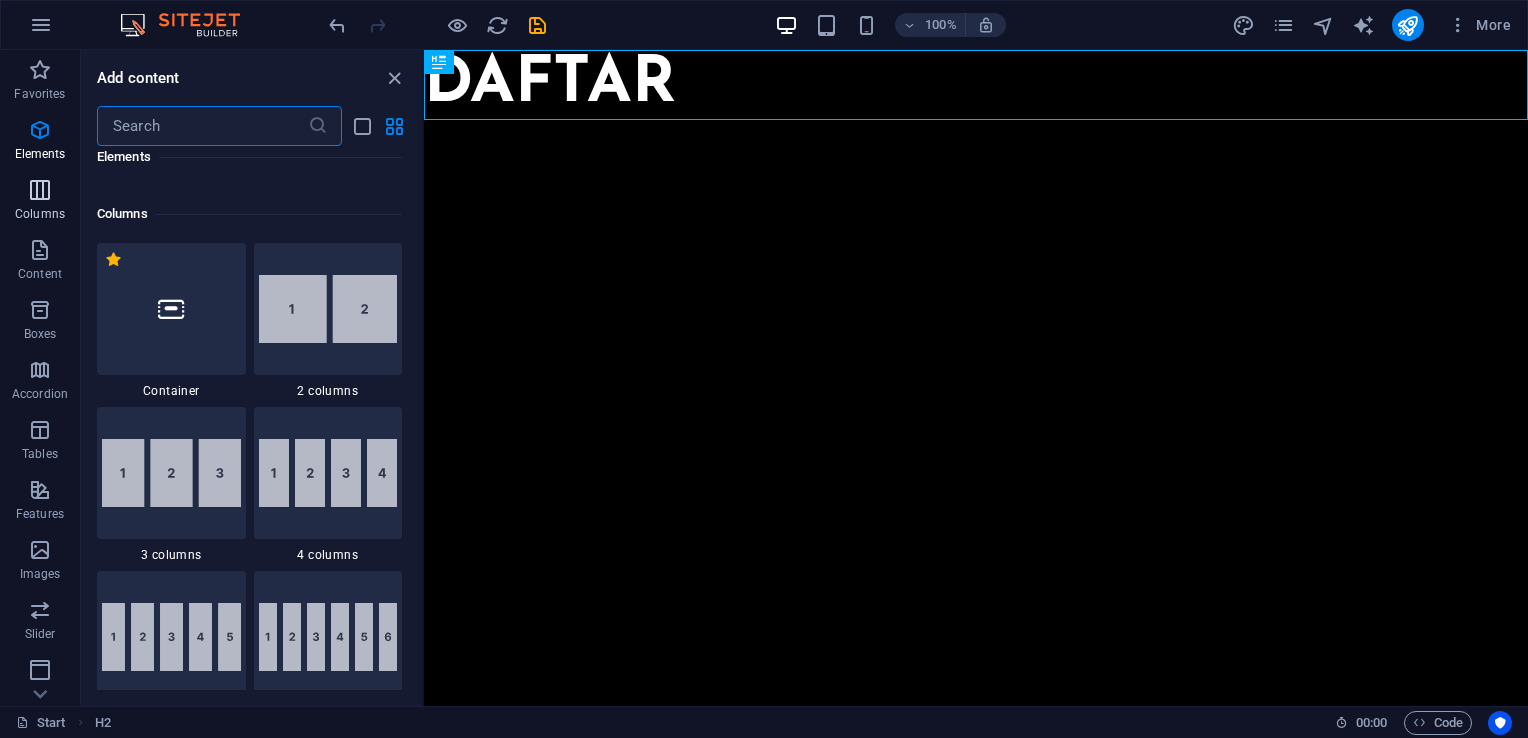 scroll, scrollTop: 990, scrollLeft: 0, axis: vertical 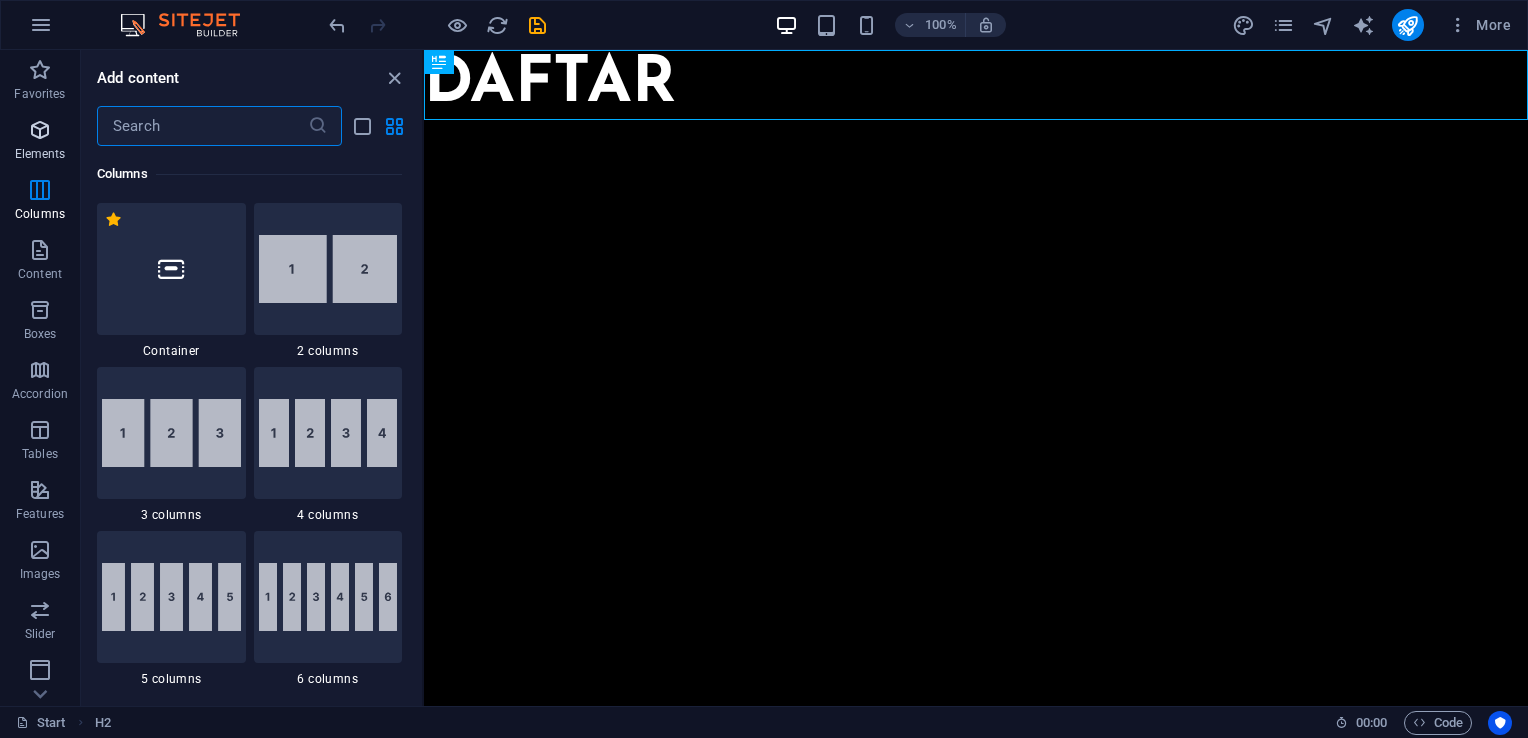 click at bounding box center (40, 130) 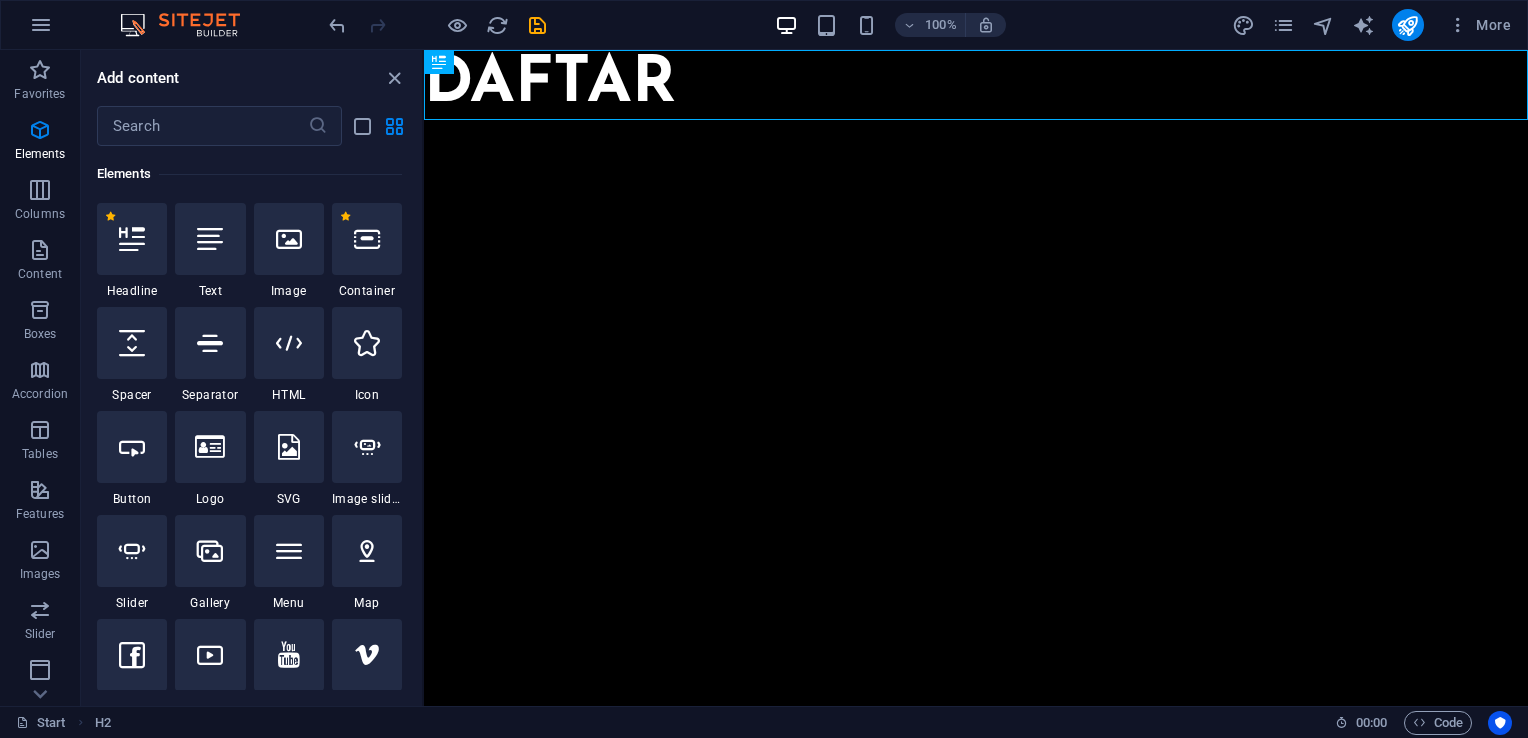 scroll, scrollTop: 213, scrollLeft: 0, axis: vertical 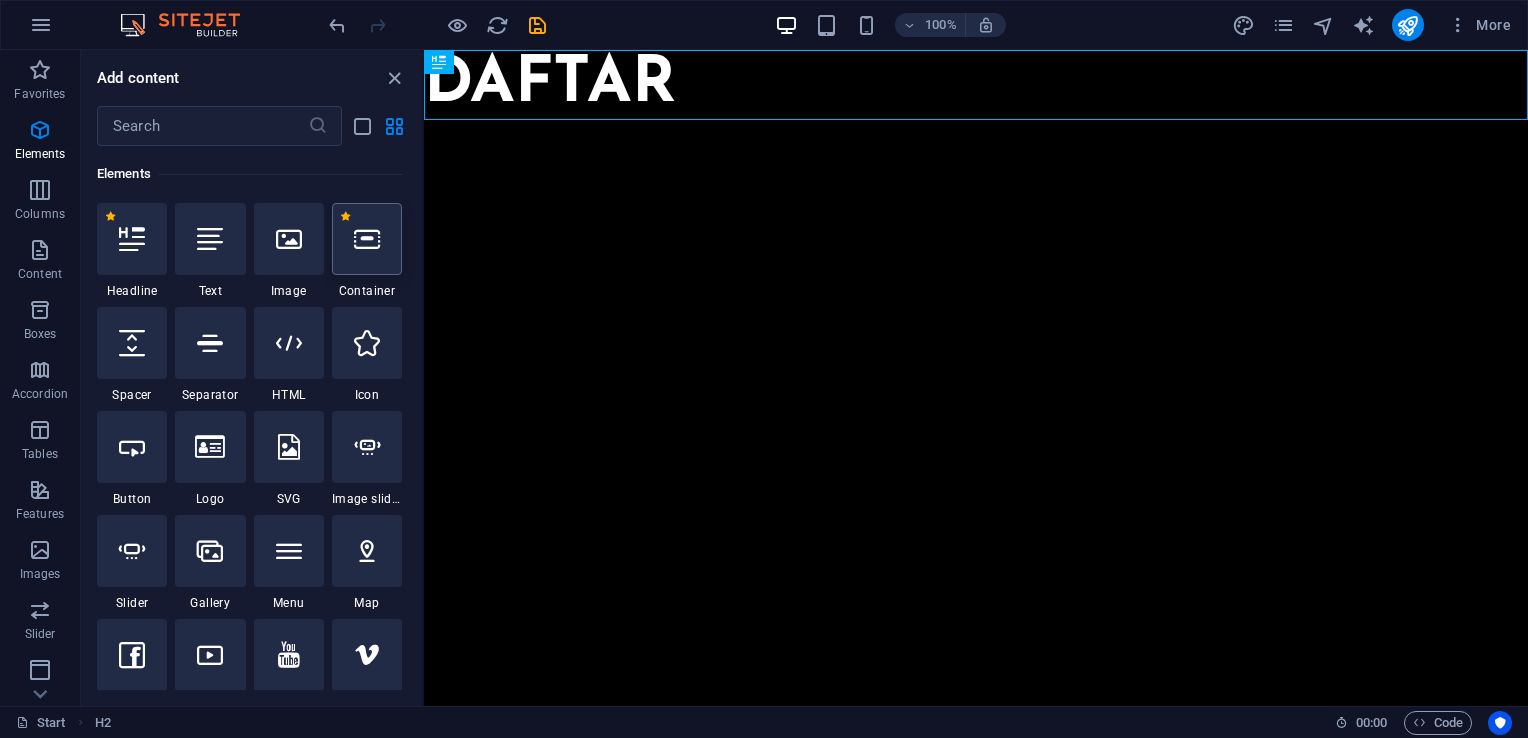 click at bounding box center (367, 239) 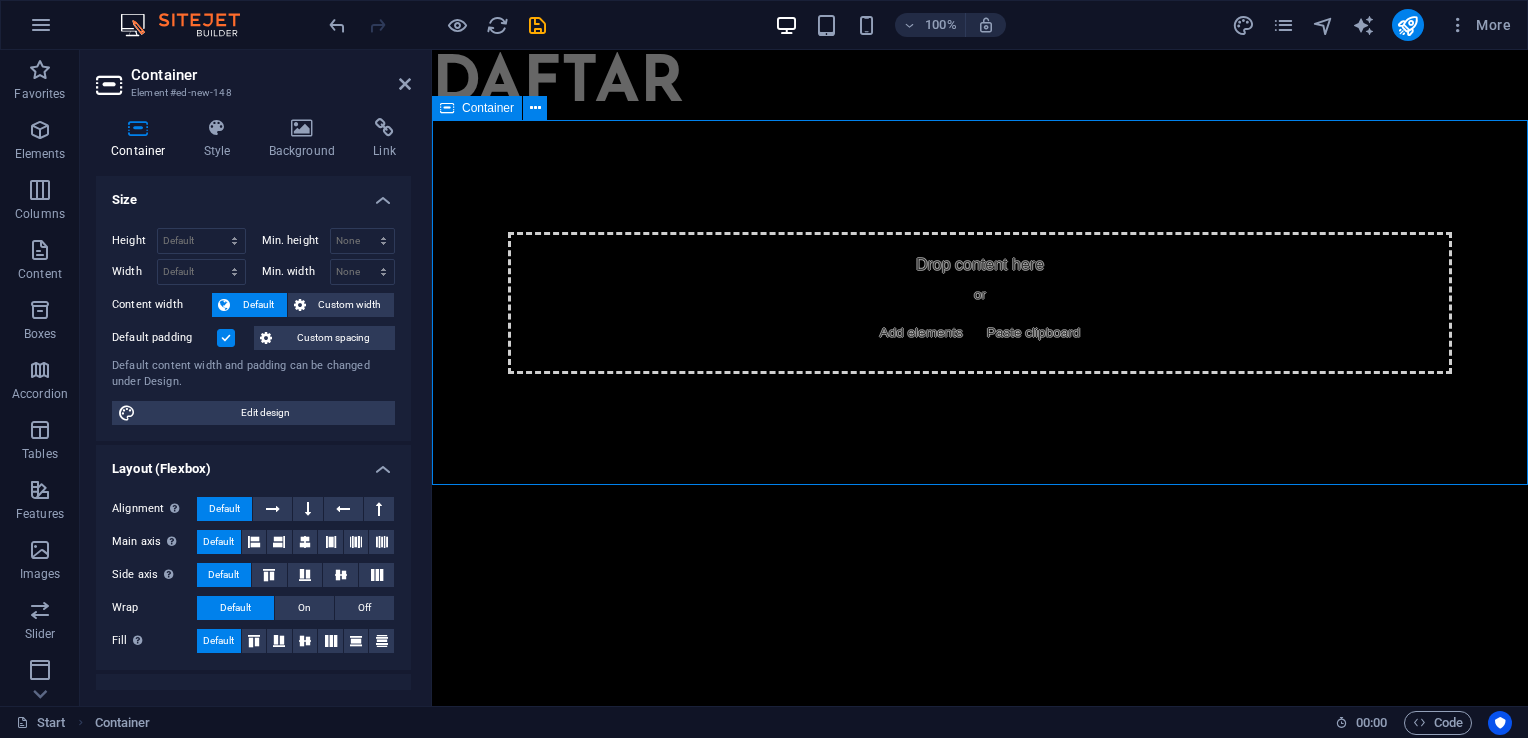 click on "Drop content here or  Add elements  Paste clipboard" at bounding box center (980, 303) 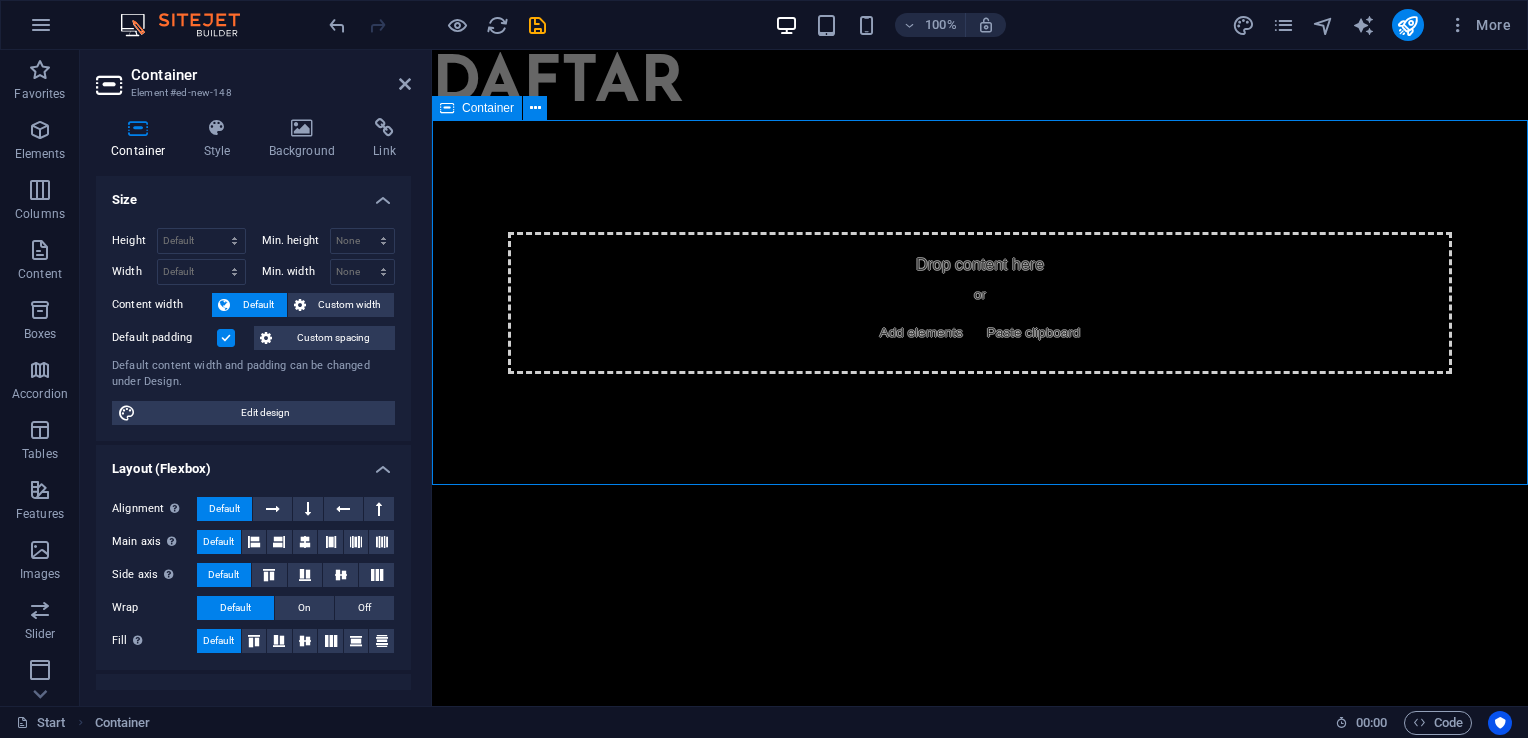 click on "Add elements" at bounding box center [921, 333] 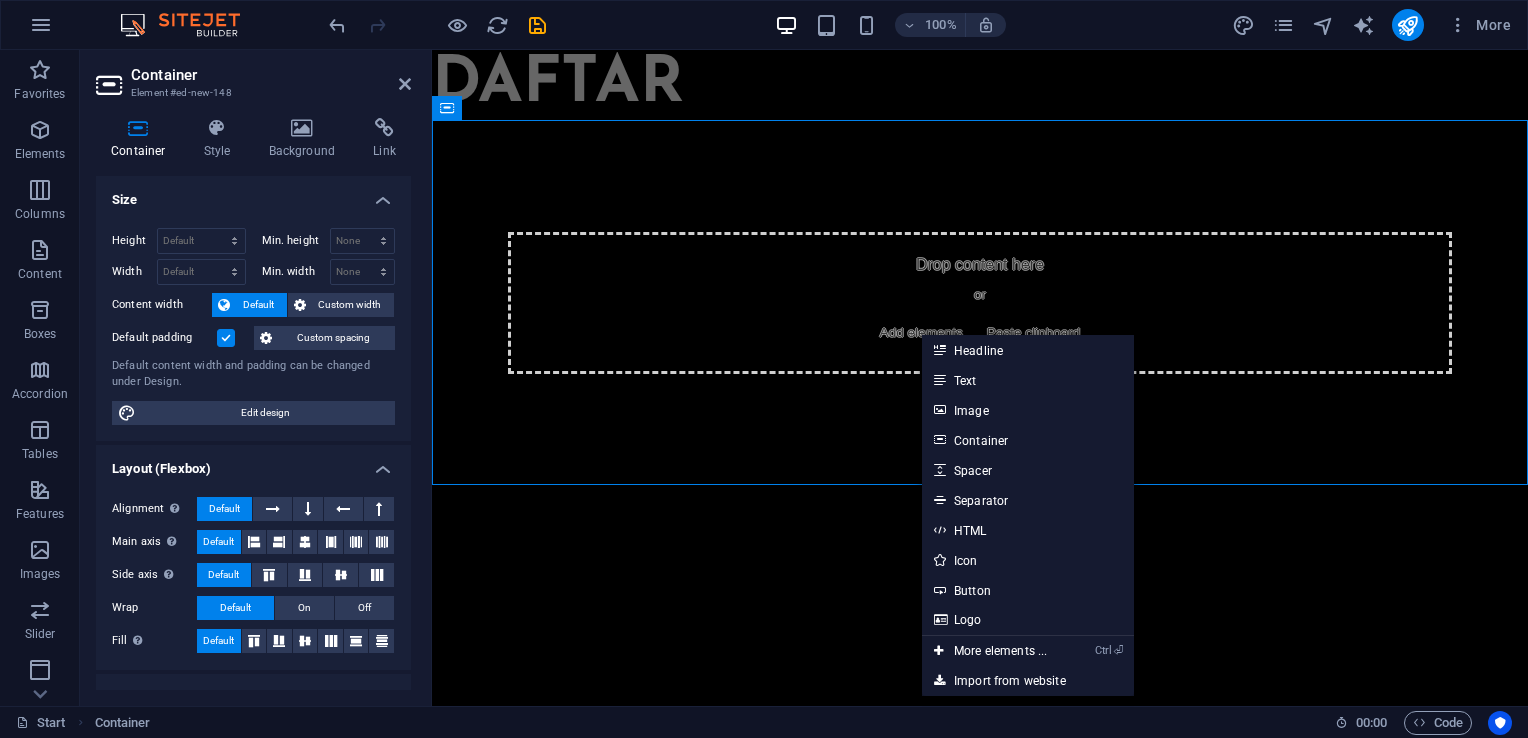 click on "Skip to main content
DAFTAR Drop content here or  Add elements  Paste clipboard" at bounding box center [980, 268] 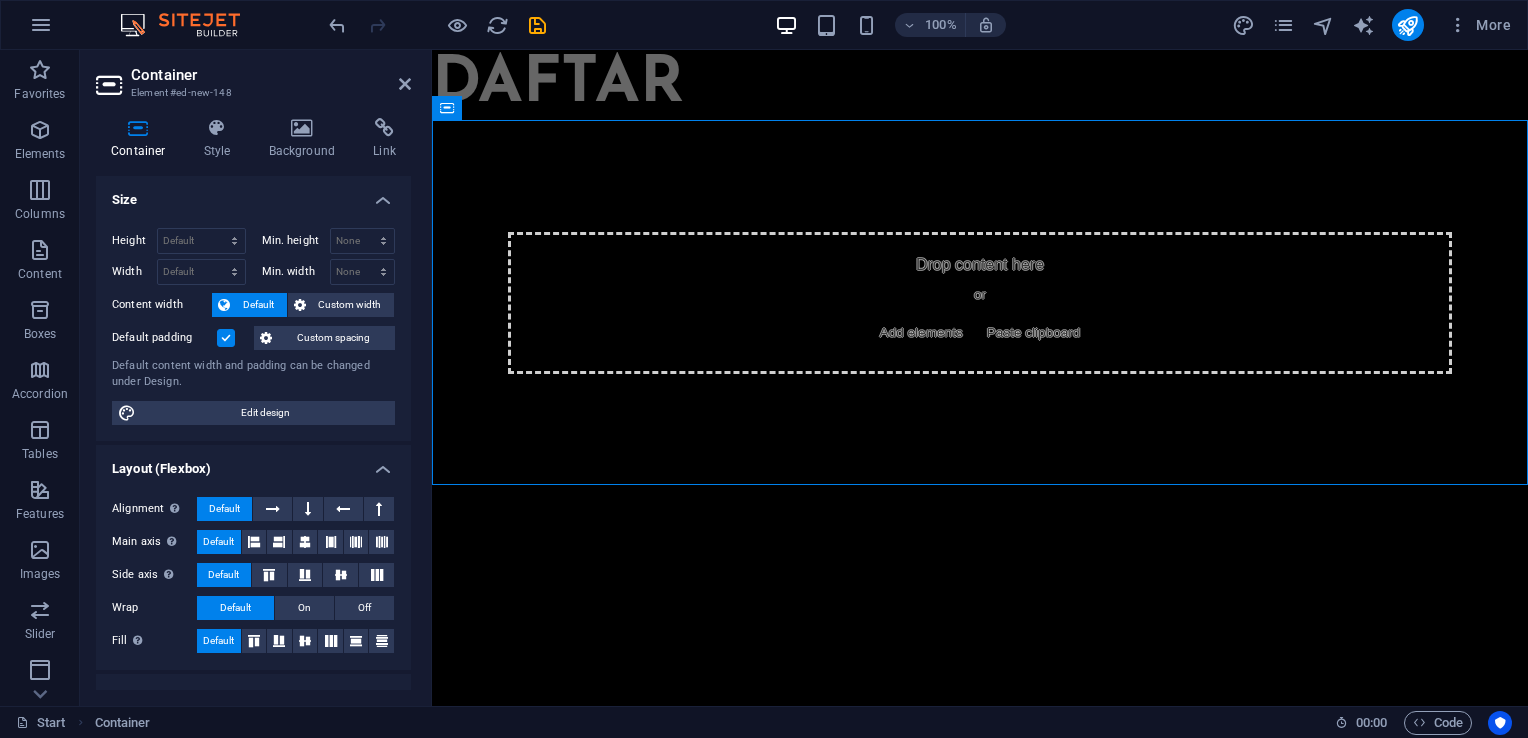 click on "Container Element #ed-new-148
Container Style Background Link Size Height Default px rem % vh vw Min. height None px rem % vh vw Width Default px rem % em vh vw Min. width None px rem % vh vw Content width Default Custom width Width Default px rem % em vh vw Min. width None px rem % vh vw Default padding Custom spacing Default content width and padding can be changed under Design. Edit design Layout (Flexbox) Alignment Determines the flex direction. Default Main axis Determine how elements should behave along the main axis inside this container (justify content). Default Side axis Control the vertical direction of the element inside of the container (align items). Default Wrap Default On Off Fill Controls the distances and direction of elements on the y-axis across several lines (align content). Default Accessibility ARIA helps assistive technologies (like screen readers) to understand the role, state, and behavior of web elements Role The ARIA role defines the purpose of an element.  None %" at bounding box center (256, 378) 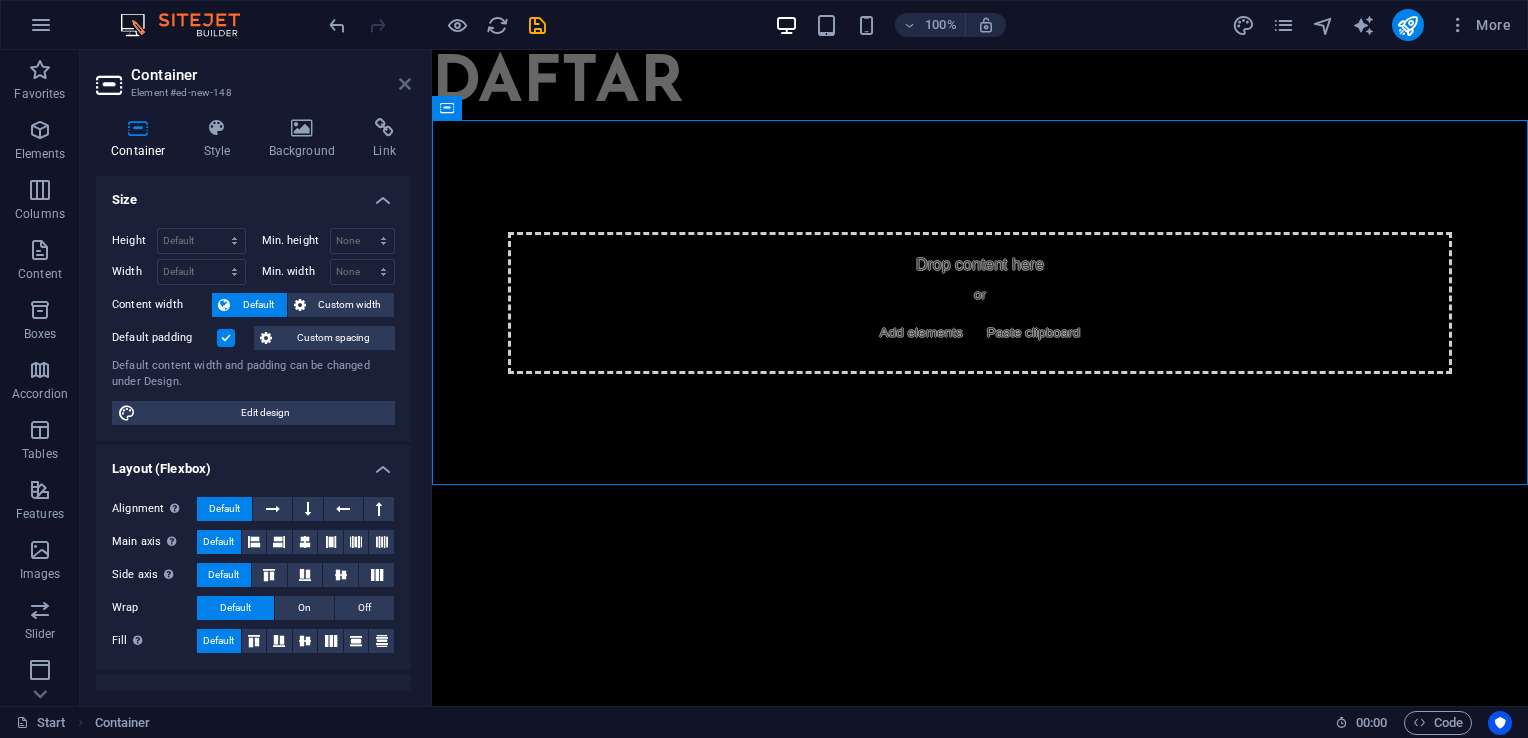 click at bounding box center [405, 84] 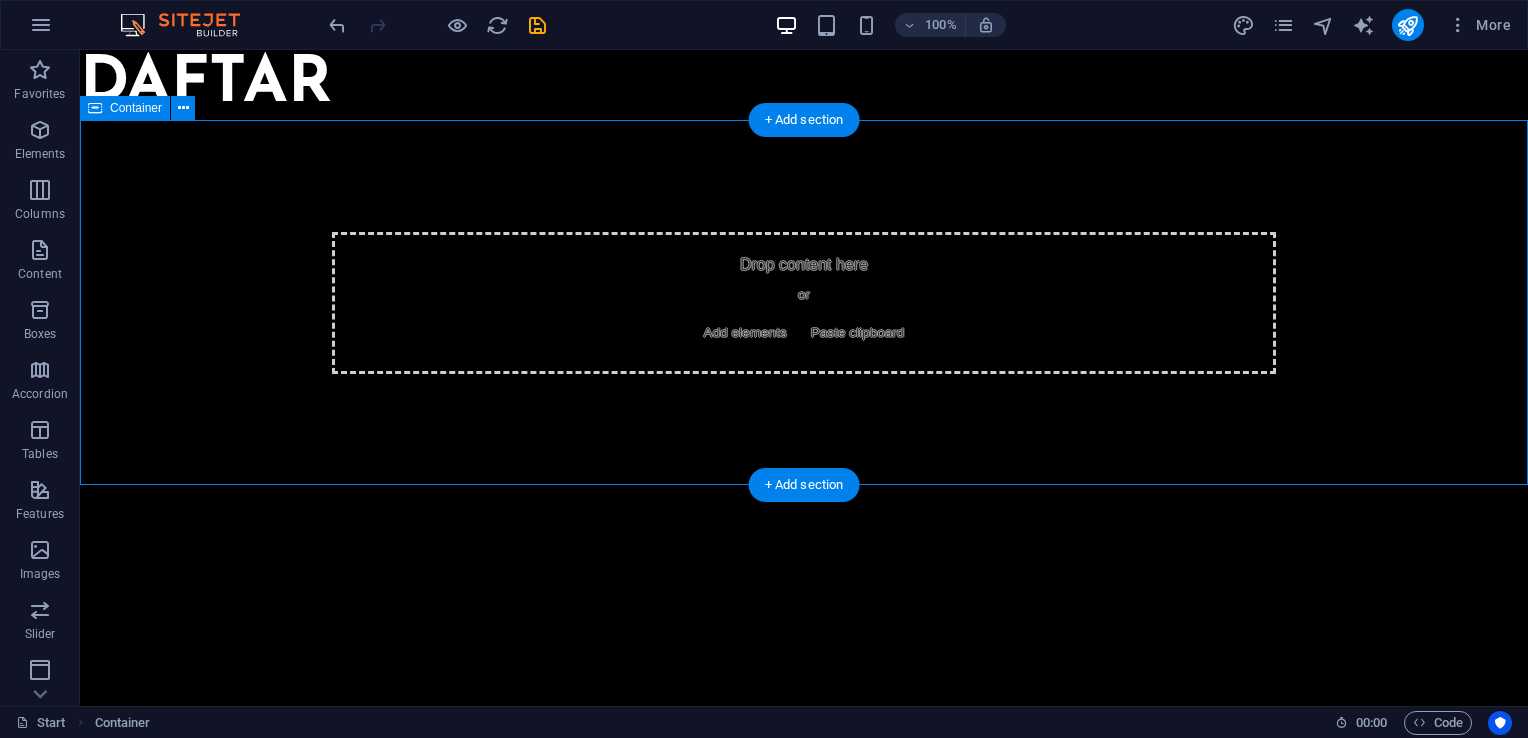 click on "Drop content here or  Add elements  Paste clipboard" at bounding box center (804, 303) 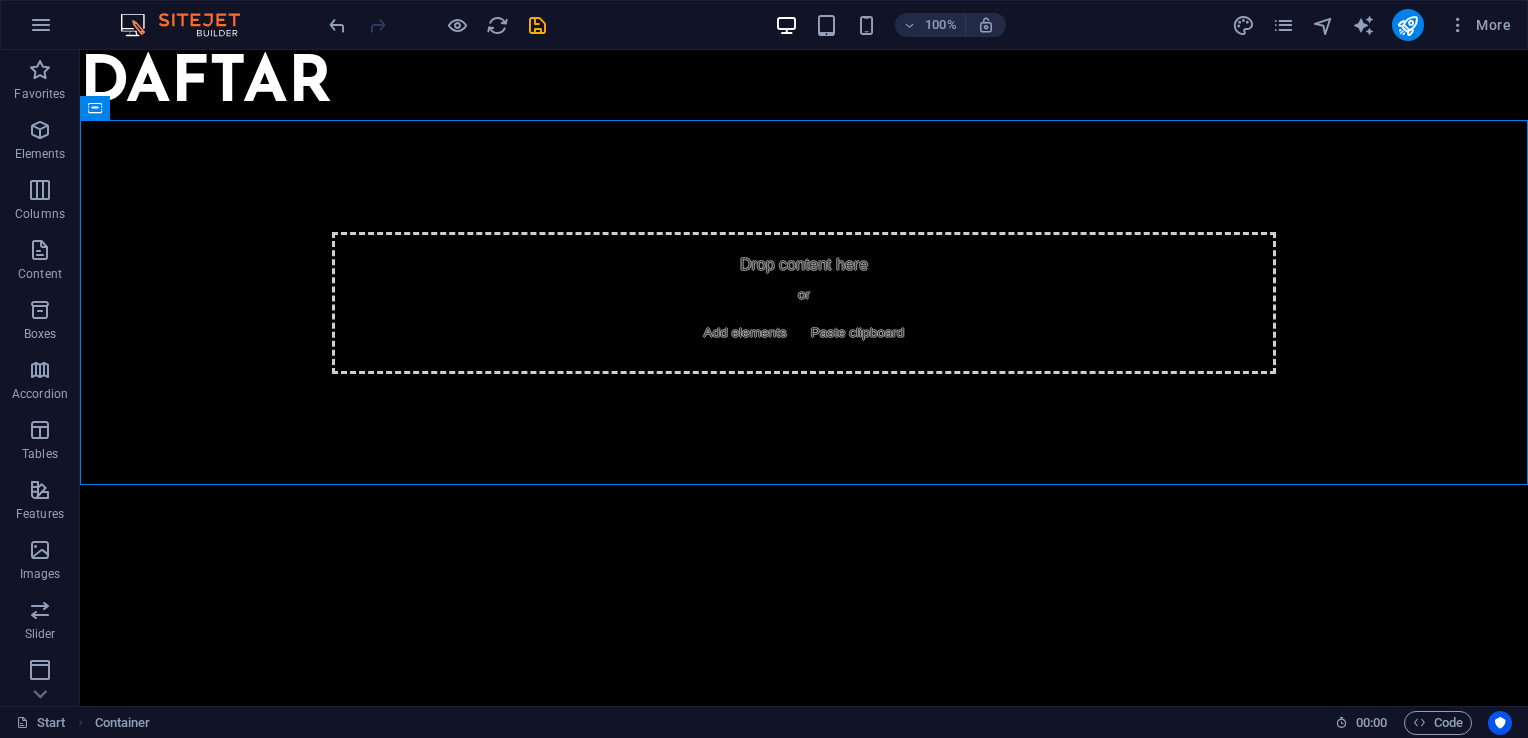 click on "Skip to main content
DAFTAR Drop content here or  Add elements  Paste clipboard" at bounding box center (804, 268) 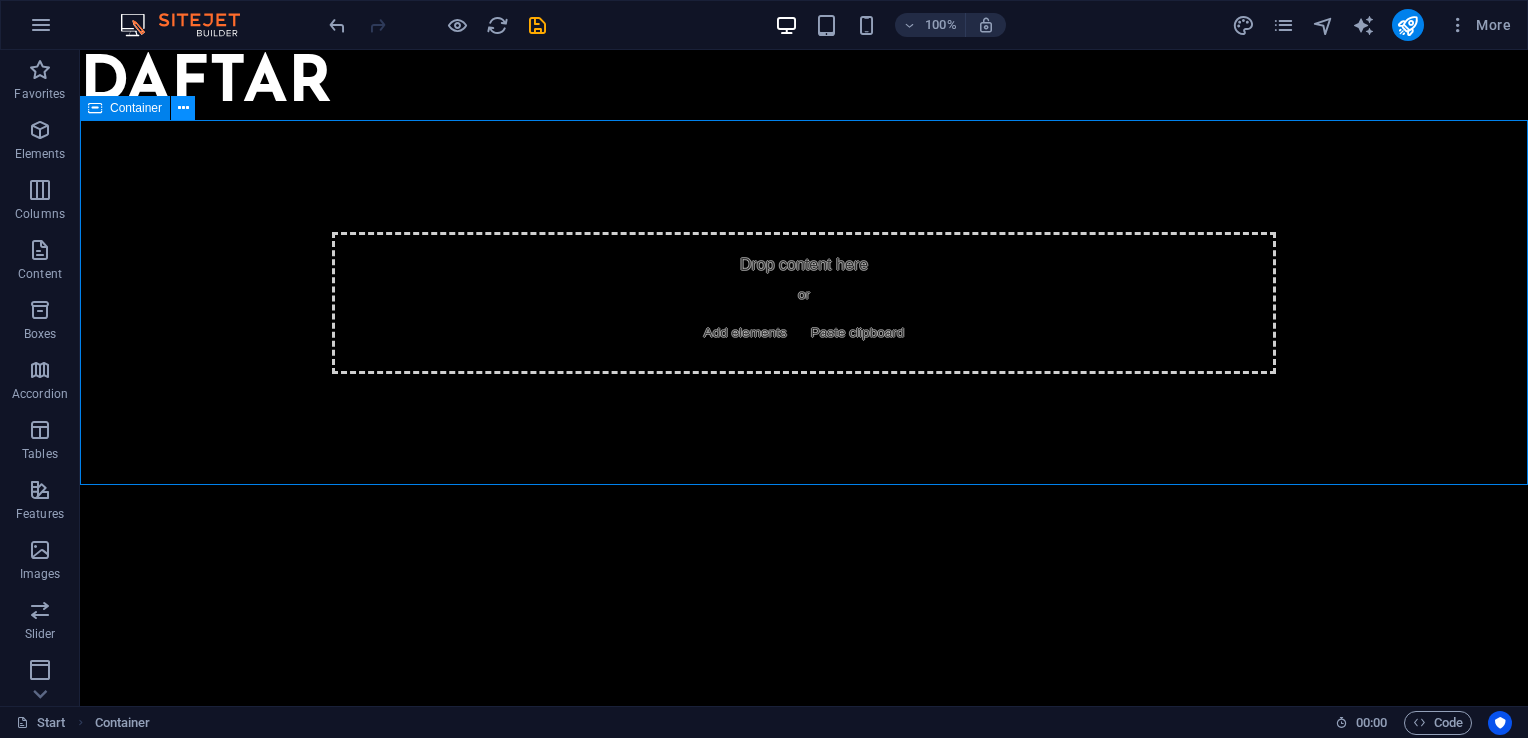 click at bounding box center [183, 108] 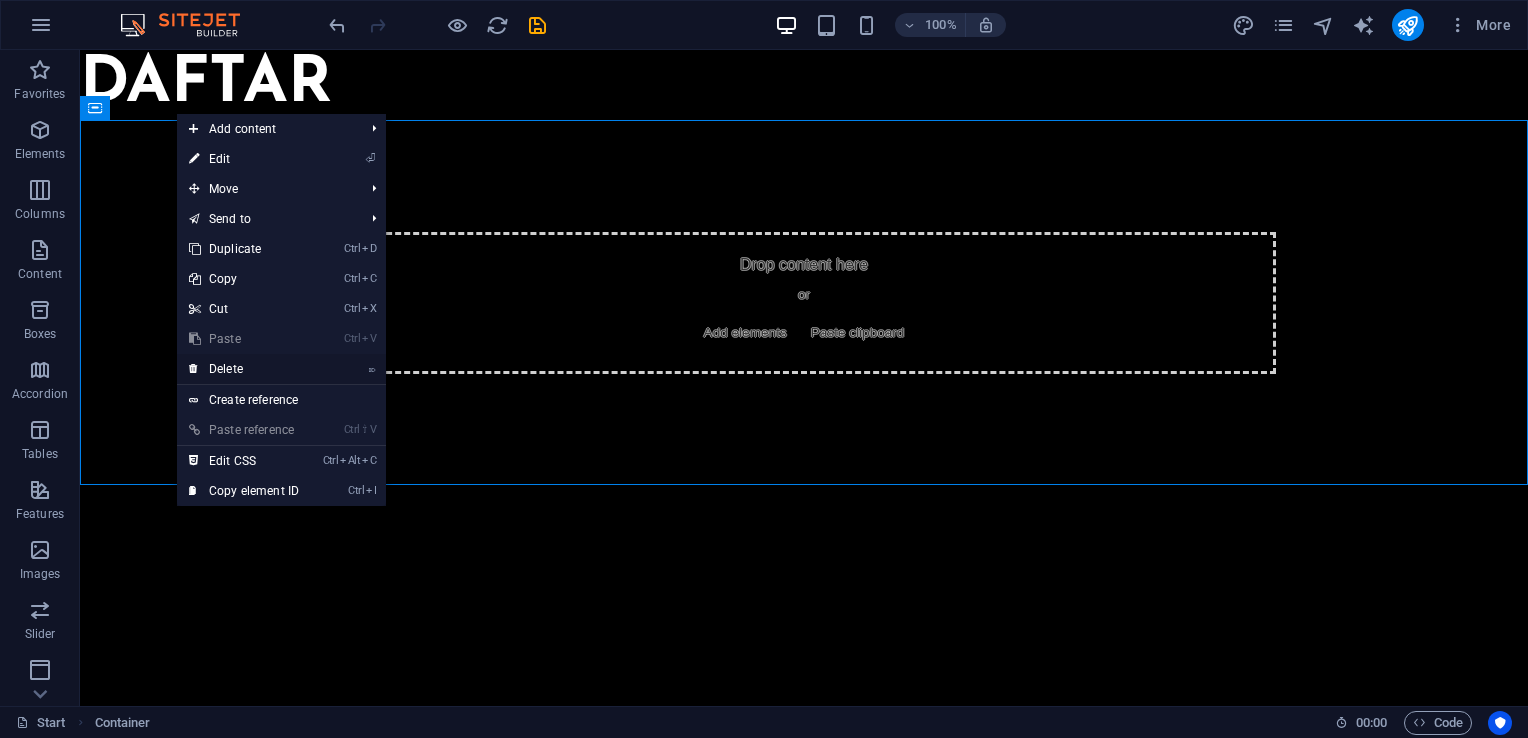 click on "⌦  Delete" at bounding box center (244, 369) 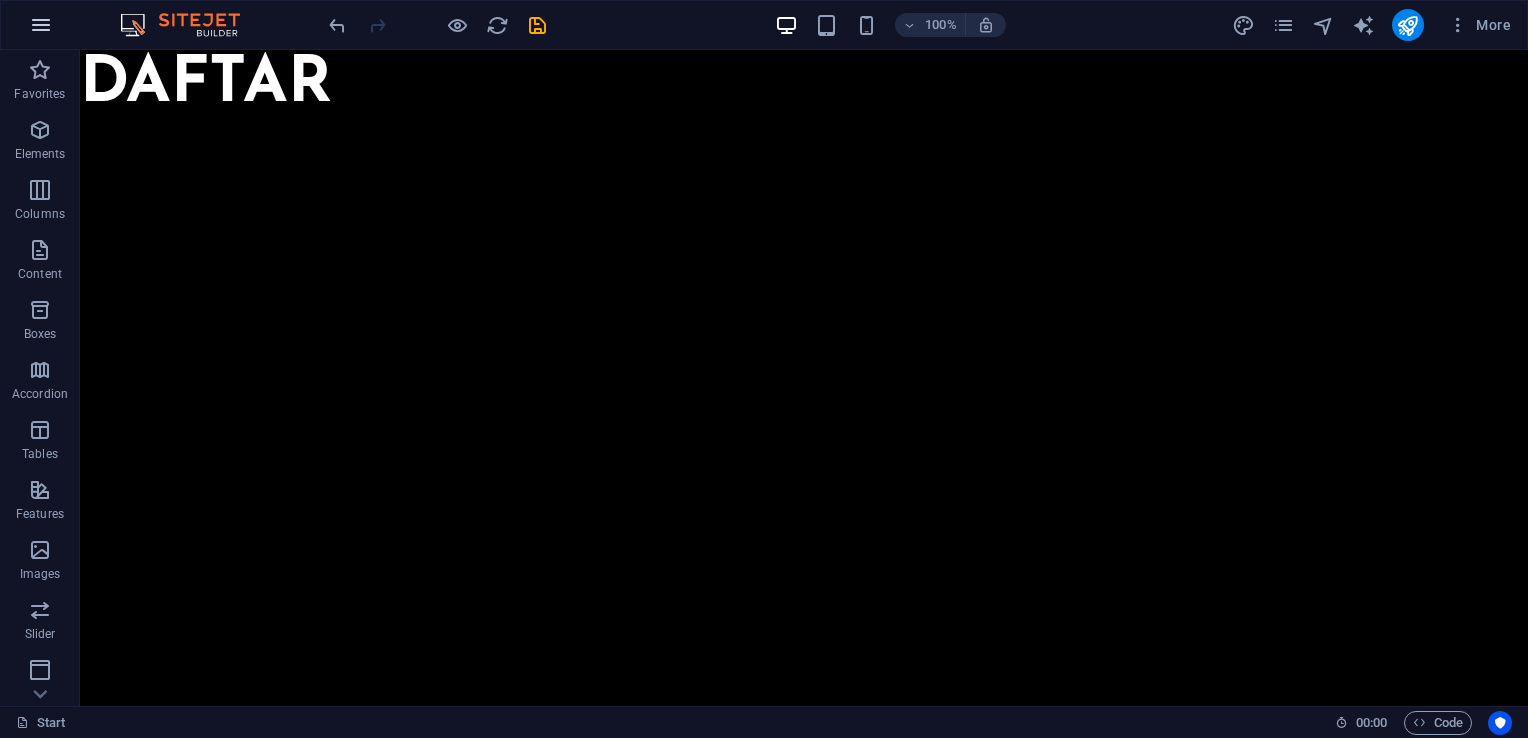 click at bounding box center [41, 25] 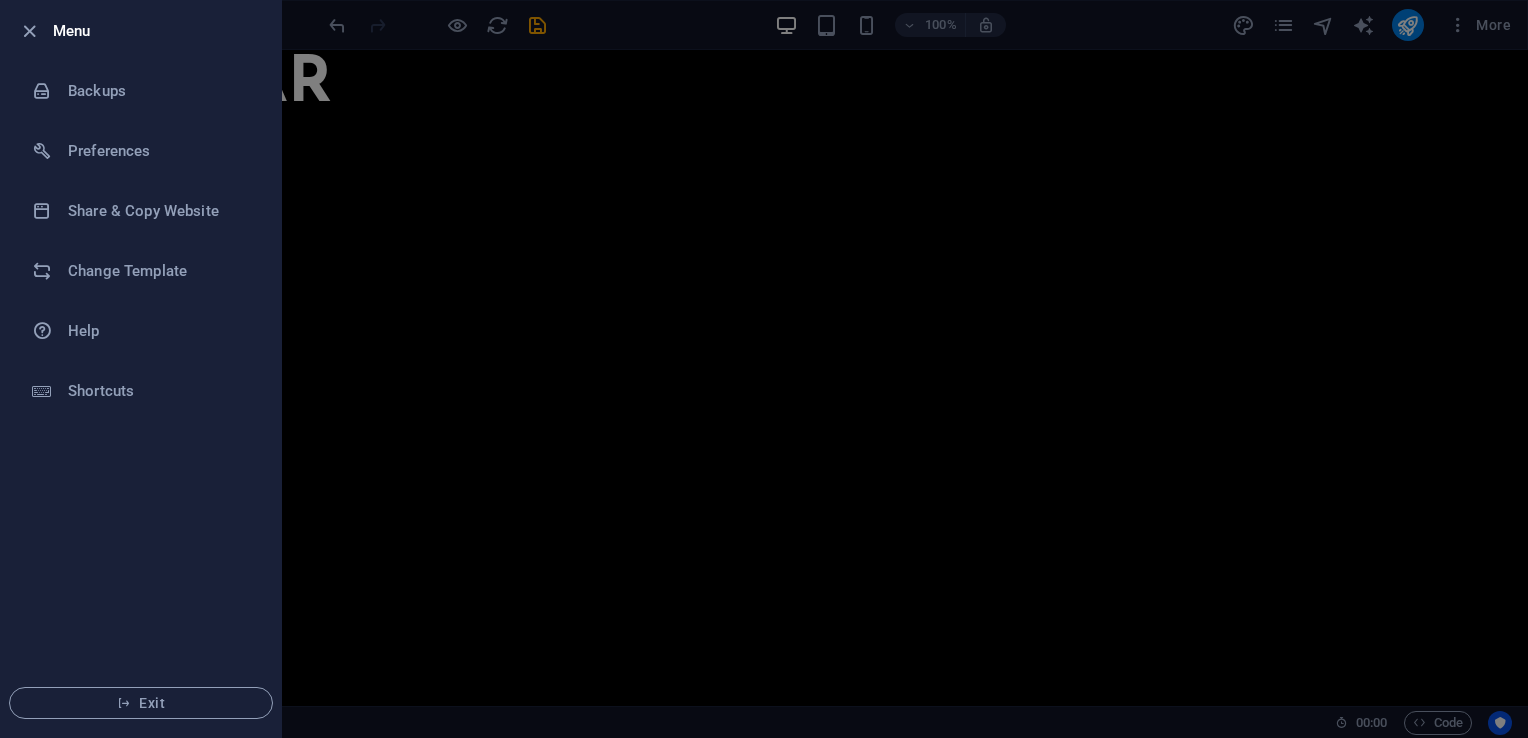 click at bounding box center [764, 369] 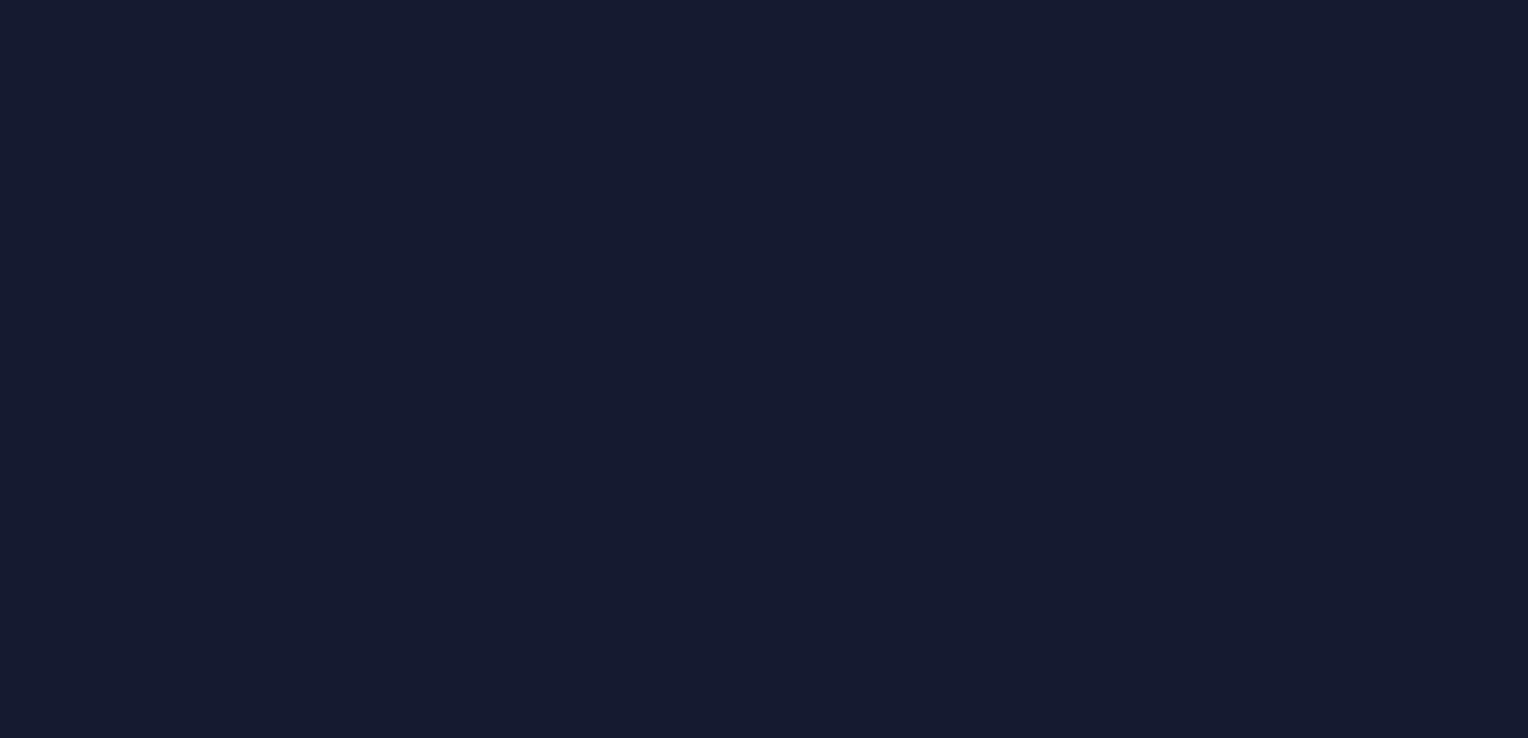 scroll, scrollTop: 0, scrollLeft: 0, axis: both 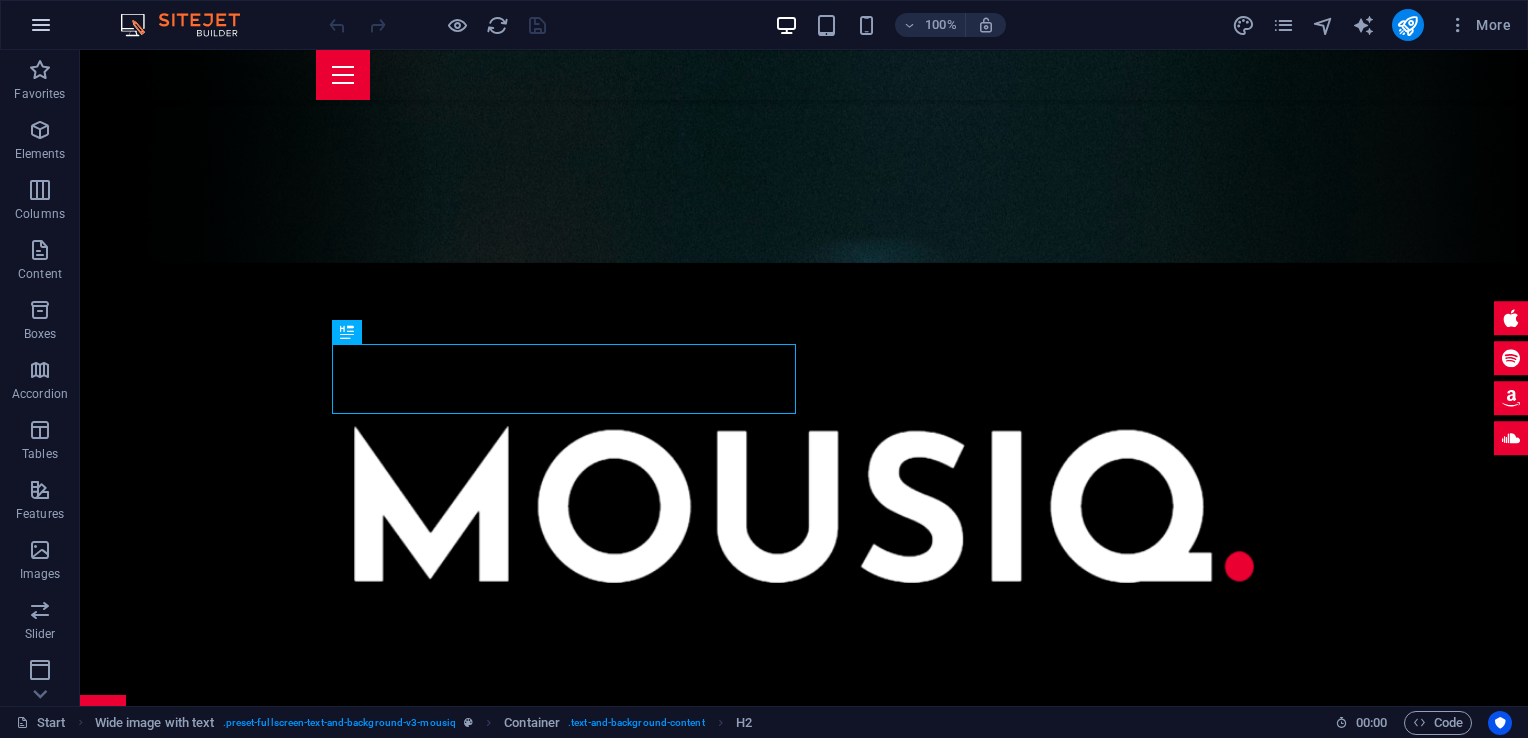 click at bounding box center (41, 25) 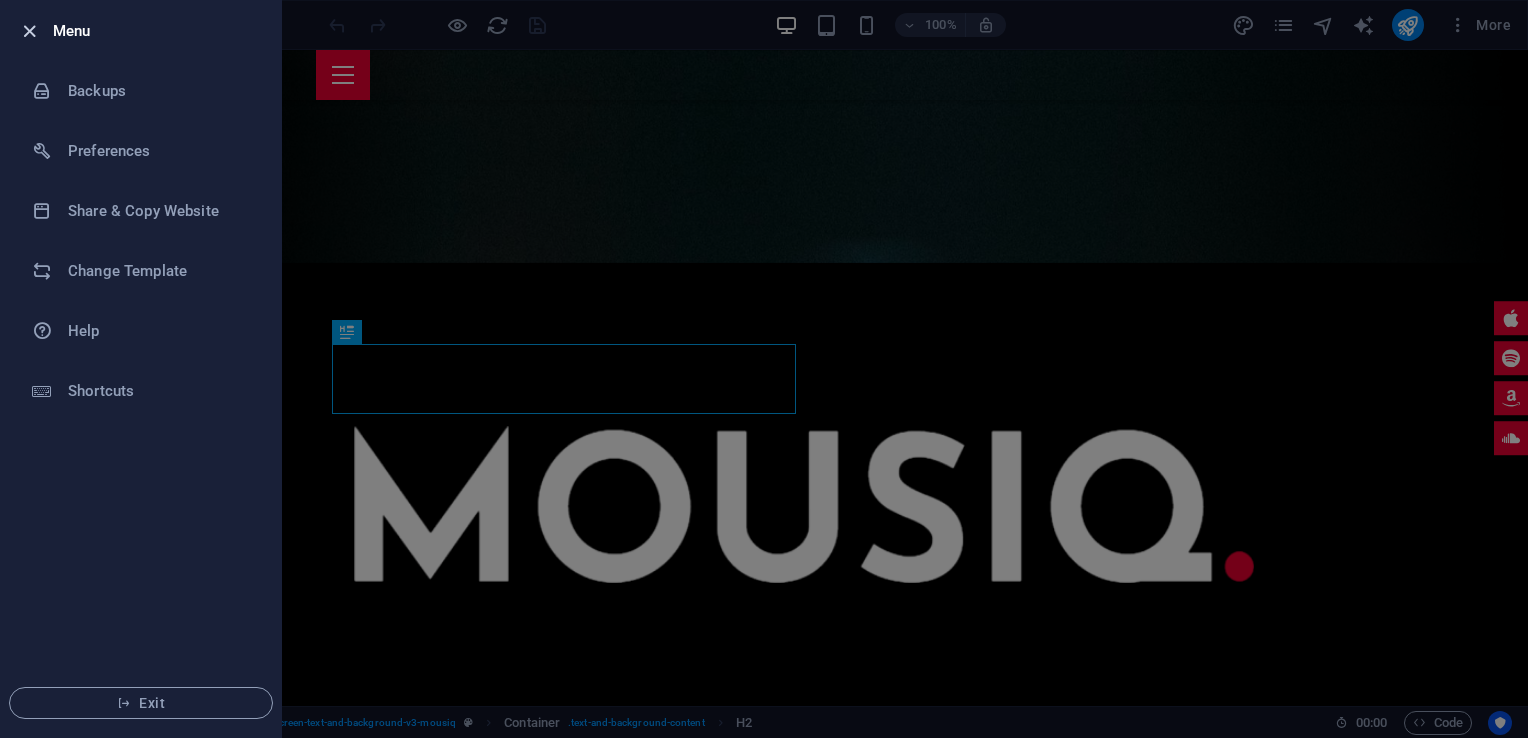 click at bounding box center [29, 31] 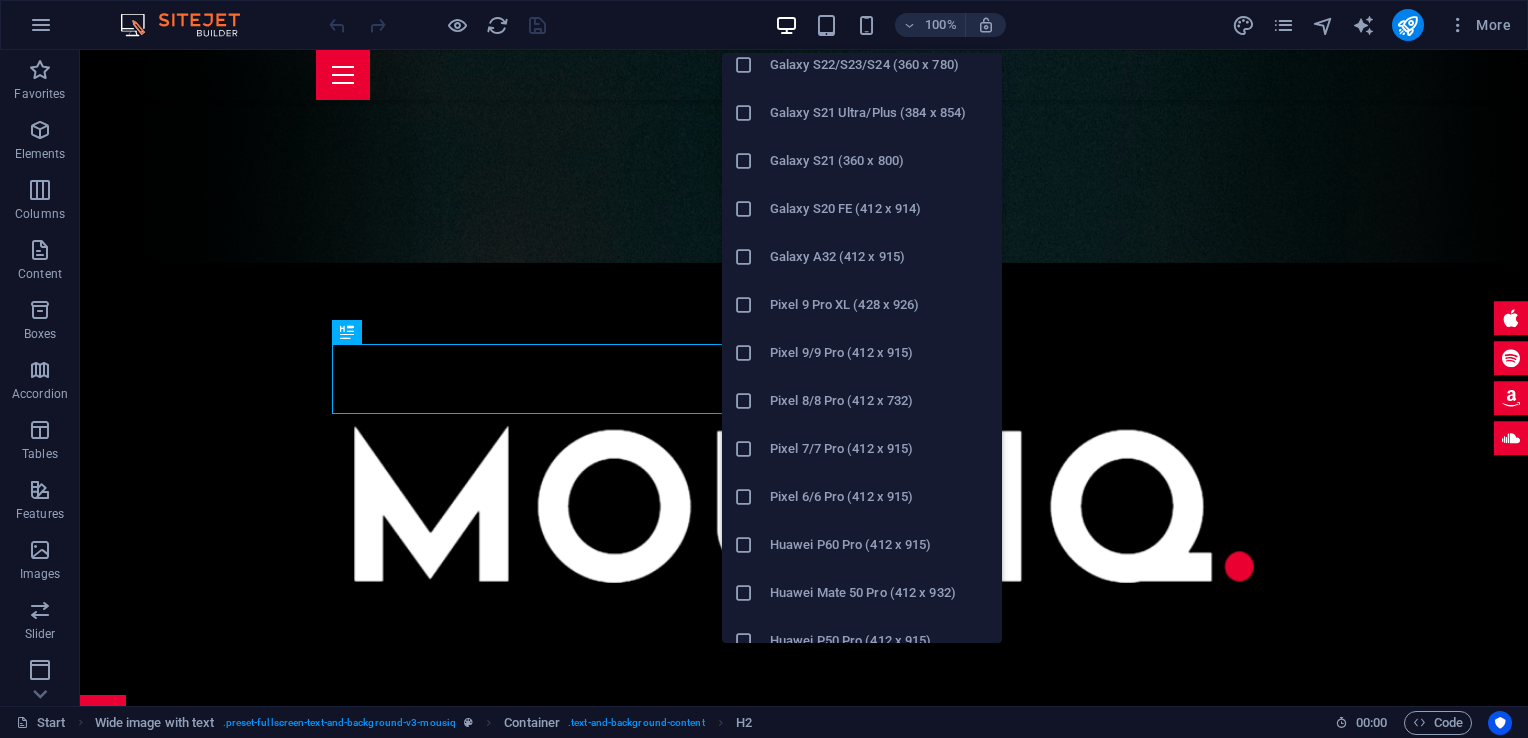 scroll, scrollTop: 793, scrollLeft: 0, axis: vertical 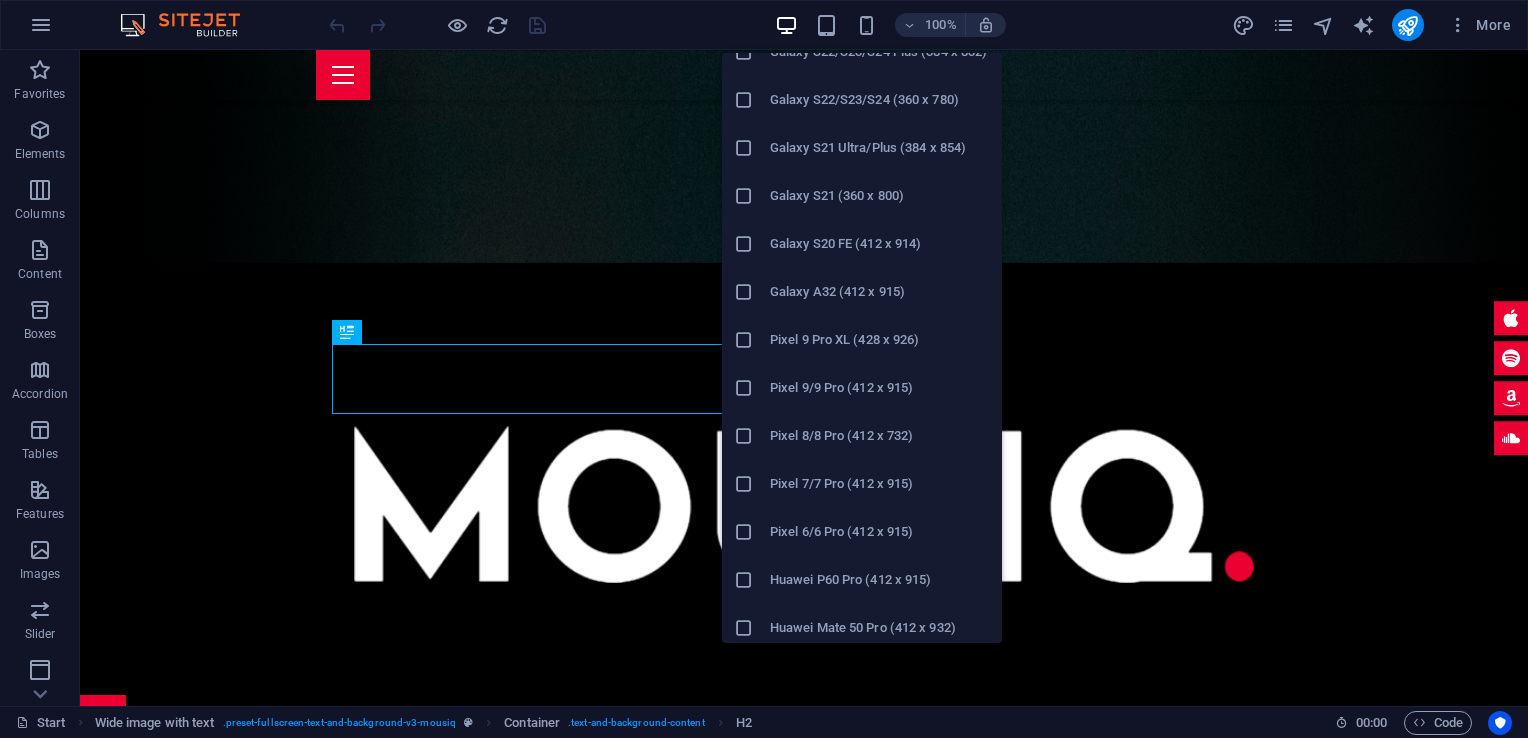click on "Pixel 9 Pro XL (428 x 926)" at bounding box center (880, 340) 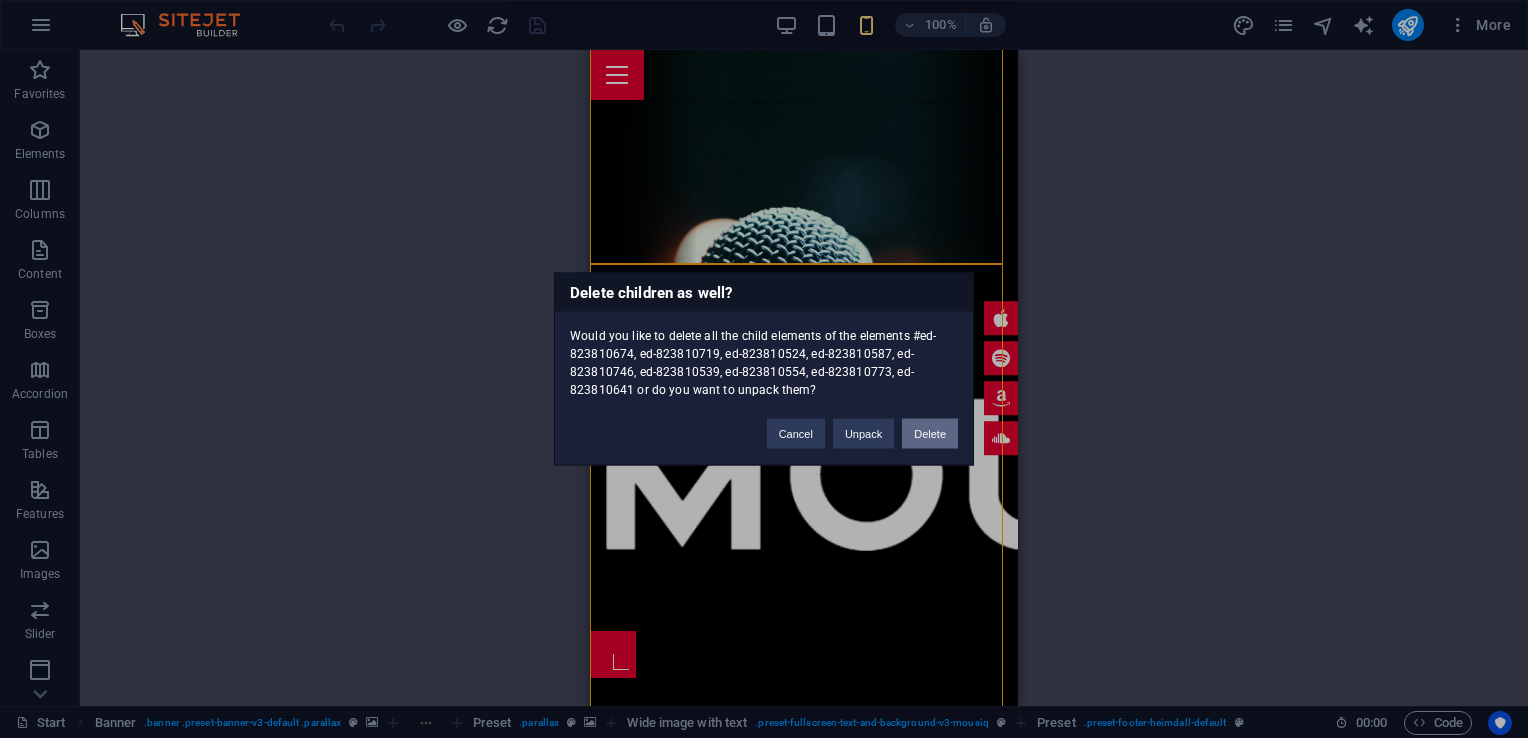 click on "Delete" at bounding box center (930, 434) 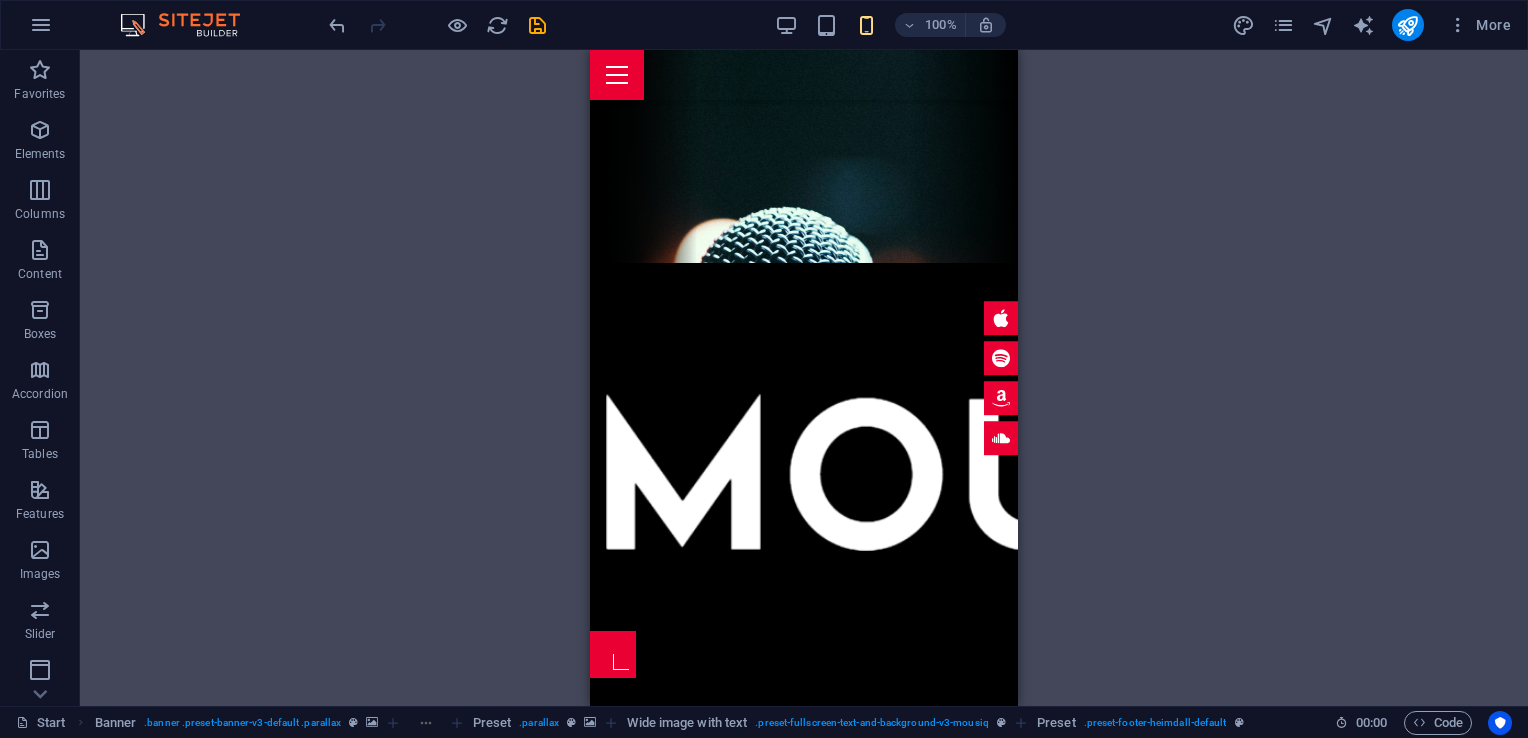 scroll, scrollTop: 0, scrollLeft: 0, axis: both 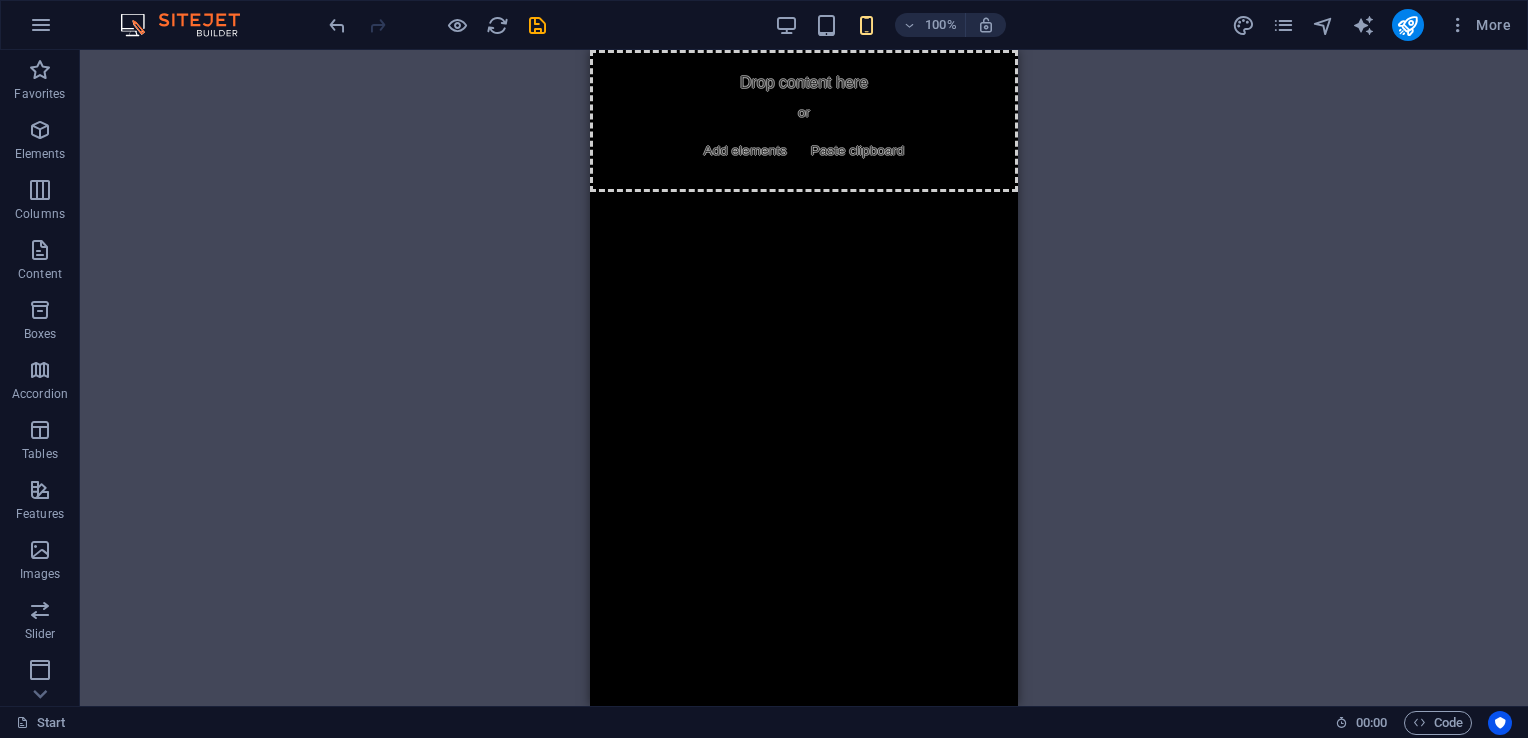 click on "Drag here to replace the existing content. Press “Ctrl” if you want to create a new element.
H2   Wide image with text   Container   Logo   Banner   Banner   Container   Placeholder   Wide image with text   Container   Text   Scroll indicator   Container   Menu Bar   Icon   Preset   Container   Container   Wide image with text   Container   Preset   Wide image with text   Preset" at bounding box center (804, 378) 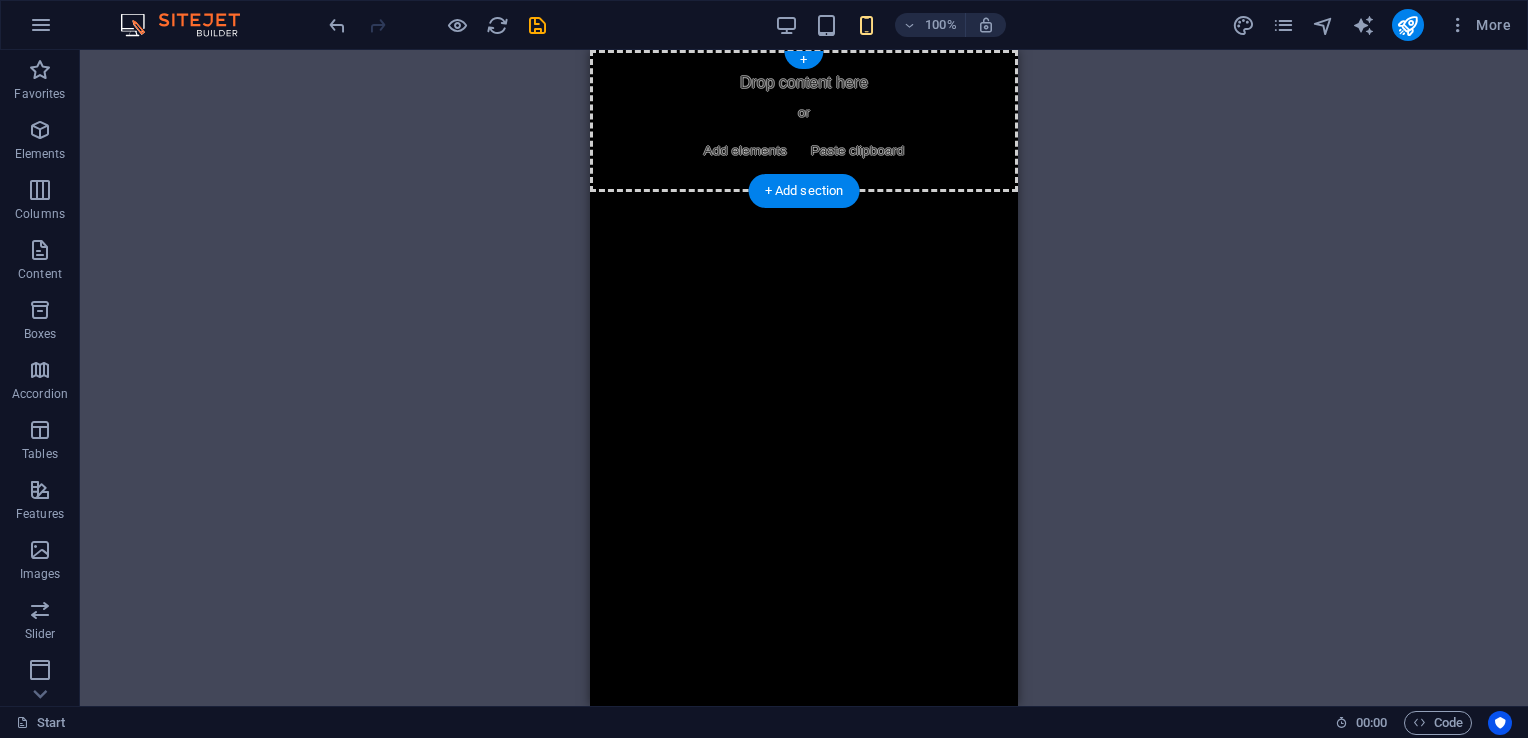 click on "Drop content here or  Add elements  Paste clipboard" at bounding box center [804, 121] 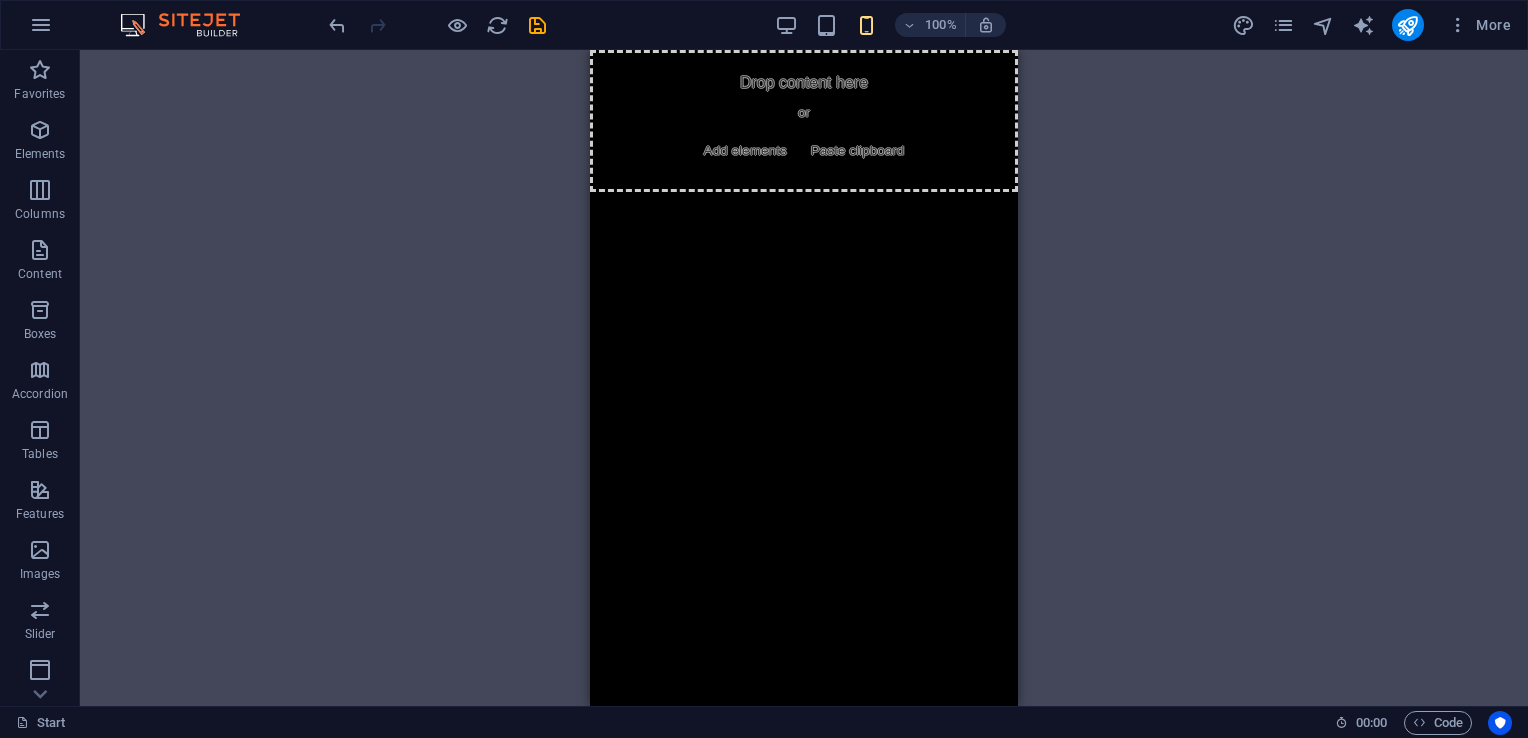 click on "Skip to main content
Drop content here or  Add elements  Paste clipboard" at bounding box center (804, 121) 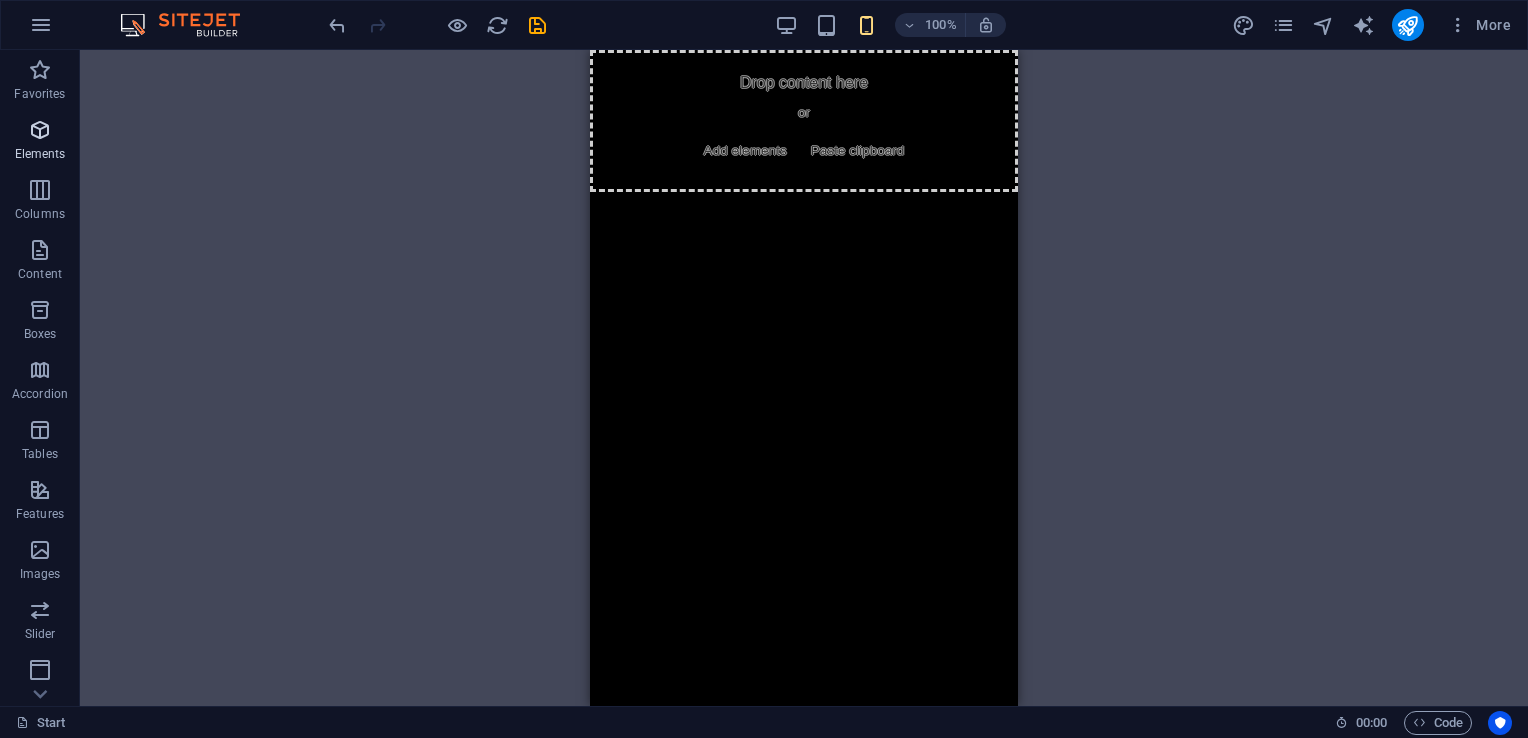 click on "Elements" at bounding box center (40, 142) 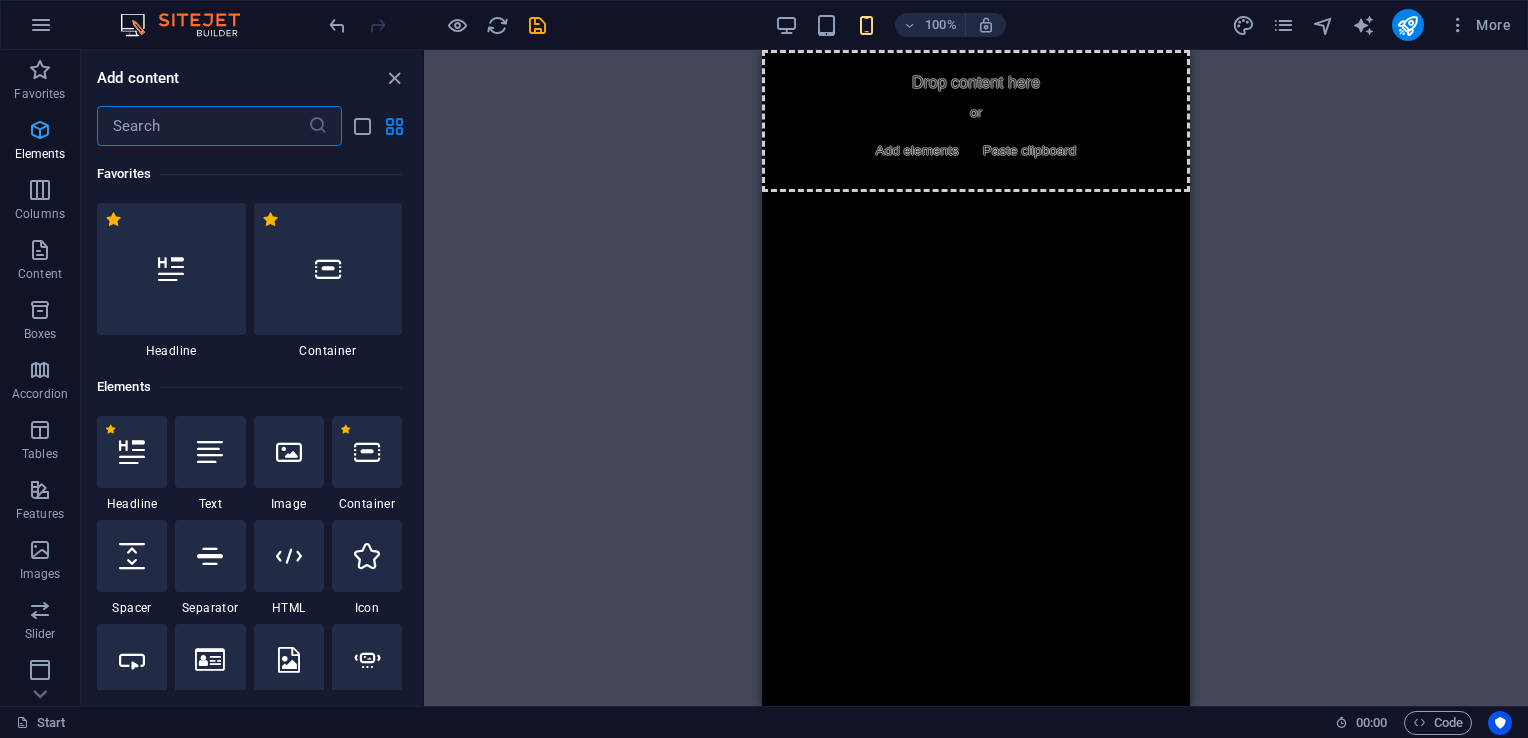 scroll, scrollTop: 212, scrollLeft: 0, axis: vertical 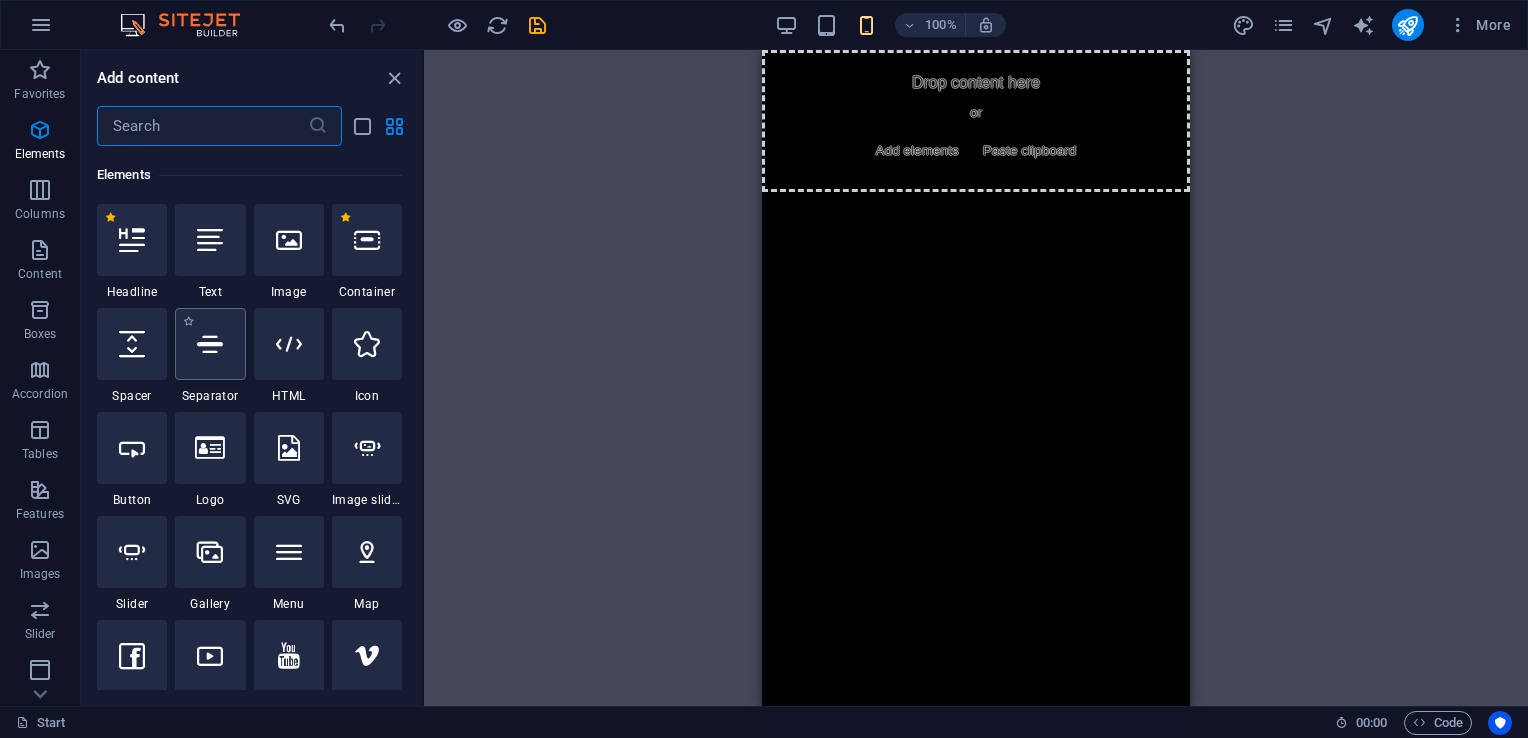 click at bounding box center [210, 344] 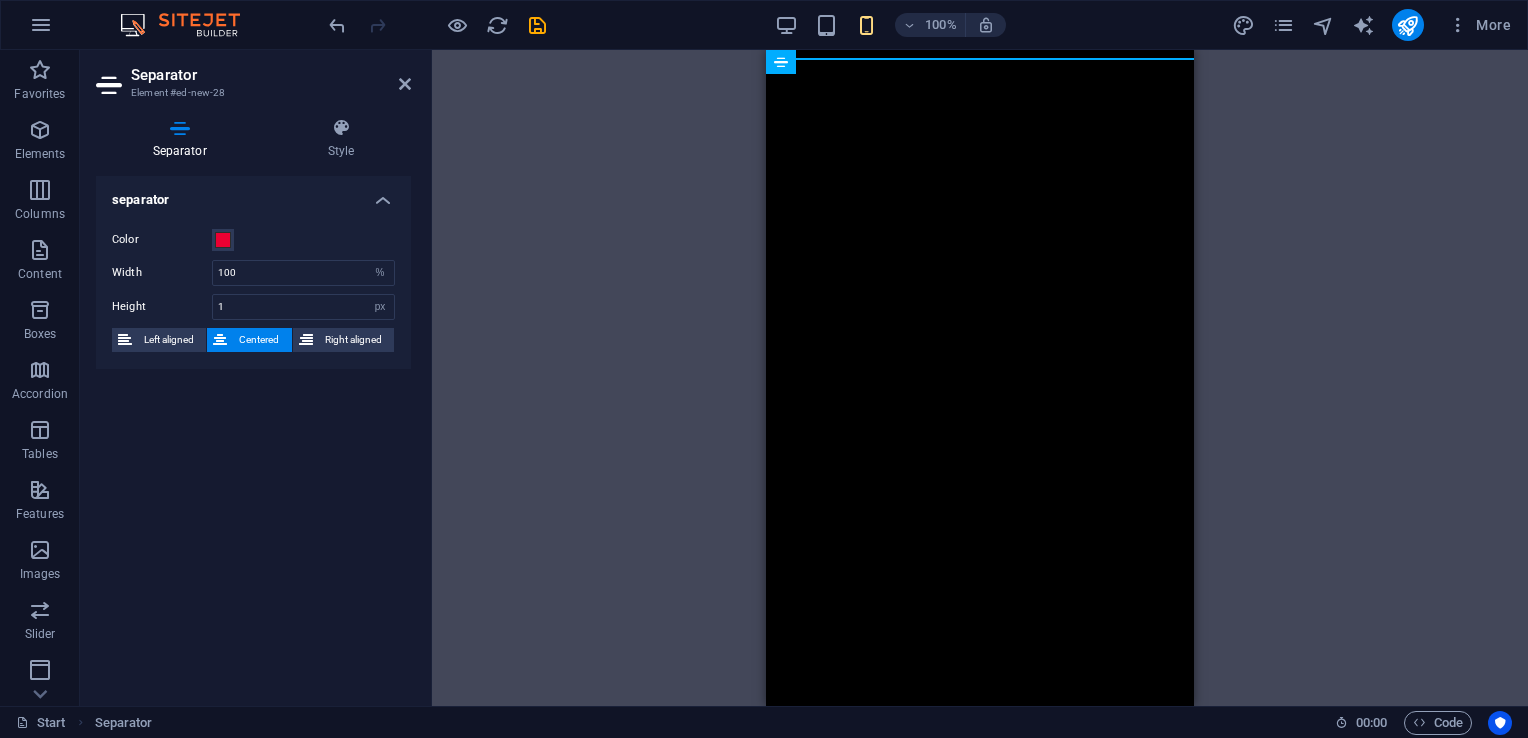 click on "Separator Element #ed-new-28" at bounding box center (253, 76) 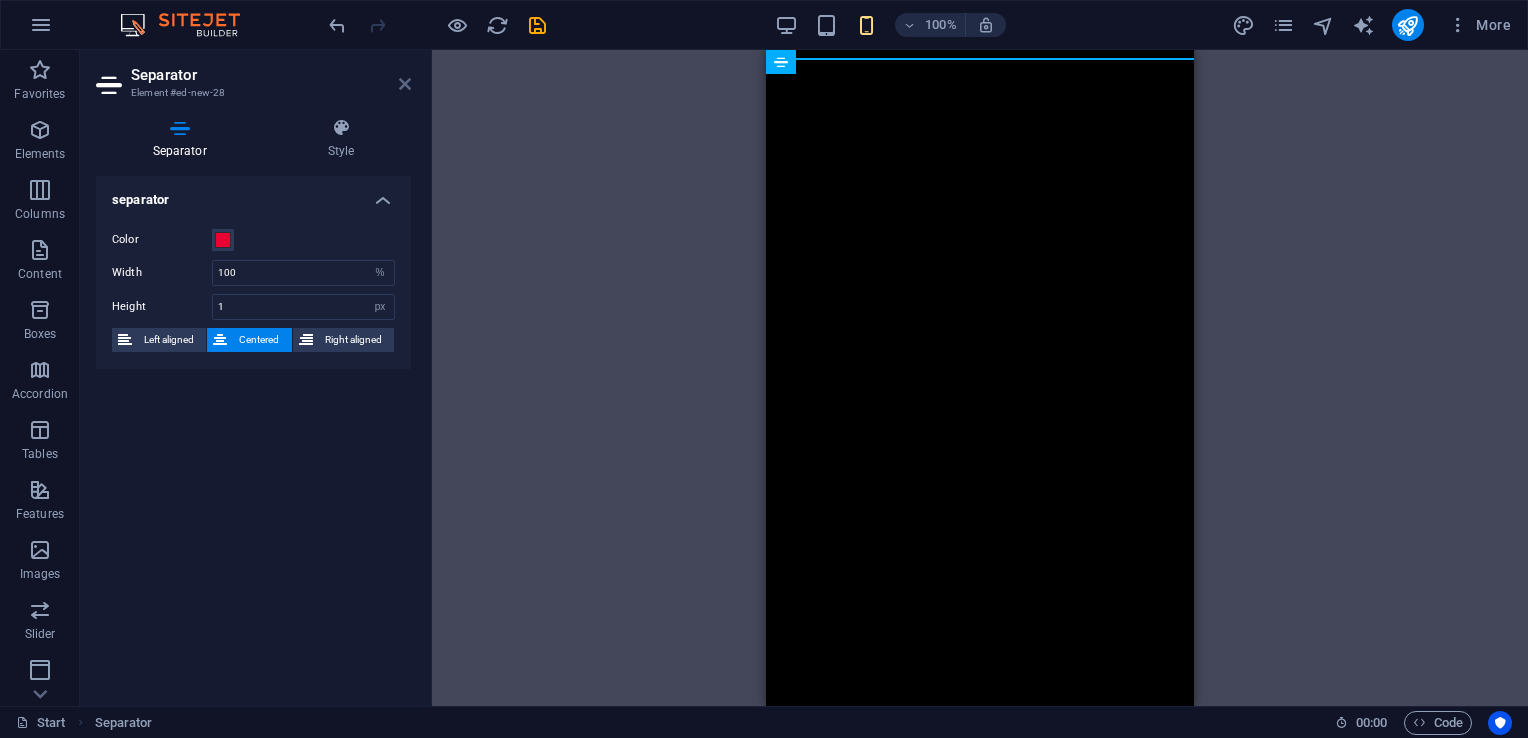 click at bounding box center (405, 84) 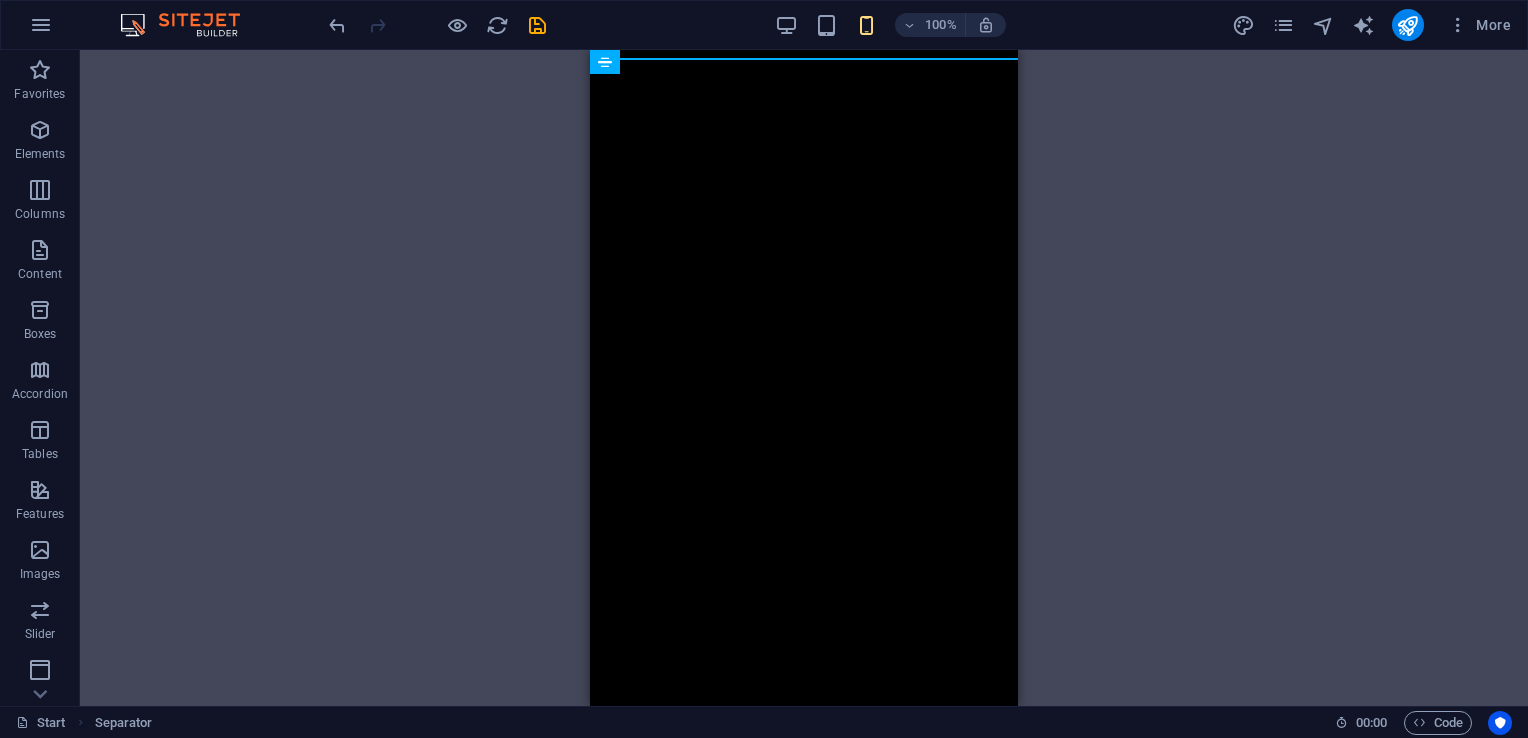 click on "Skip to main content" at bounding box center (804, 58) 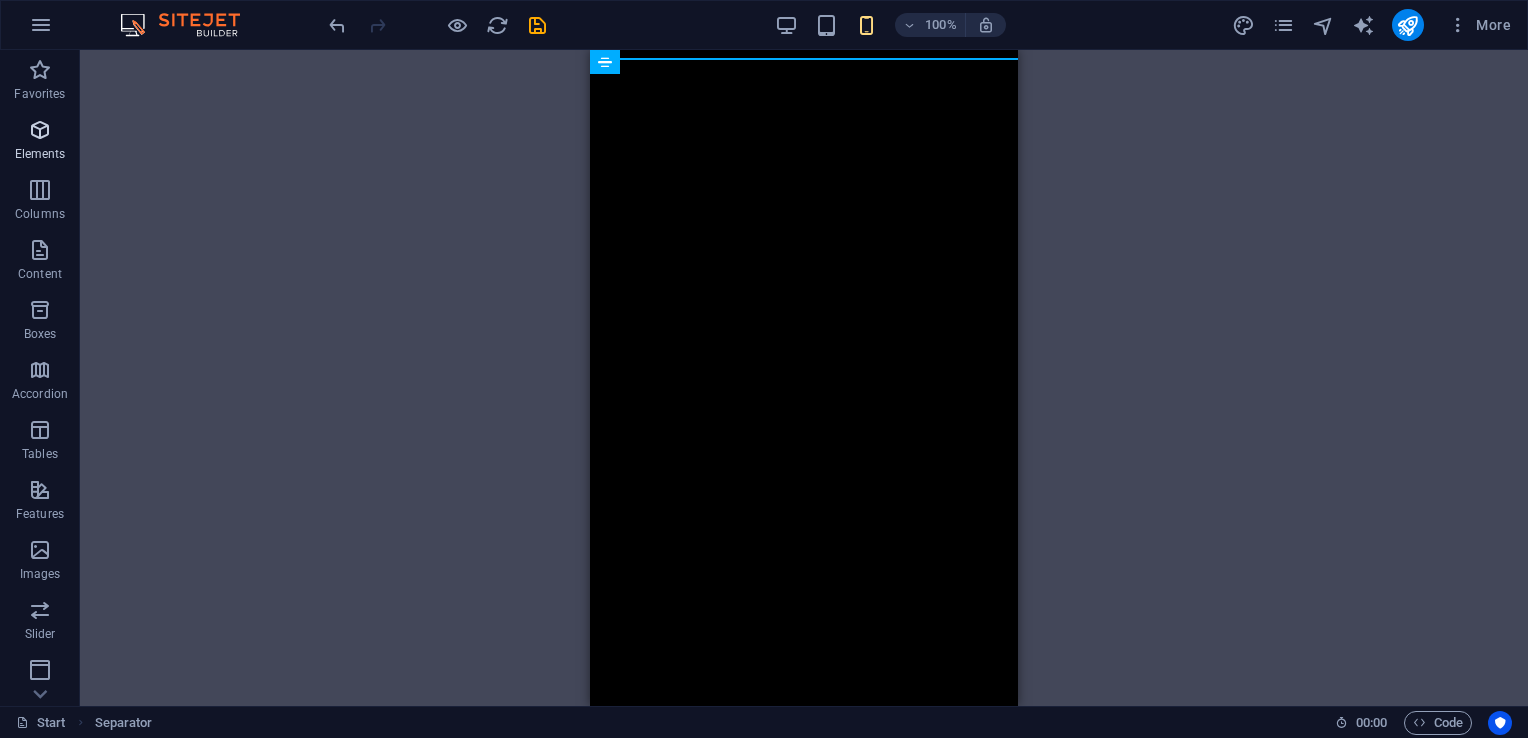 drag, startPoint x: 38, startPoint y: 137, endPoint x: 65, endPoint y: 138, distance: 27.018513 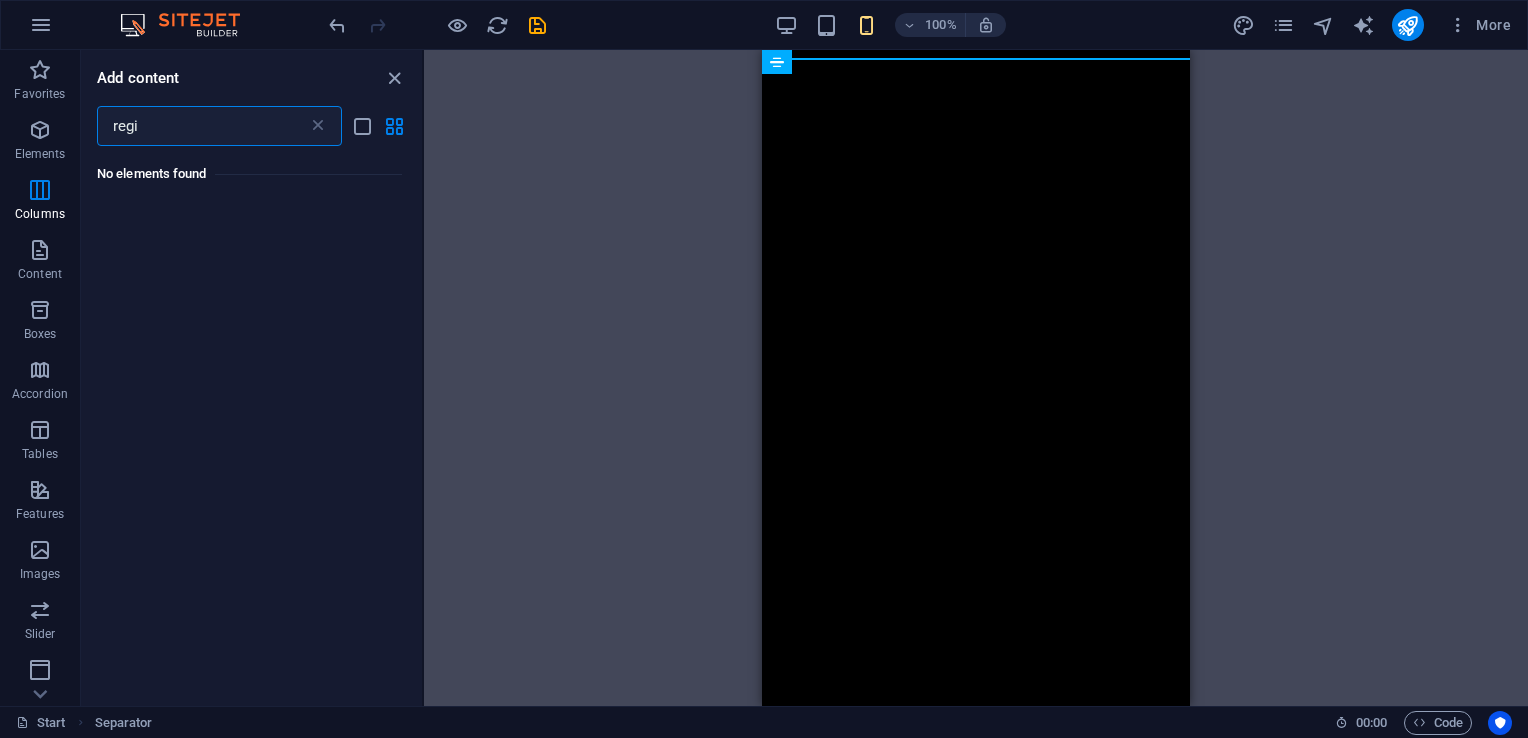 scroll, scrollTop: 0, scrollLeft: 0, axis: both 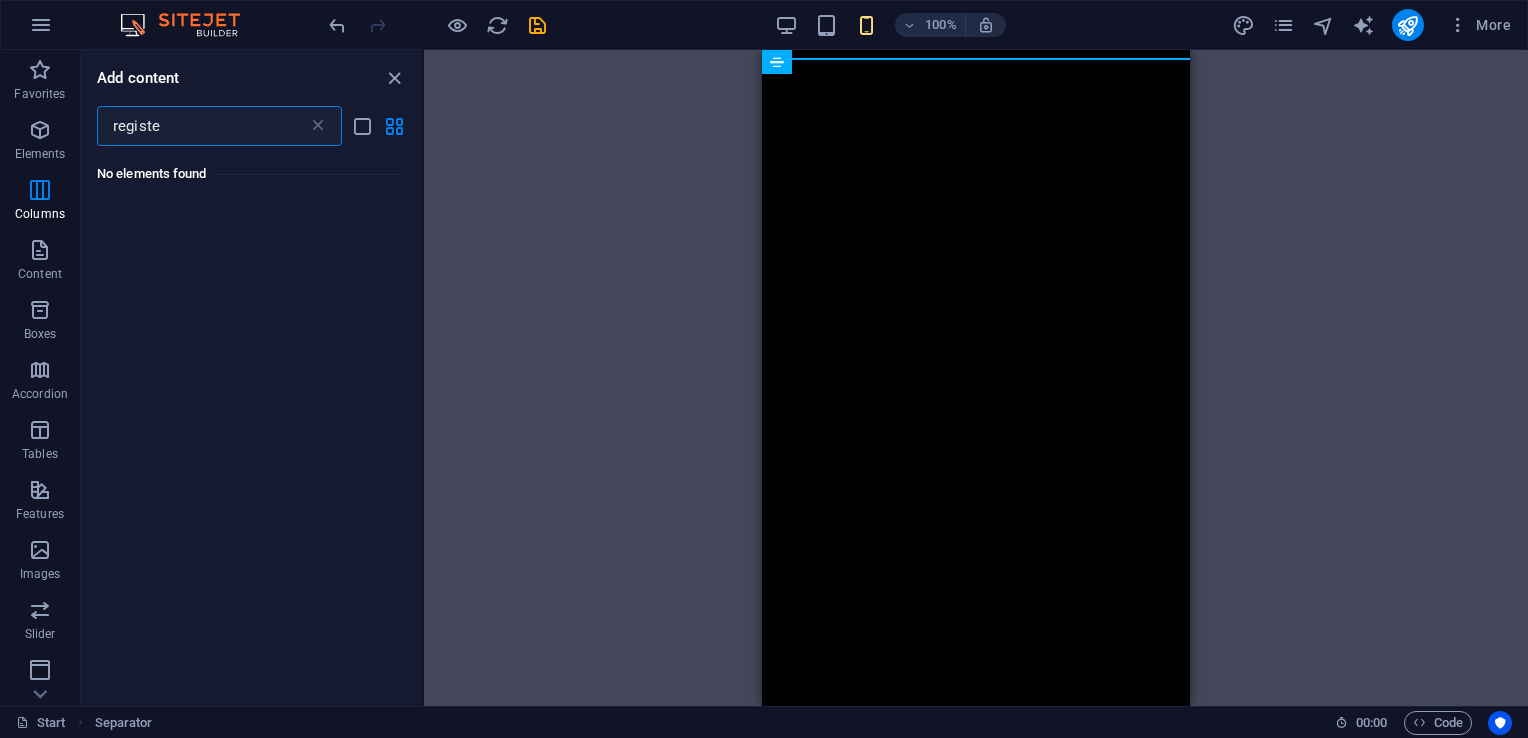 type on "register" 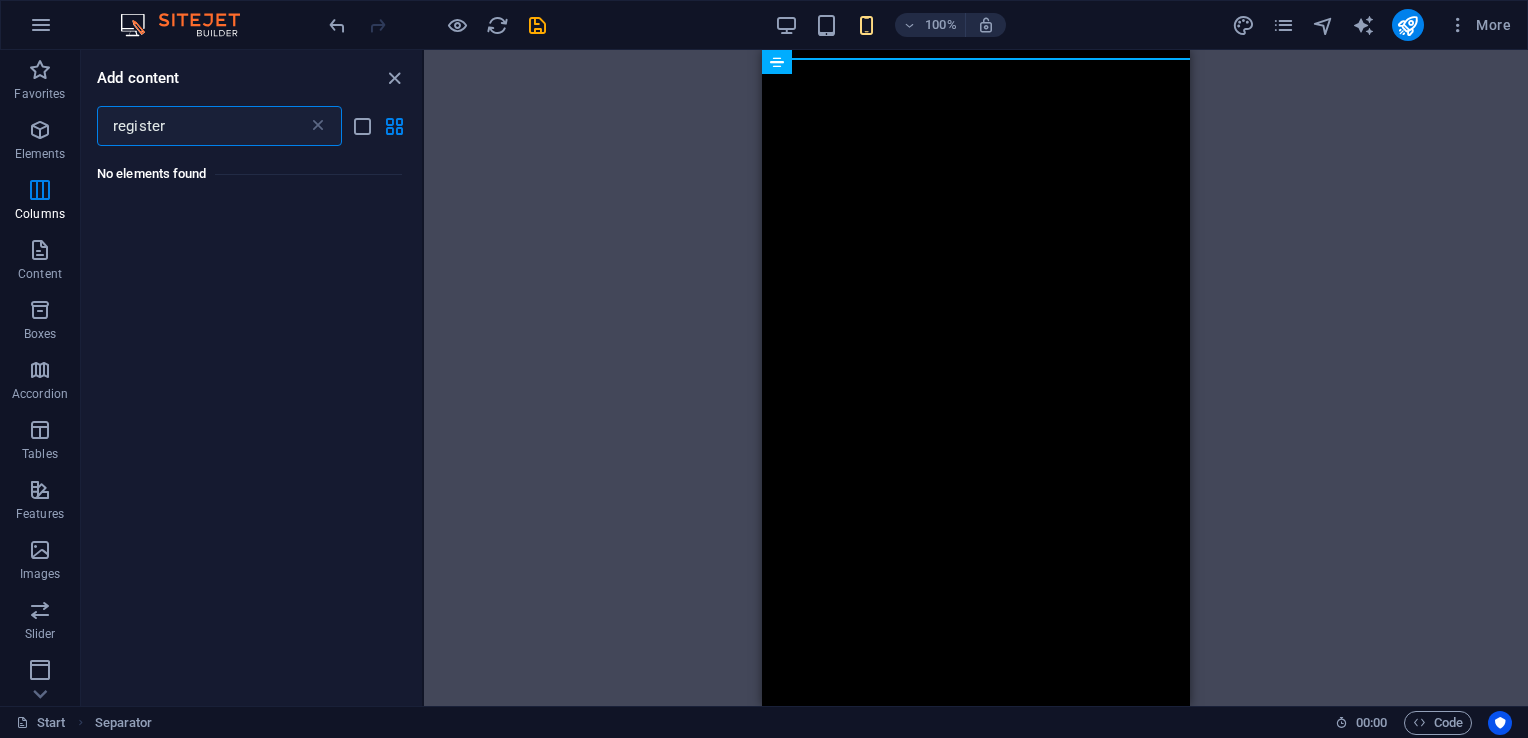 type 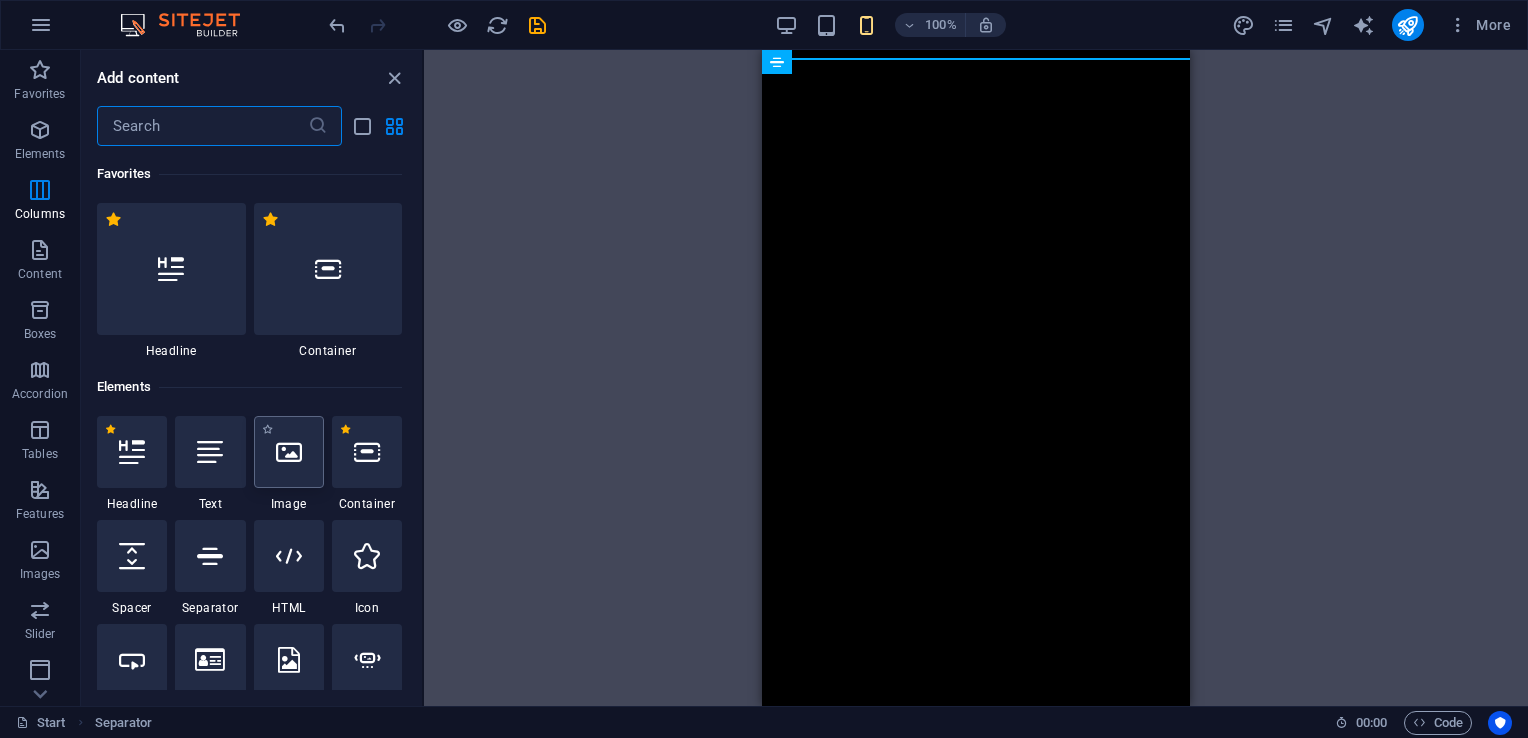 click at bounding box center (289, 452) 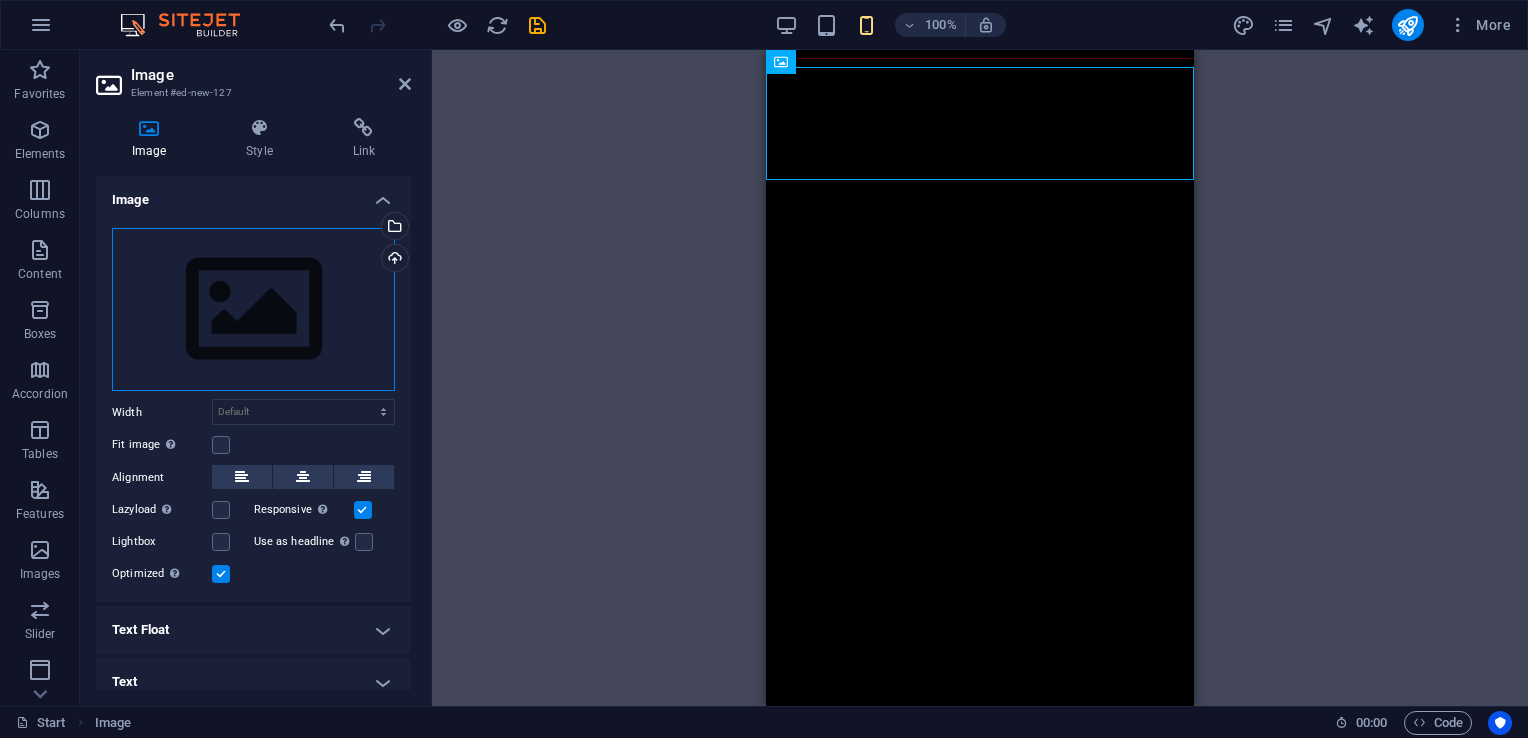 click on "Drag files here, click to choose files or select files from Files or our free stock photos & videos" at bounding box center [253, 310] 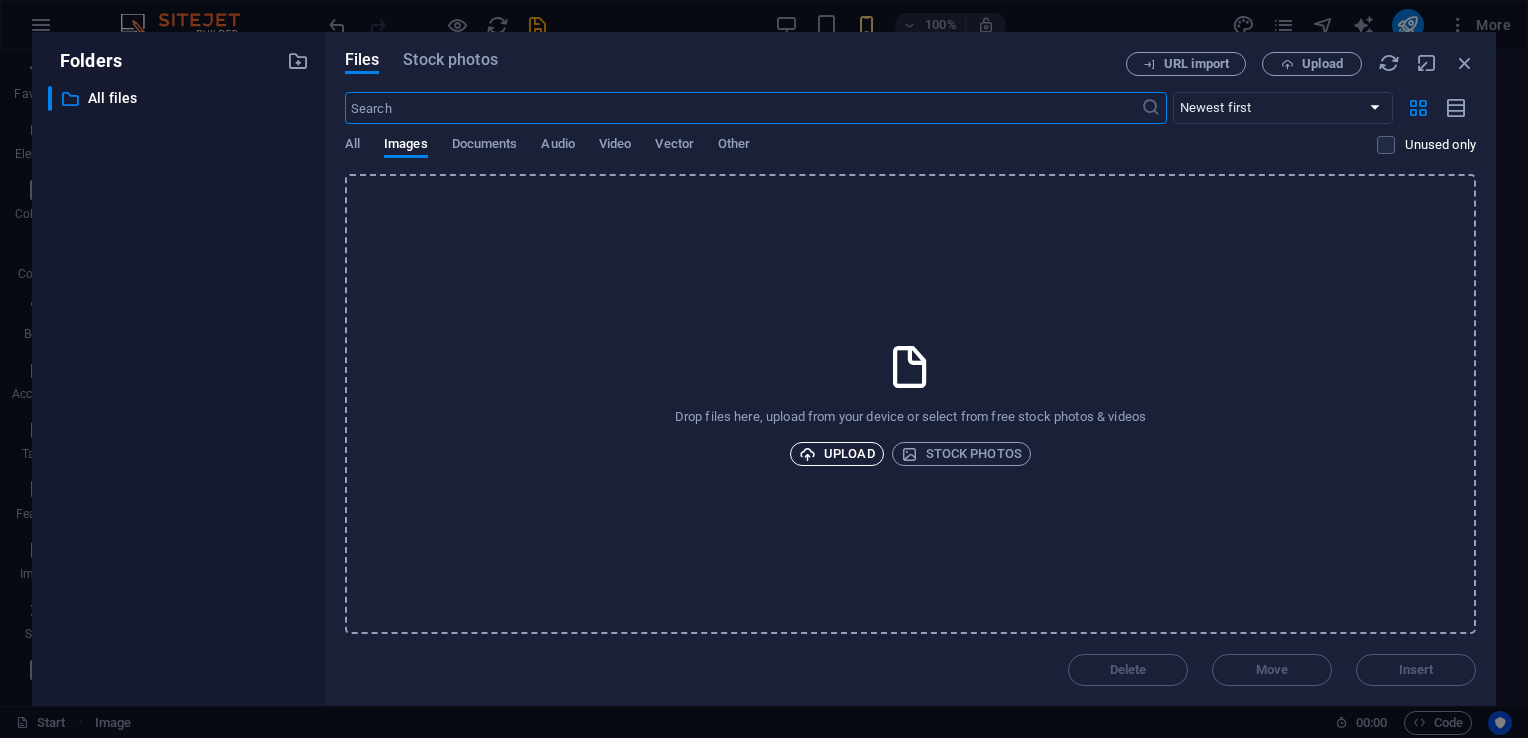 click on "Upload" at bounding box center [837, 454] 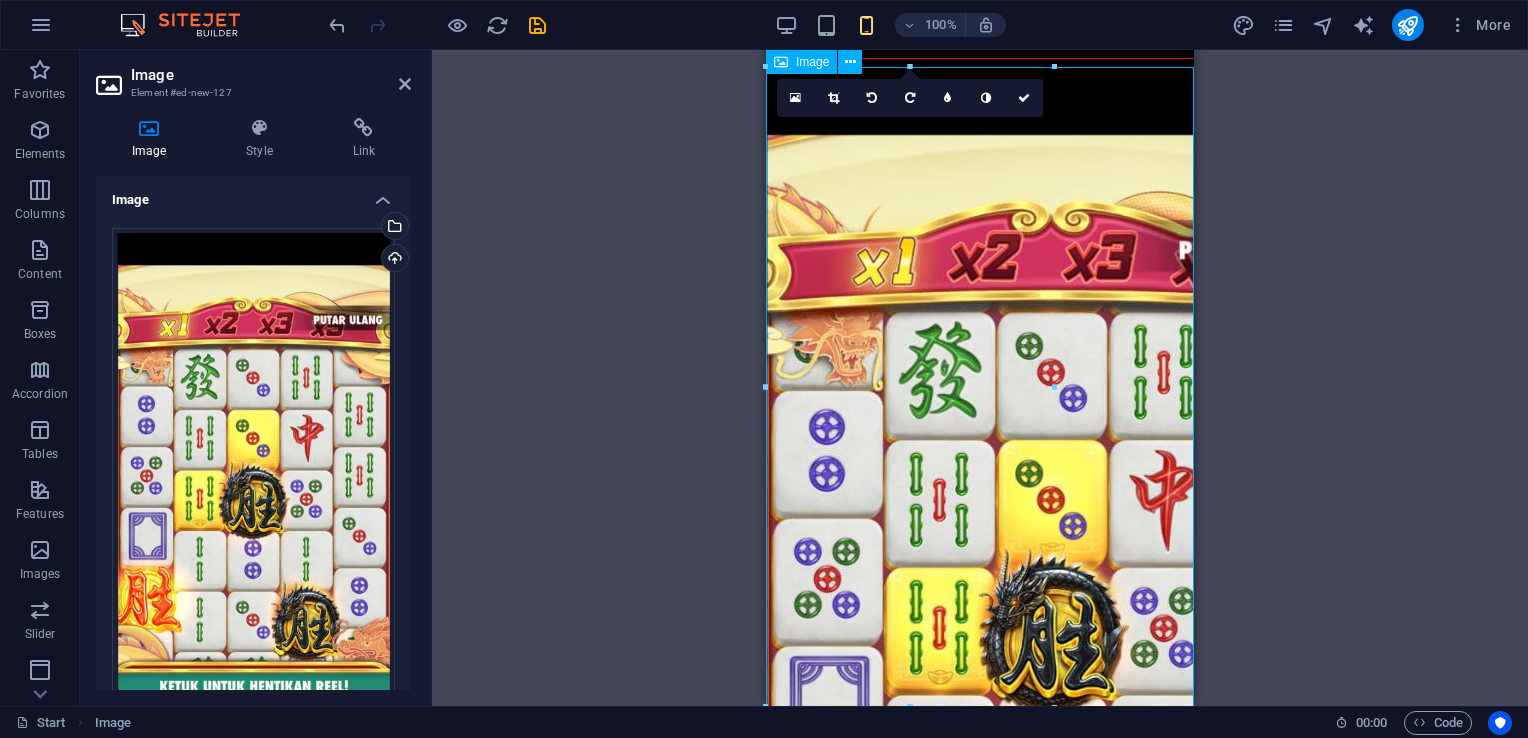 drag, startPoint x: 1145, startPoint y: 73, endPoint x: 1145, endPoint y: 115, distance: 42 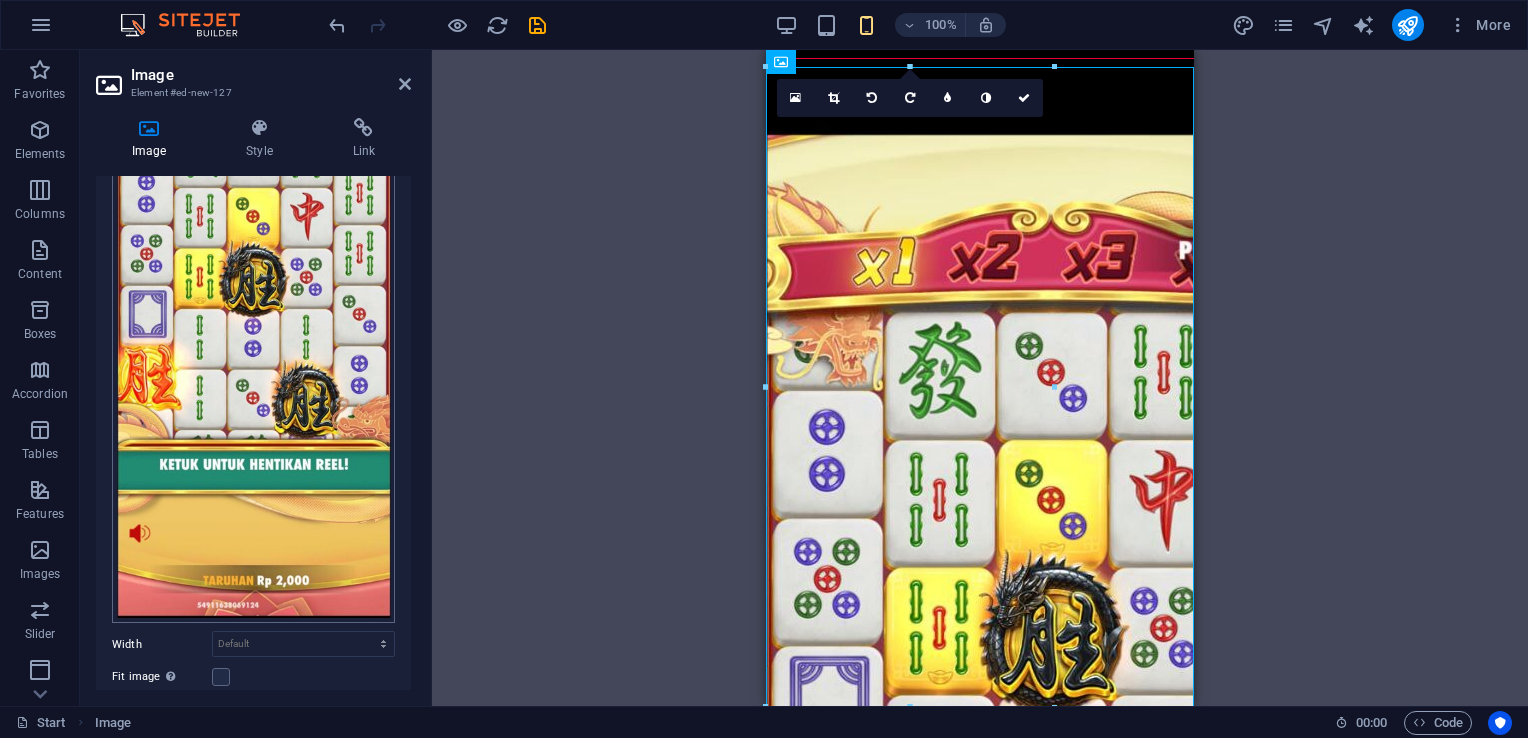 scroll, scrollTop: 300, scrollLeft: 0, axis: vertical 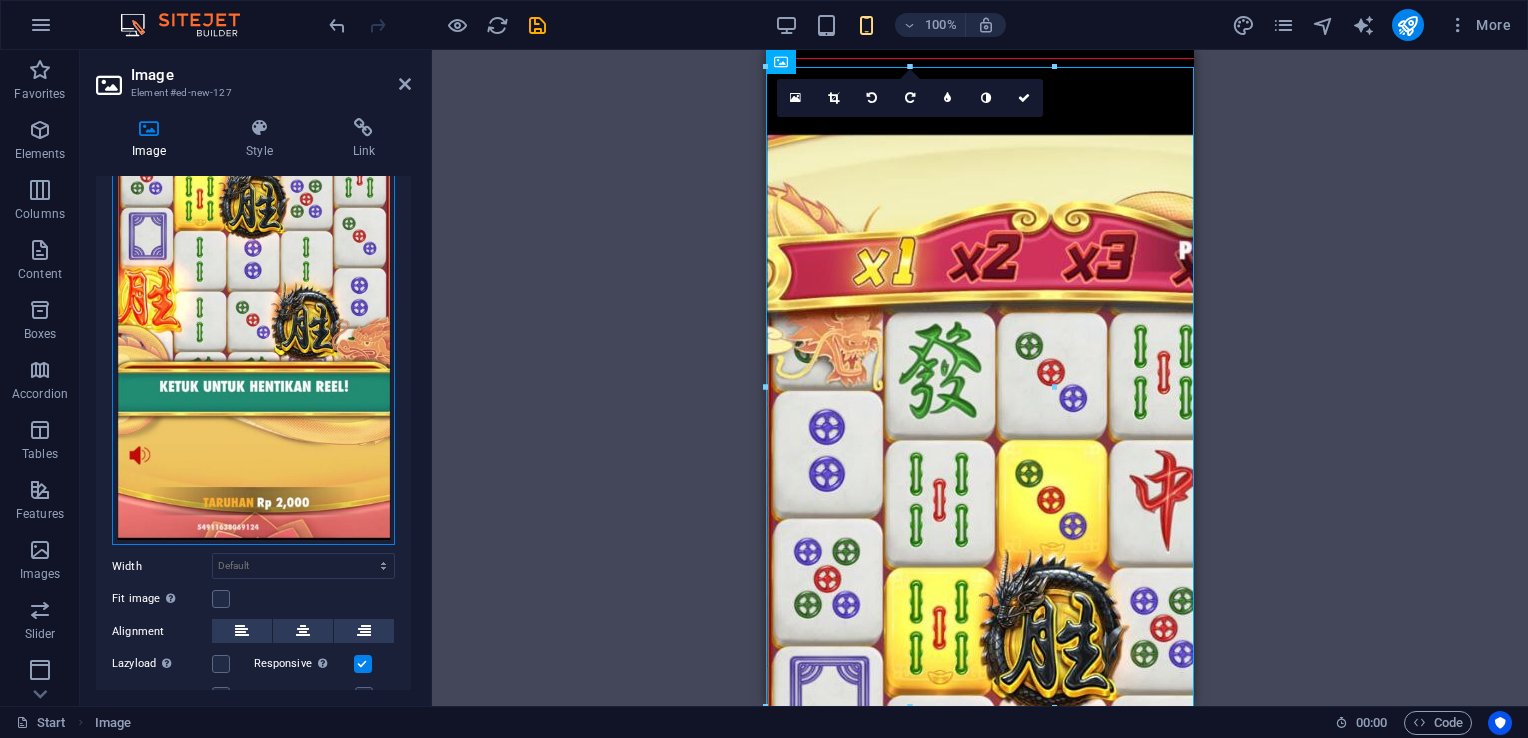 click on "Drag files here, click to choose files or select files from Files or our free stock photos & videos" at bounding box center [253, 236] 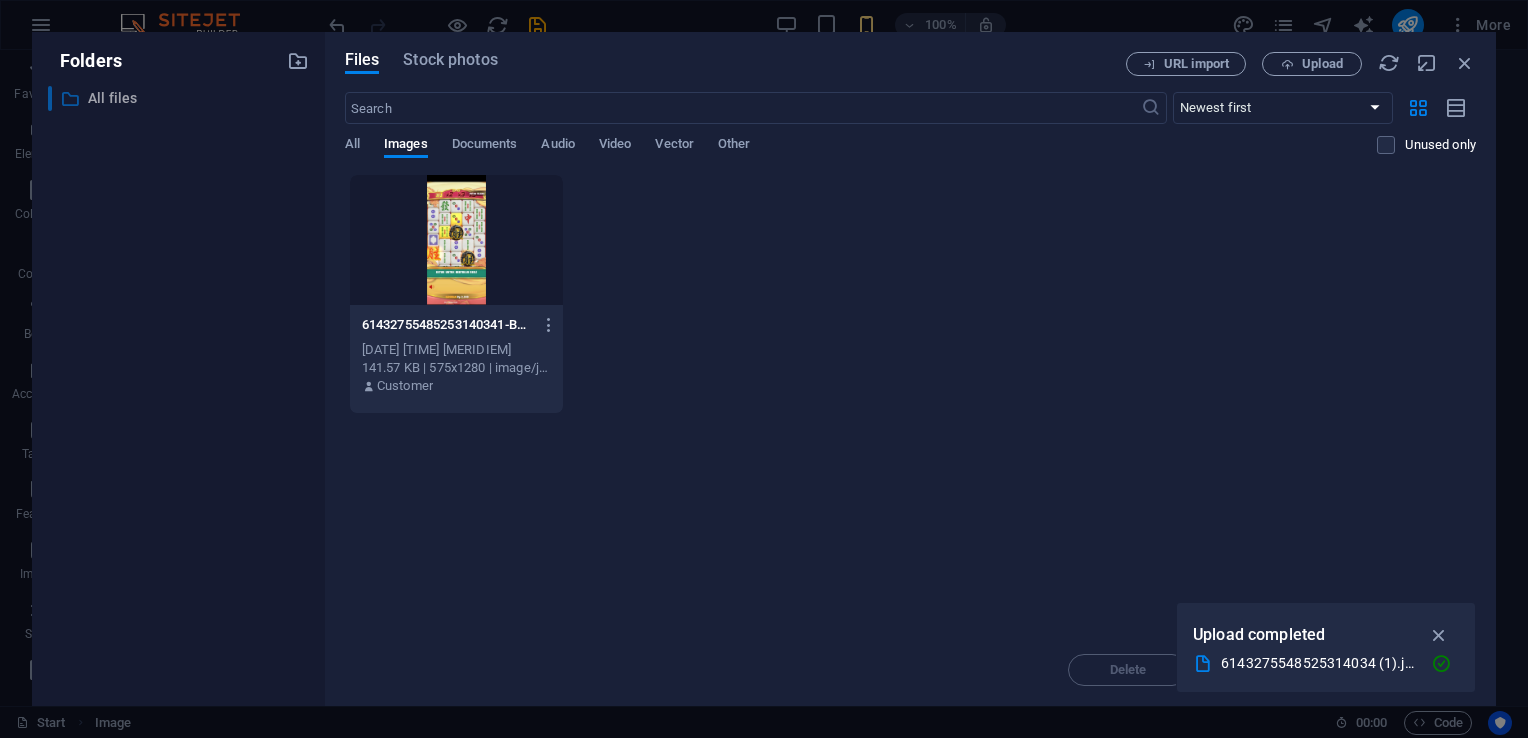 click on "​ All files All files" at bounding box center (178, 98) 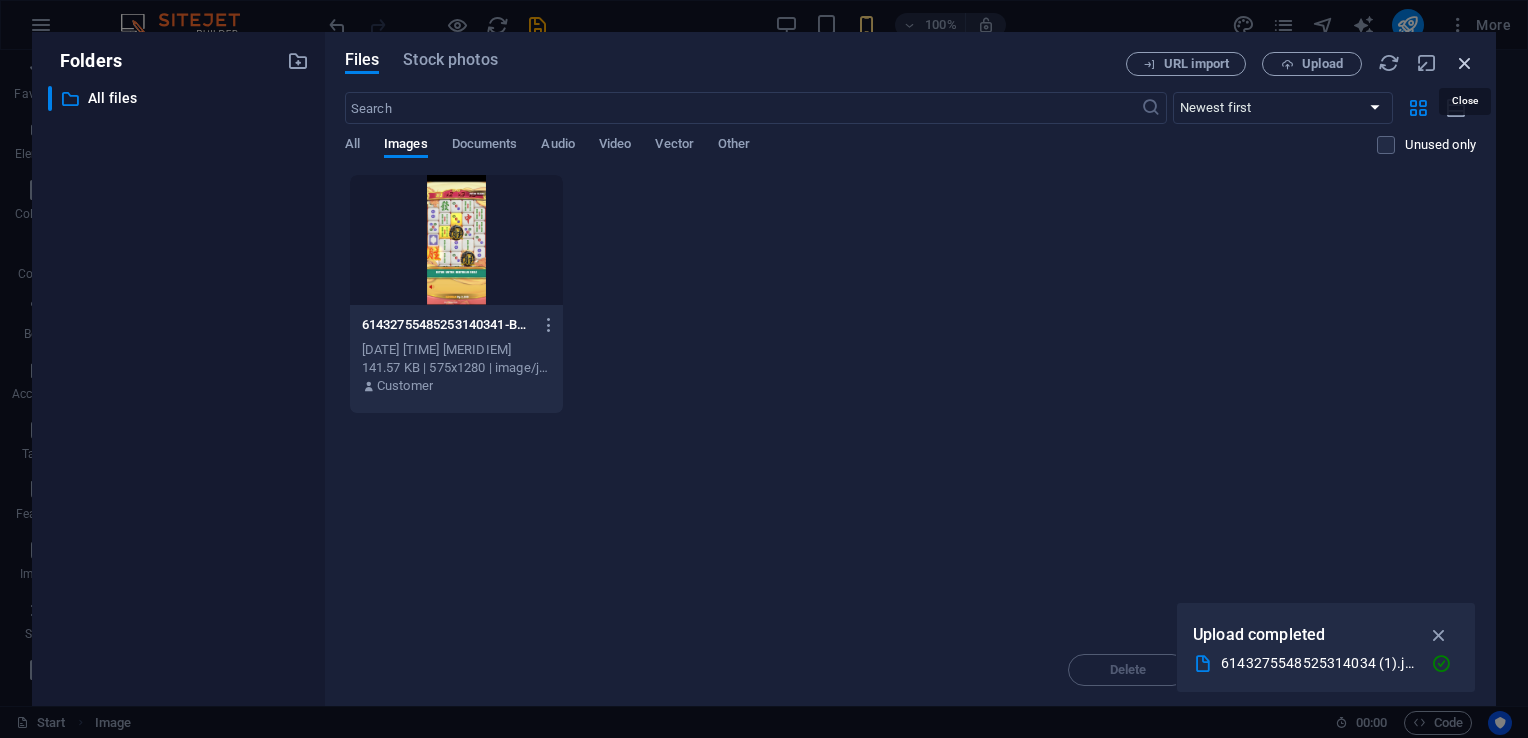 click at bounding box center (1465, 63) 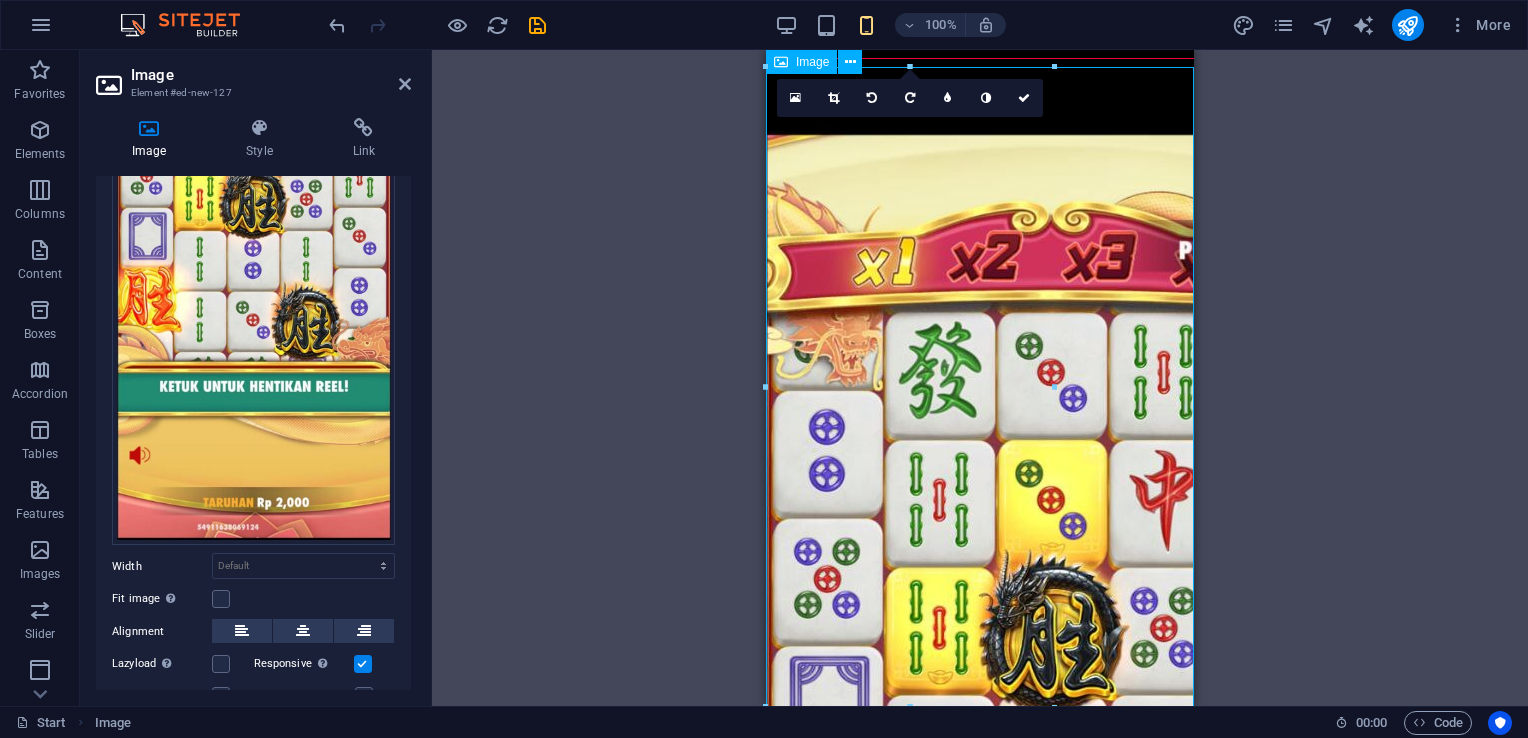 drag, startPoint x: 968, startPoint y: 255, endPoint x: 1008, endPoint y: 254, distance: 40.012497 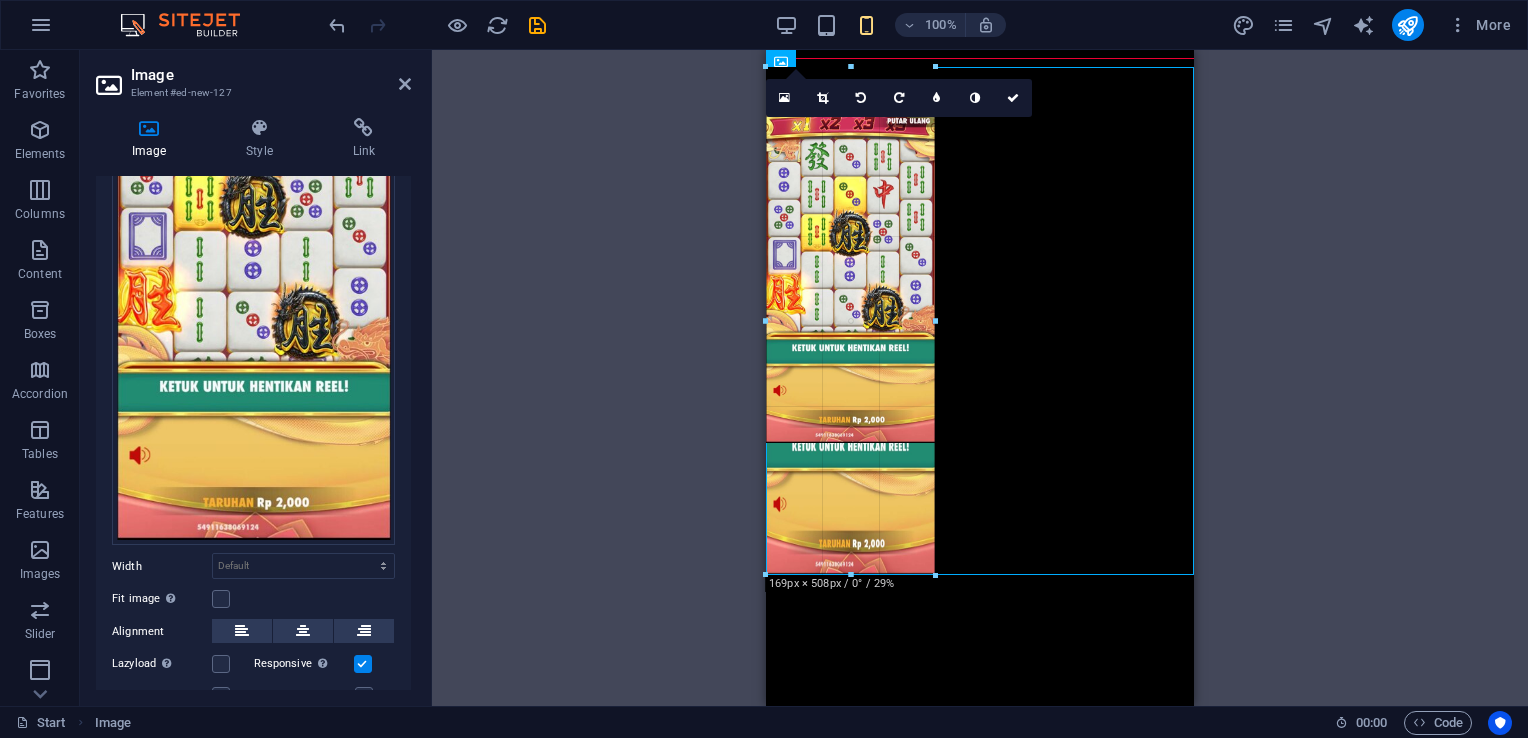 drag, startPoint x: 1051, startPoint y: 386, endPoint x: 928, endPoint y: 116, distance: 296.6968 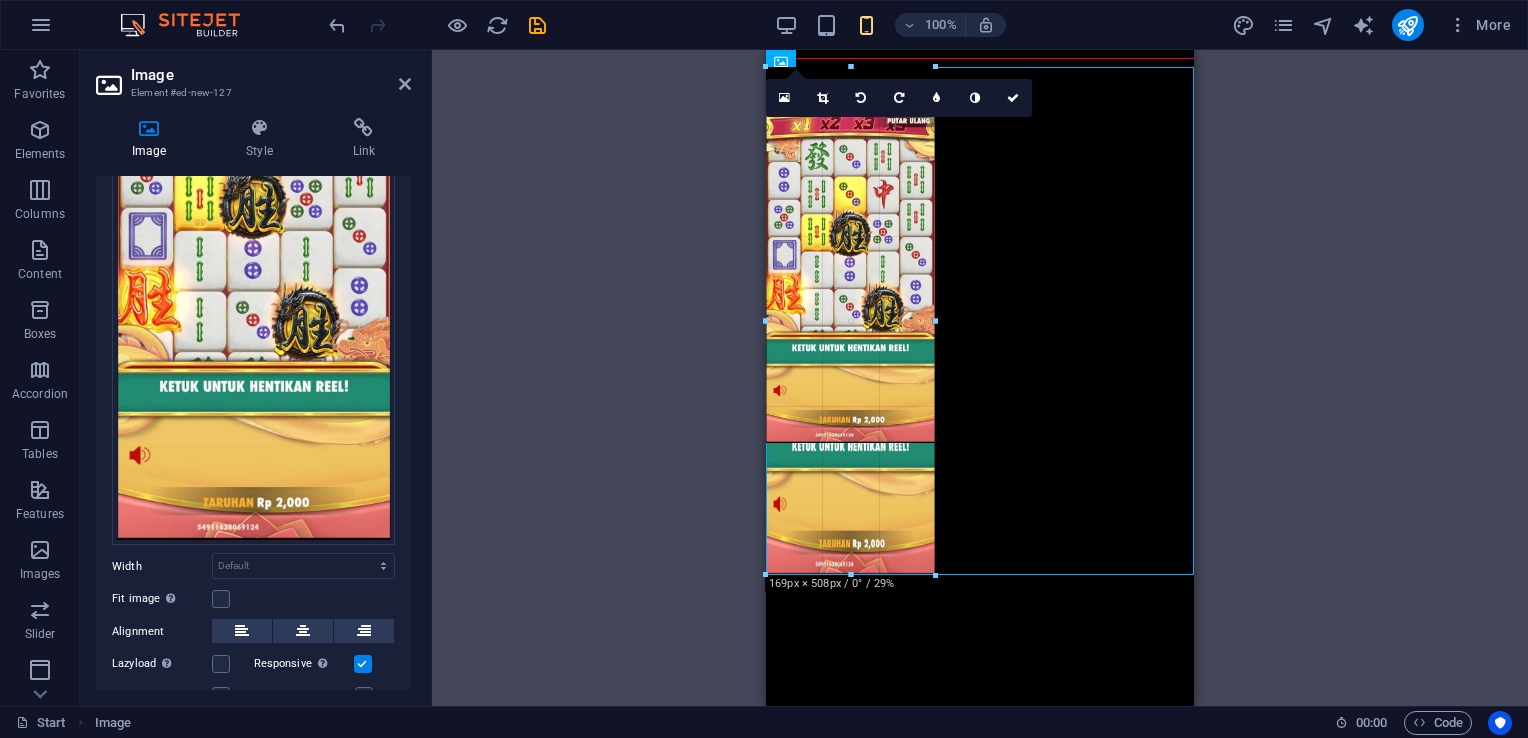 type on "169" 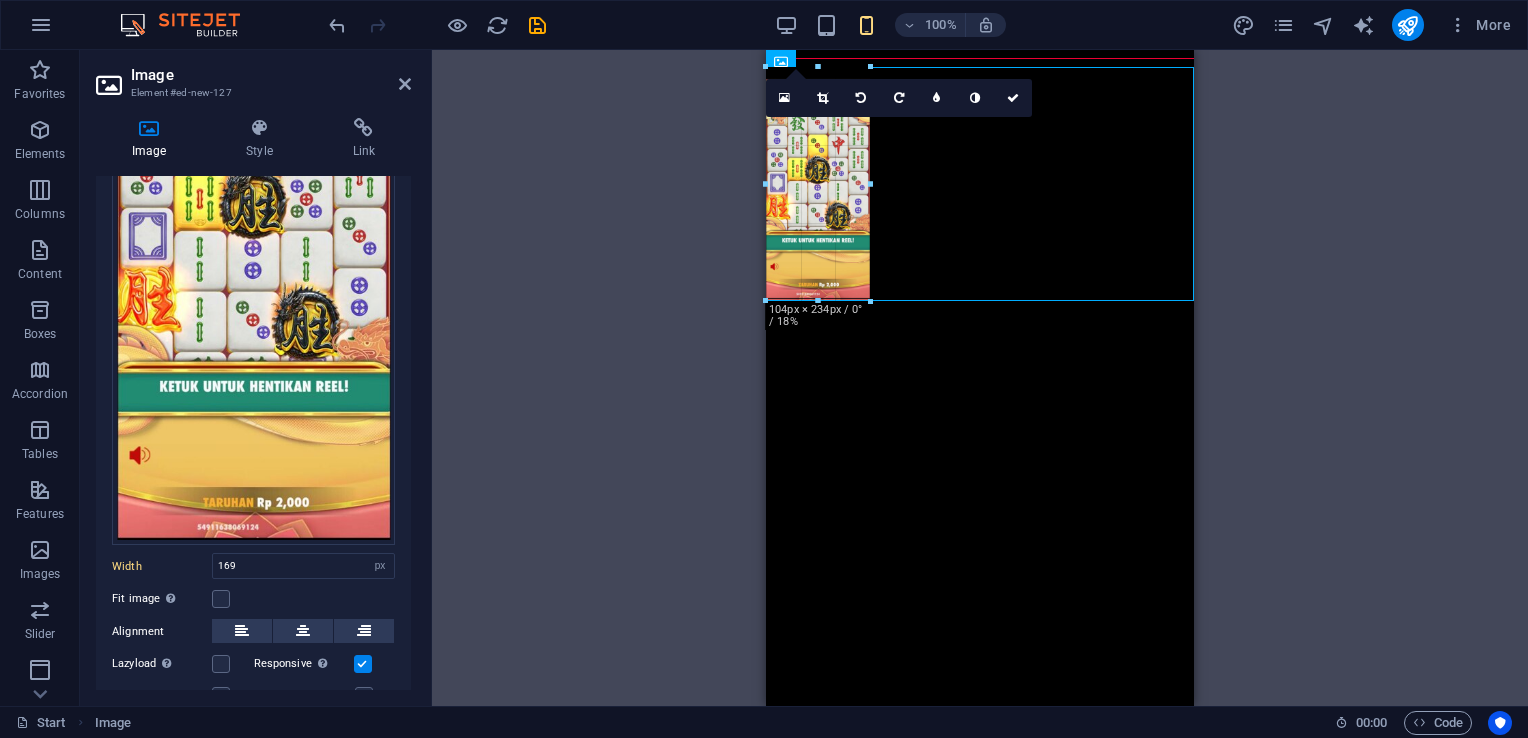 drag, startPoint x: 852, startPoint y: 445, endPoint x: 837, endPoint y: 303, distance: 142.79005 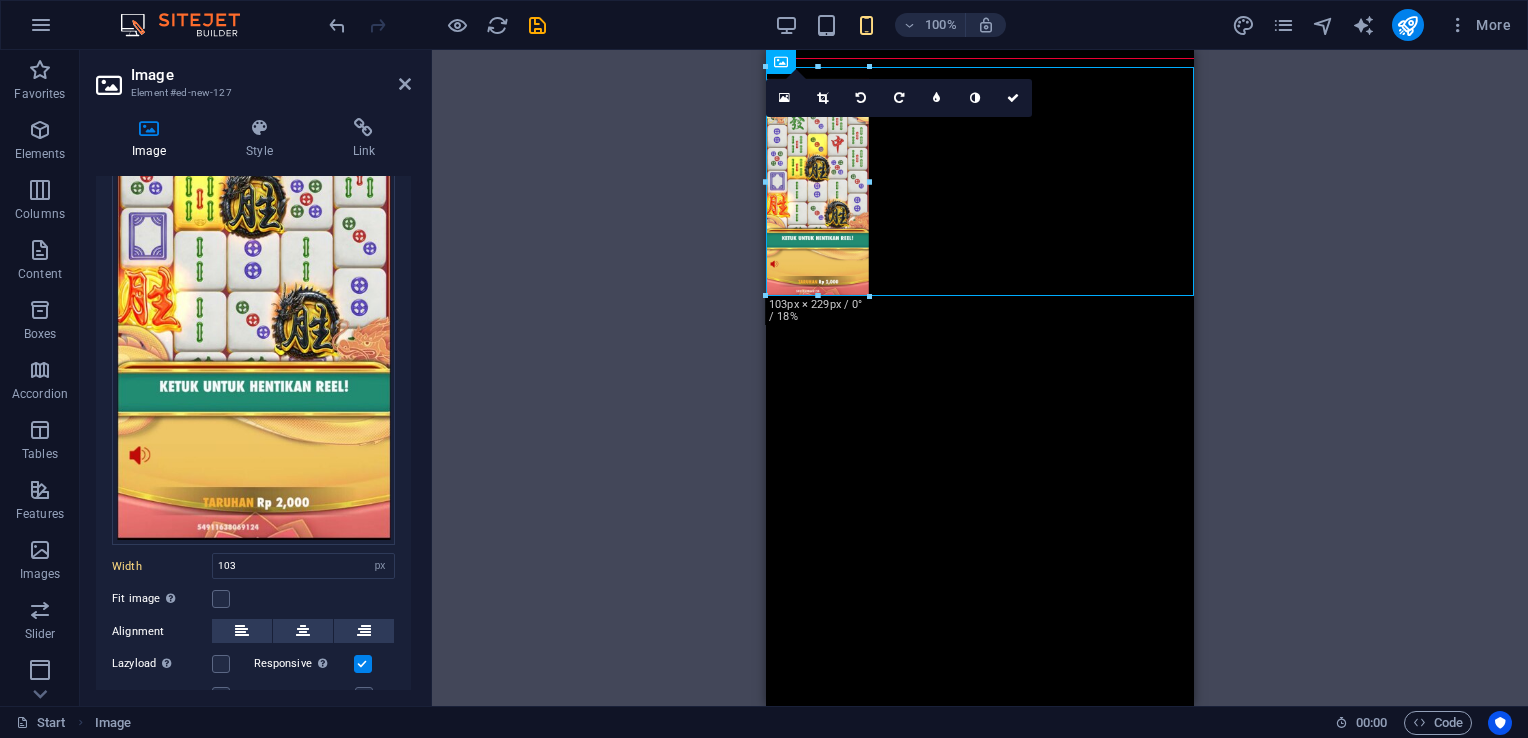 drag, startPoint x: 827, startPoint y: 159, endPoint x: 899, endPoint y: 358, distance: 211.62466 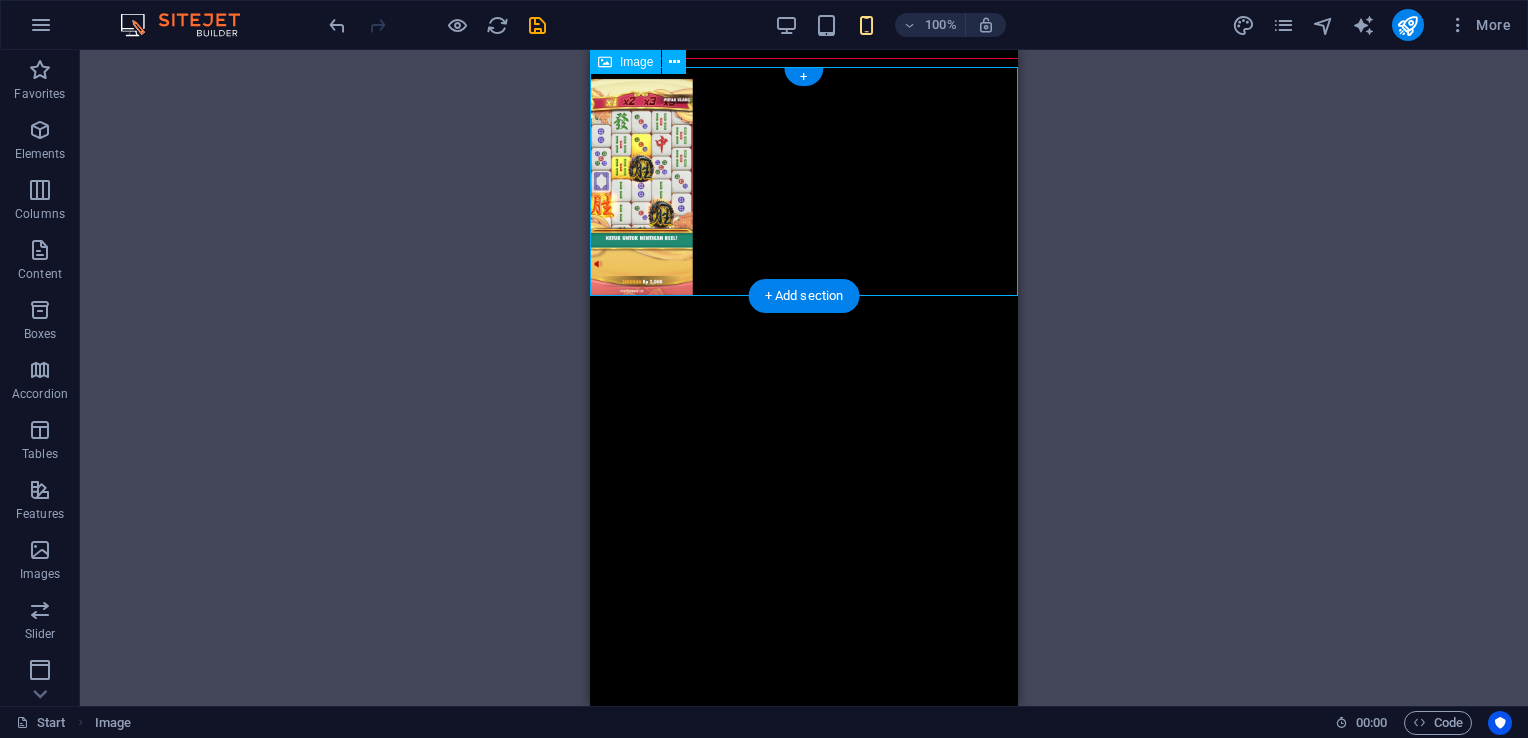 drag, startPoint x: 658, startPoint y: 157, endPoint x: 732, endPoint y: 162, distance: 74.168724 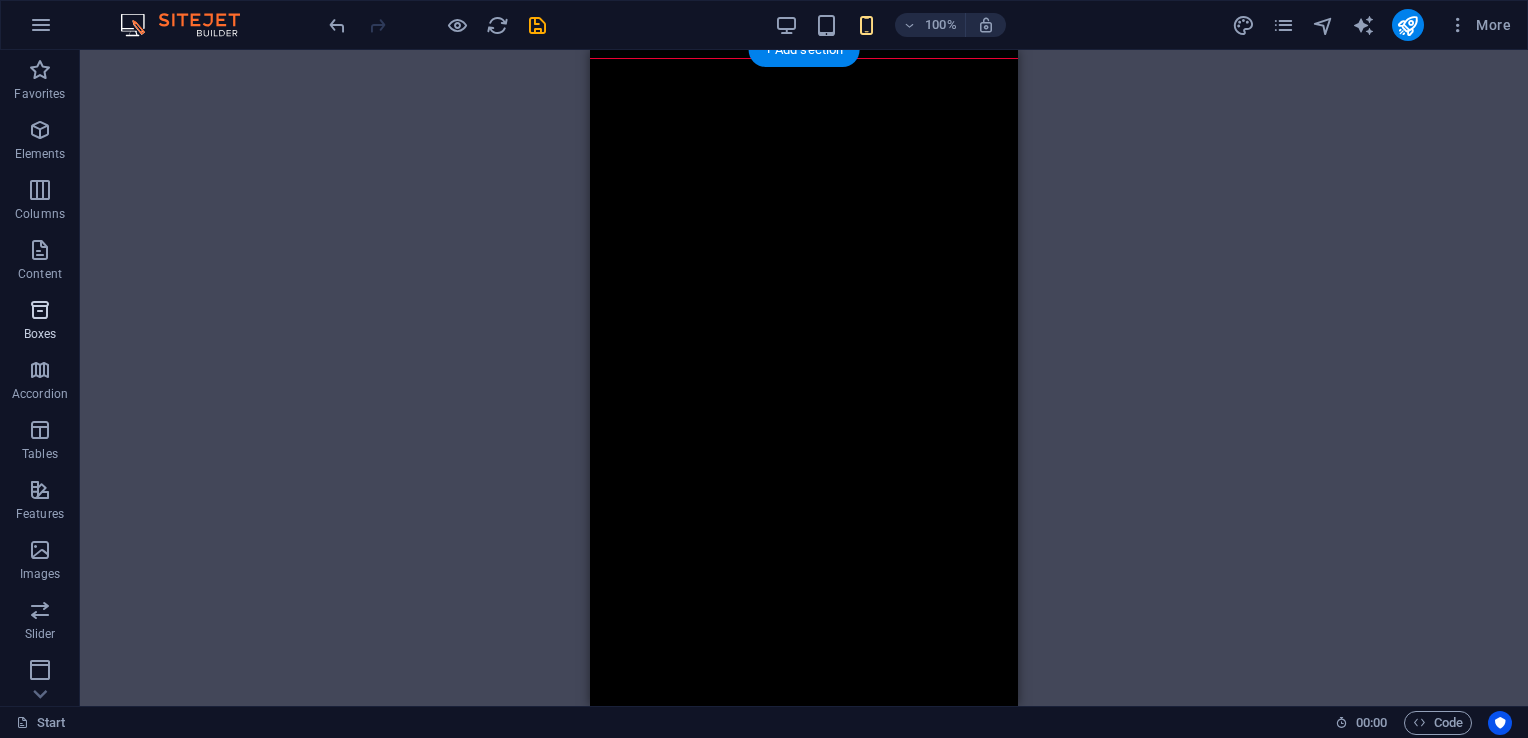 click at bounding box center (40, 310) 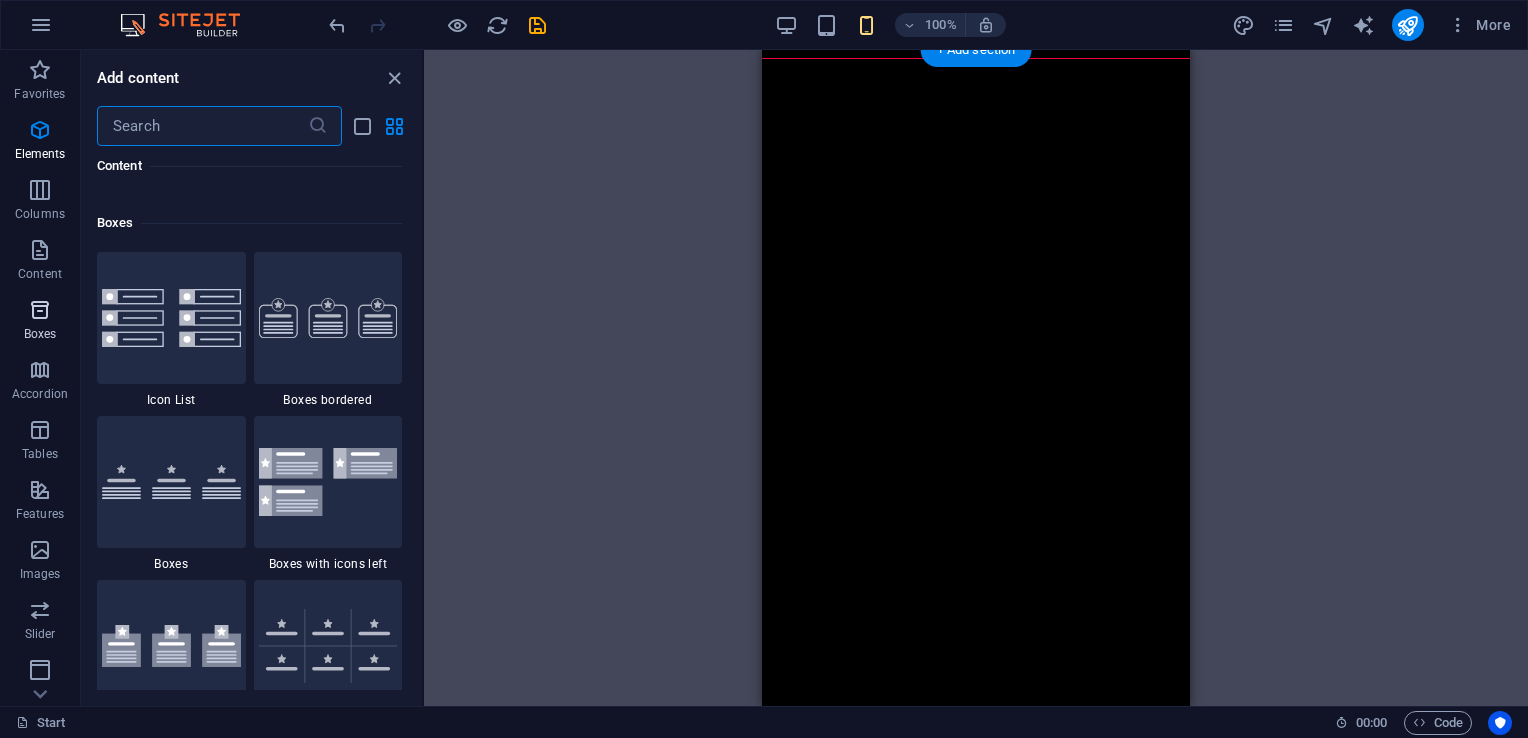 scroll, scrollTop: 5516, scrollLeft: 0, axis: vertical 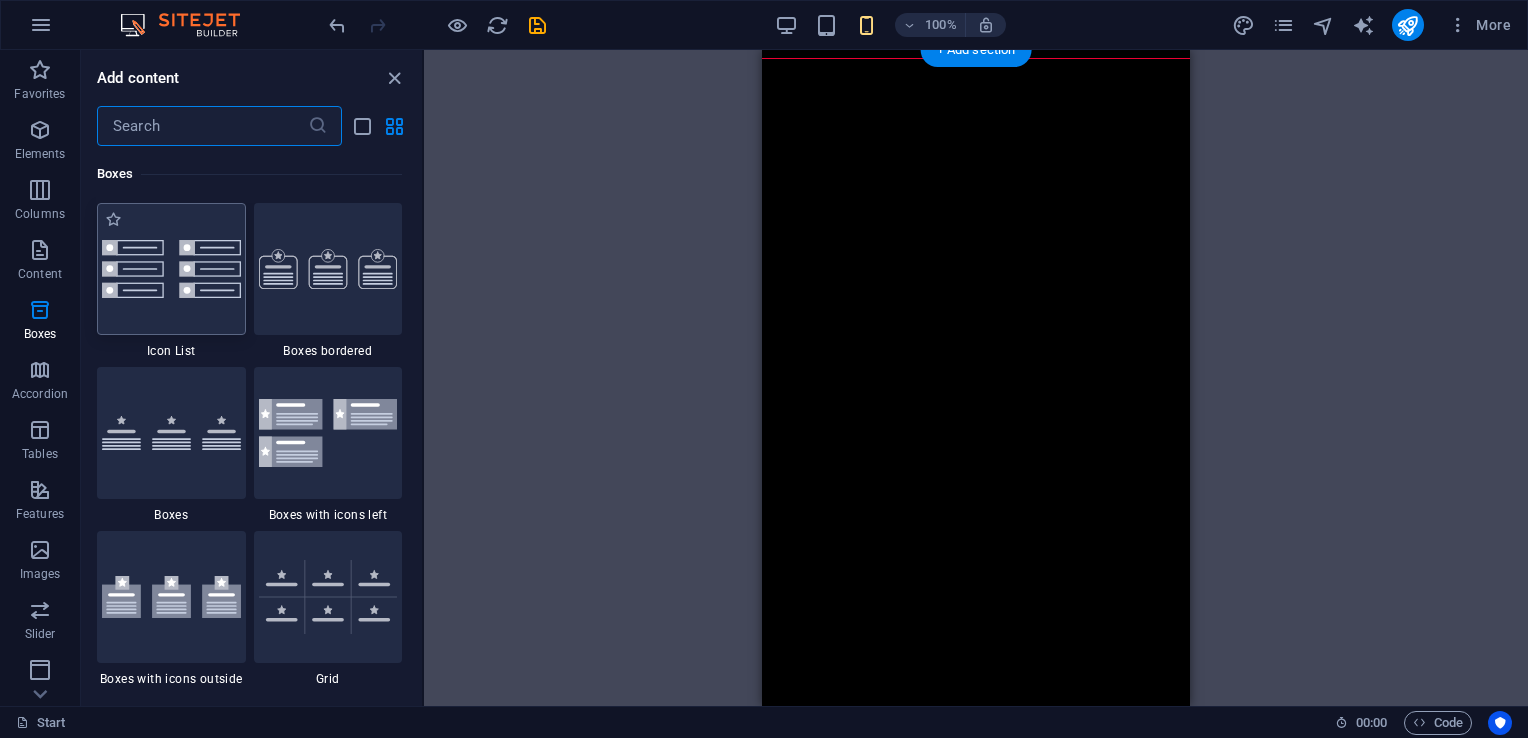 click at bounding box center (171, 269) 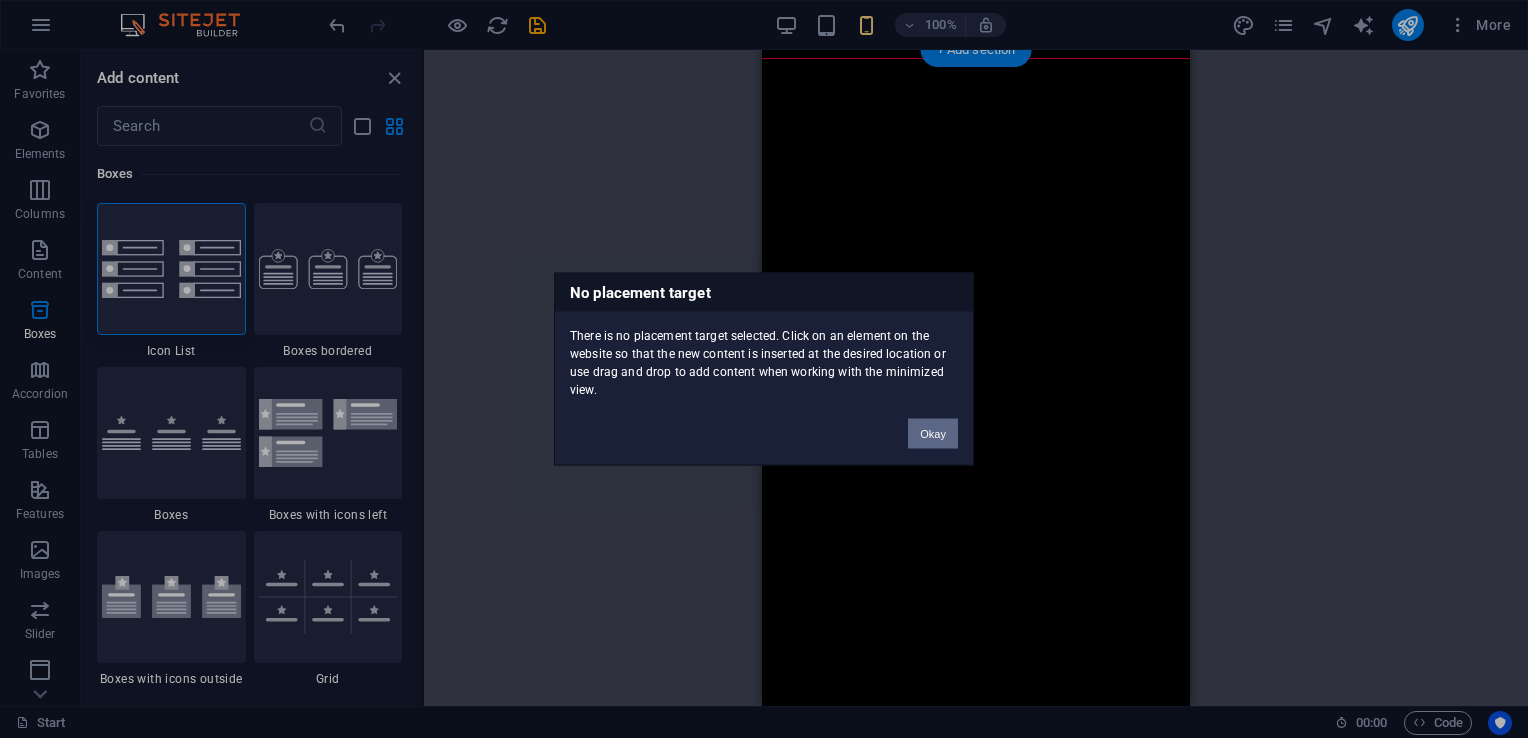 drag, startPoint x: 937, startPoint y: 438, endPoint x: 203, endPoint y: 188, distance: 775.407 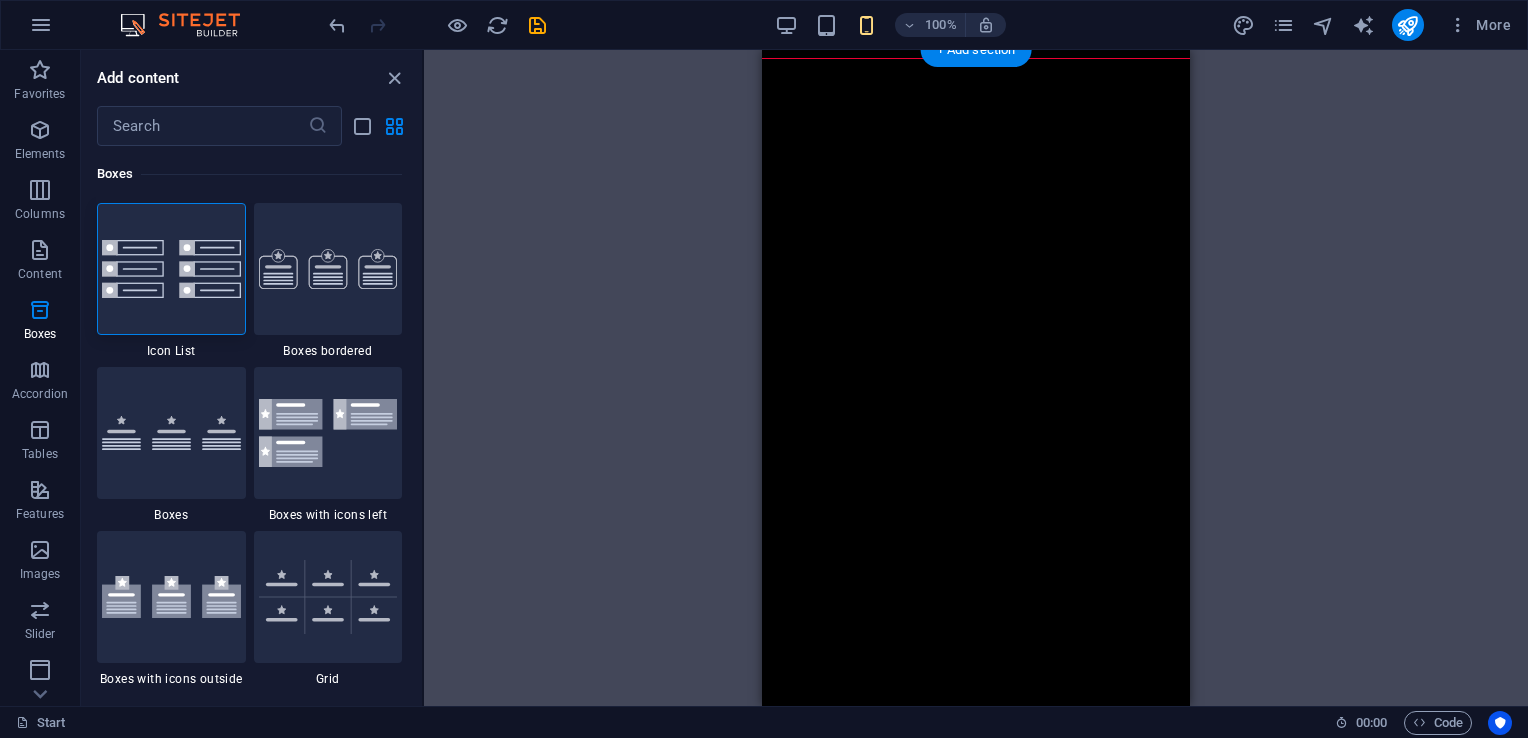 click on "Skip to main content" at bounding box center (976, 58) 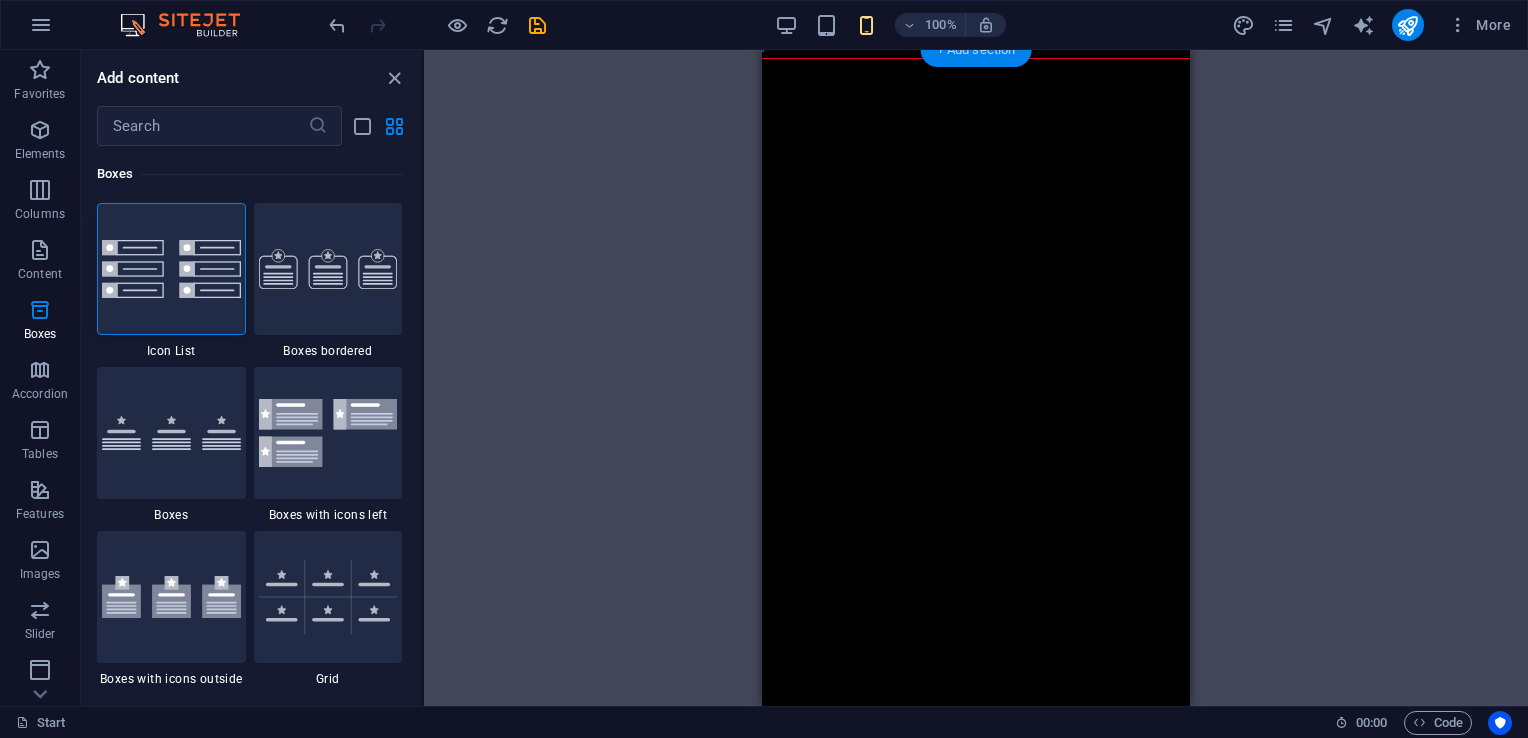 click on "+ Add section" at bounding box center [976, 50] 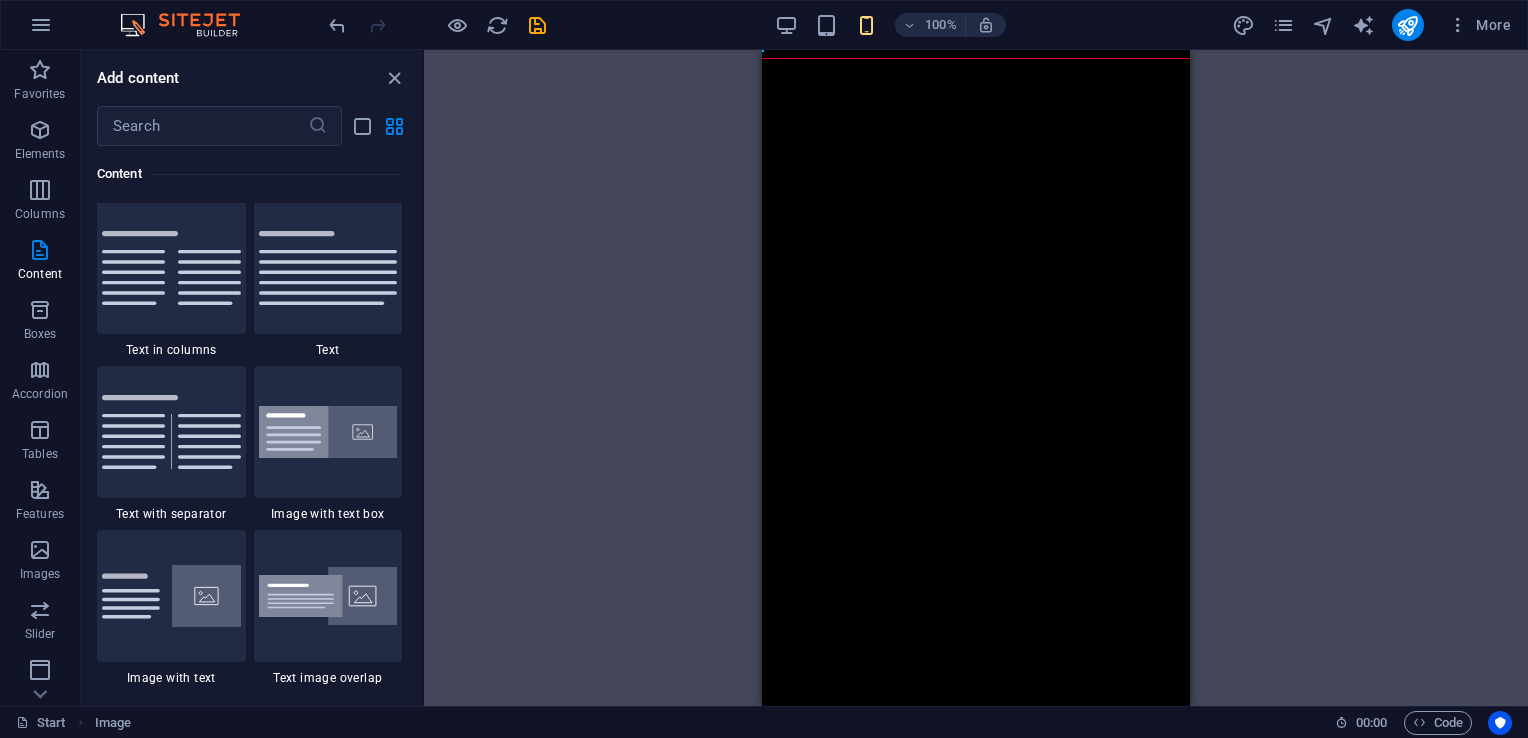 scroll, scrollTop: 3499, scrollLeft: 0, axis: vertical 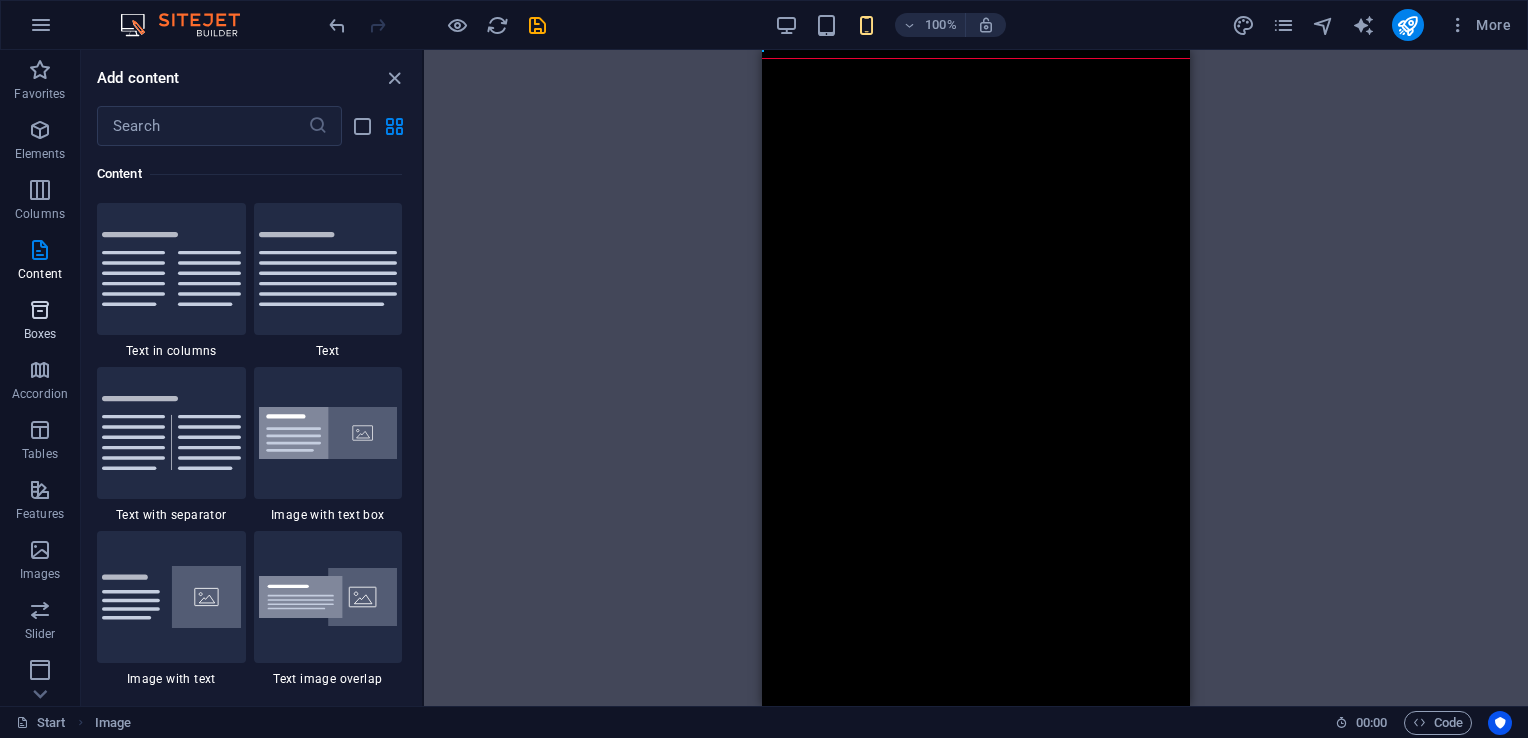 click on "Boxes" at bounding box center (40, 334) 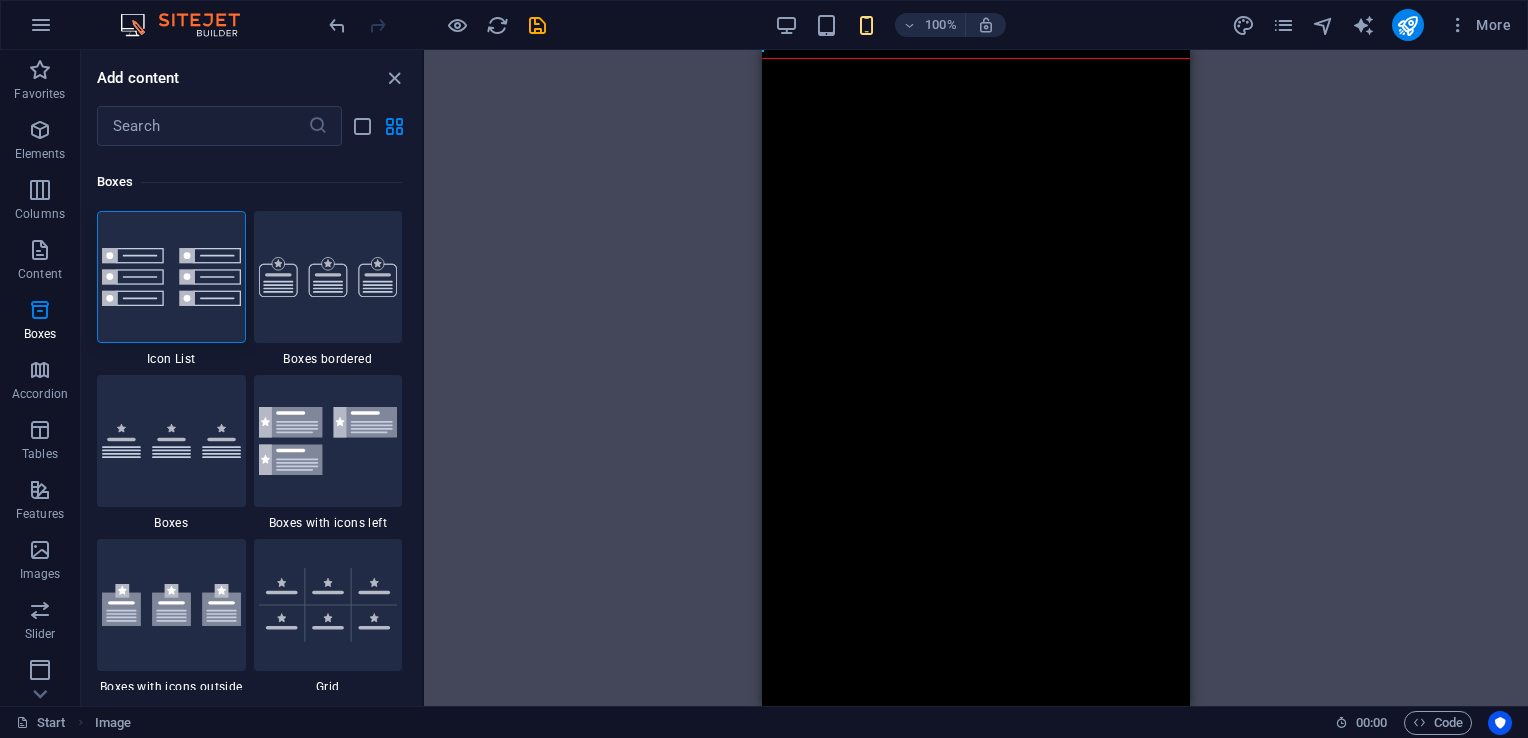 scroll, scrollTop: 5516, scrollLeft: 0, axis: vertical 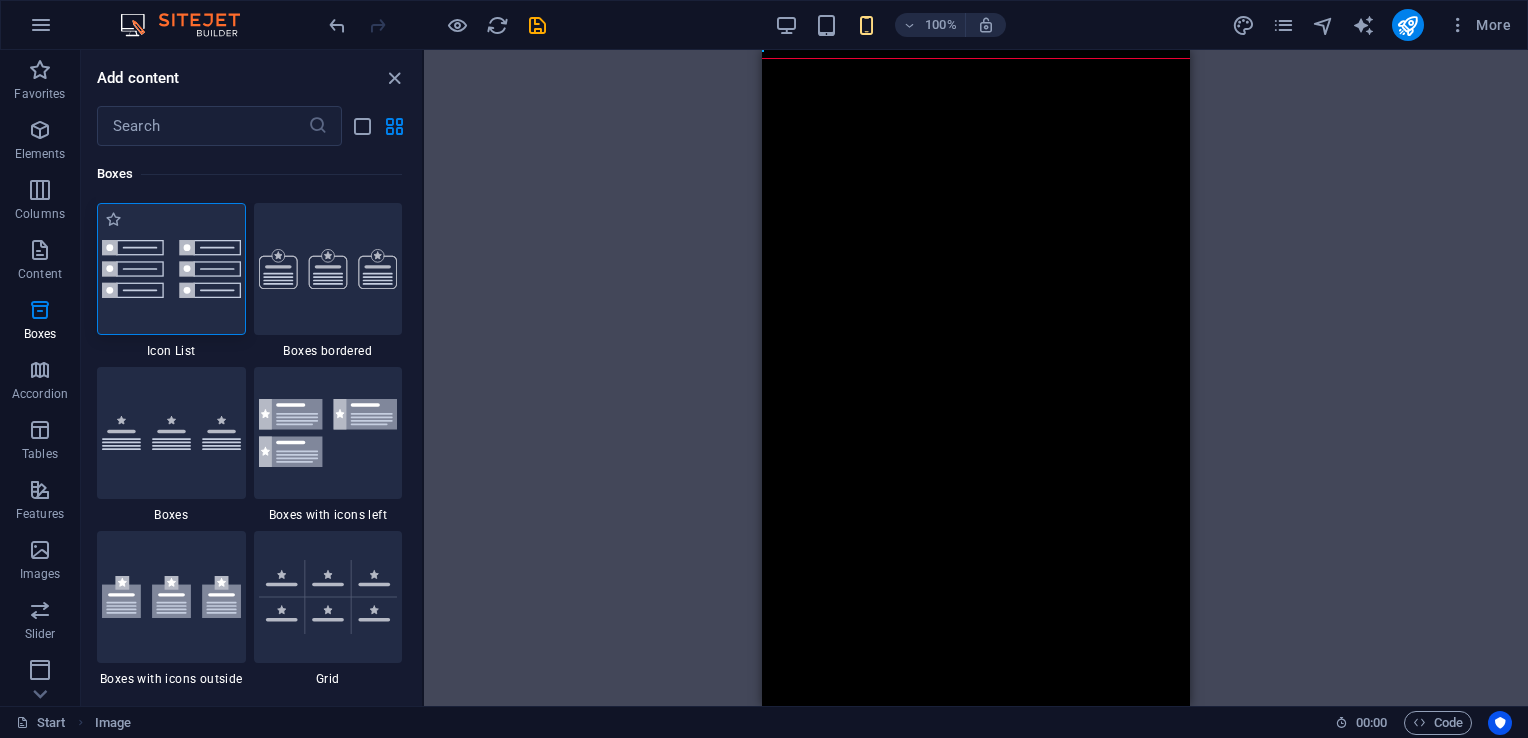 click at bounding box center [171, 269] 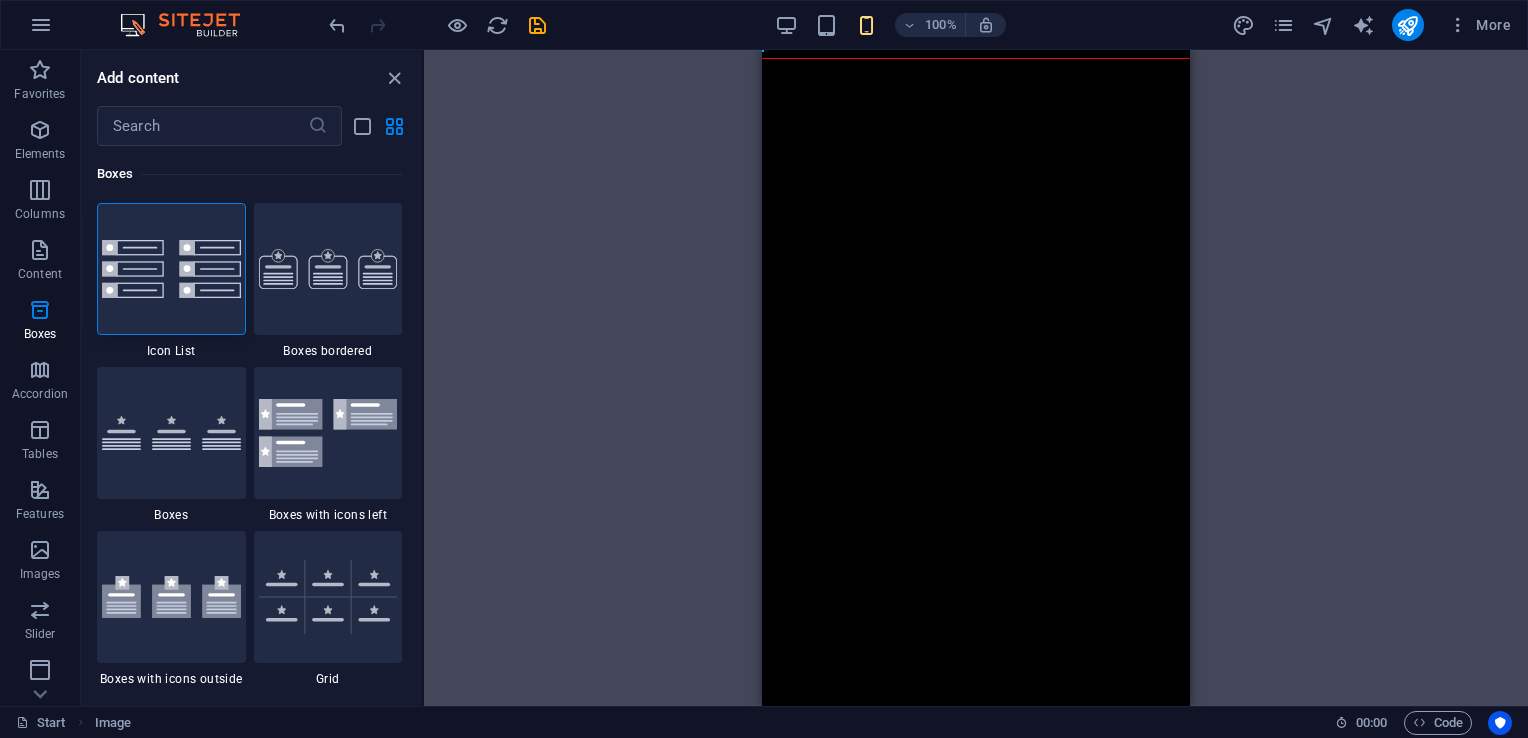 click on "Skip to main content" at bounding box center (976, 58) 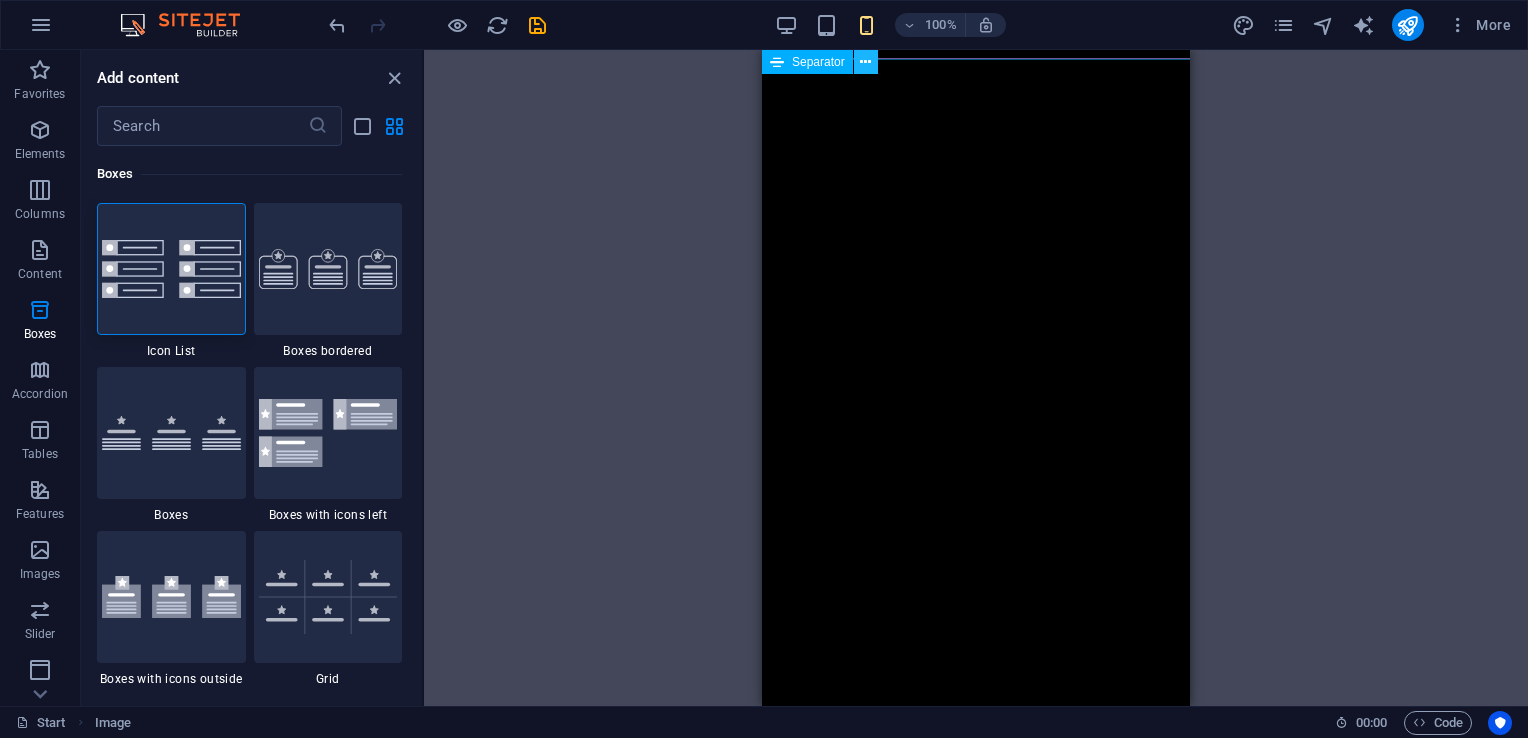 click at bounding box center [865, 62] 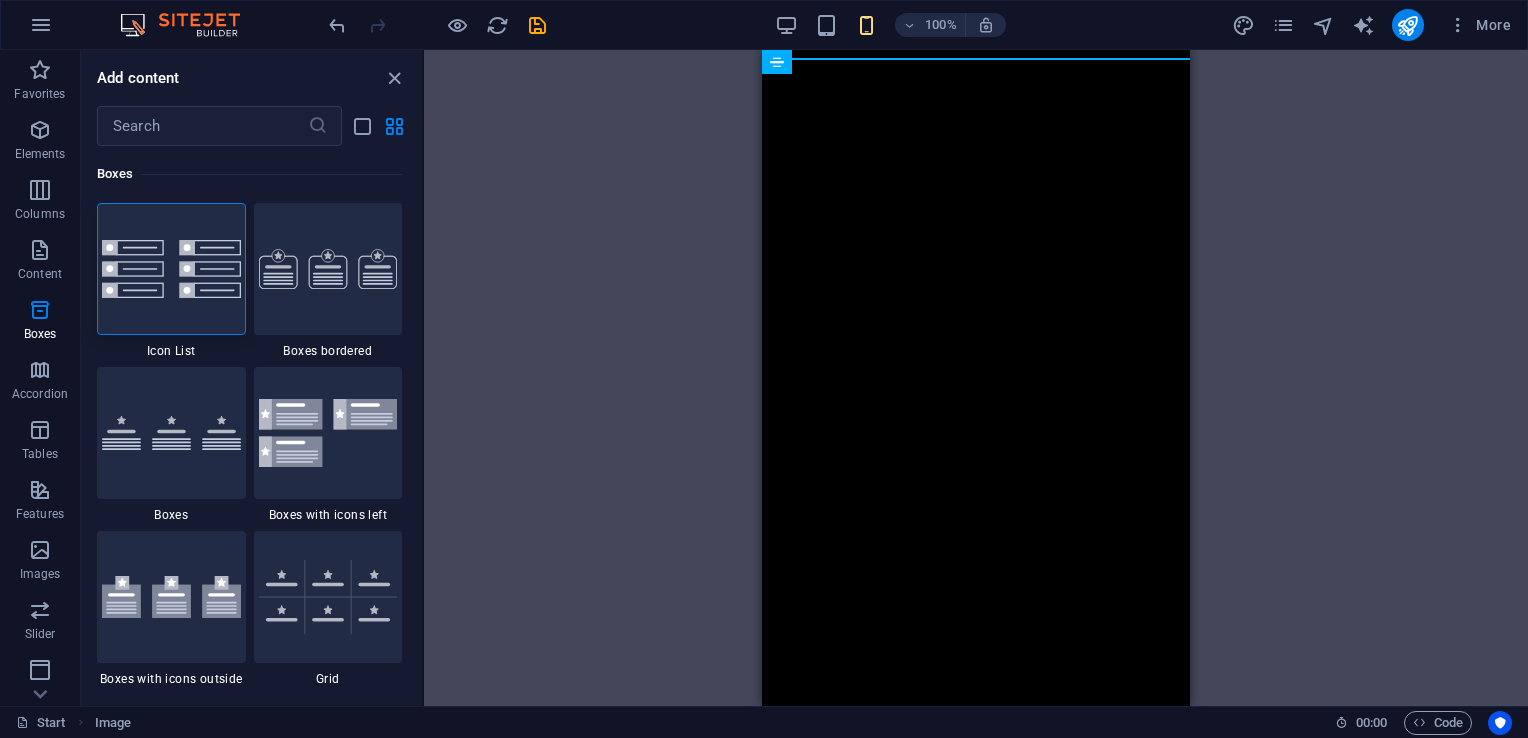 drag, startPoint x: 808, startPoint y: 151, endPoint x: 860, endPoint y: 177, distance: 58.137768 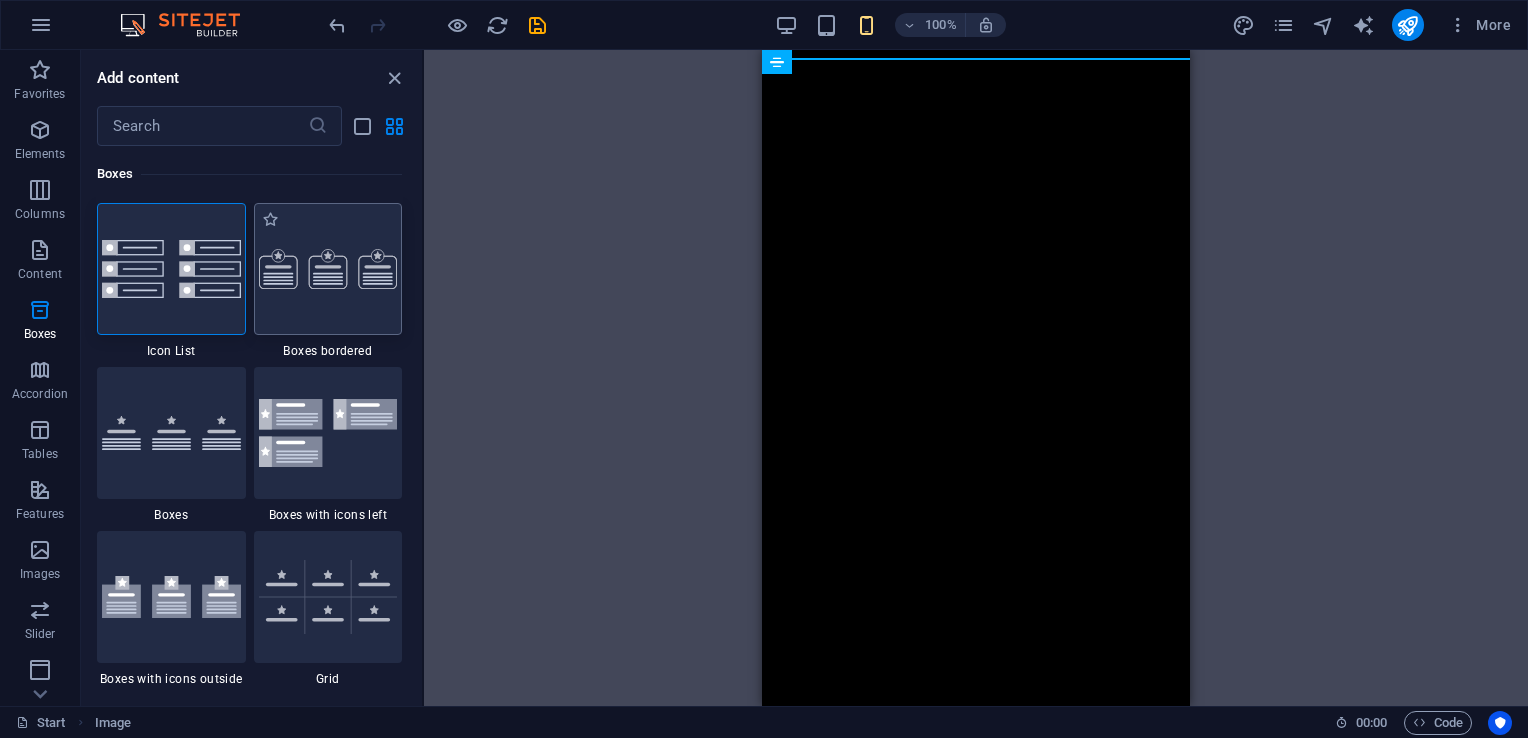 click at bounding box center (328, 269) 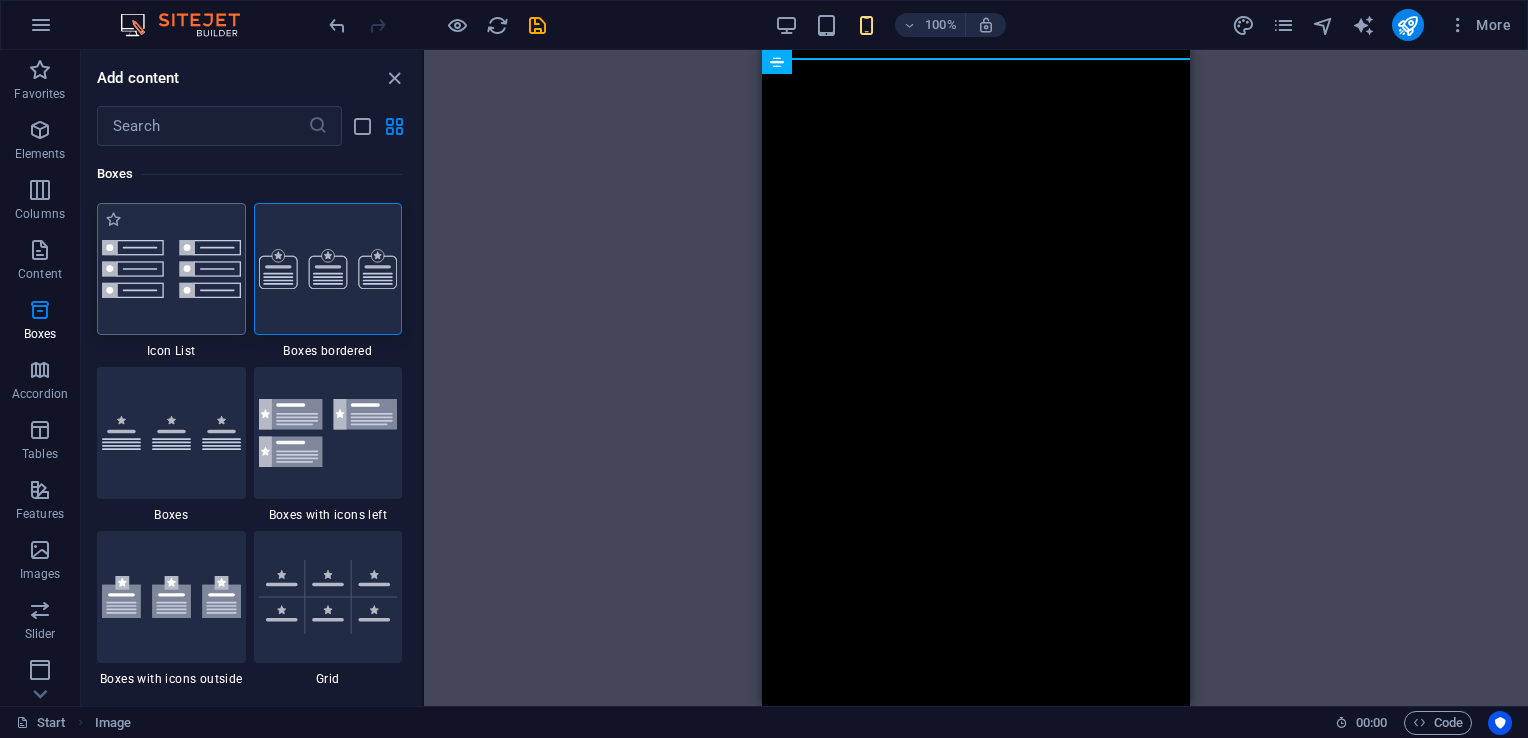 click at bounding box center [171, 269] 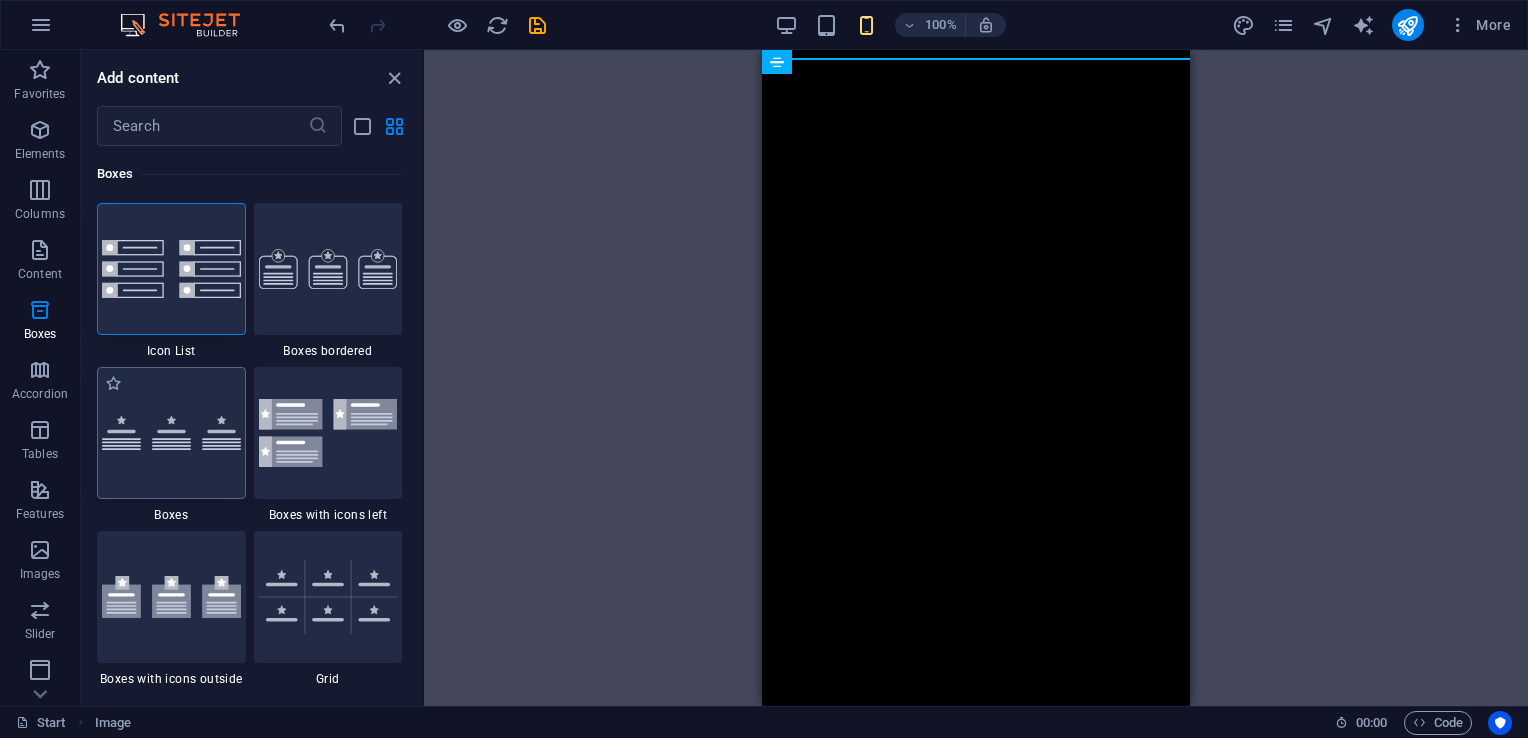 click at bounding box center [171, 433] 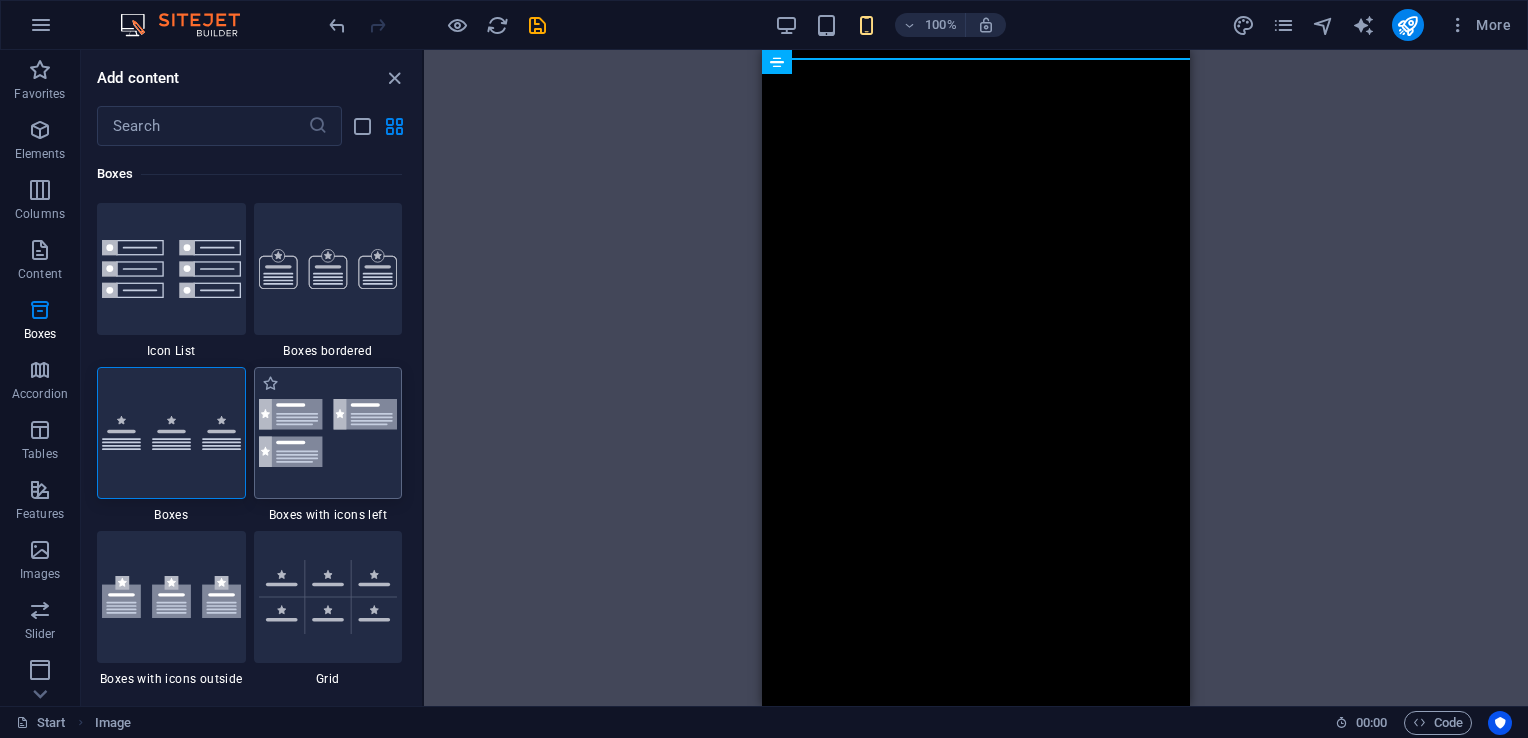 click at bounding box center [328, 432] 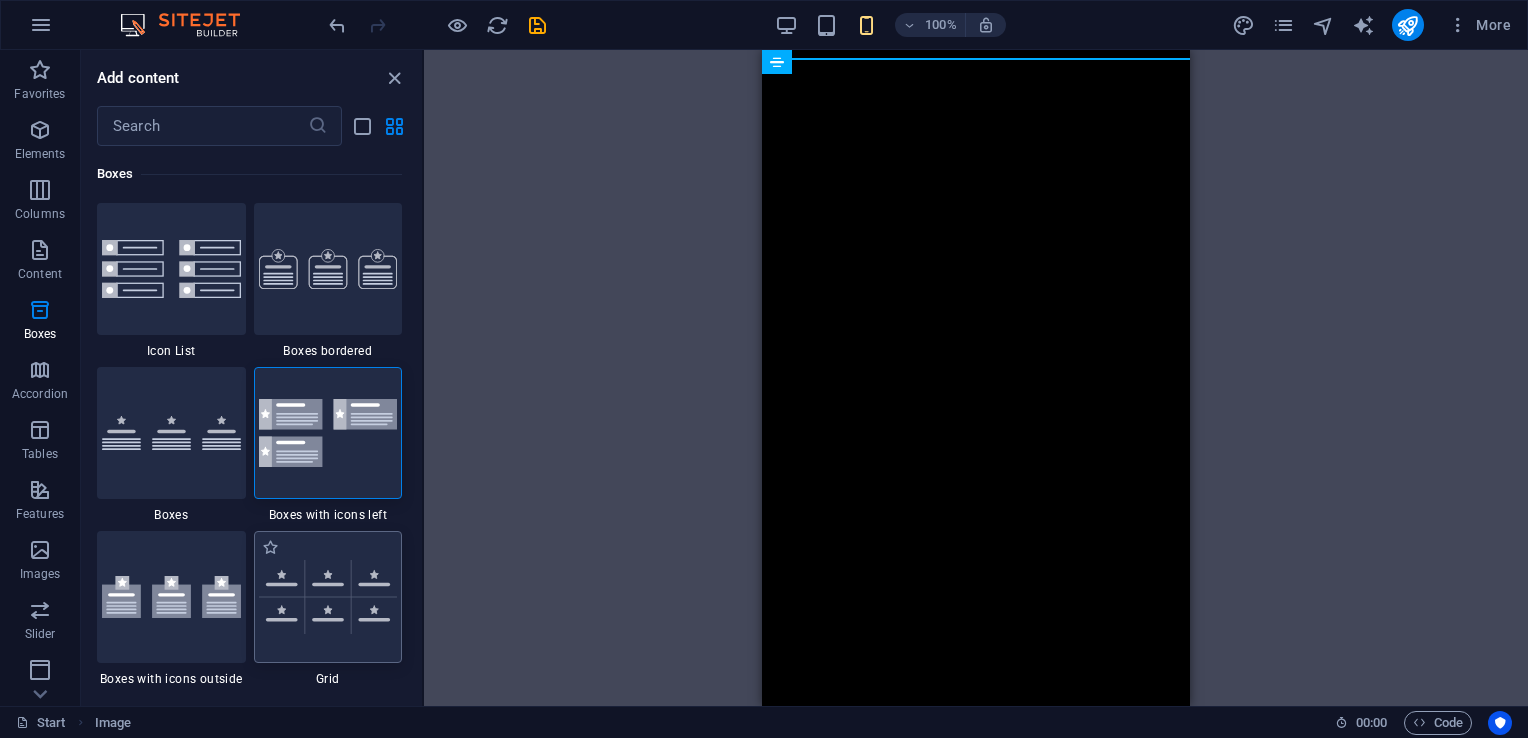 click at bounding box center [328, 597] 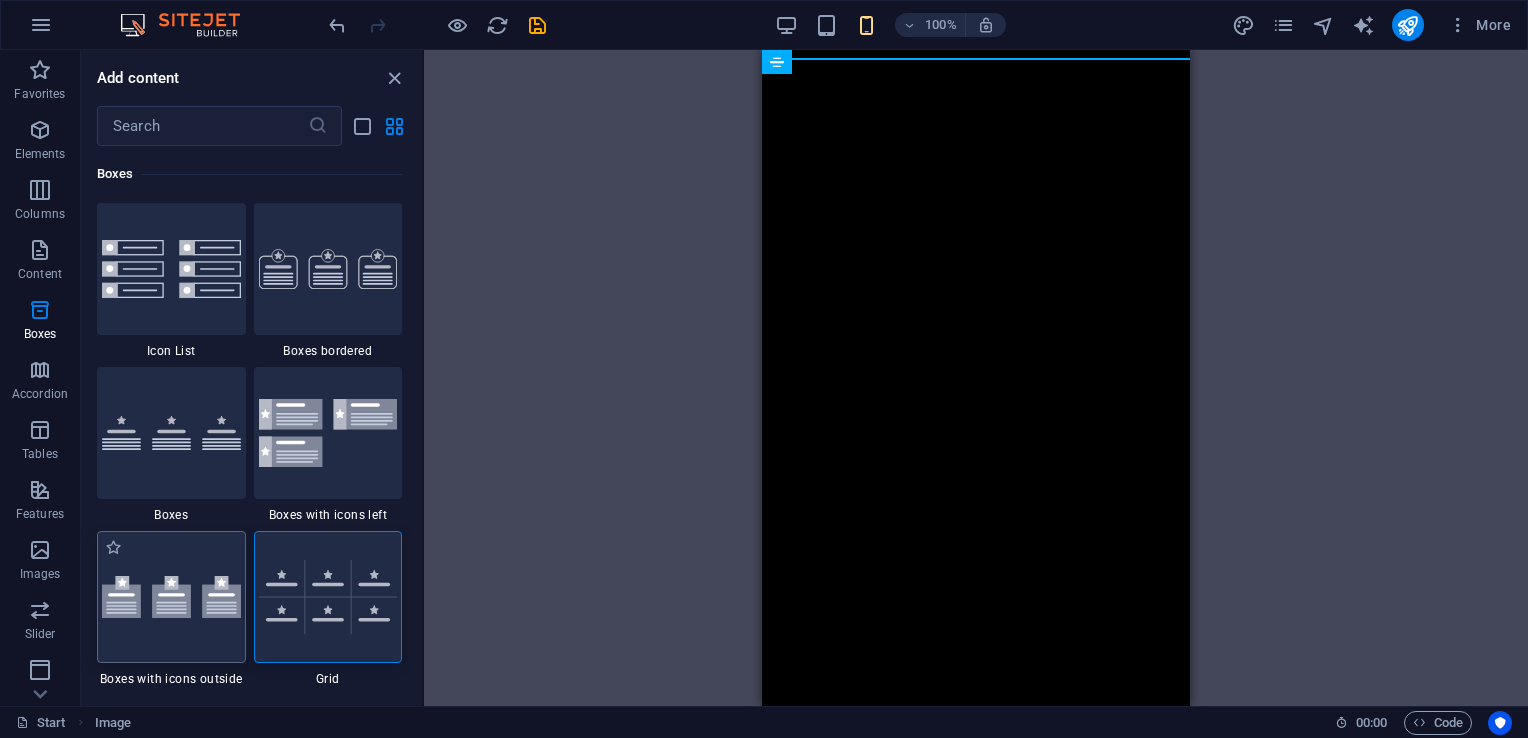 click at bounding box center (171, 597) 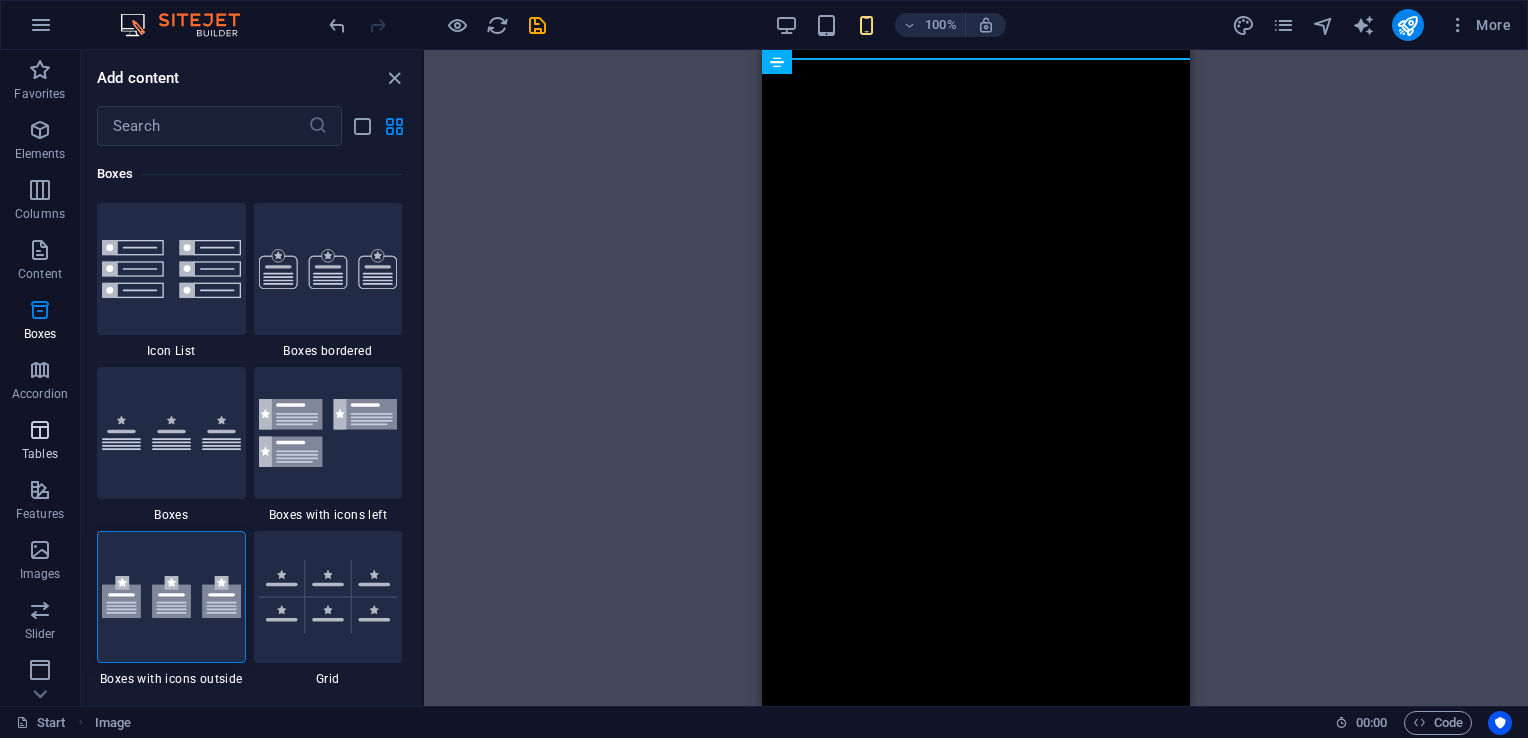 click at bounding box center (40, 430) 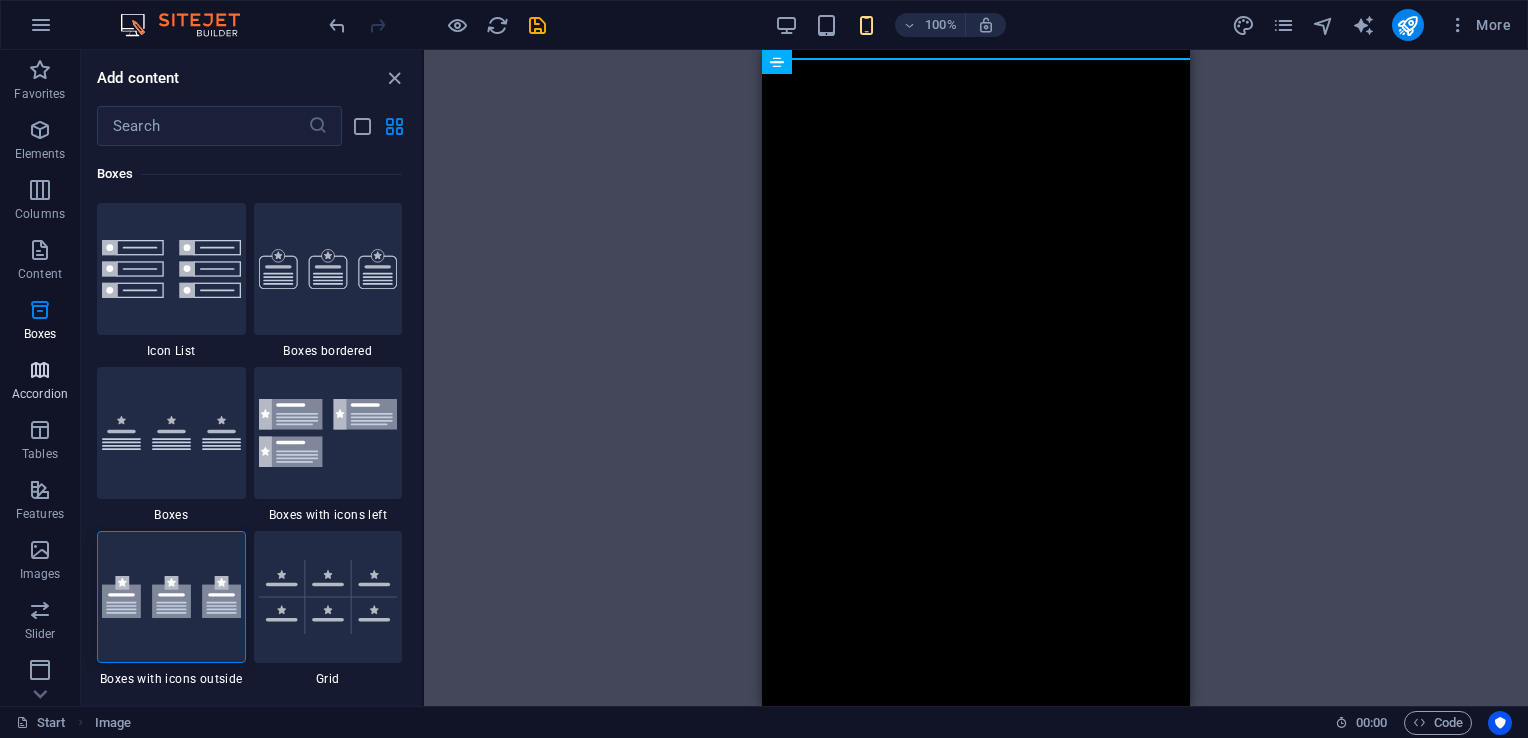 click at bounding box center (40, 370) 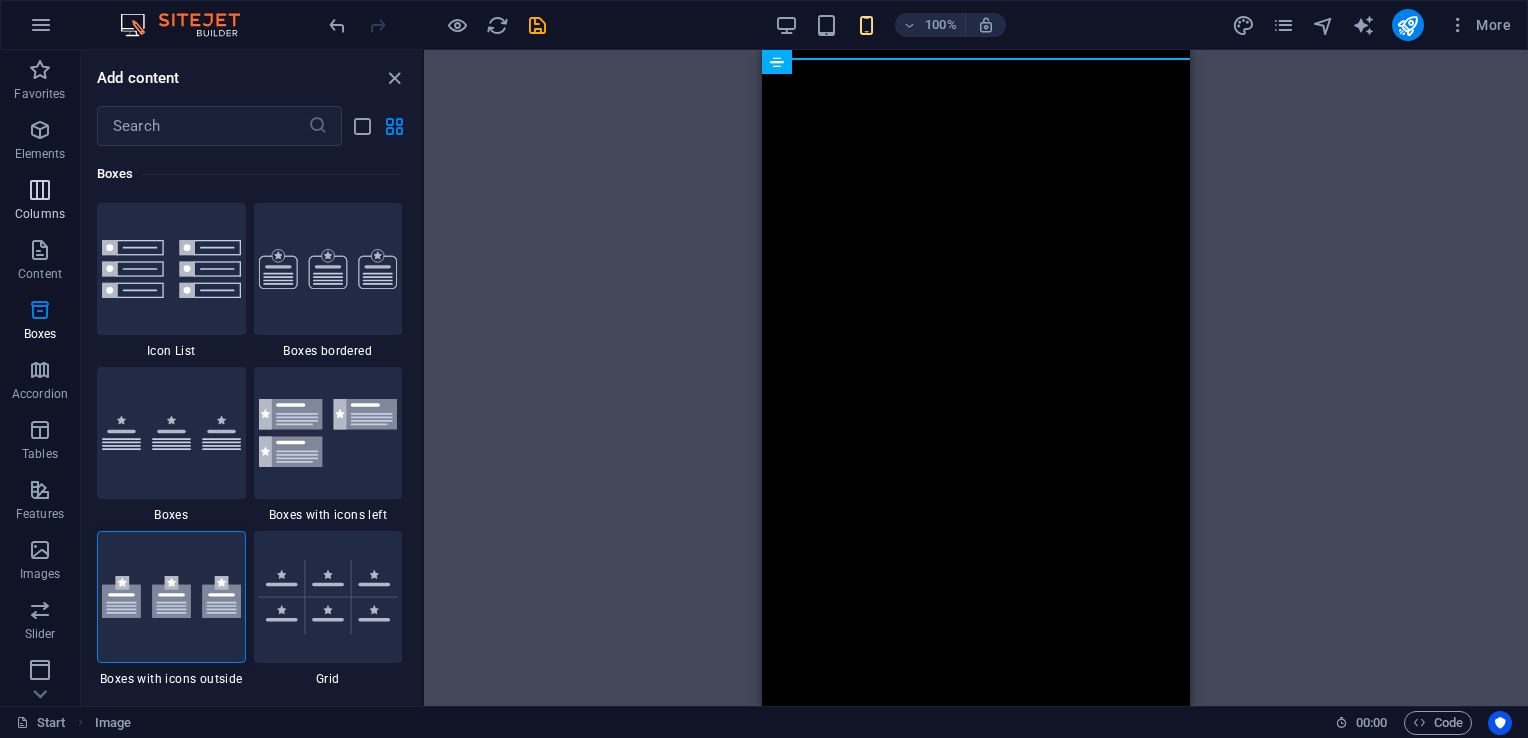 click at bounding box center (40, 190) 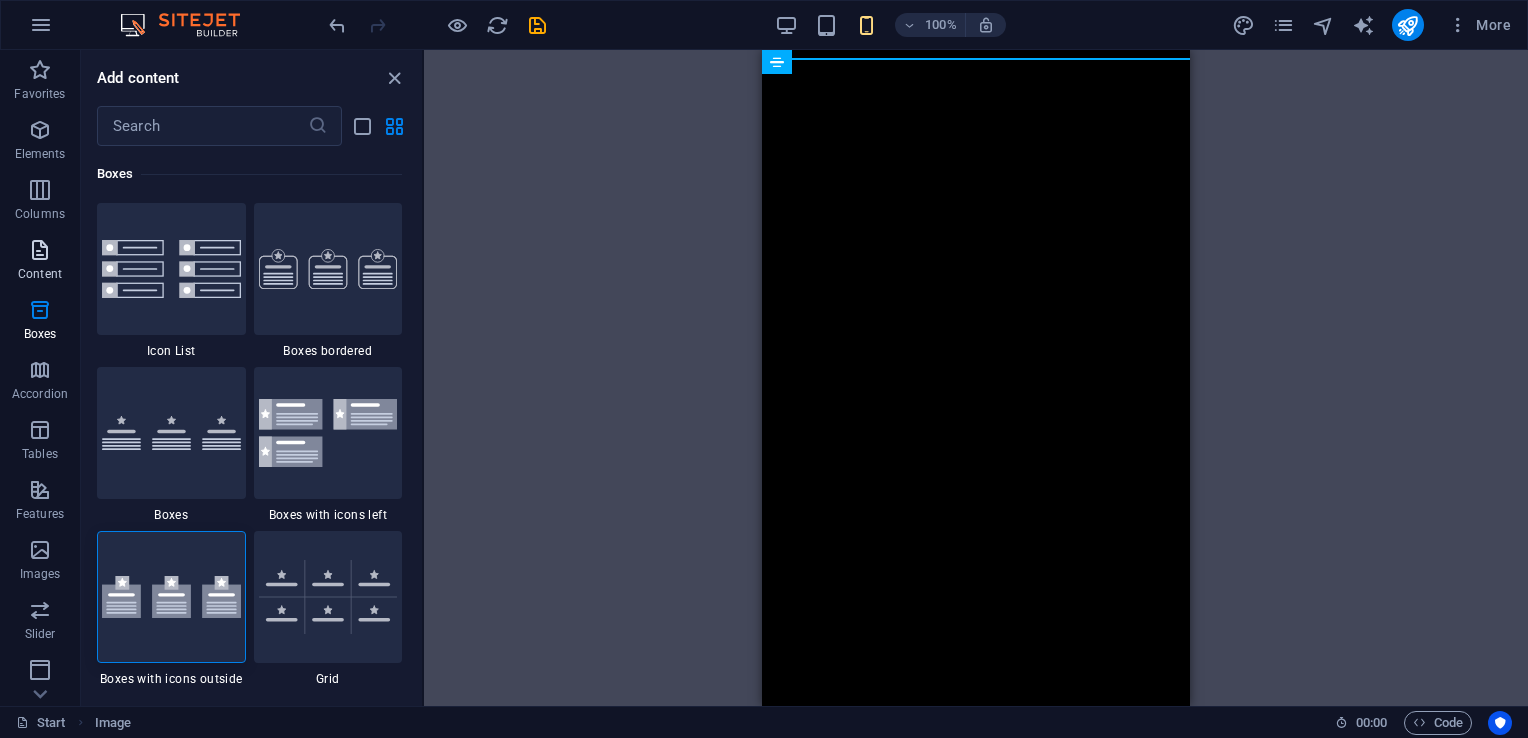 click at bounding box center (40, 250) 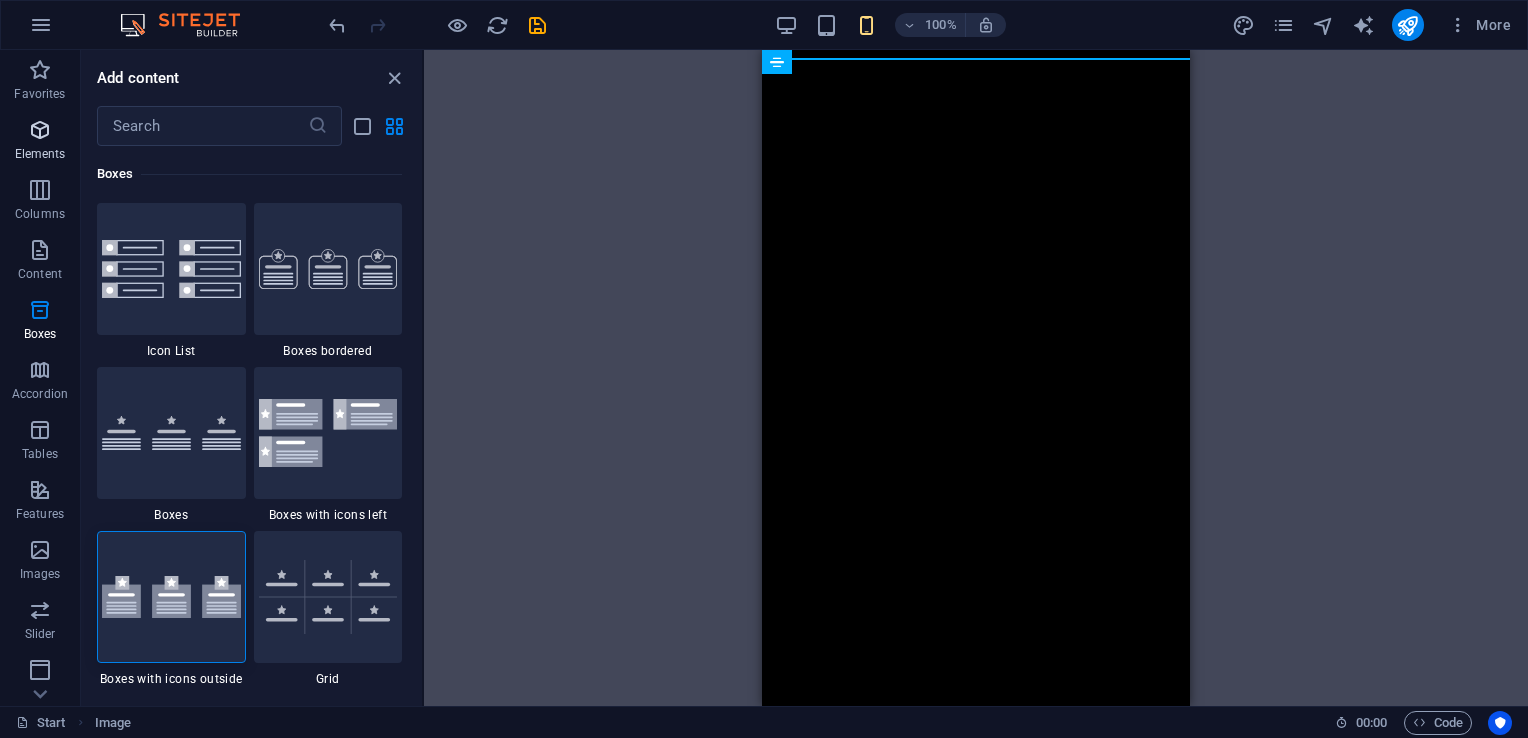 click at bounding box center (40, 130) 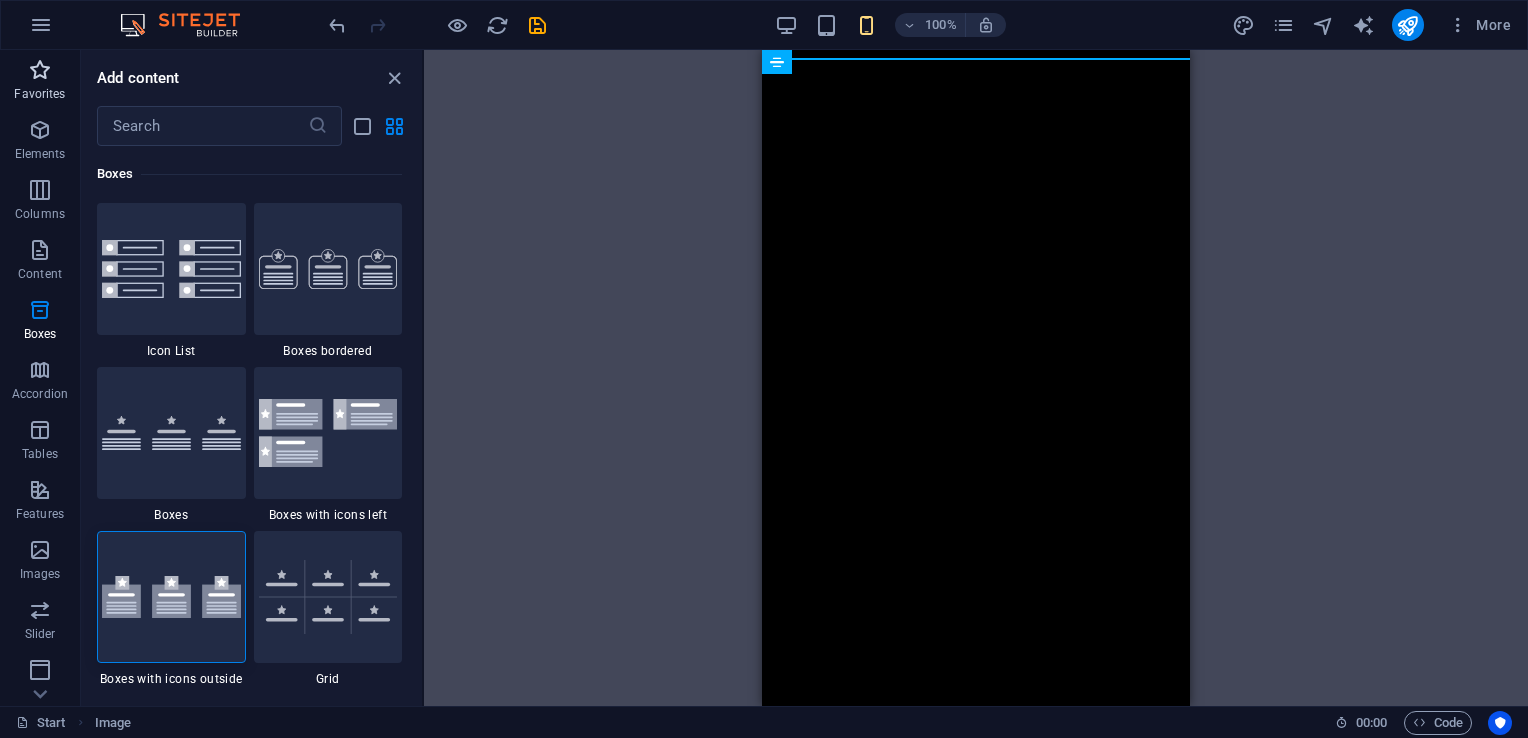 click at bounding box center [40, 70] 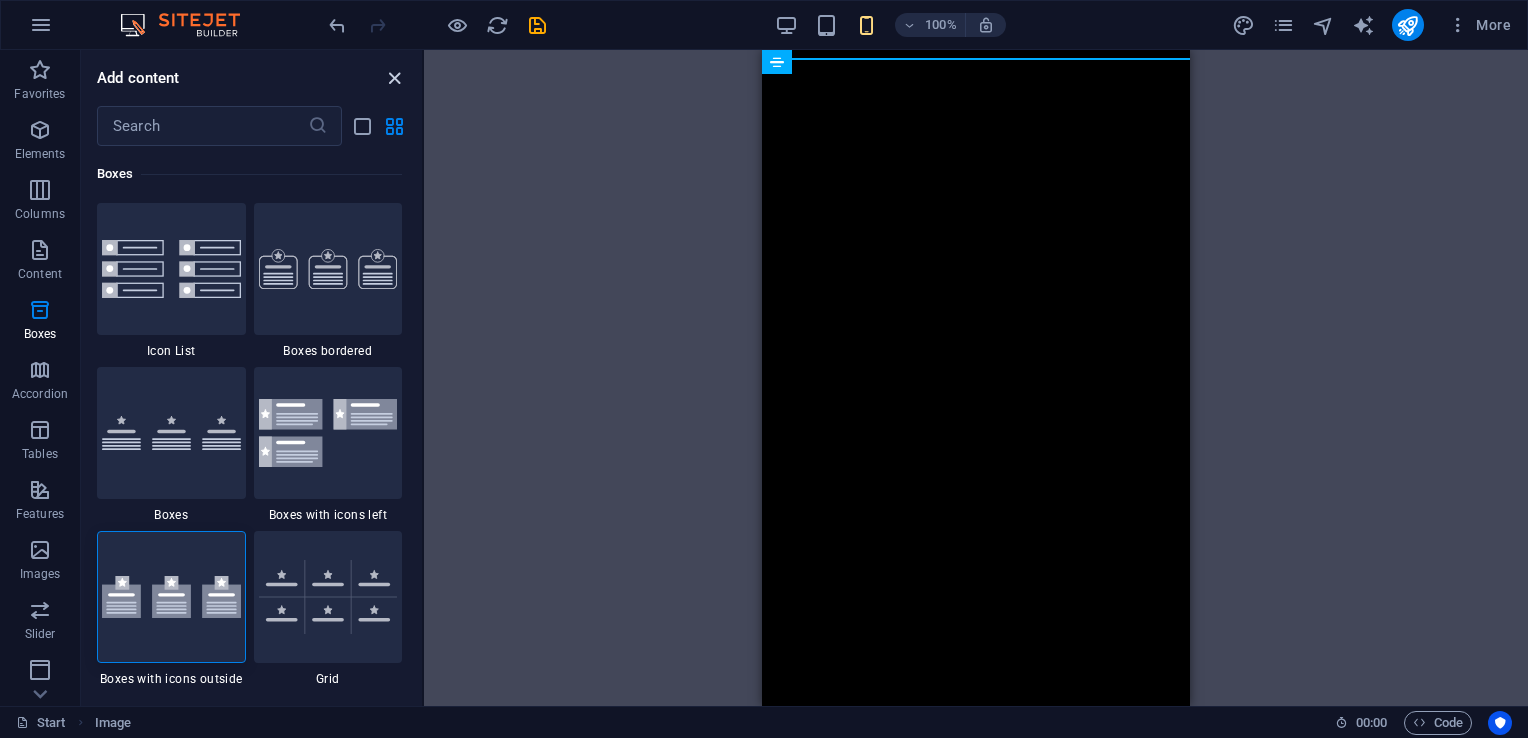 click at bounding box center [394, 78] 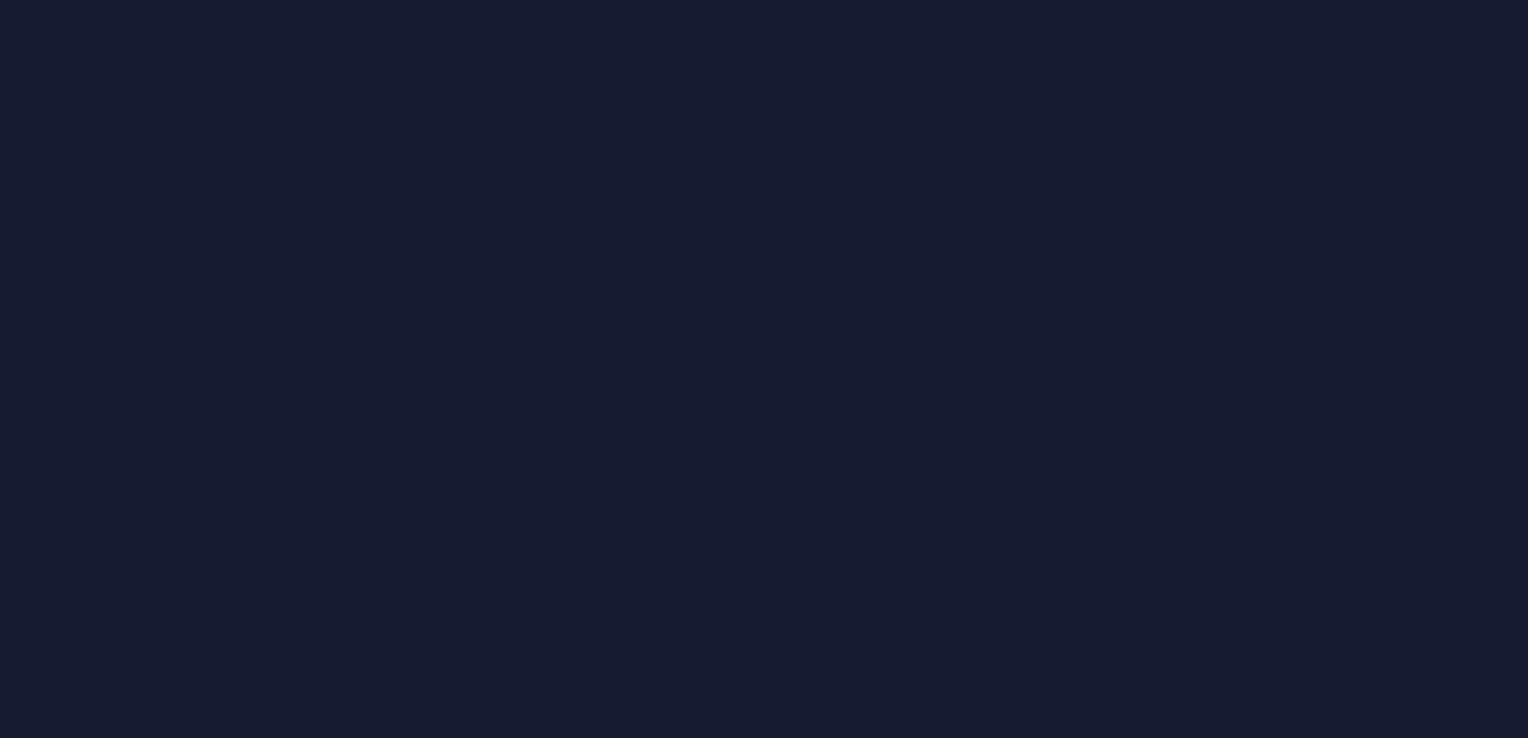 scroll, scrollTop: 0, scrollLeft: 0, axis: both 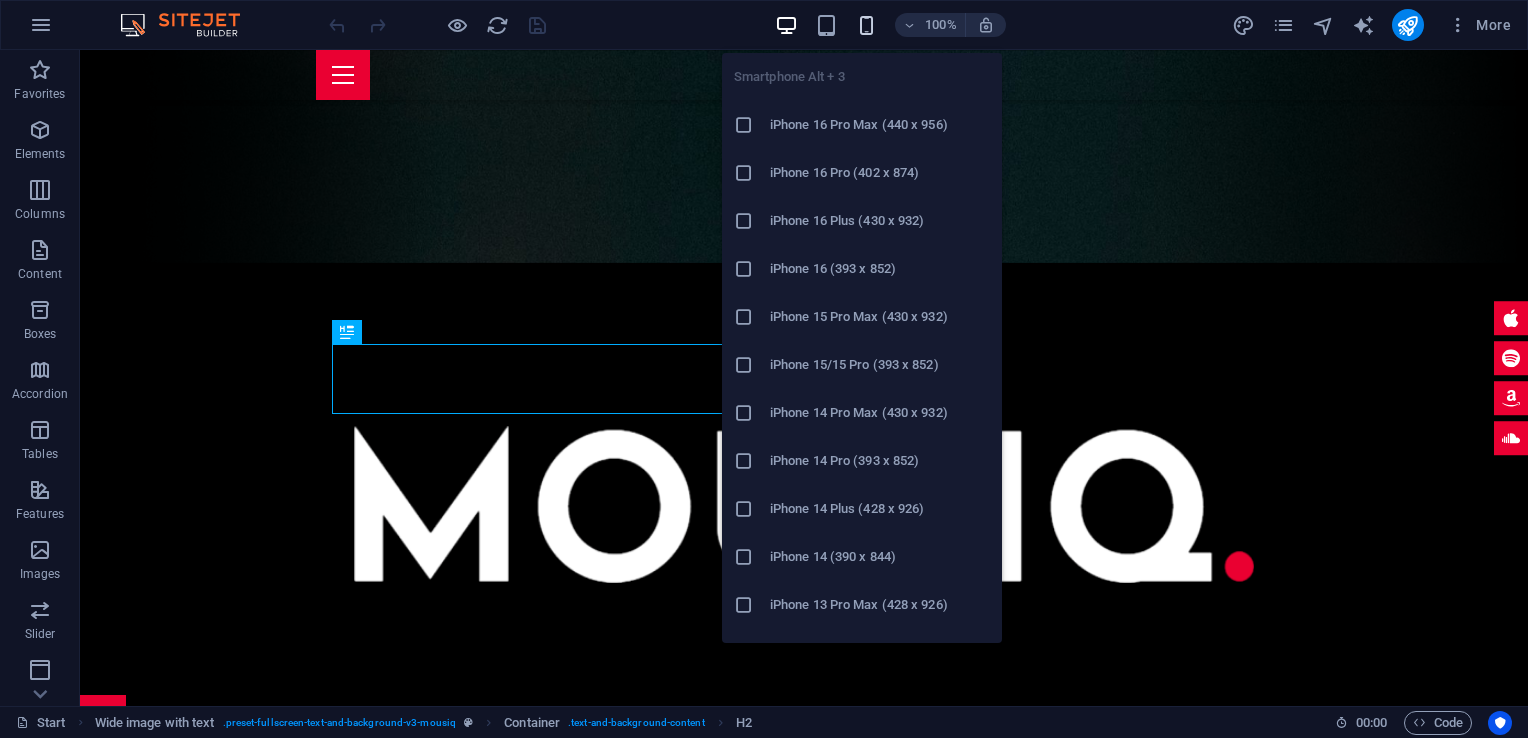click at bounding box center (866, 25) 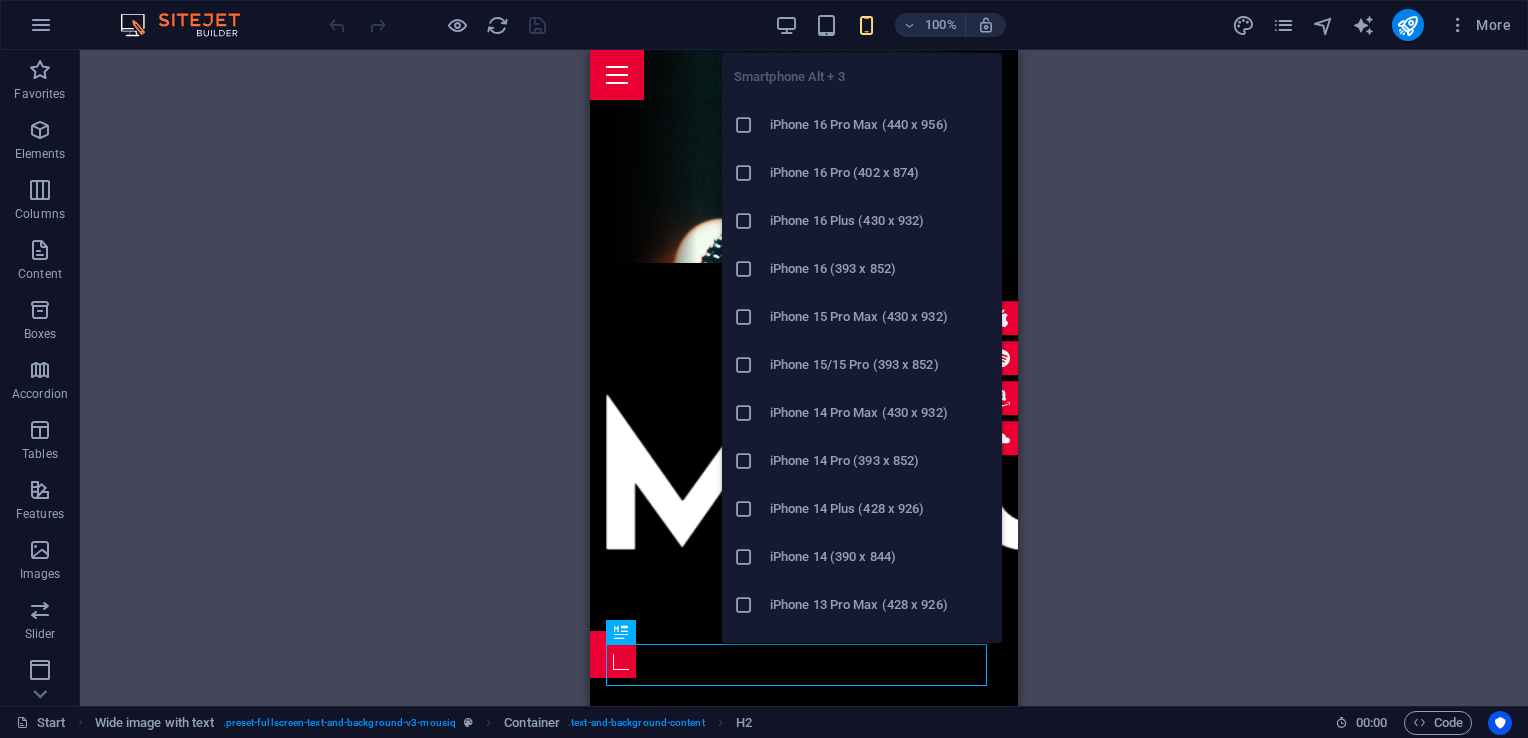 scroll, scrollTop: 300, scrollLeft: 0, axis: vertical 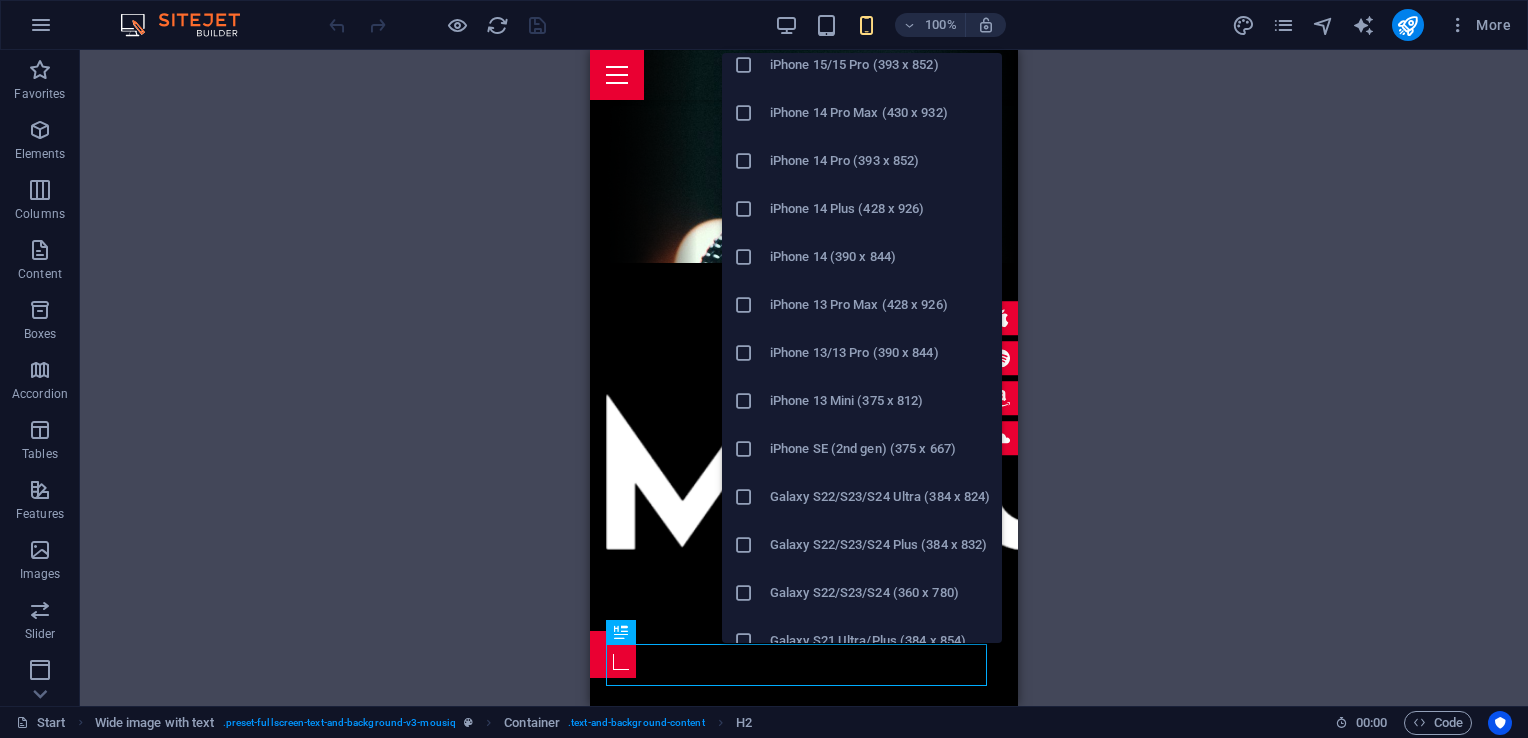 click on "Drag here to replace the existing content. Press “Ctrl” if you want to create a new element.
H2   Wide image with text   Container   Container   Banner   Menu Bar   Banner   Container   Scroll indicator" at bounding box center [804, 378] 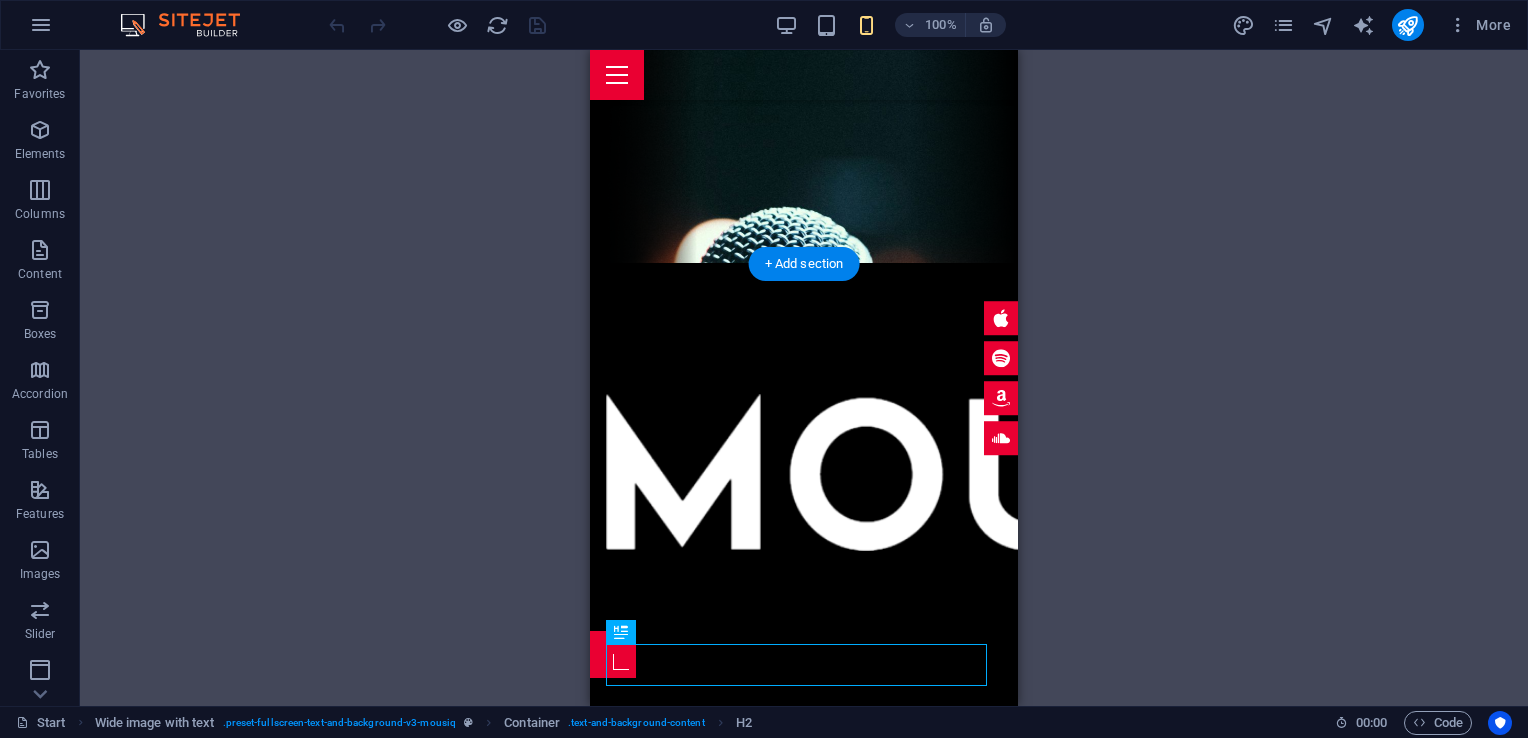 click at bounding box center [804, 1788] 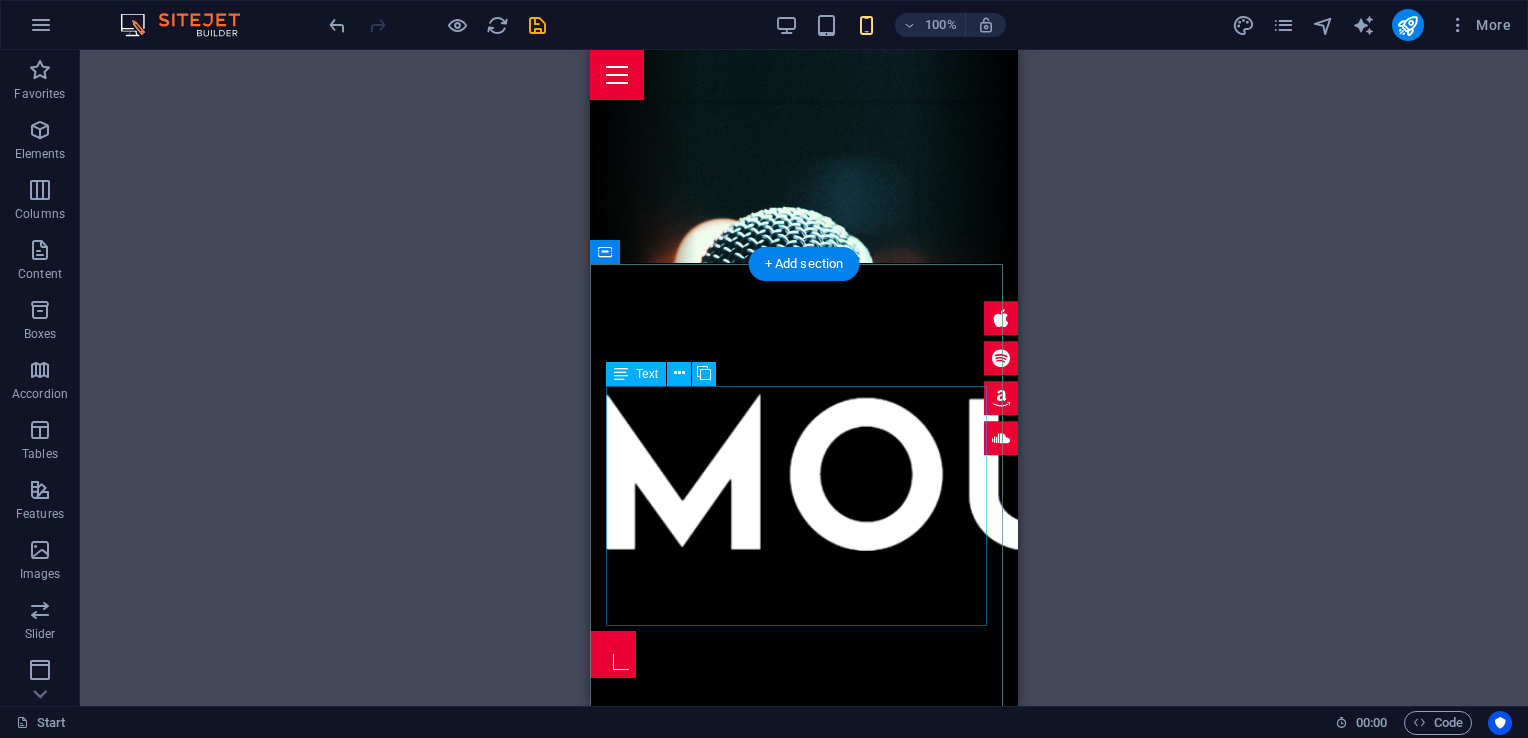 click on "Lorem ipsum dolor sit amet exop consectetur adipisicing elit. Vitae eos voluptatem et sequi distinctio adipisci culpa  omnis. Fugit sit atque eaque dolorum autem nobis elm reprehenderit porro omnis obcaecati laborum? Obcaecati laboriosam ex deserunt, harum libero a voluptatem possimus culpa nisi eos quas dolore omnis debitis consequatur fugiat eaque nulla. Qui molestias, nobis dicta voluptas." at bounding box center [804, 920] 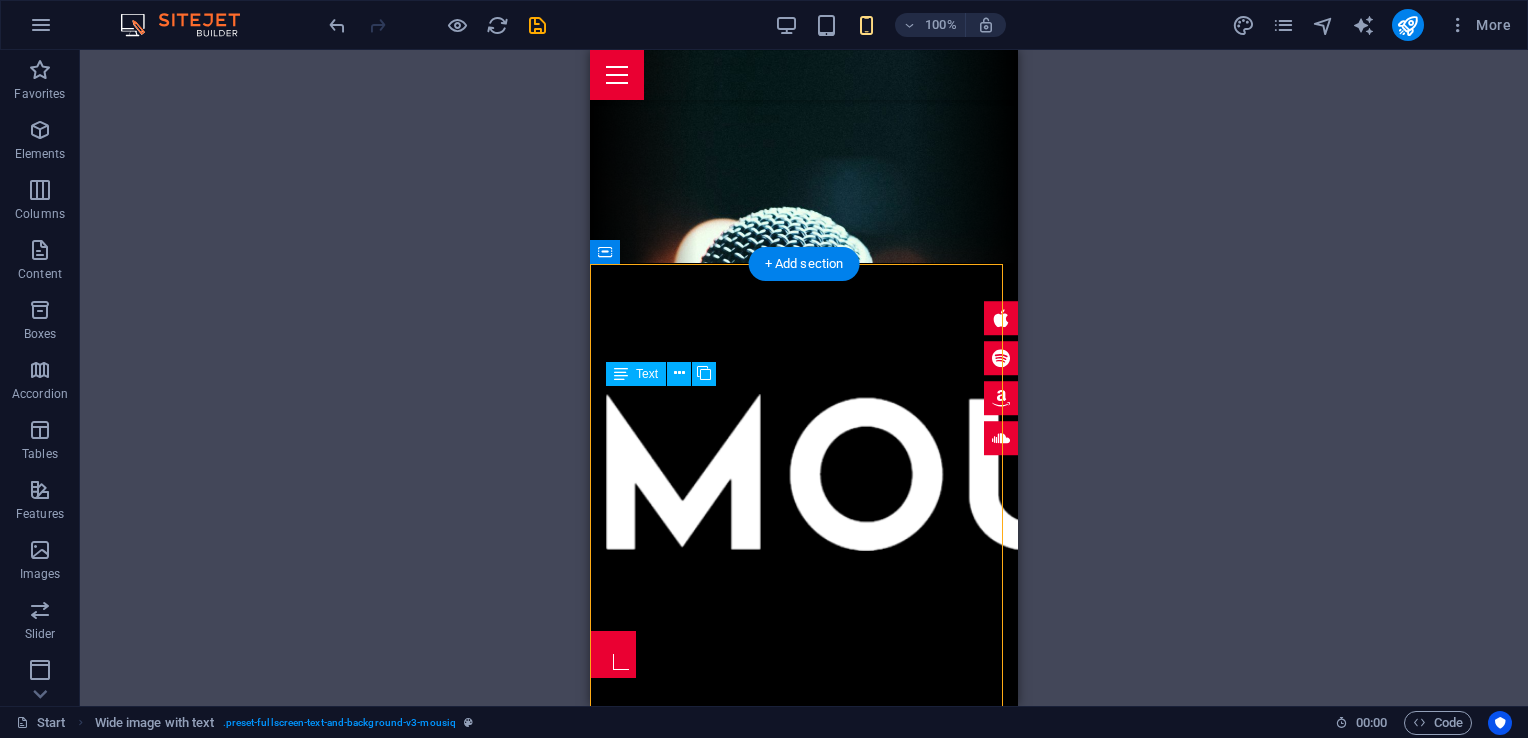 click on "Lorem ipsum dolor sit amet exop consectetur adipisicing elit. Vitae eos voluptatem et sequi distinctio adipisci culpa  omnis. Fugit sit atque eaque dolorum autem nobis elm reprehenderit porro omnis obcaecati laborum? Obcaecati laboriosam ex deserunt, harum libero a voluptatem possimus culpa nisi eos quas dolore omnis debitis consequatur fugiat eaque nulla. Qui molestias, nobis dicta voluptas." at bounding box center (804, 920) 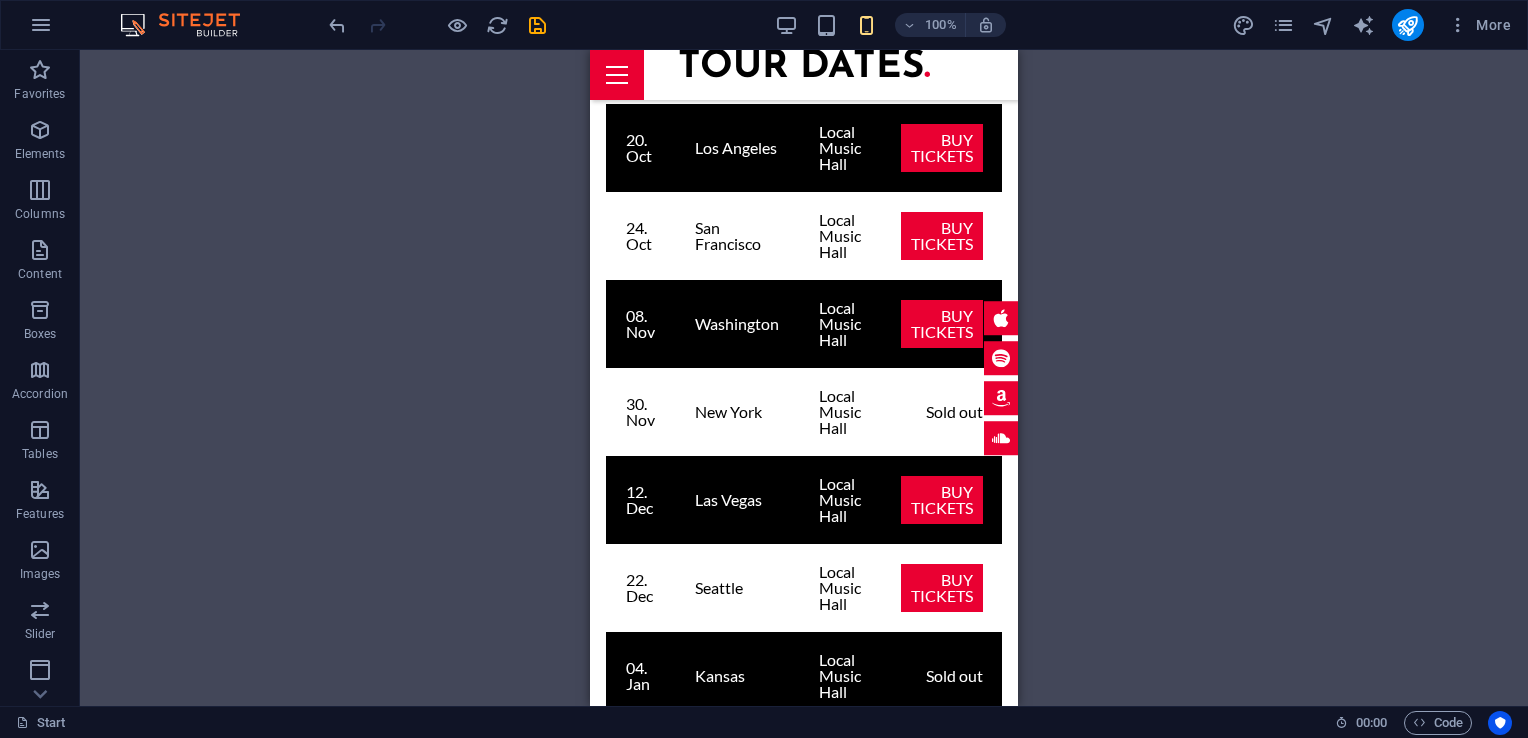 scroll, scrollTop: 1443, scrollLeft: 0, axis: vertical 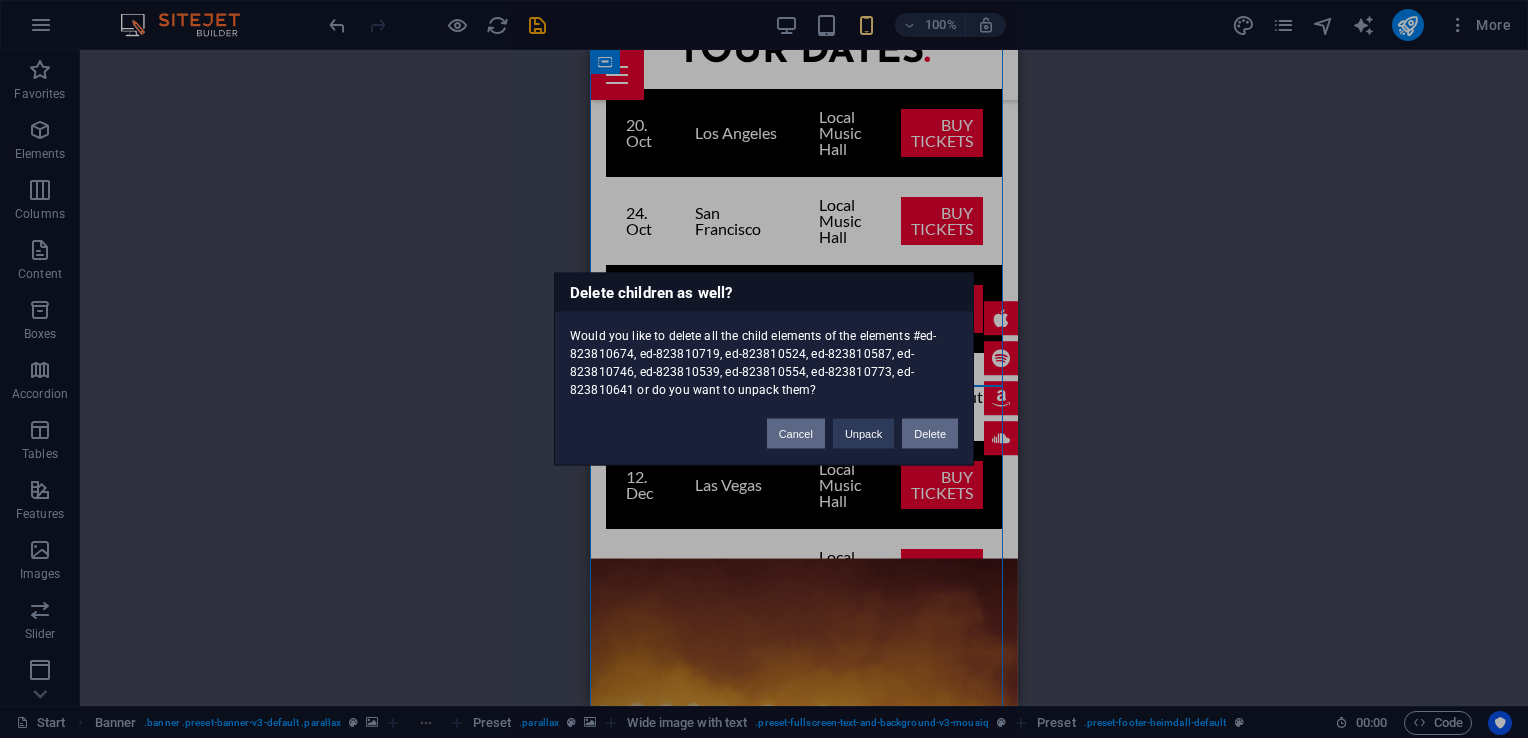 drag, startPoint x: 799, startPoint y: 439, endPoint x: 942, endPoint y: 442, distance: 143.03146 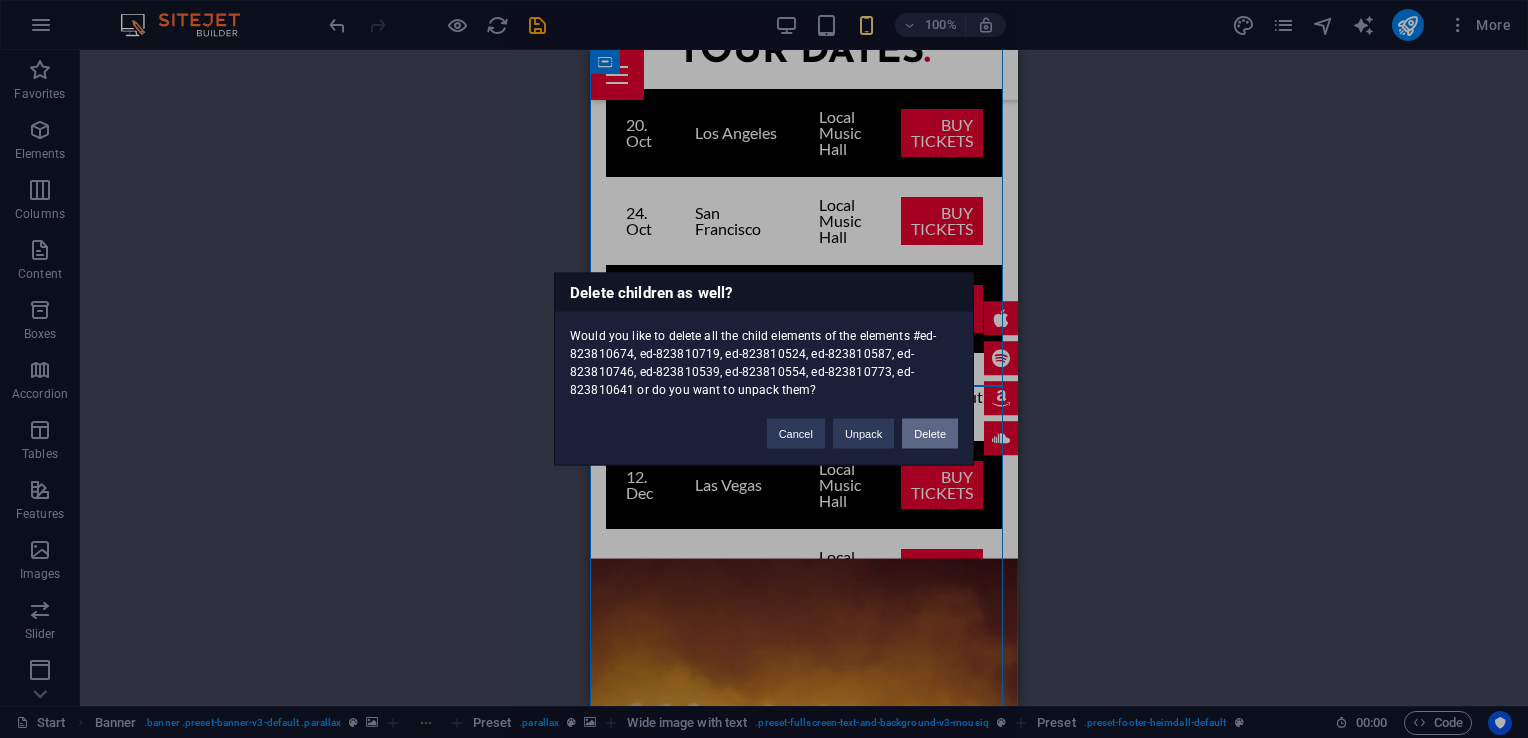 click on "Delete" at bounding box center (930, 434) 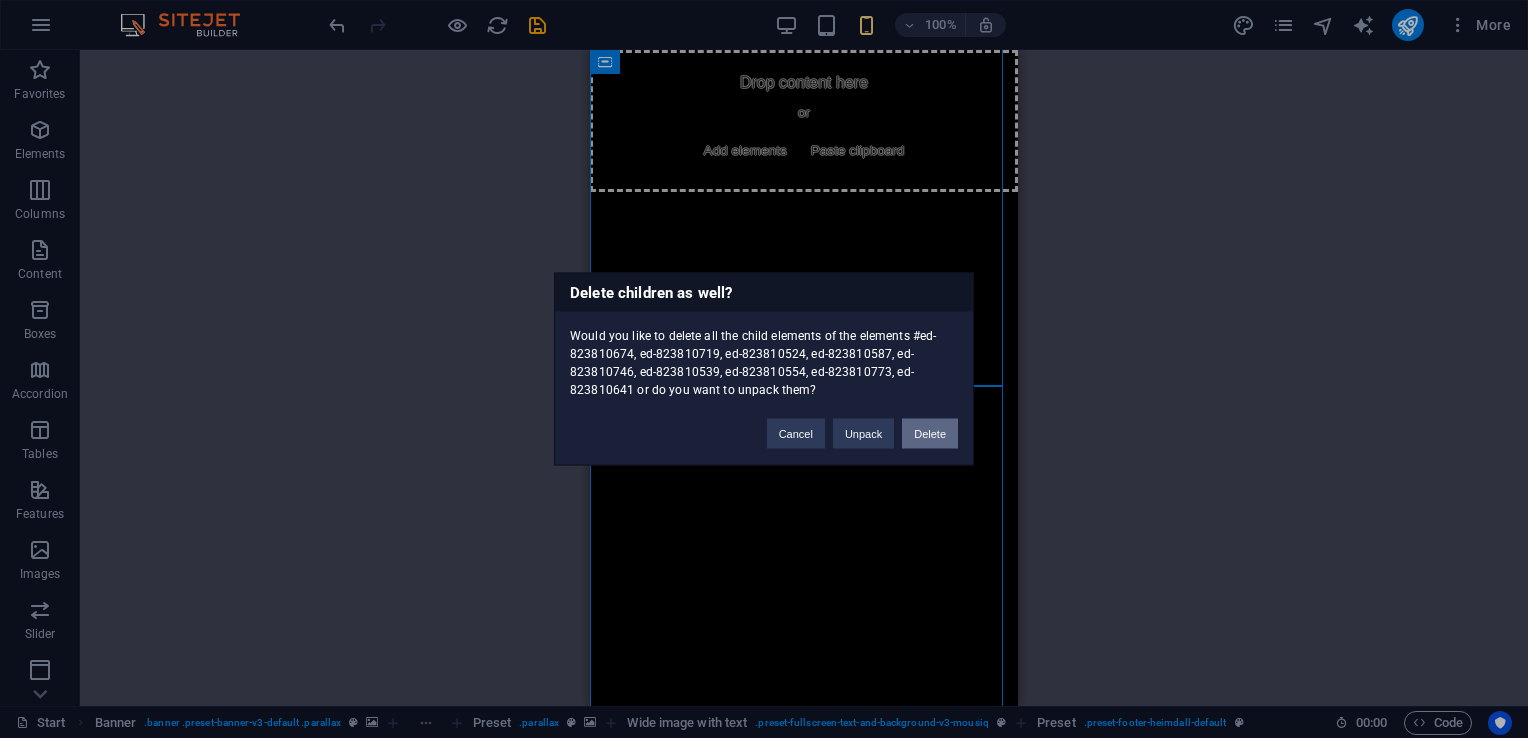scroll, scrollTop: 0, scrollLeft: 0, axis: both 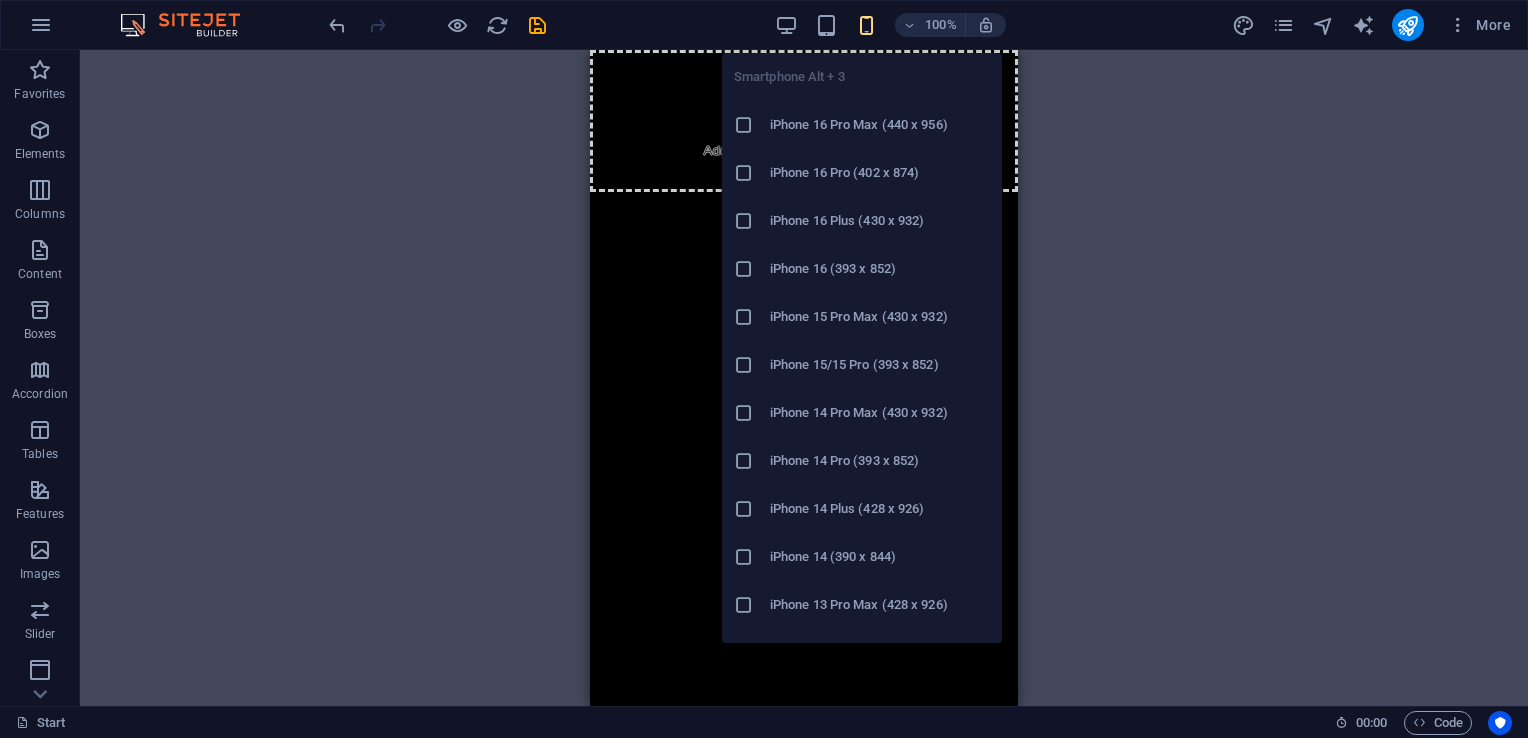 click at bounding box center (866, 25) 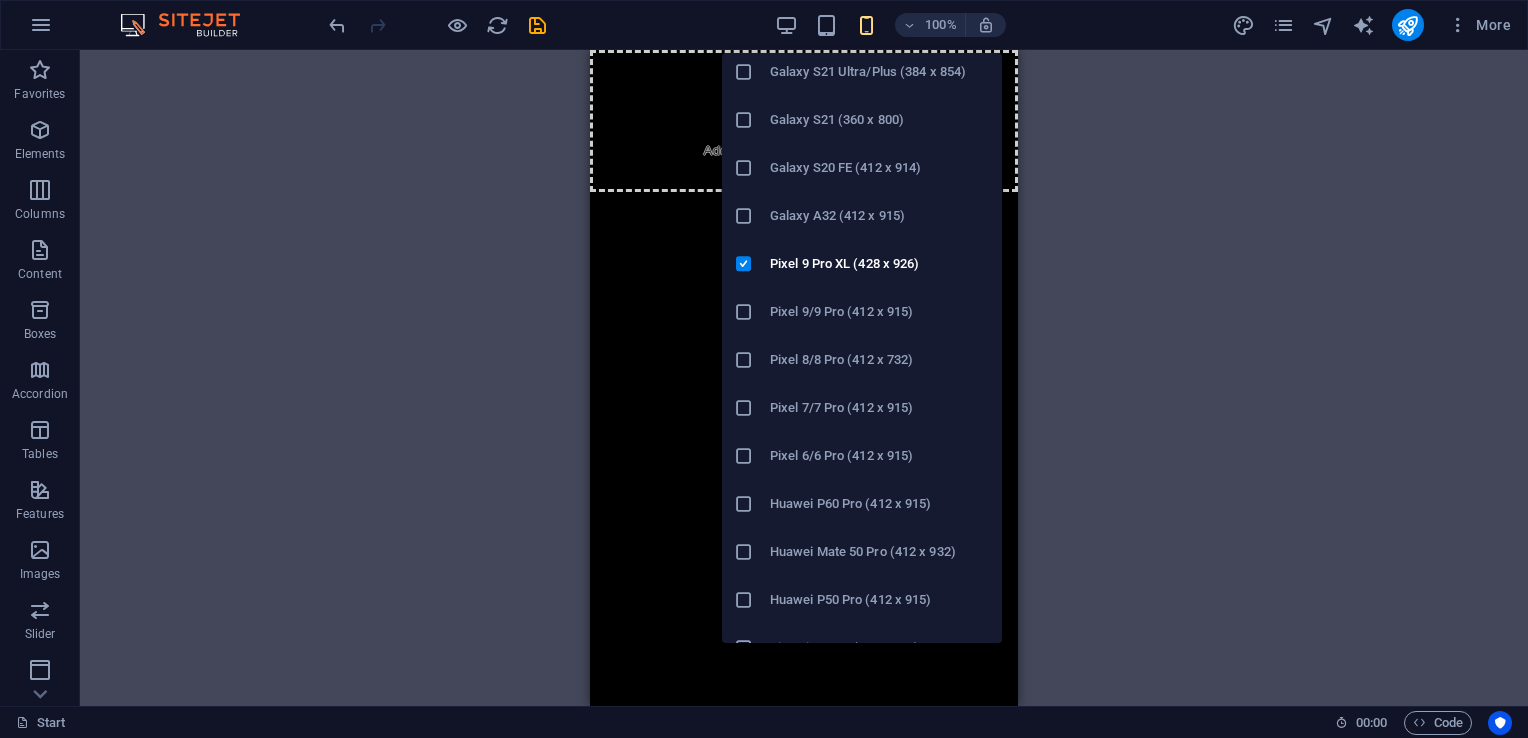 scroll, scrollTop: 900, scrollLeft: 0, axis: vertical 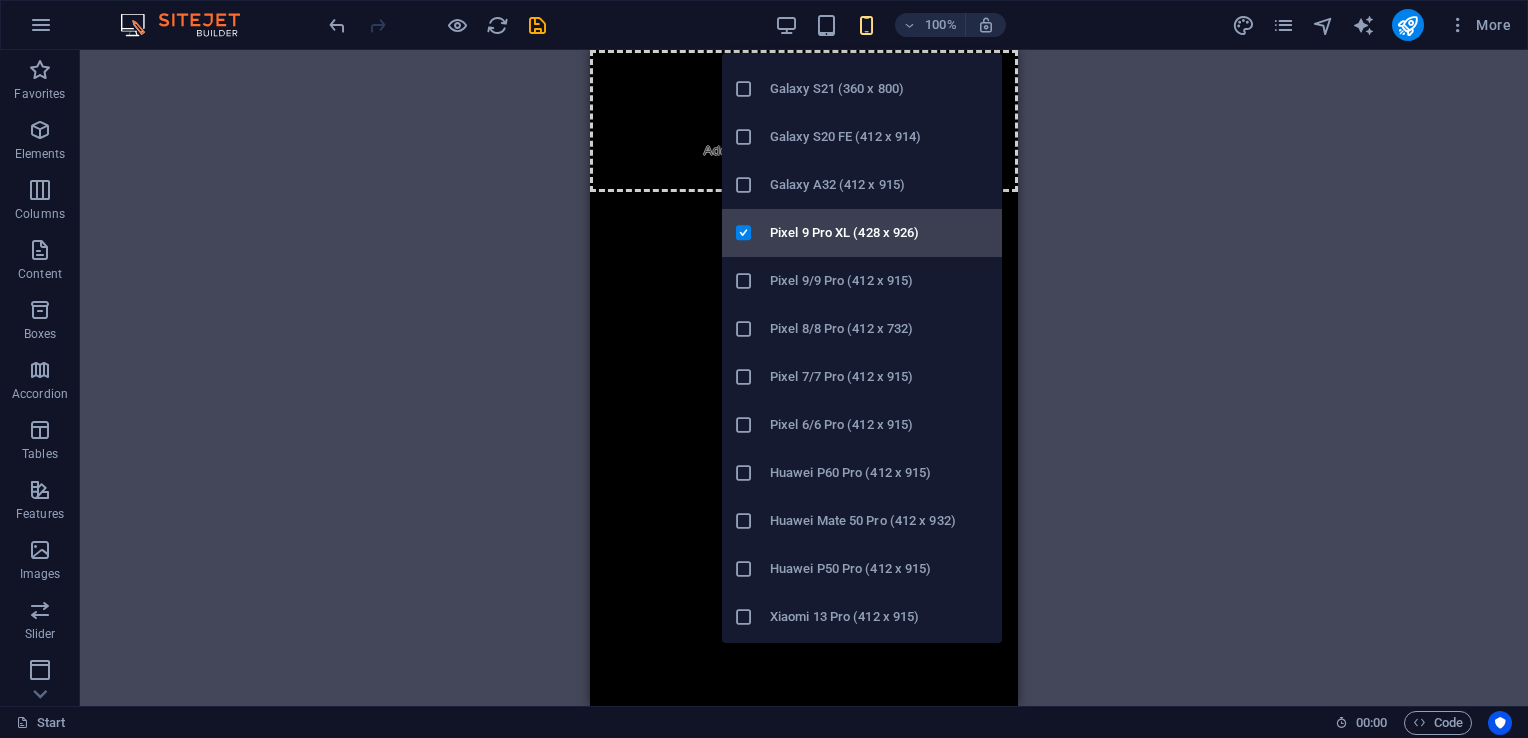 click on "Pixel 9 Pro XL (428 x 926)" at bounding box center (880, 233) 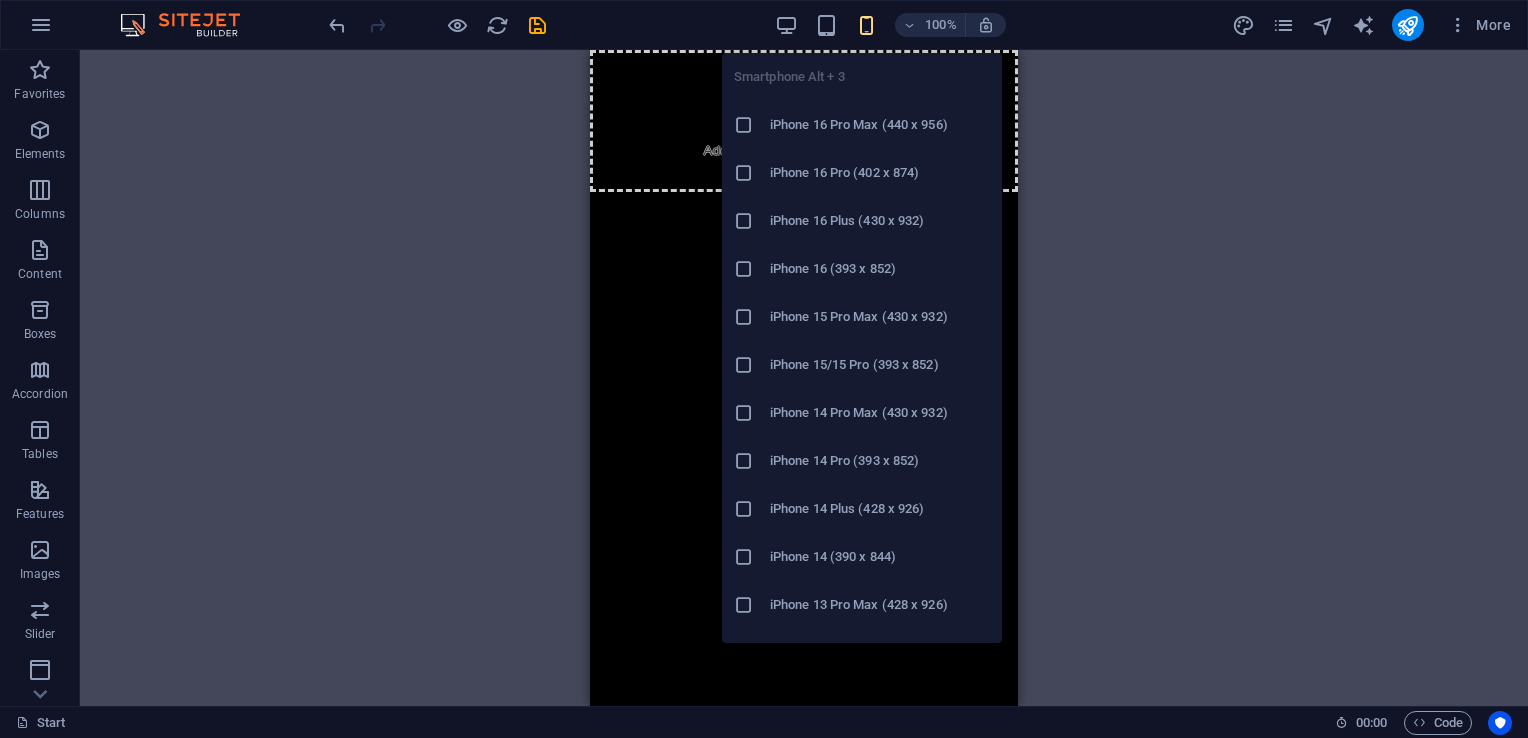 click at bounding box center (866, 25) 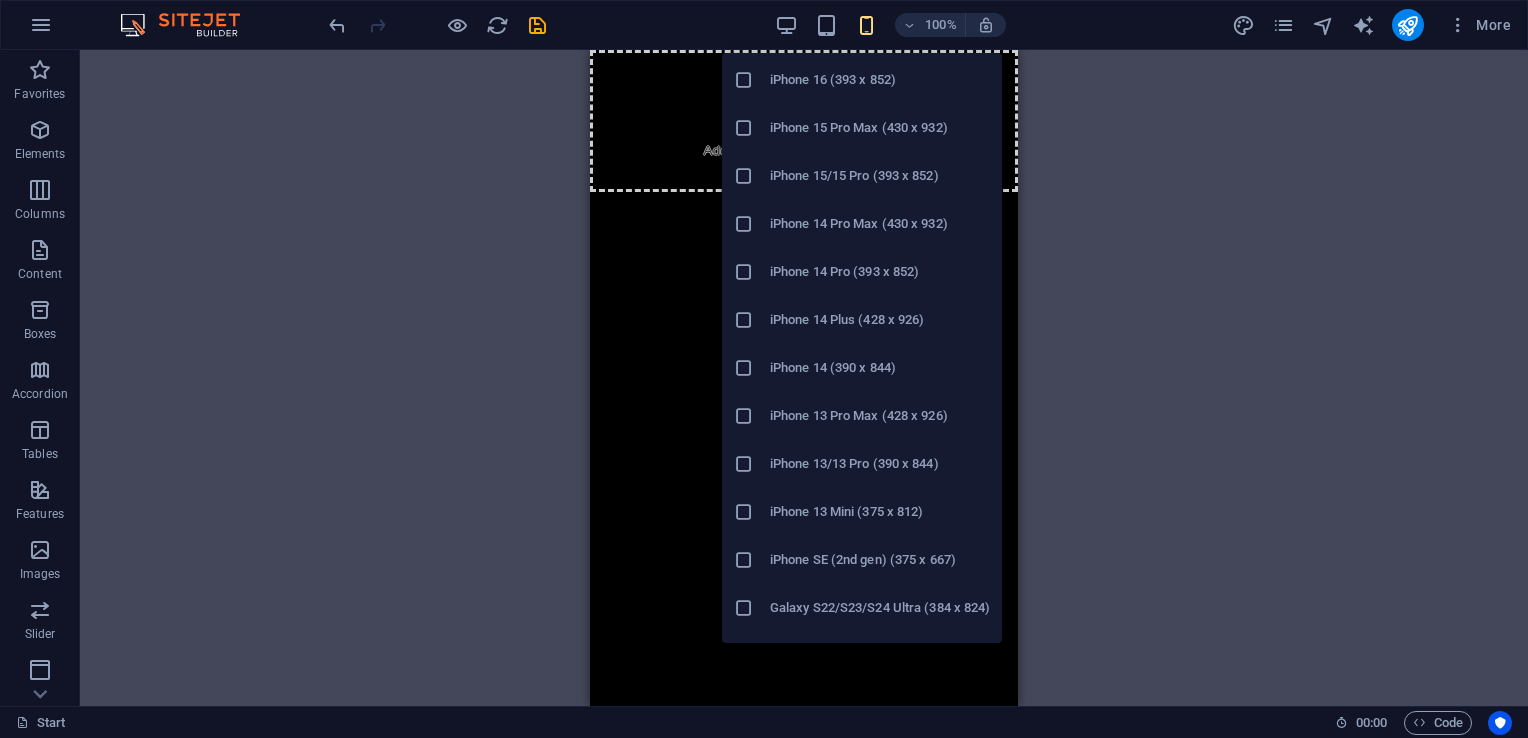 scroll, scrollTop: 500, scrollLeft: 0, axis: vertical 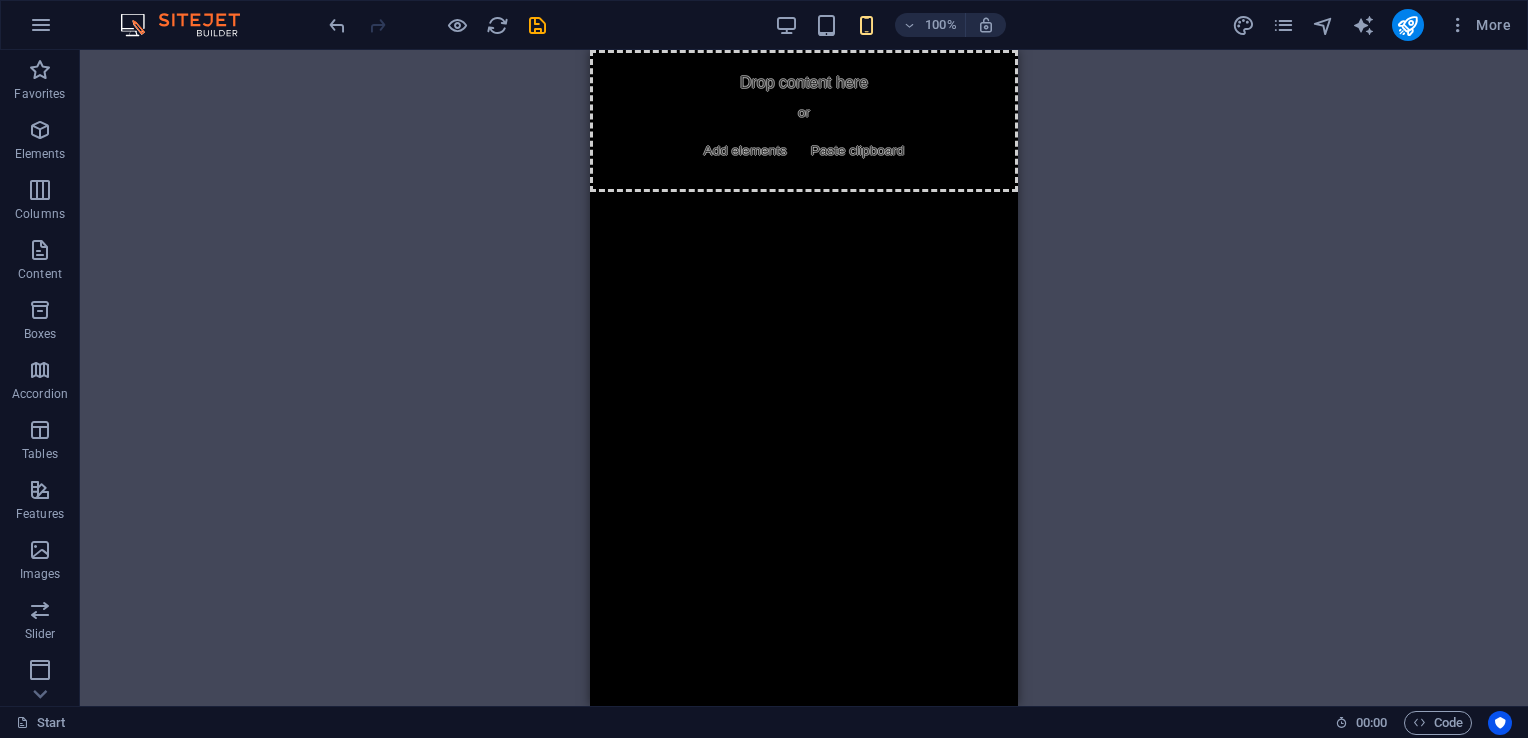 click on "Drag here to replace the existing content. Press “Ctrl” if you want to create a new element.
H2   Wide image with text   Wide image with text   Container   Container   Banner   Menu Bar   Banner   Container   Scroll indicator   Placeholder   Wide image with text   Container   Icon   Preset   Icon   Text   Text   Container   H2   Spacer   Preset   Text   Preset   H2   Container   Spacer   Countdown   Container   Countdown   Wide image with text   Container   Preset   Wide image with text   Preset   Placeholder" at bounding box center (804, 378) 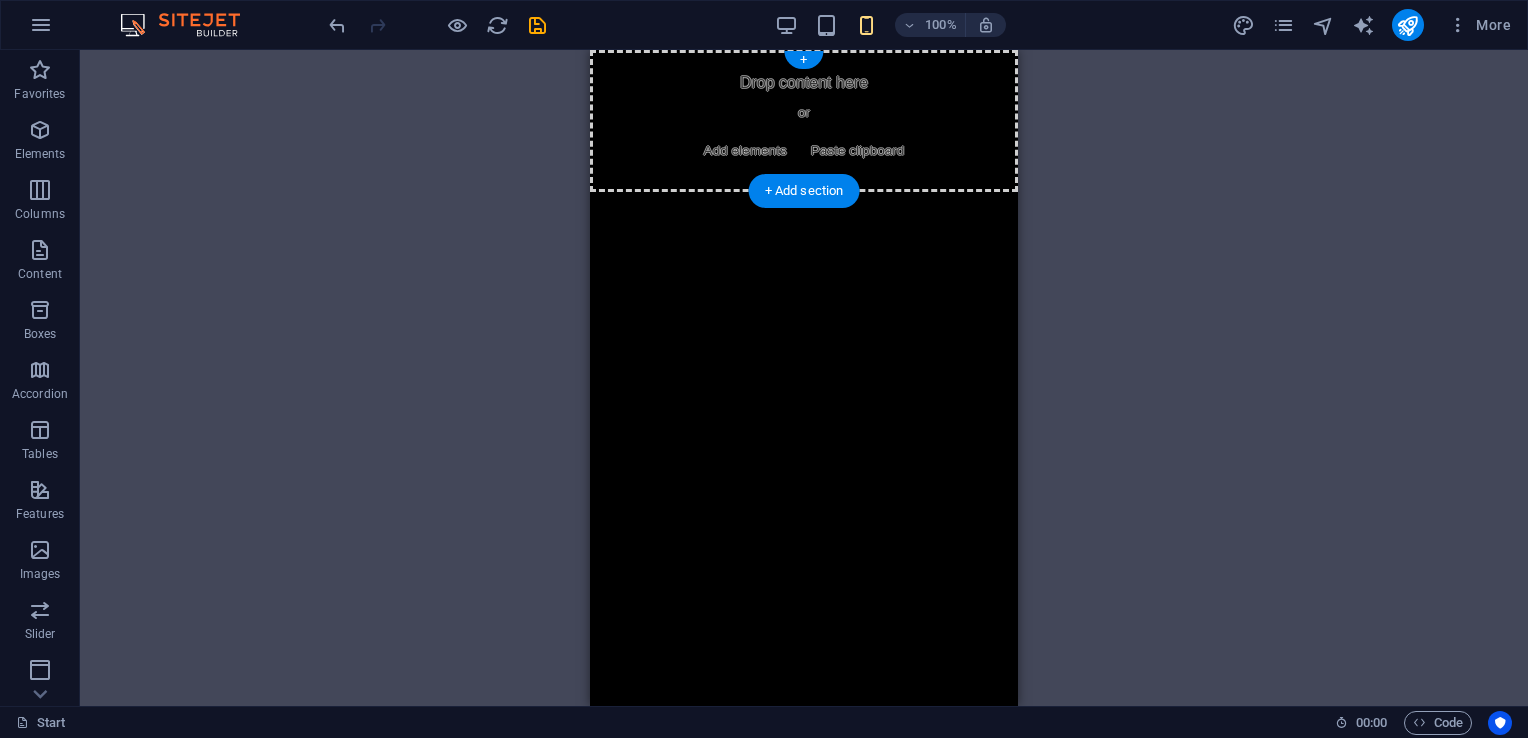 click on "Add elements" at bounding box center [745, 151] 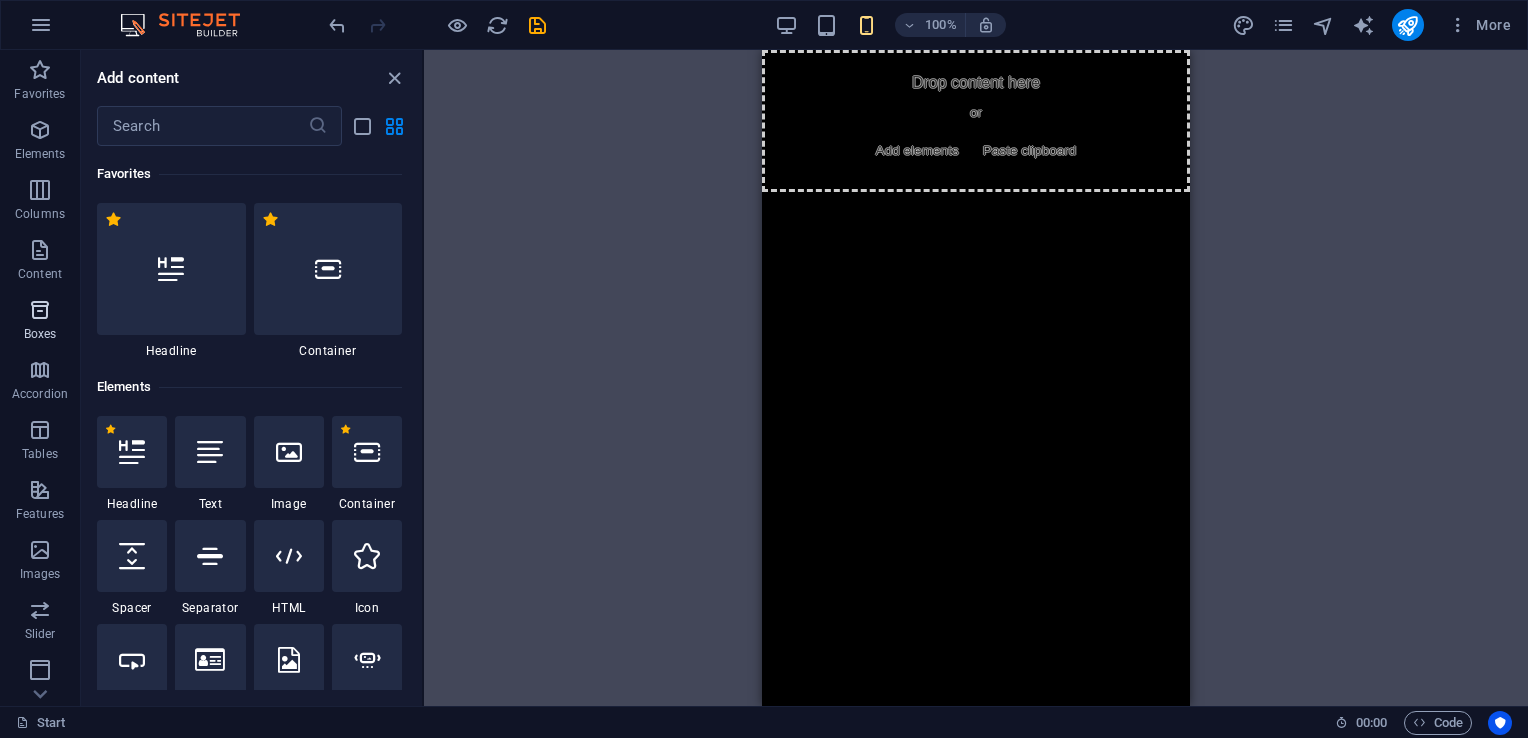 click on "Boxes" at bounding box center [40, 334] 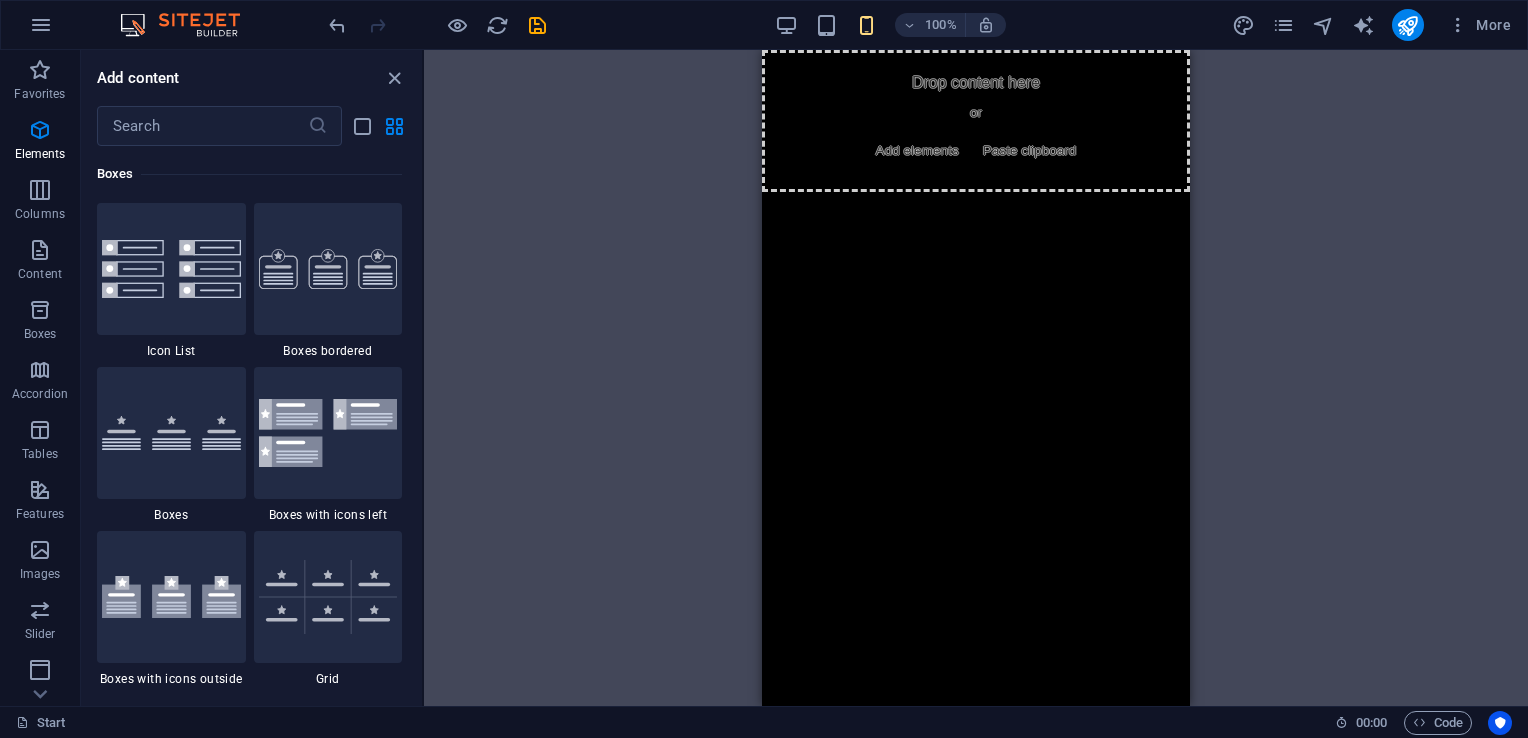 scroll, scrollTop: 5516, scrollLeft: 0, axis: vertical 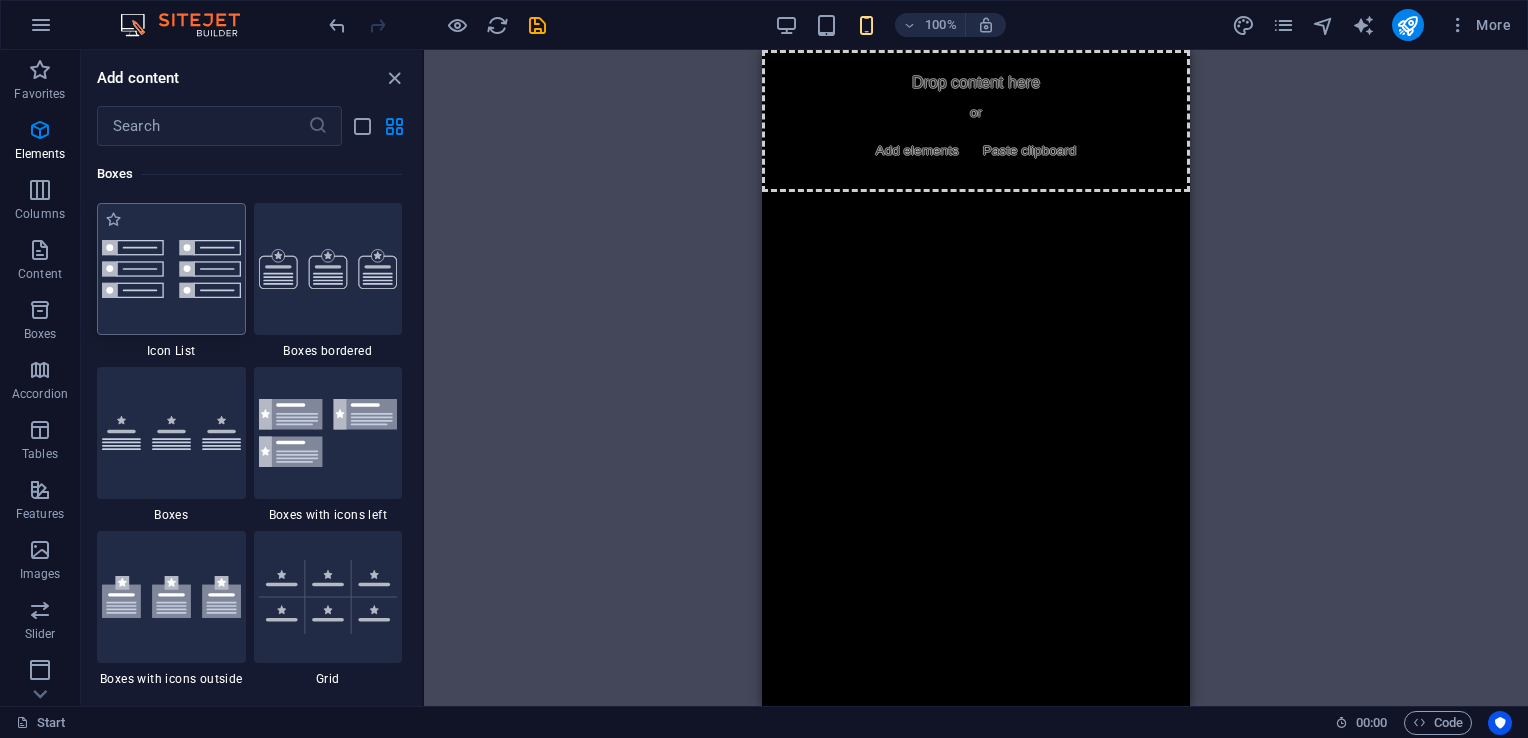 click at bounding box center (171, 269) 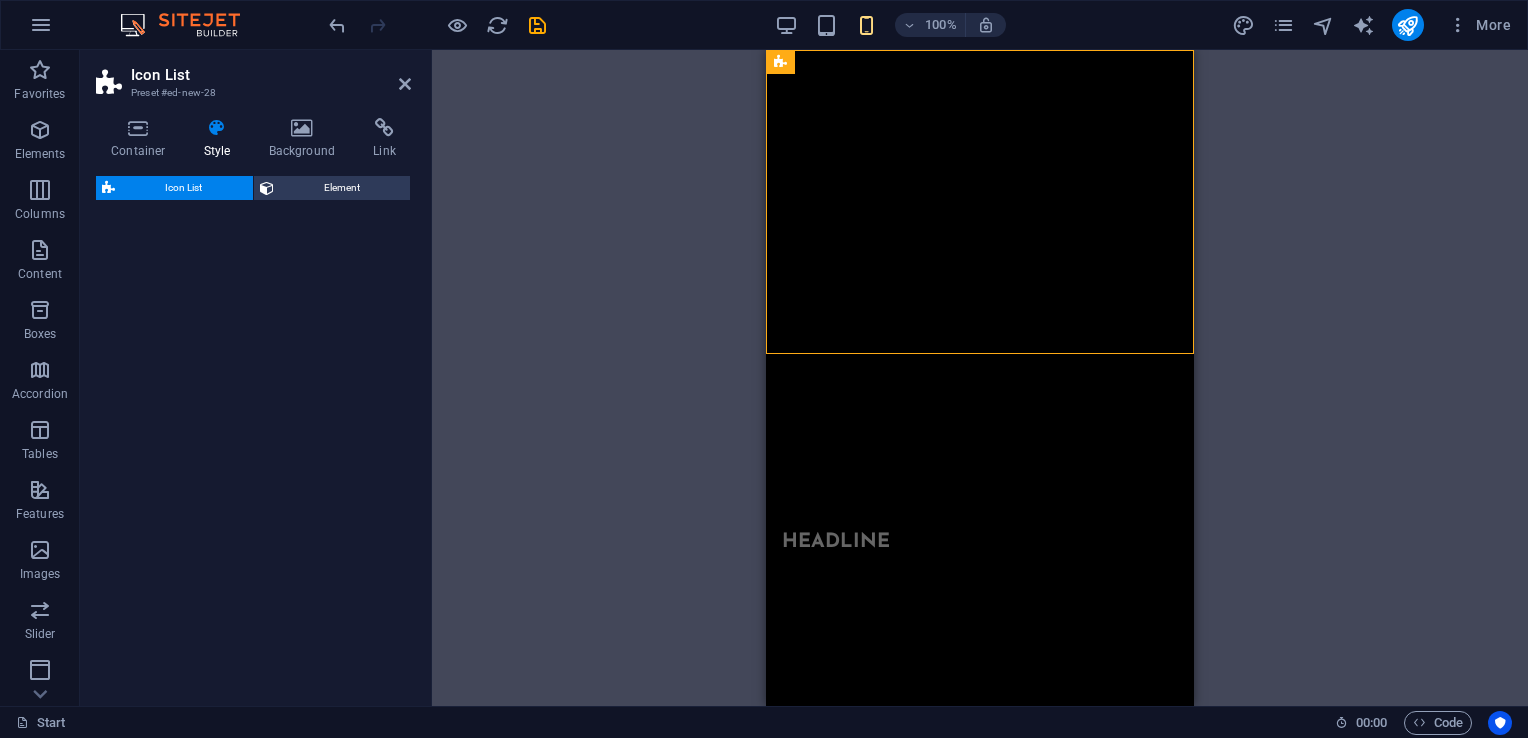 select on "rem" 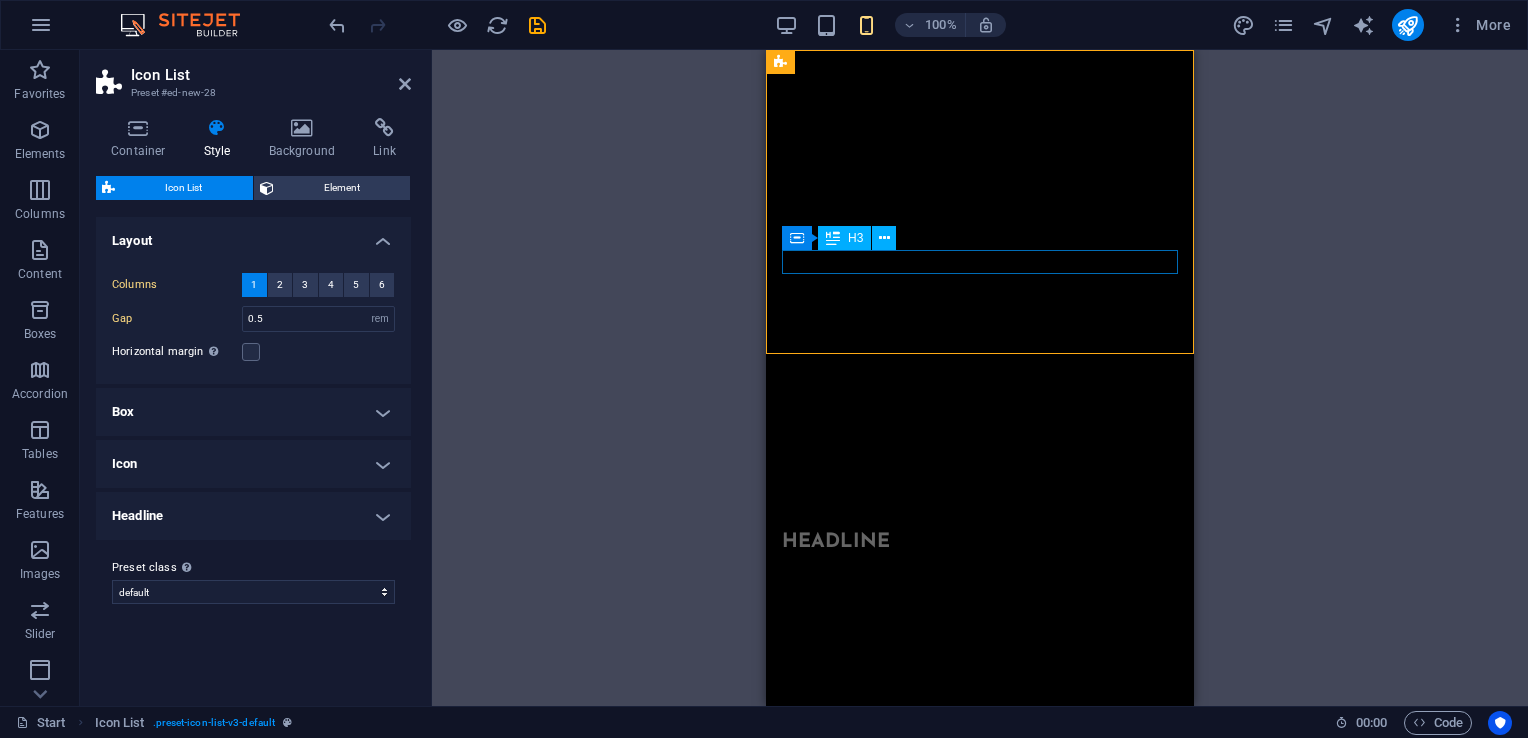click on "Headline" at bounding box center (980, 2661) 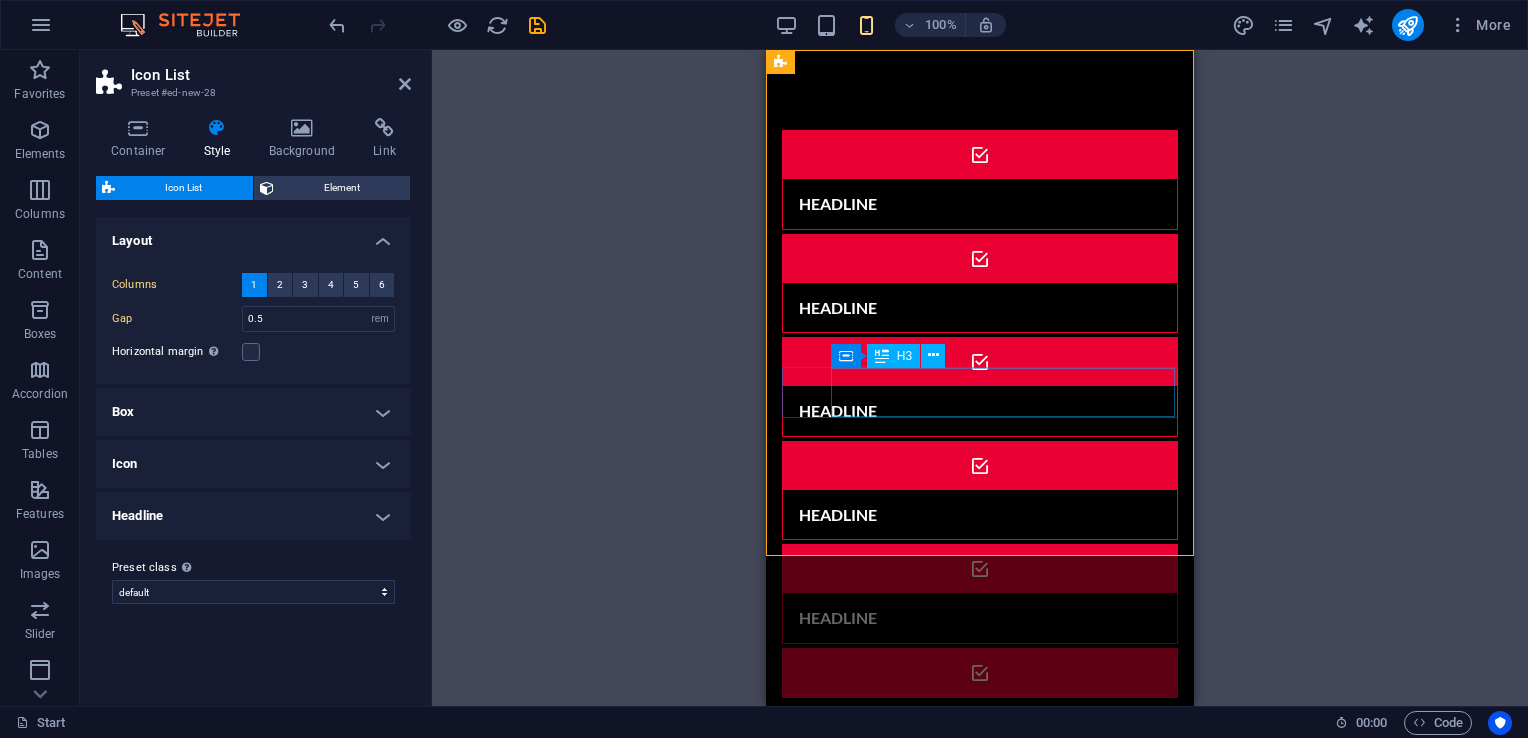 click on "Headline" at bounding box center (955, 618) 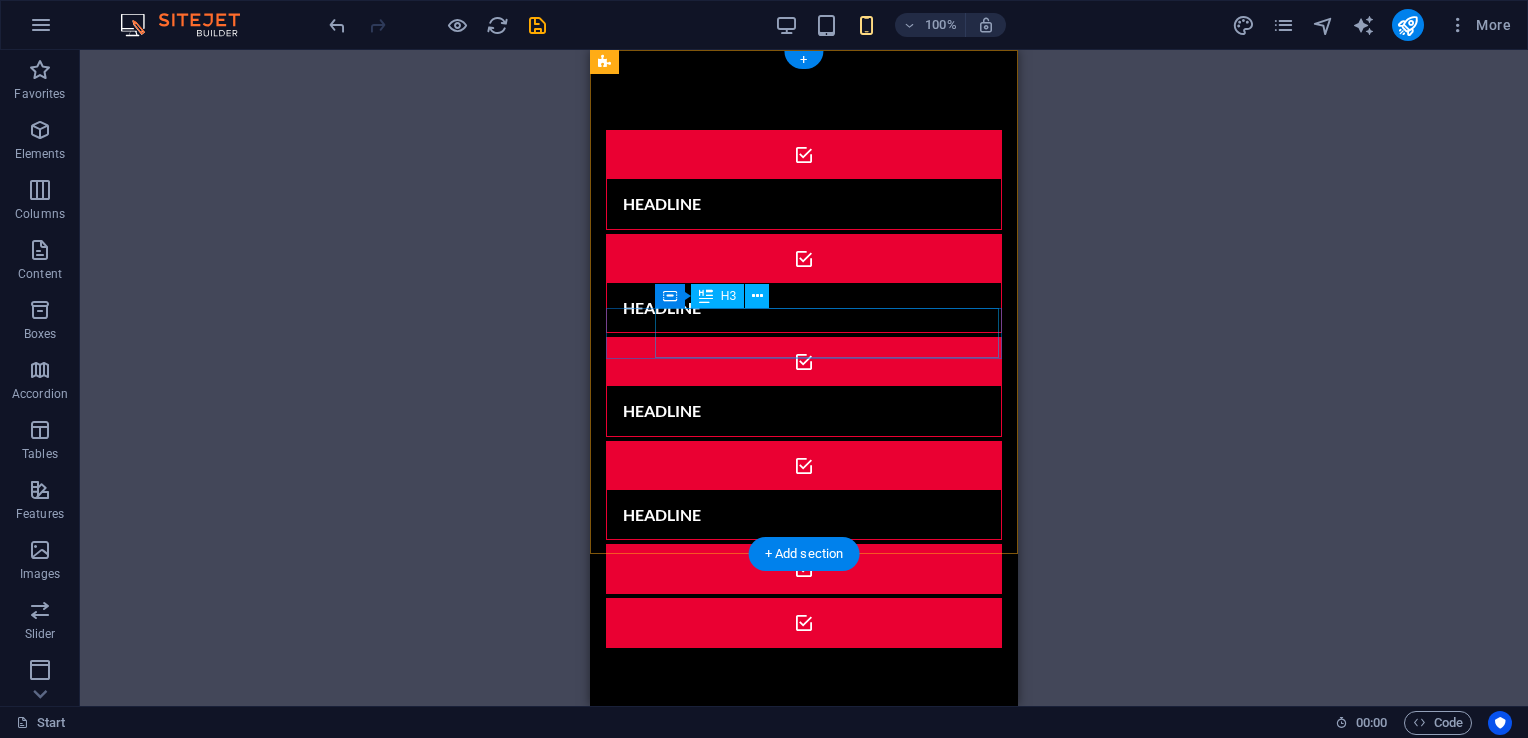 click on "Headline" at bounding box center (779, 515) 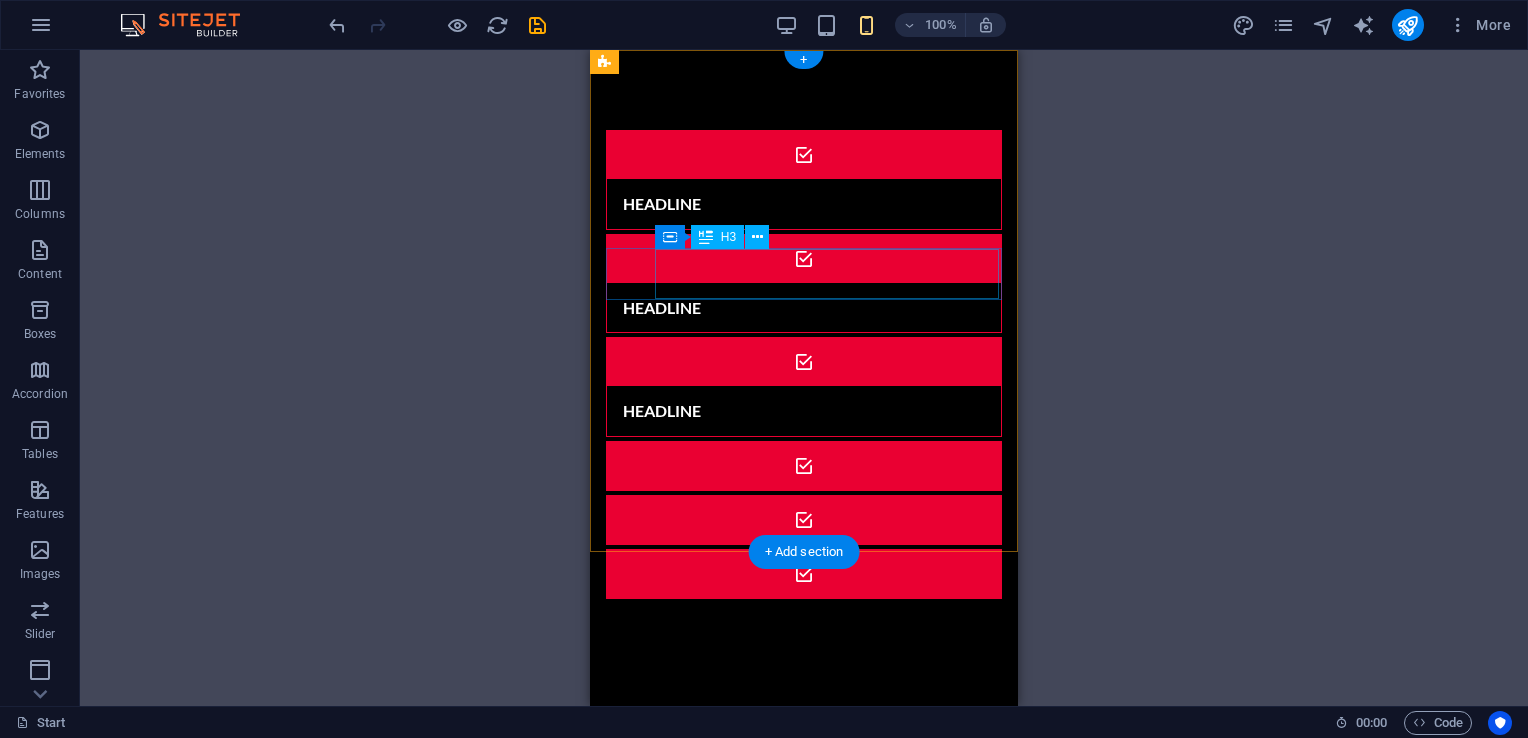 click on "Headline" at bounding box center (779, 411) 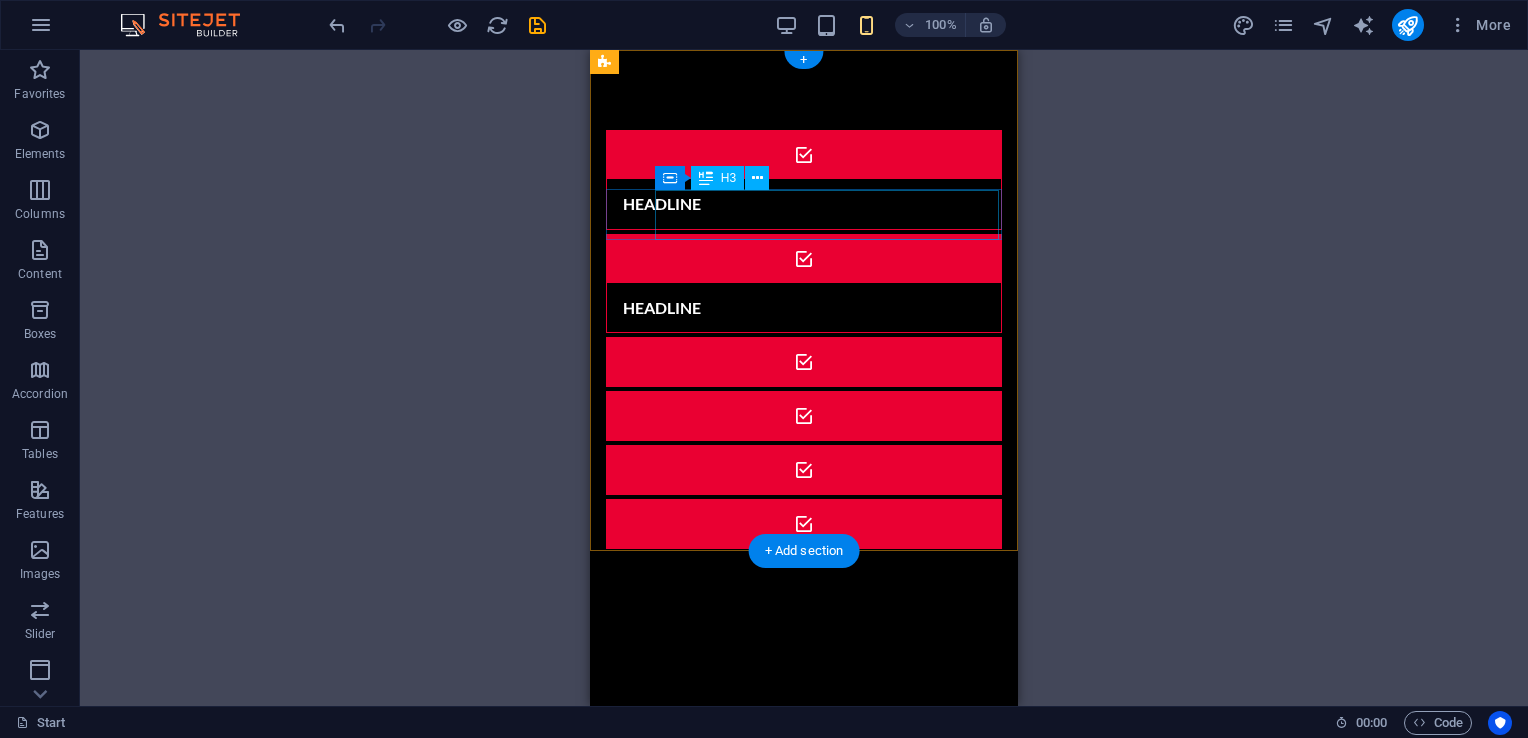 click on "Headline" at bounding box center [779, 308] 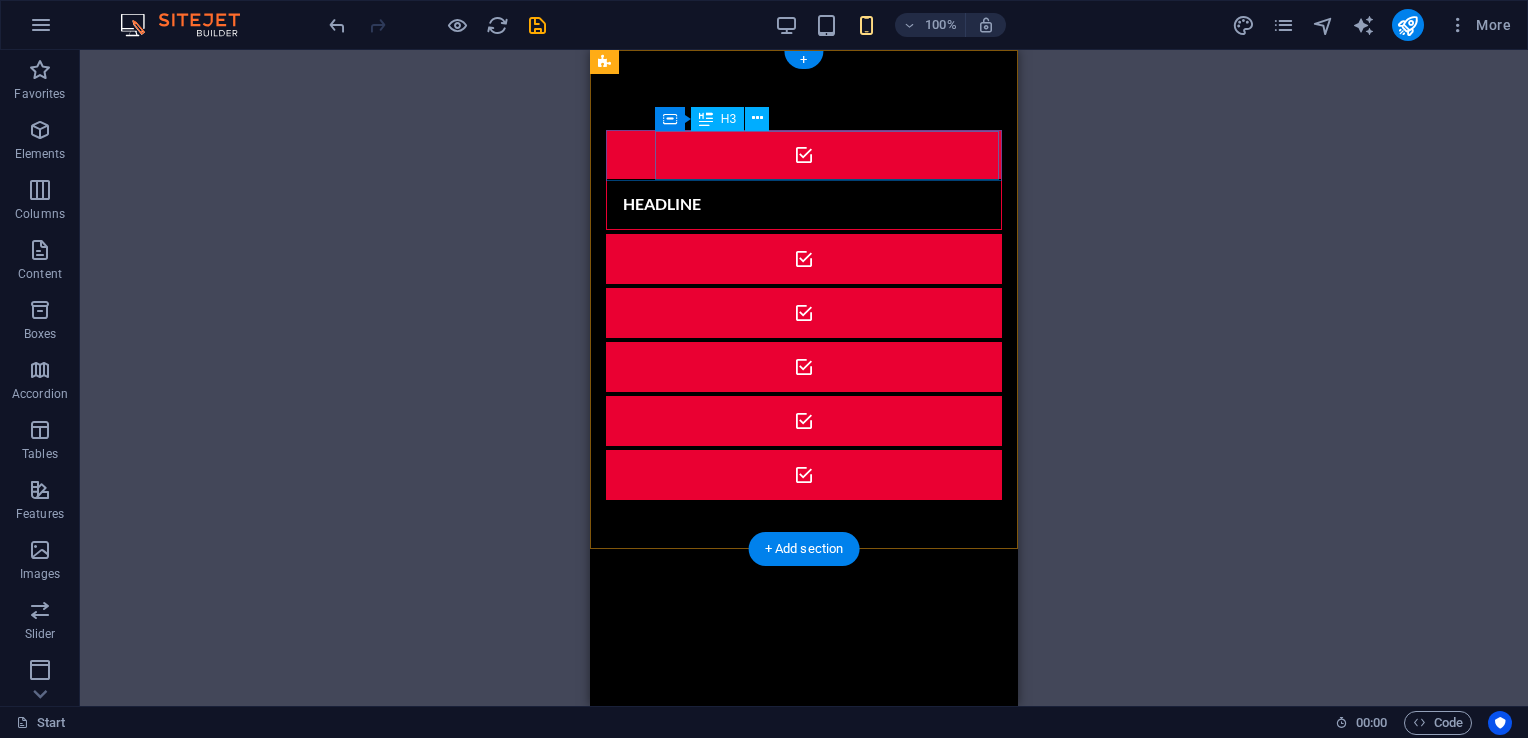 click on "Headline" at bounding box center [779, 204] 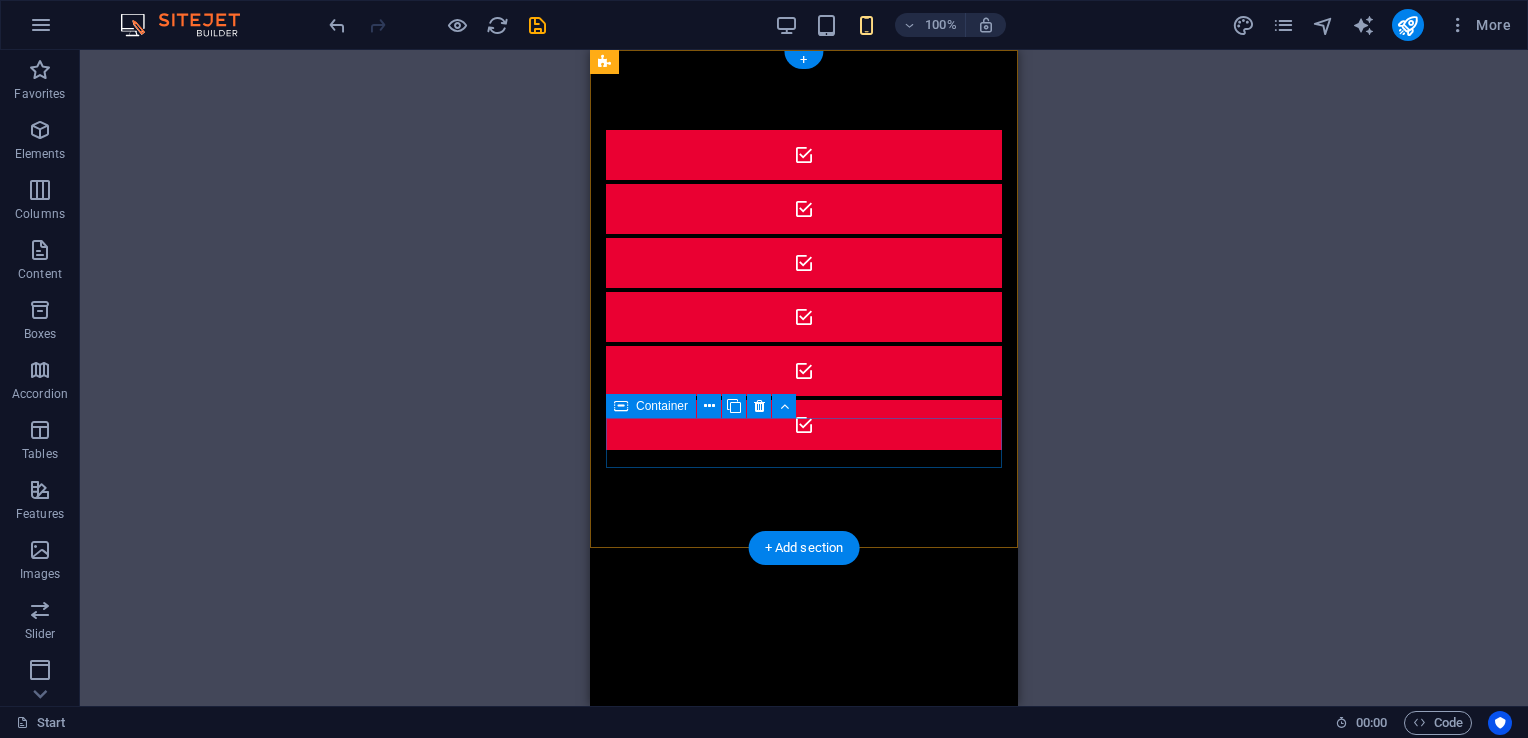 click at bounding box center (804, 425) 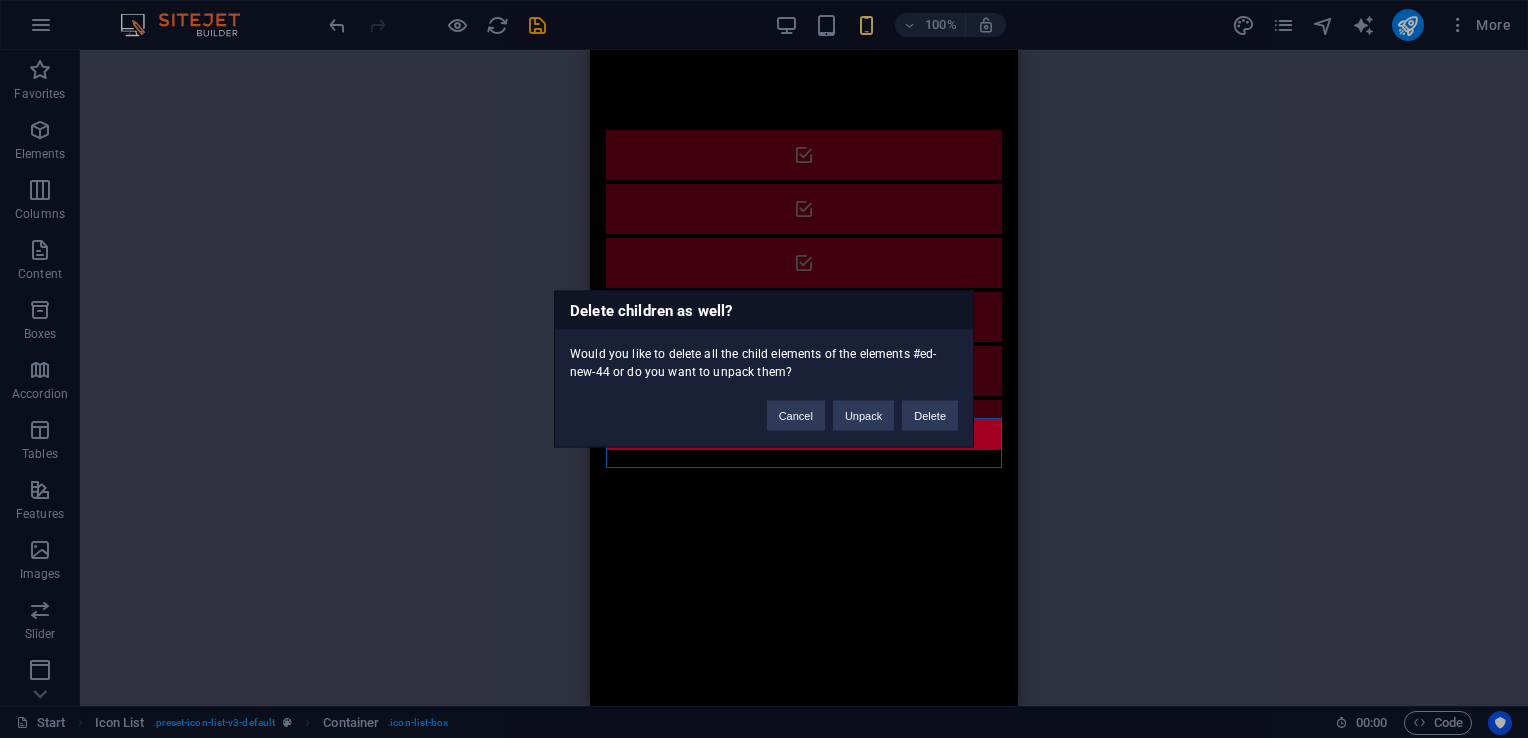 type 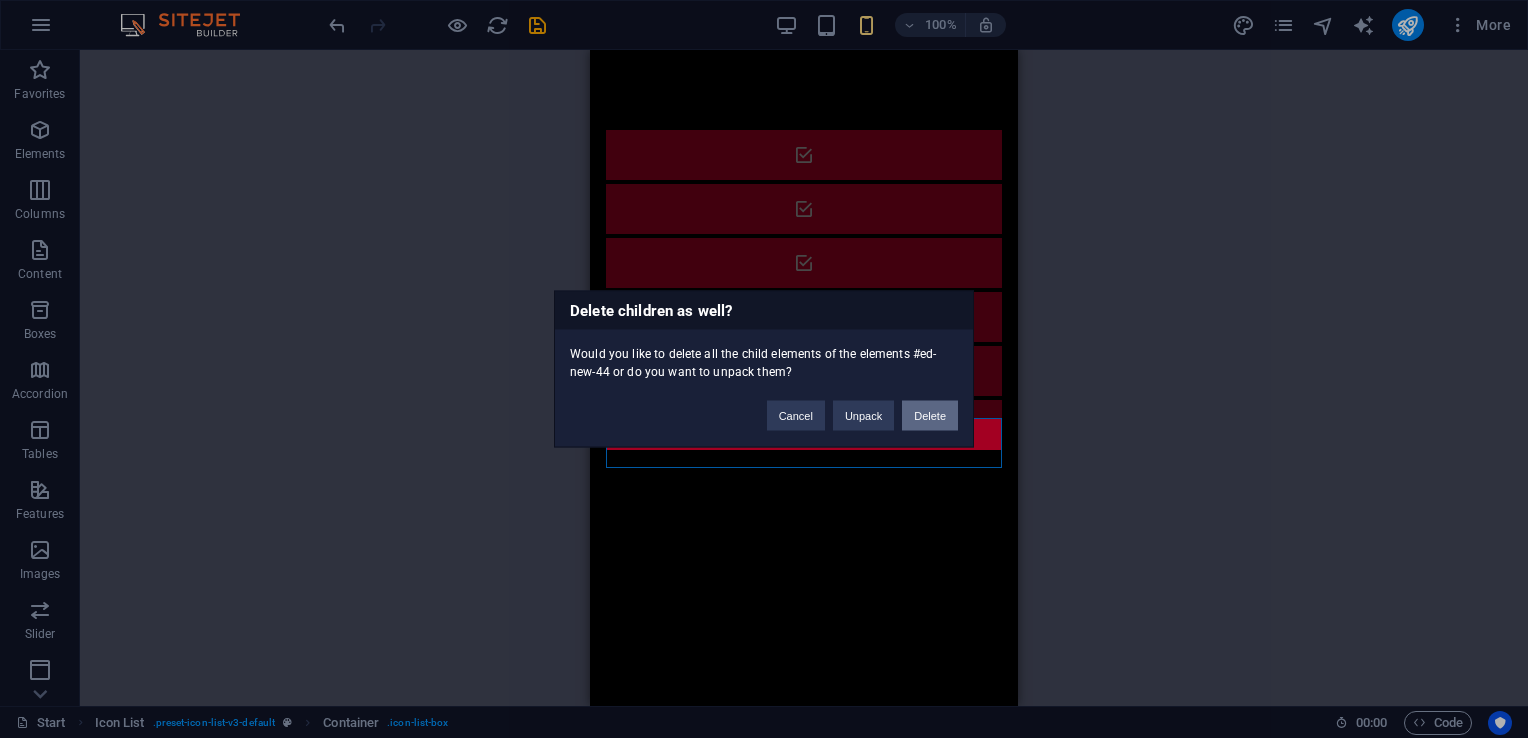 click on "Delete" at bounding box center [930, 416] 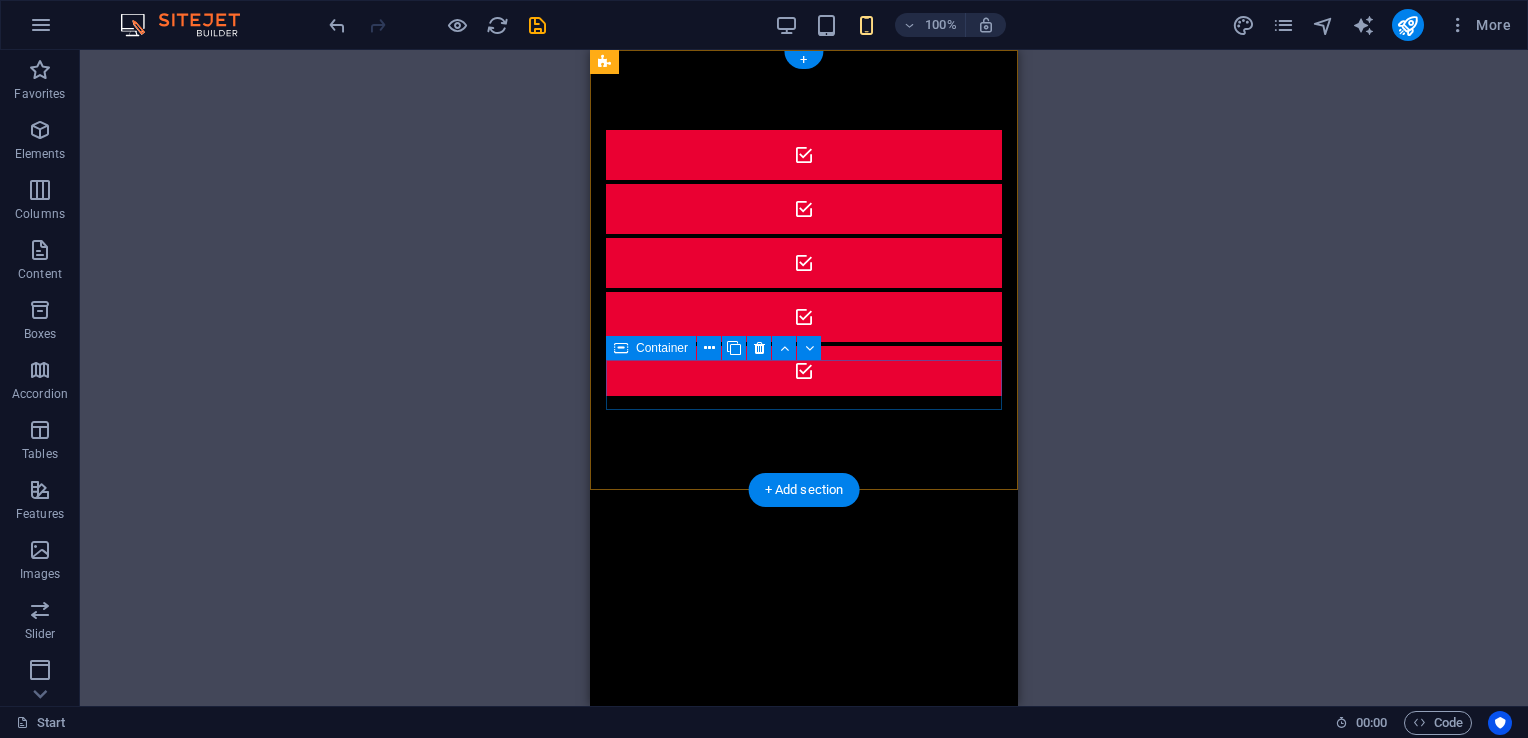 click at bounding box center (804, 371) 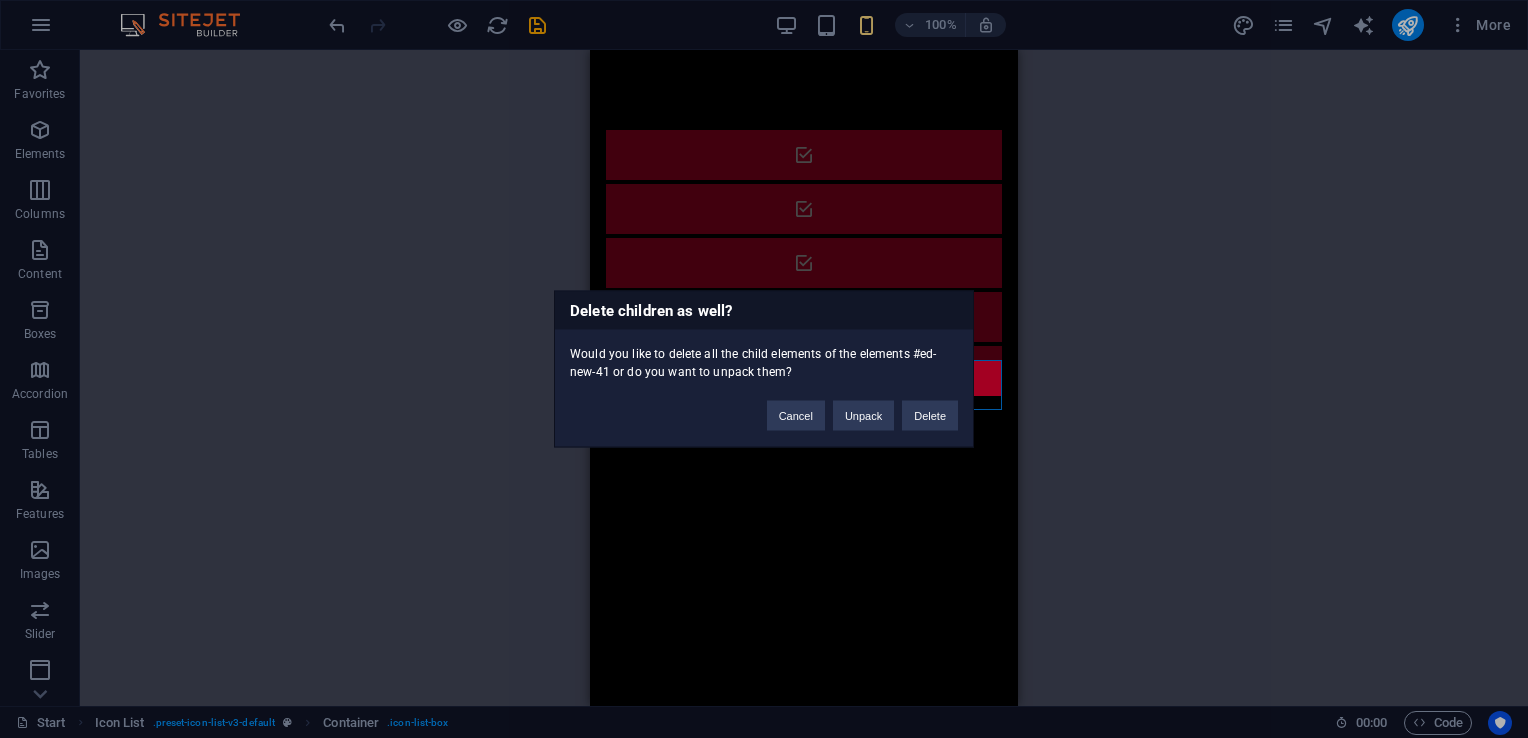 type 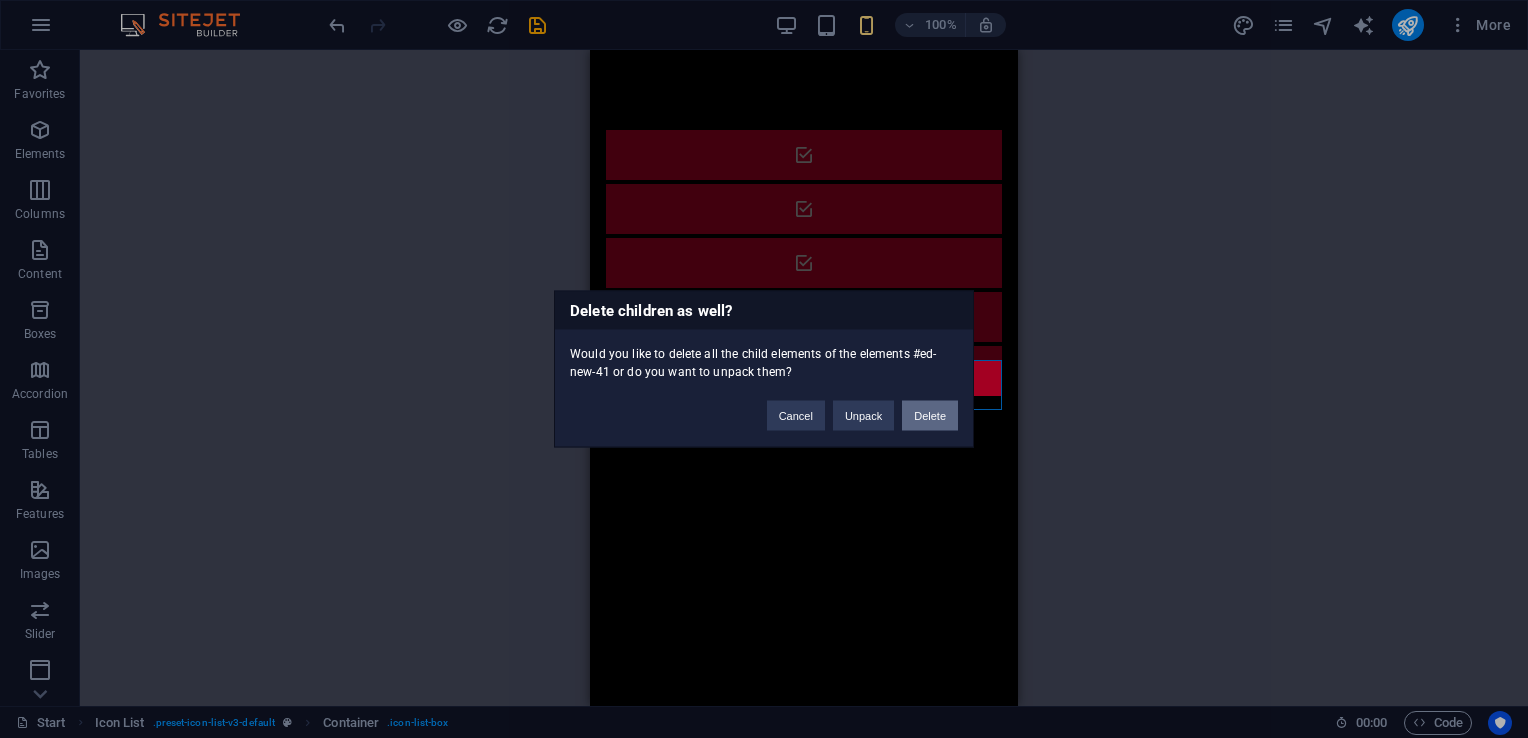drag, startPoint x: 941, startPoint y: 410, endPoint x: 297, endPoint y: 316, distance: 650.8241 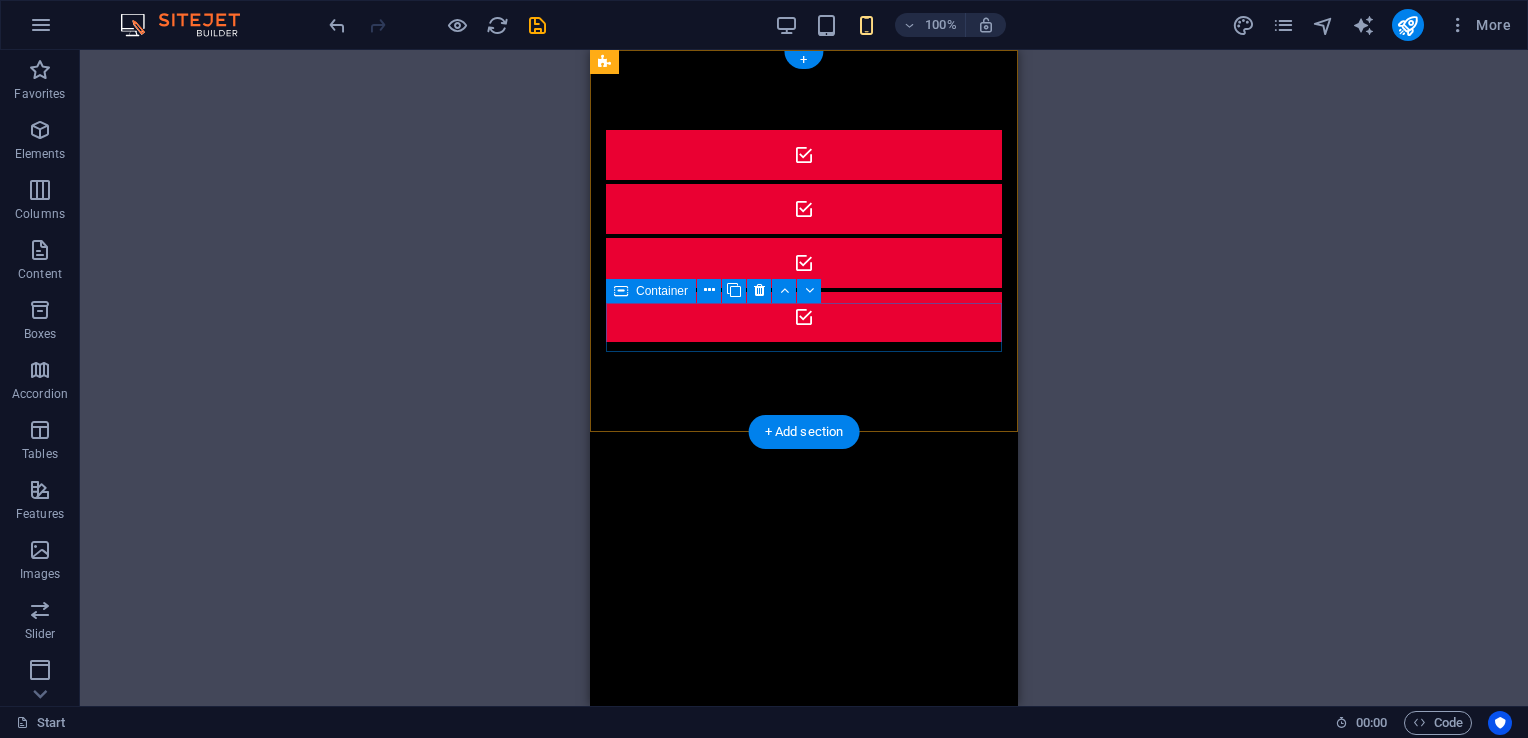 click at bounding box center [804, 317] 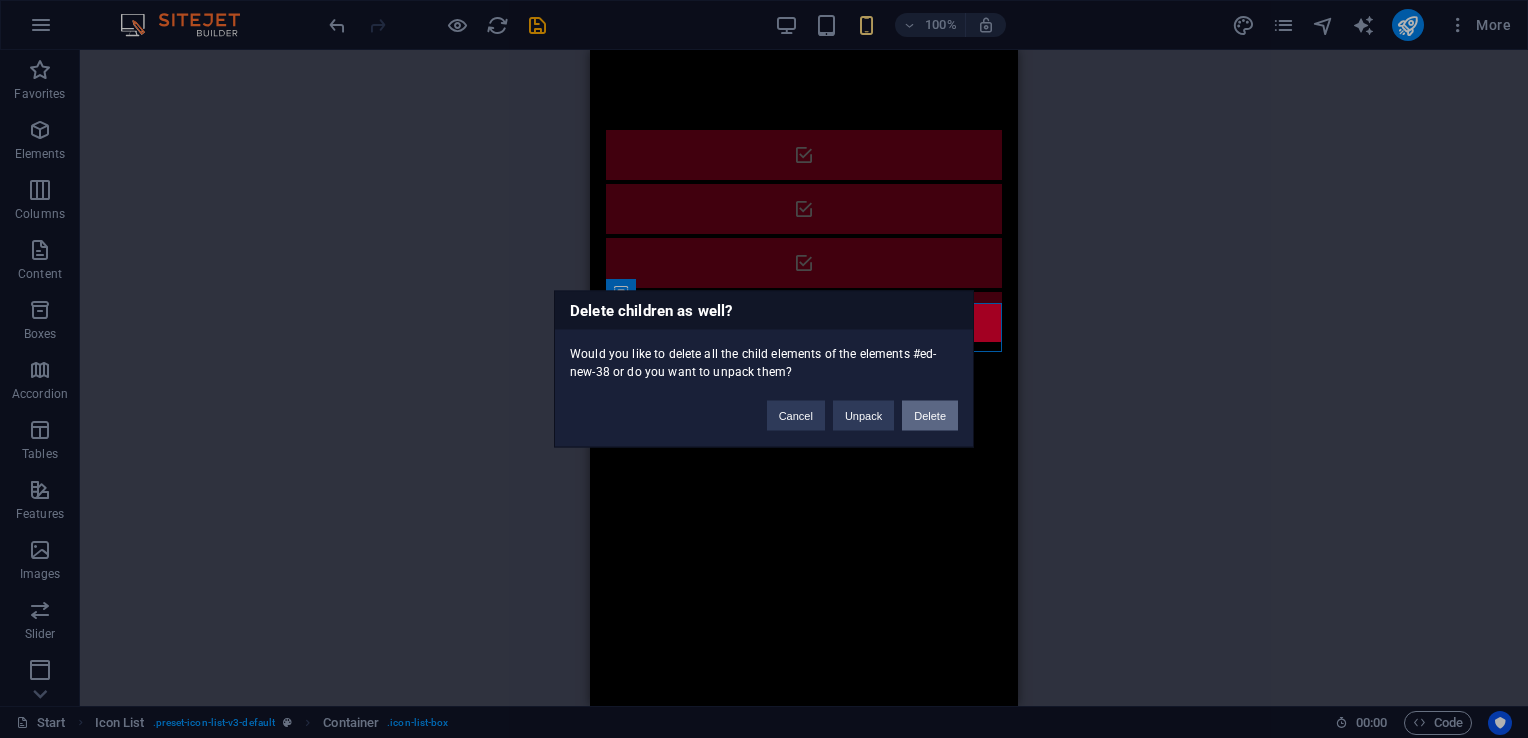 click on "Delete" at bounding box center (930, 416) 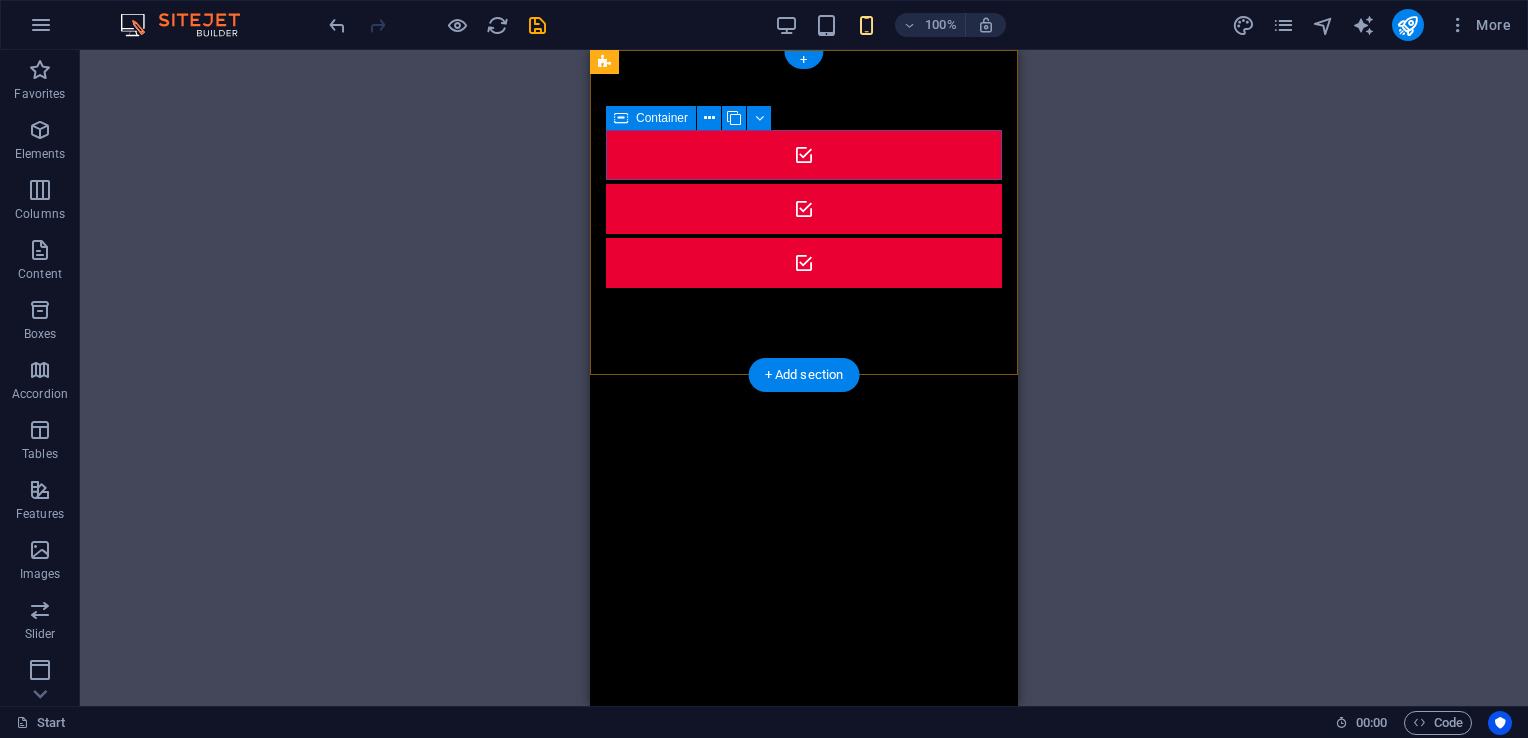 click at bounding box center (804, 155) 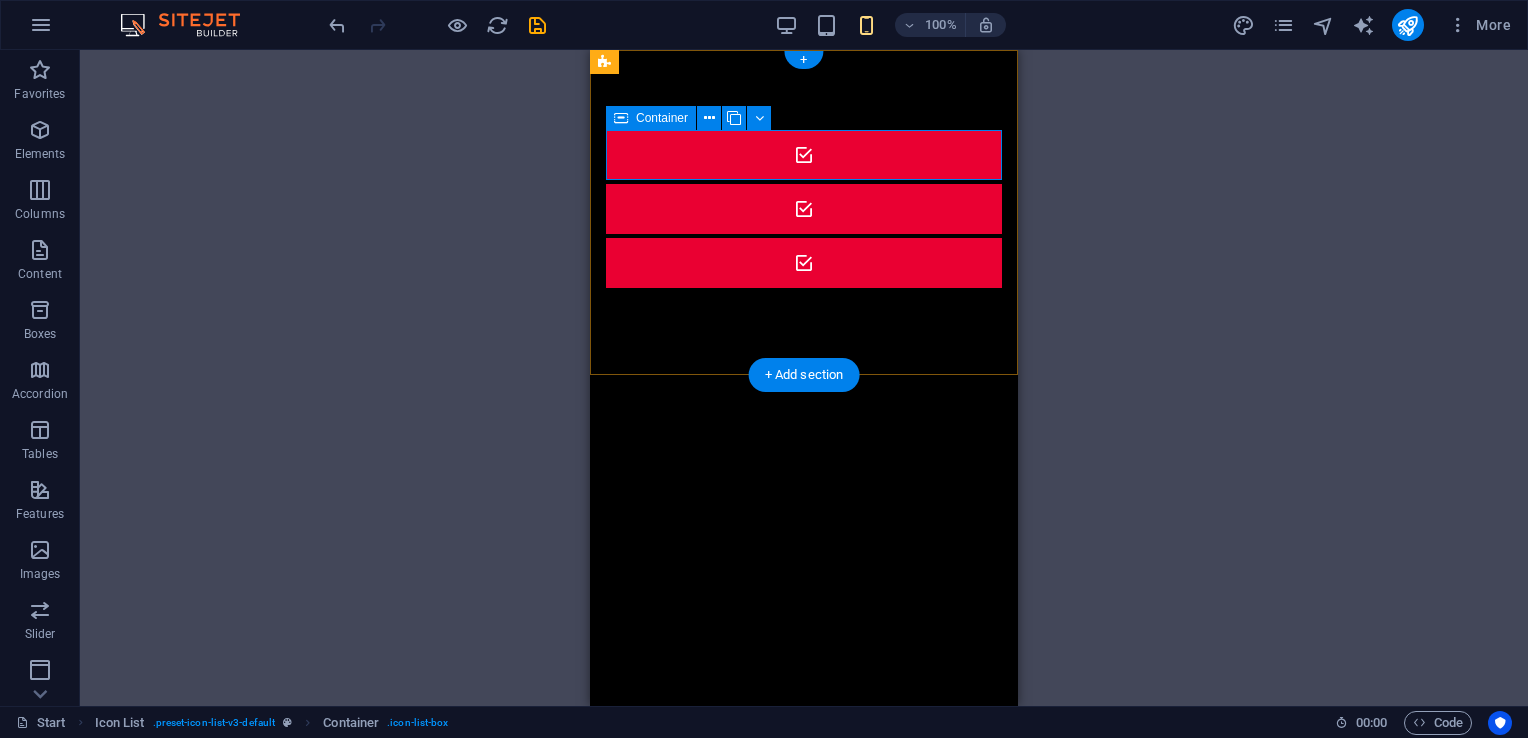 click at bounding box center [804, 155] 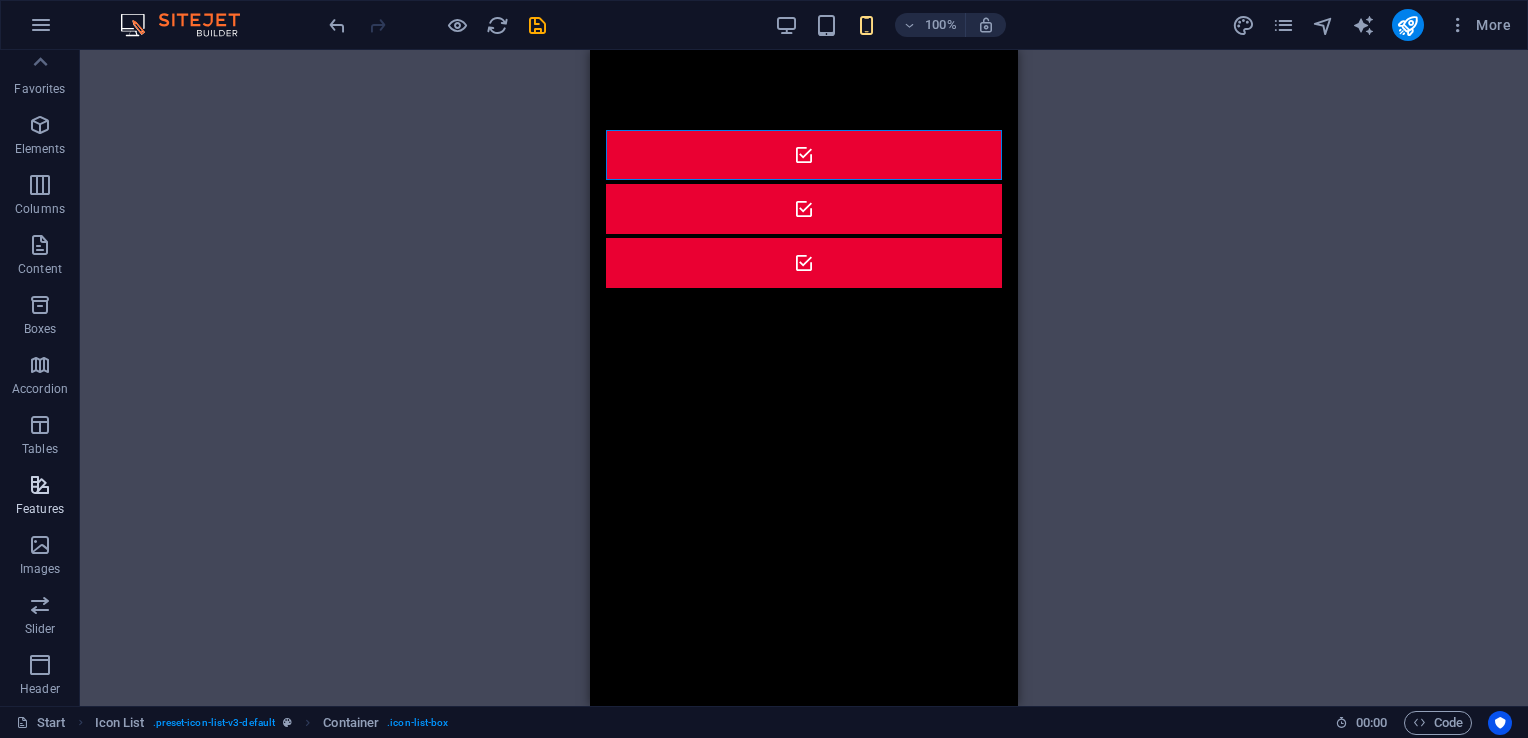 scroll, scrollTop: 0, scrollLeft: 0, axis: both 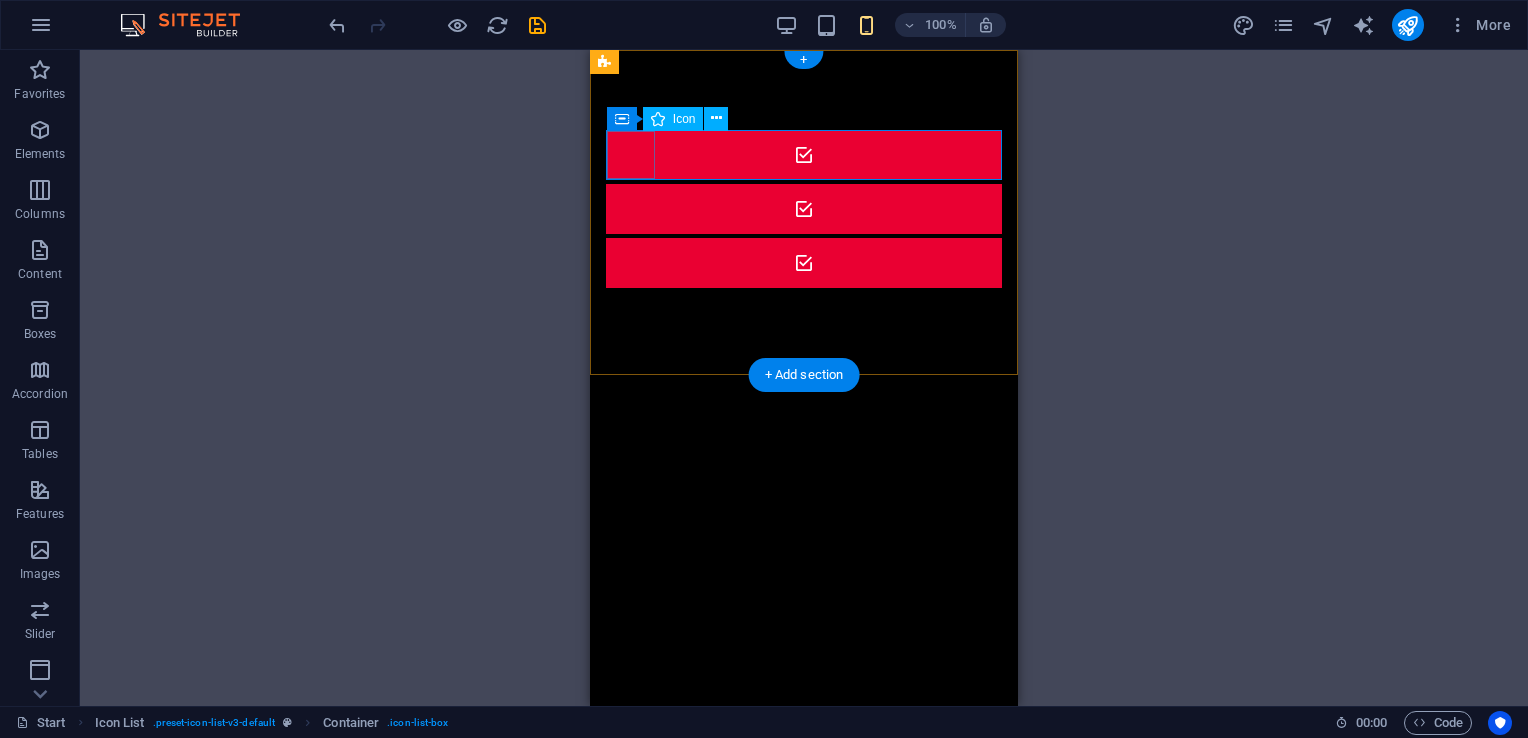 click at bounding box center [804, 155] 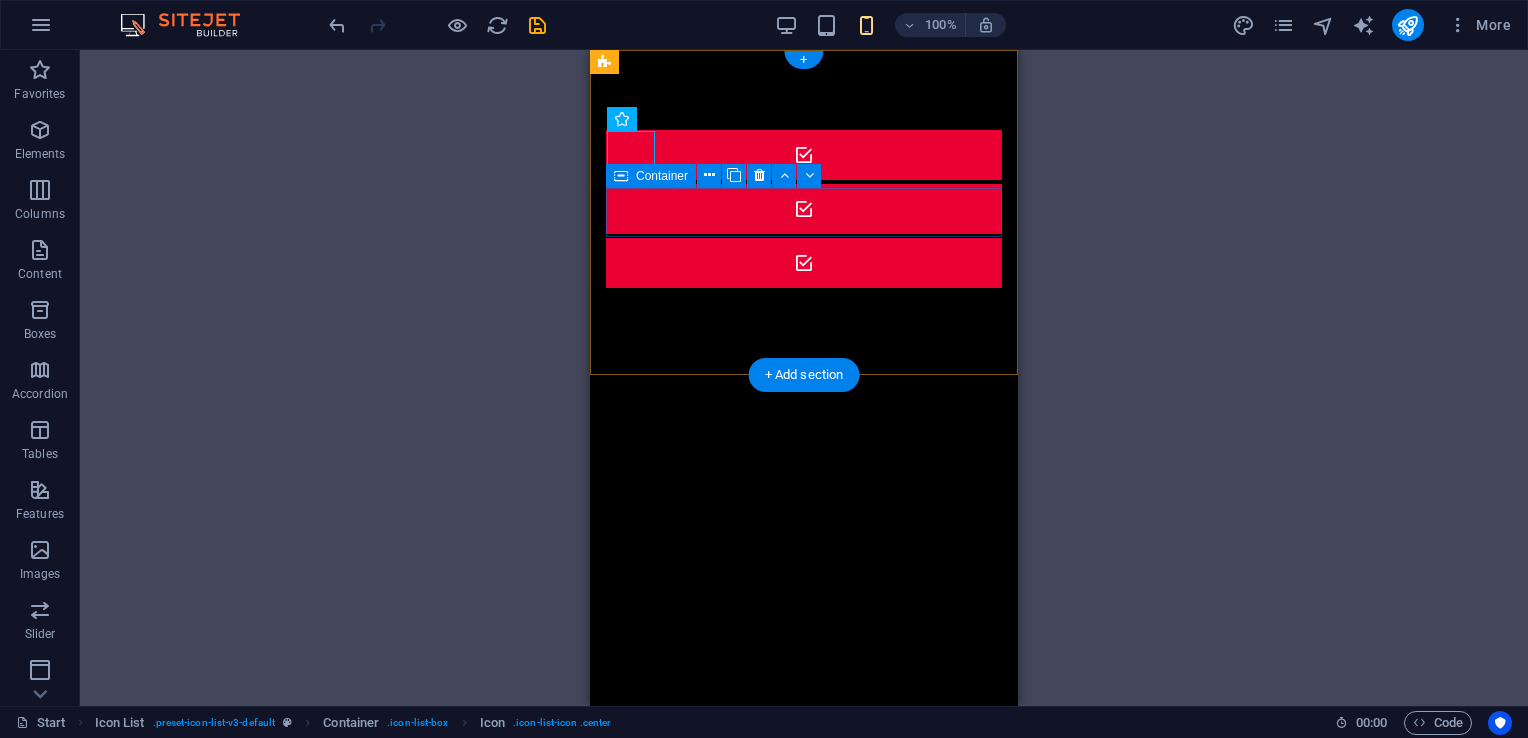 click at bounding box center [804, 209] 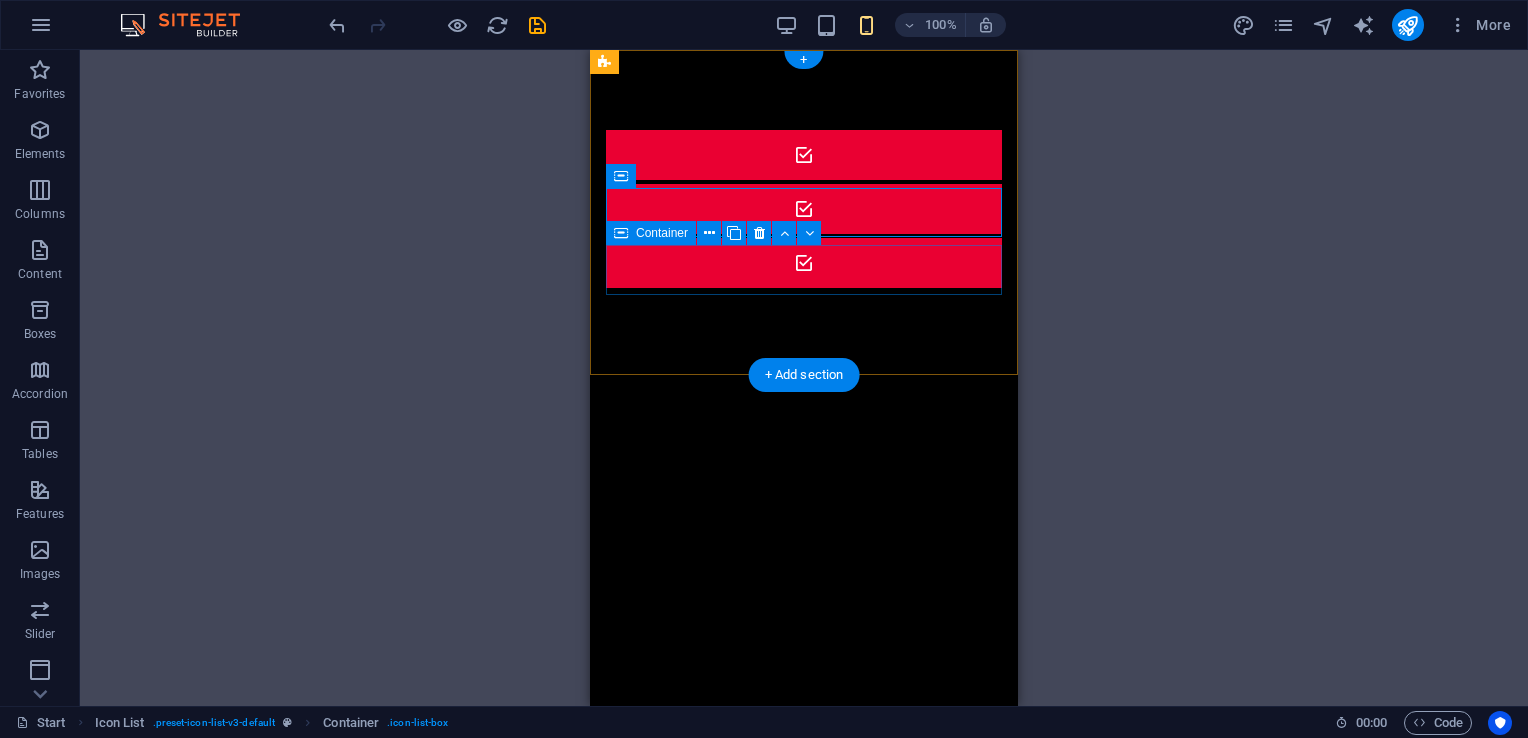 click at bounding box center (804, 263) 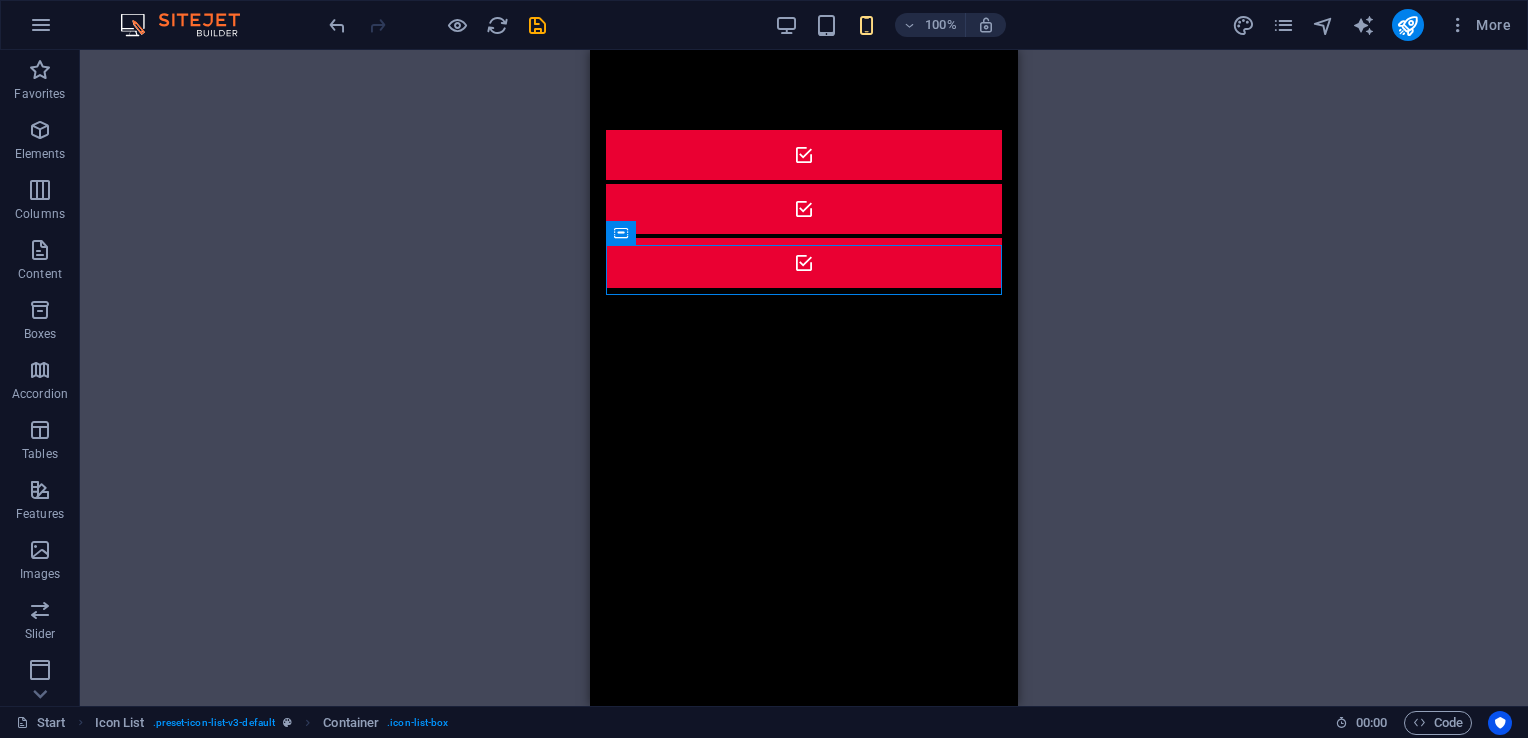 click on "H2   Wide image with text   Wide image with text   Container   Container   Banner   Menu Bar   Banner   Container   Scroll indicator   Placeholder   Wide image with text   Container   Icon   Preset   Icon   Text   Text   Container   H2   Spacer   Preset   Text   Preset   H2   Container   Spacer   Countdown   Container   Countdown   Wide image with text   Container   Preset   Wide image with text   Preset   Placeholder   Icon List   H3   Container   H3   Container   H3   Container   H3   Container   H3   Container   H3   Container   Icon   Icon" at bounding box center (804, 378) 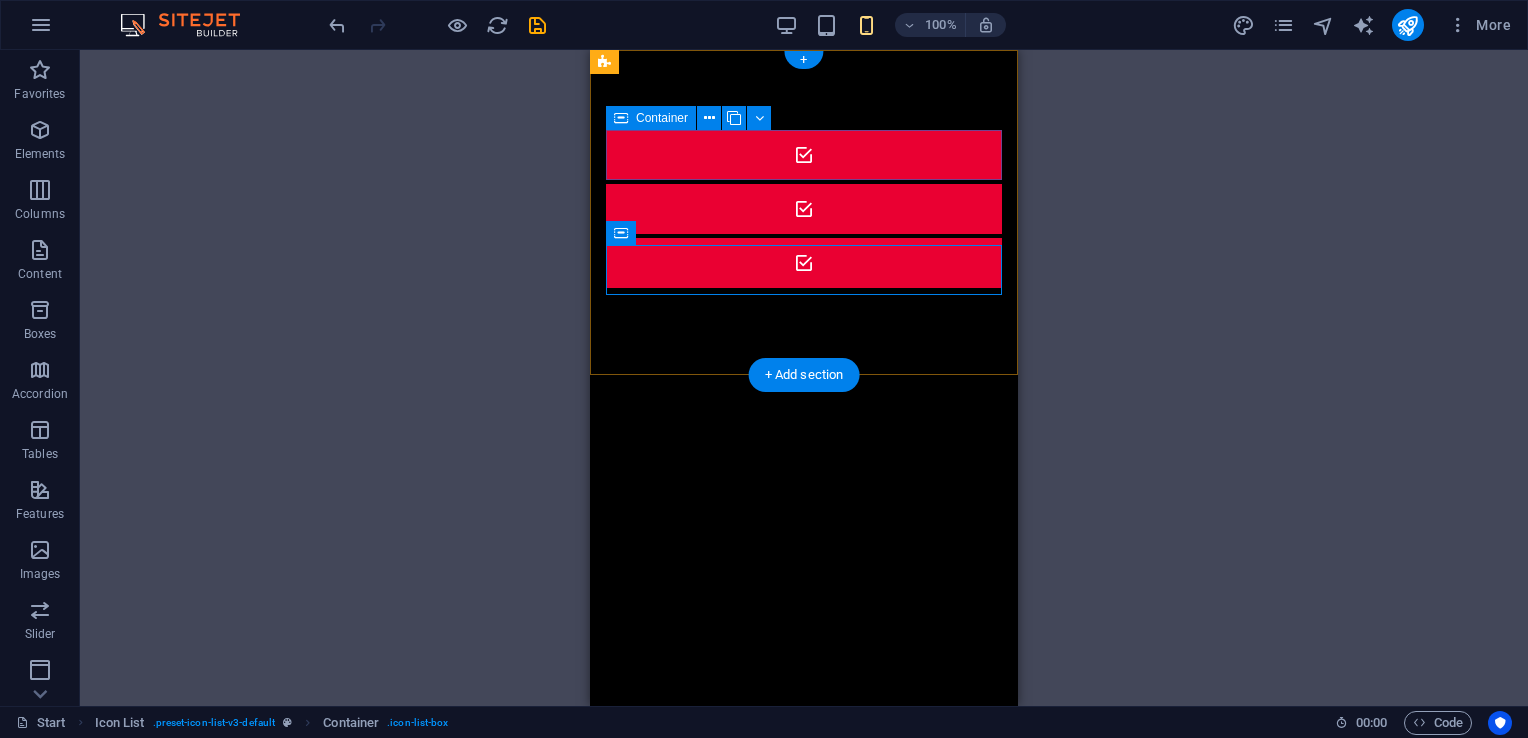 click at bounding box center [804, 155] 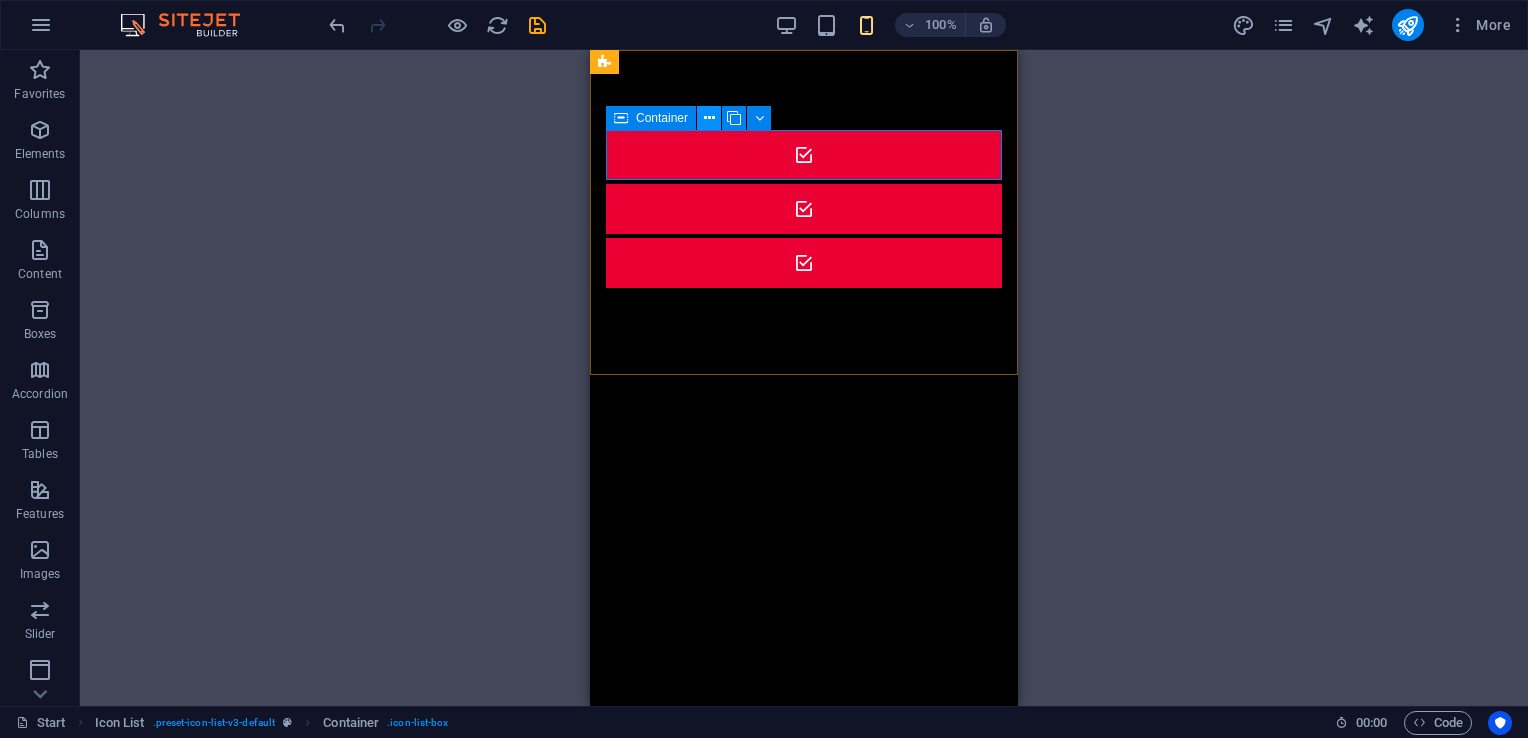 click at bounding box center [709, 118] 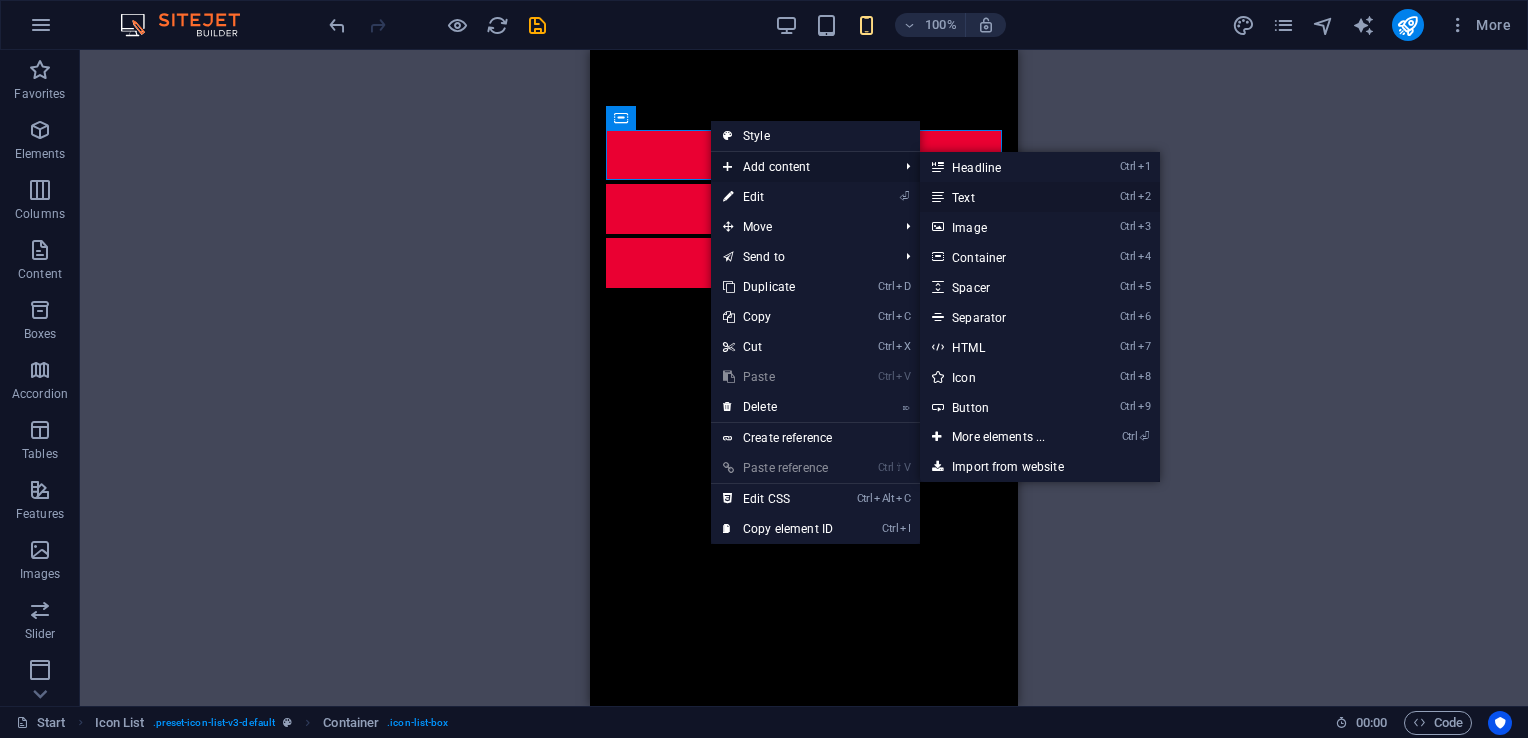 click on "Ctrl 2  Text" at bounding box center [1002, 197] 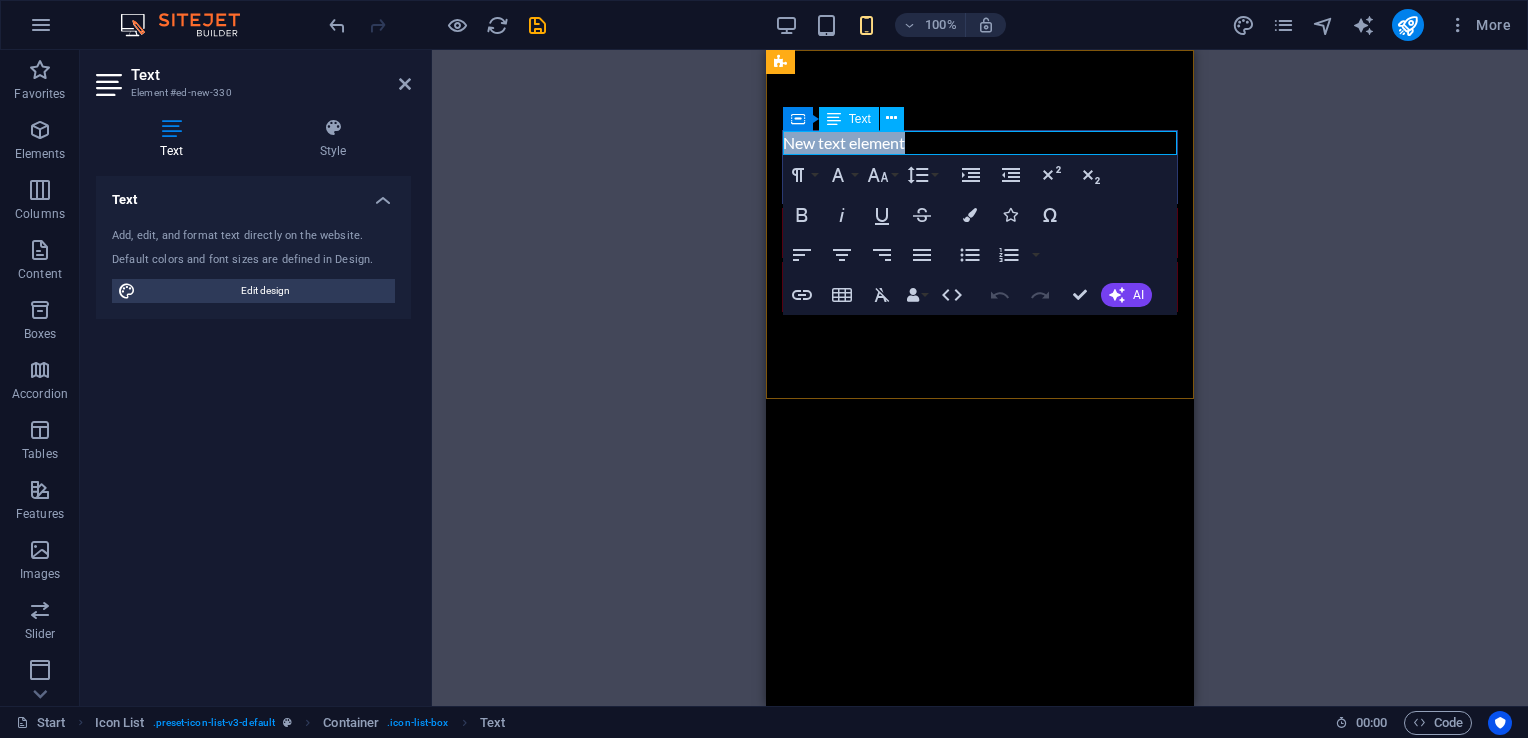 click on "New text element" at bounding box center [980, 143] 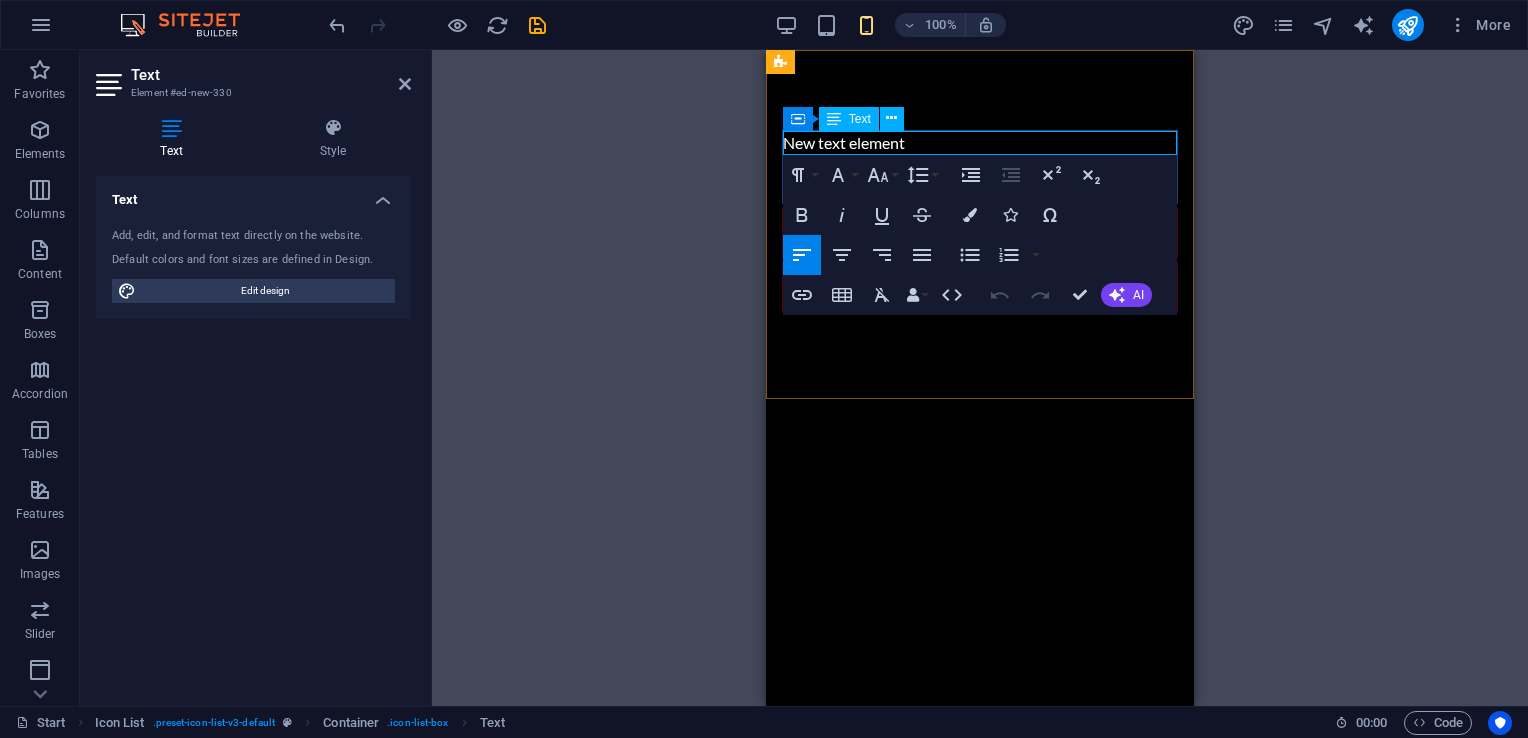 click on "New text element" at bounding box center (980, 143) 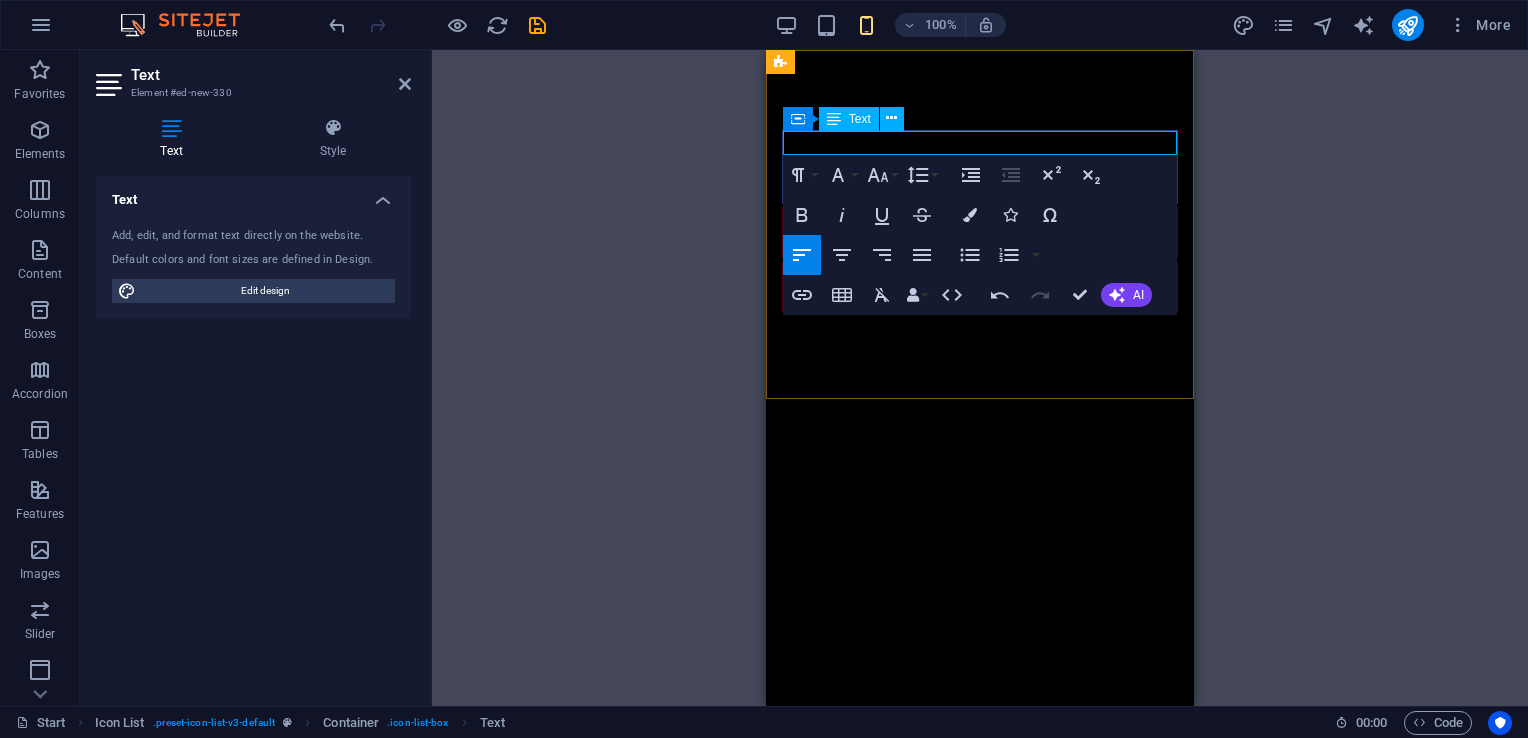 type 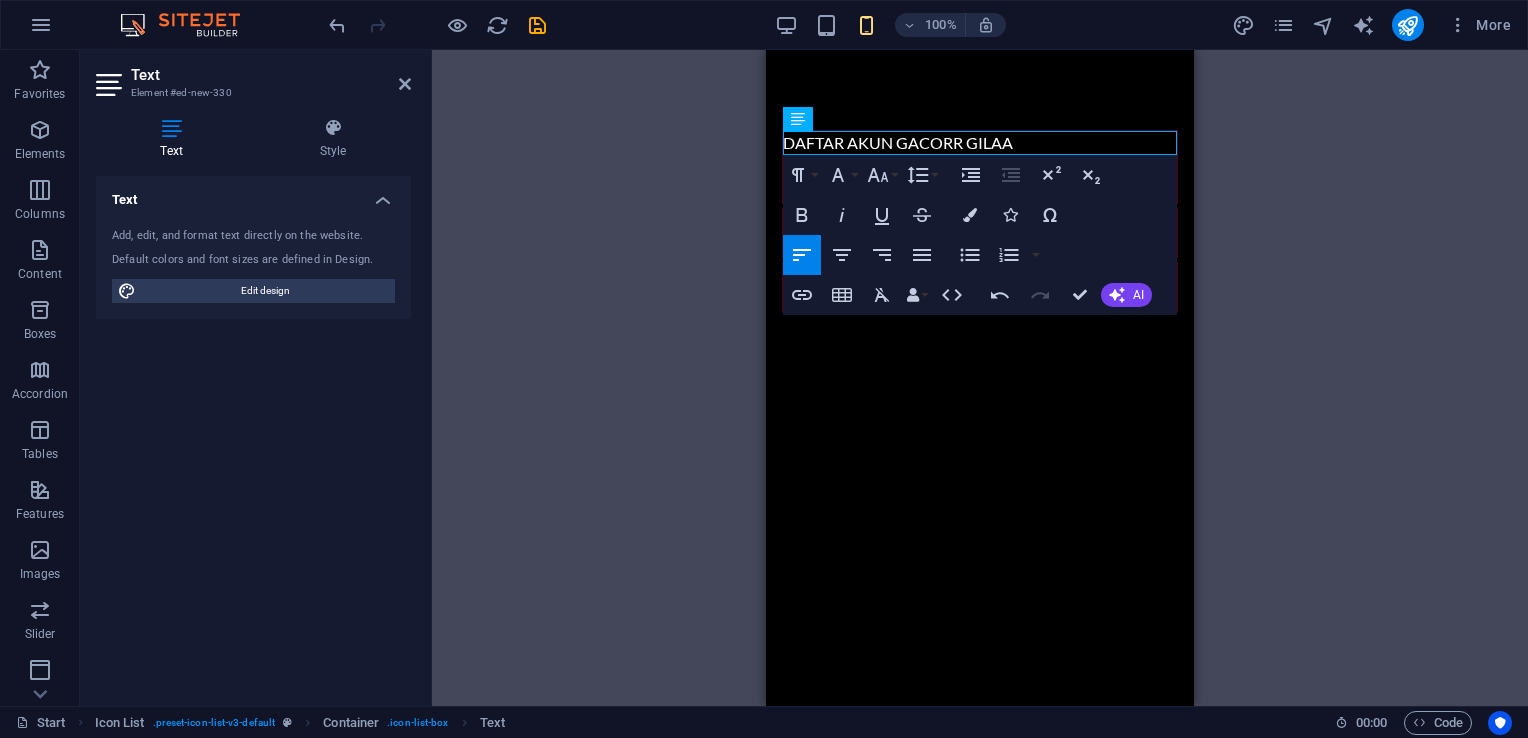 click on "Skip to main content
DAFTAR AKUN GACORR GILAA" at bounding box center [980, 221] 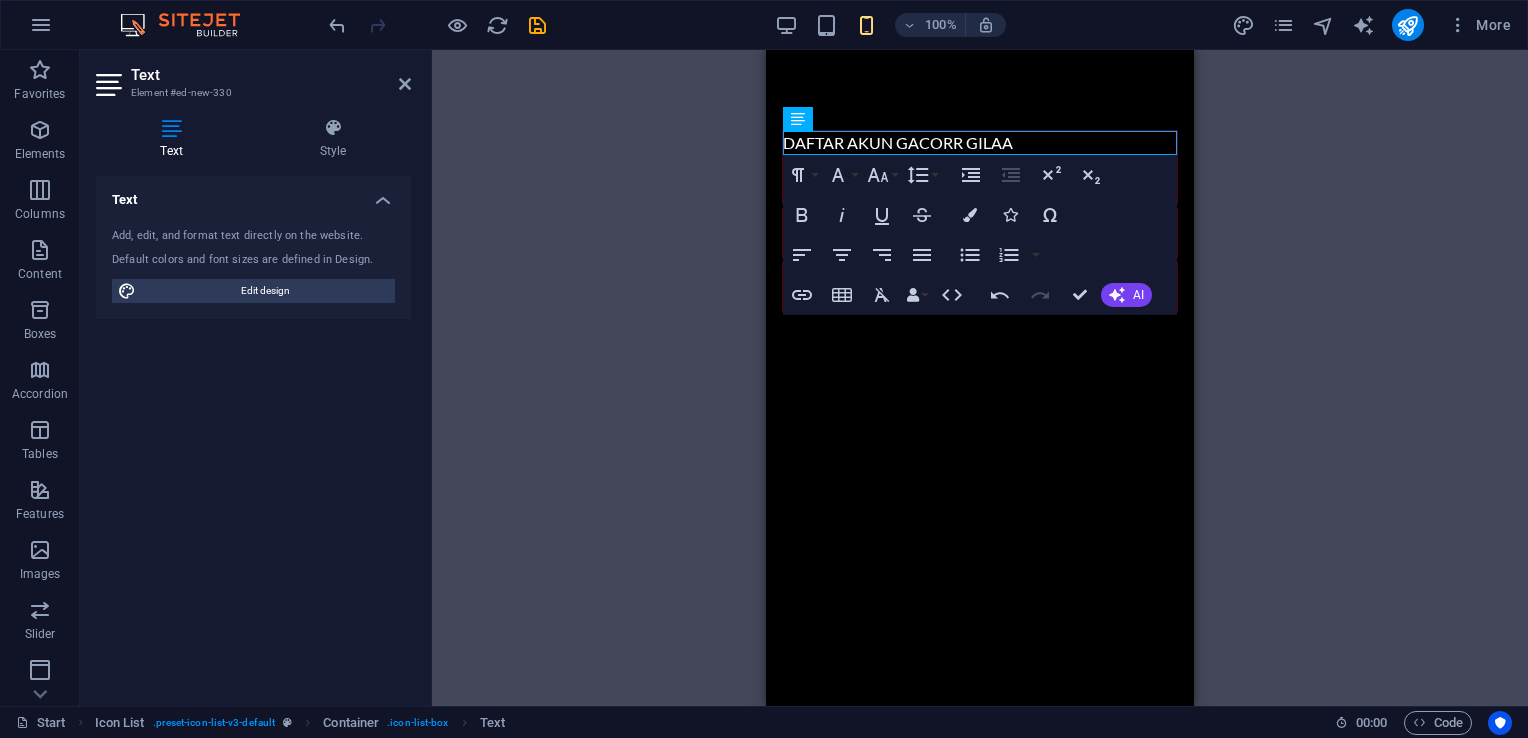 click on "Skip to main content
DAFTAR AKUN GACORR GILAA" at bounding box center [980, 221] 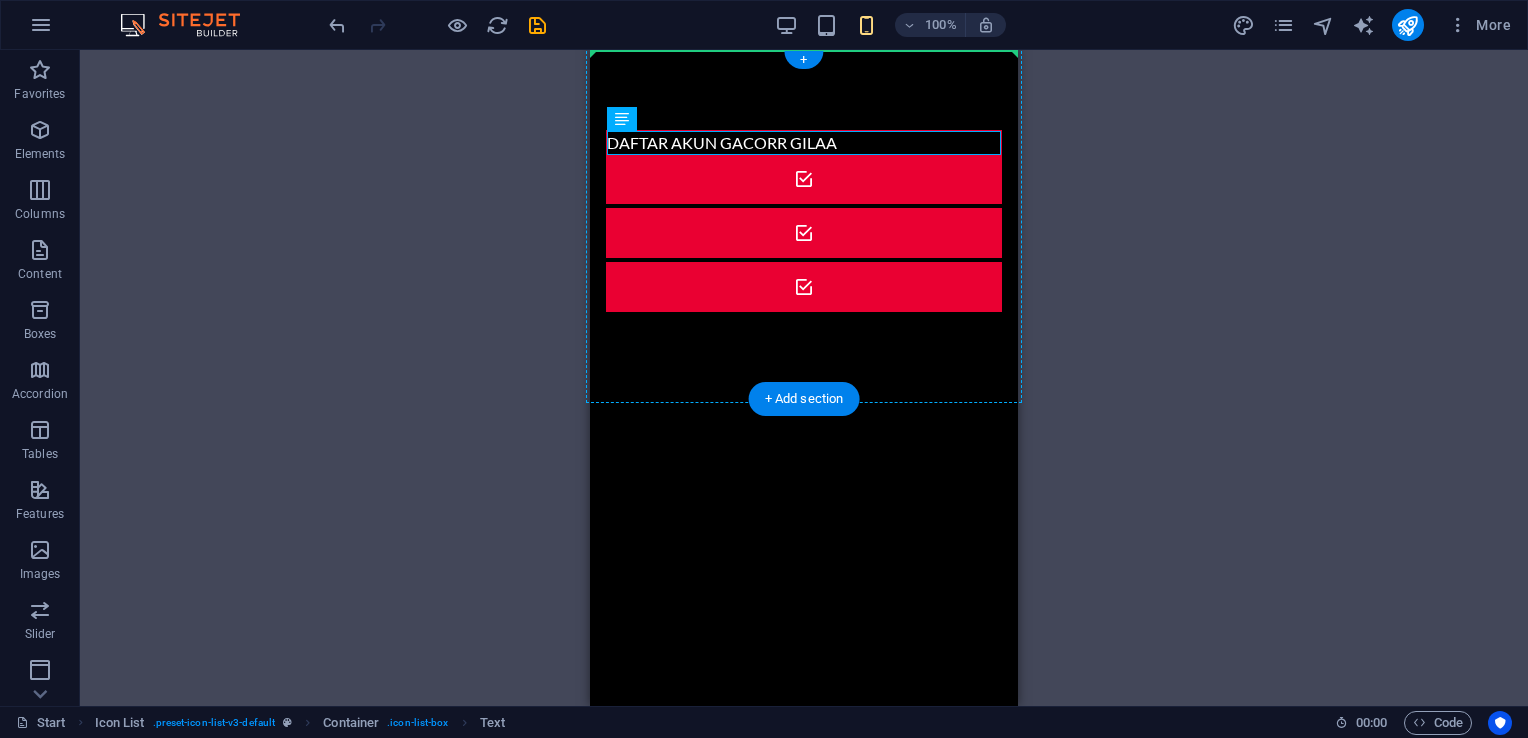 drag, startPoint x: 874, startPoint y: 143, endPoint x: 879, endPoint y: 164, distance: 21.587032 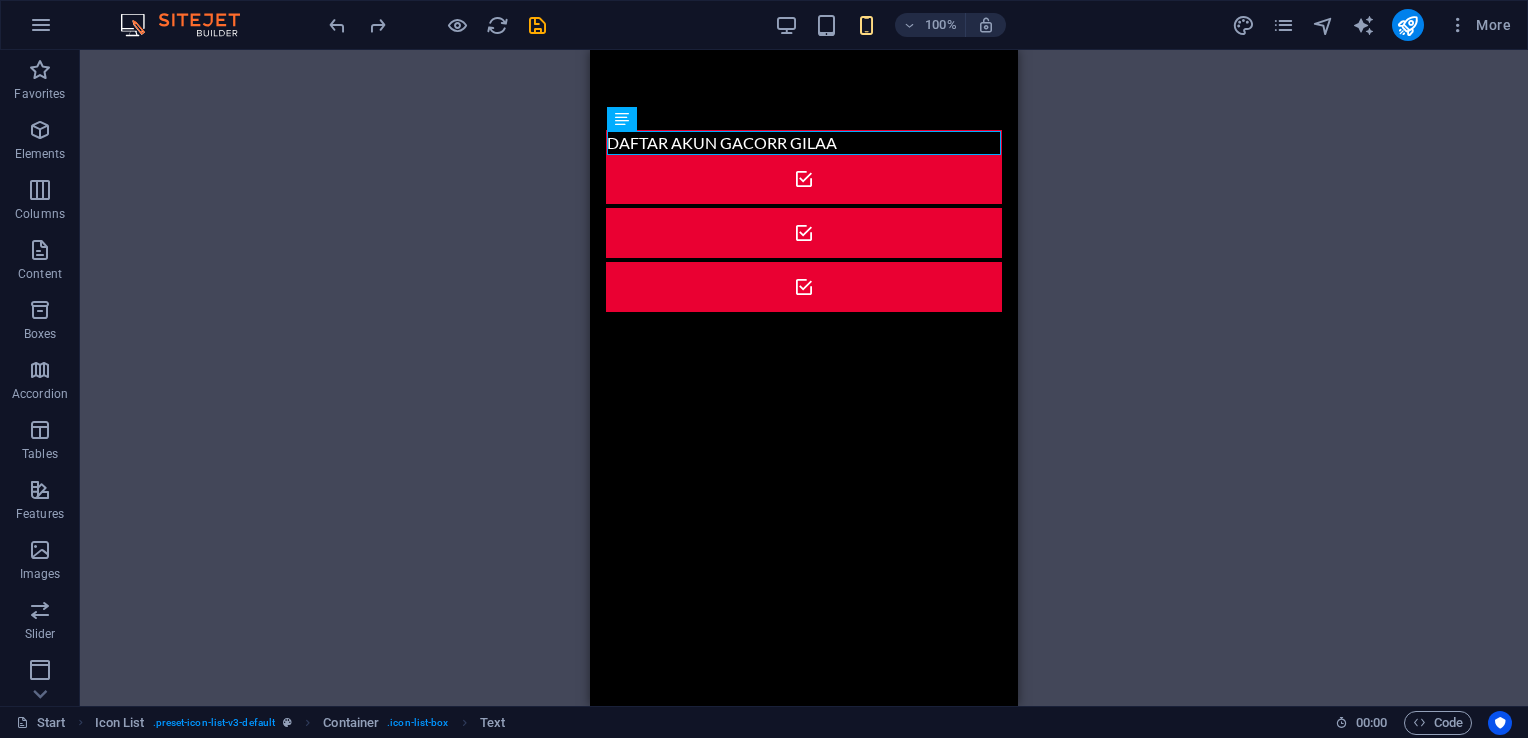 click on "H2   Wide image with text   Wide image with text   Container   Container   Banner   Menu Bar   Banner   Container   Scroll indicator   Placeholder   Wide image with text   Container   Icon   Preset   Icon   Text   Text   Container   H2   Spacer   Preset   Text   Preset   H2   Container   Spacer   Countdown   Container   Countdown   Wide image with text   Container   Preset   Wide image with text   Preset   Placeholder   Icon List   H3   Container   H3   Container   H3   Container   H3   Container   H3   Container   H3   Container   Icon   Icon   Container   Text" at bounding box center [804, 378] 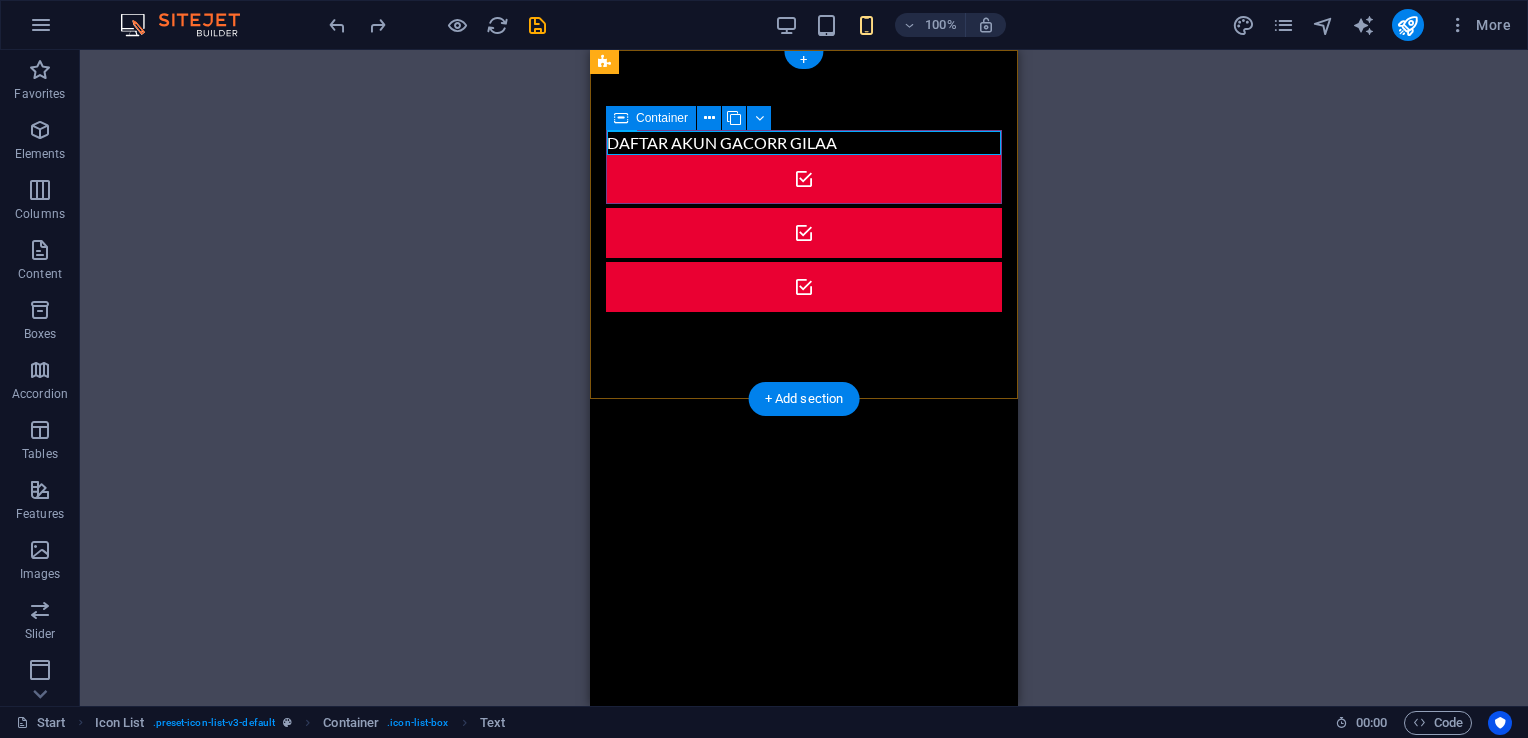 click on "DAFTAR AKUN GACORR GILAA" at bounding box center (804, 143) 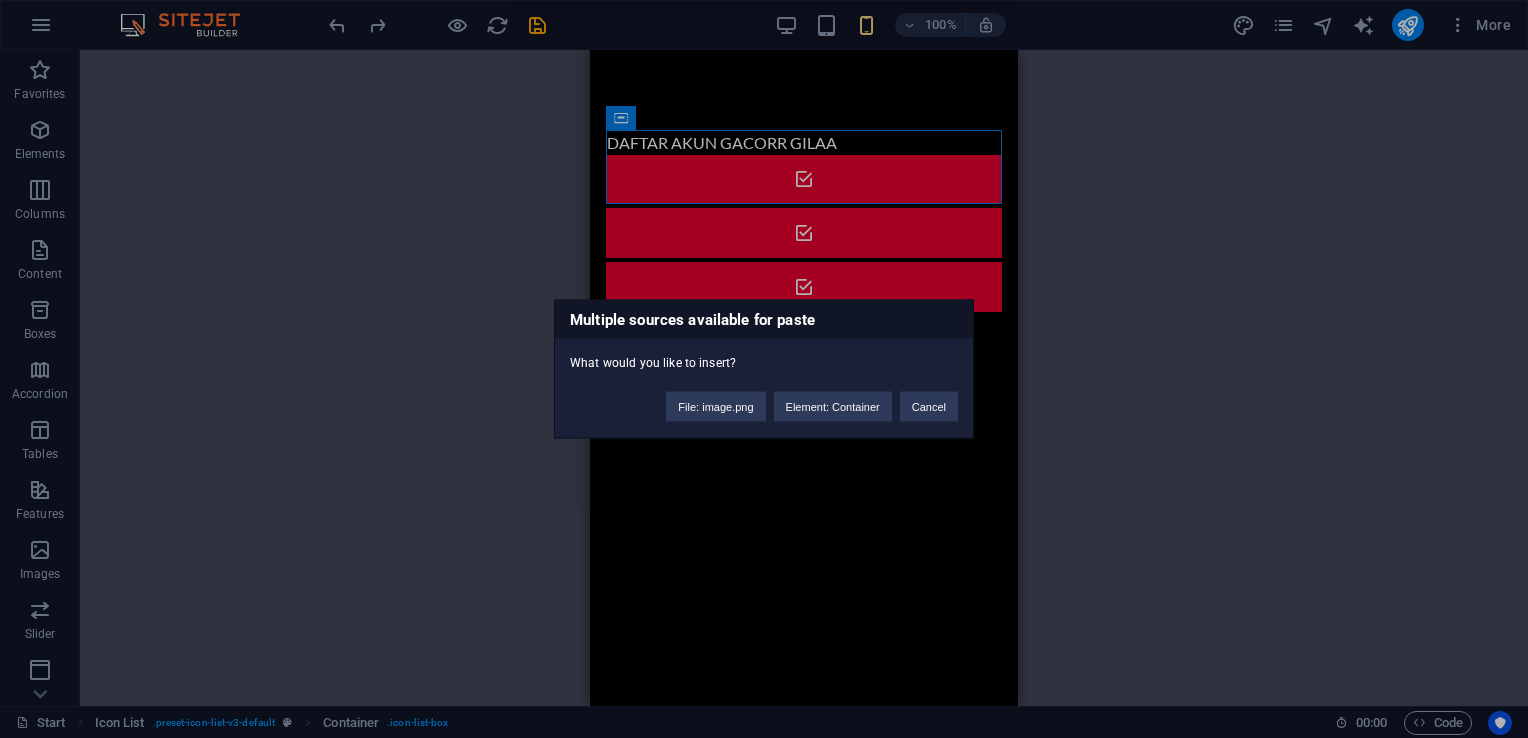 type 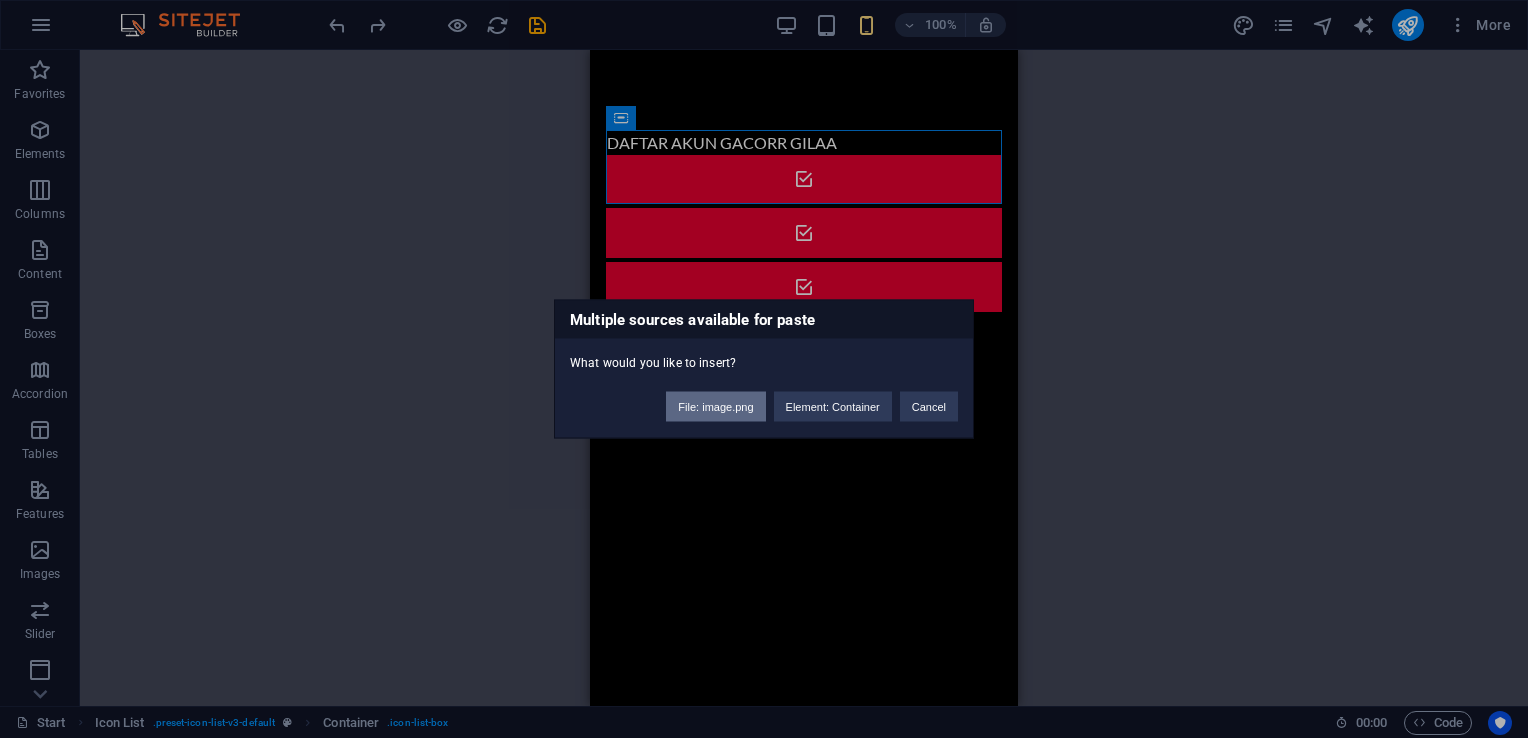 click on "File: image.png" at bounding box center (715, 407) 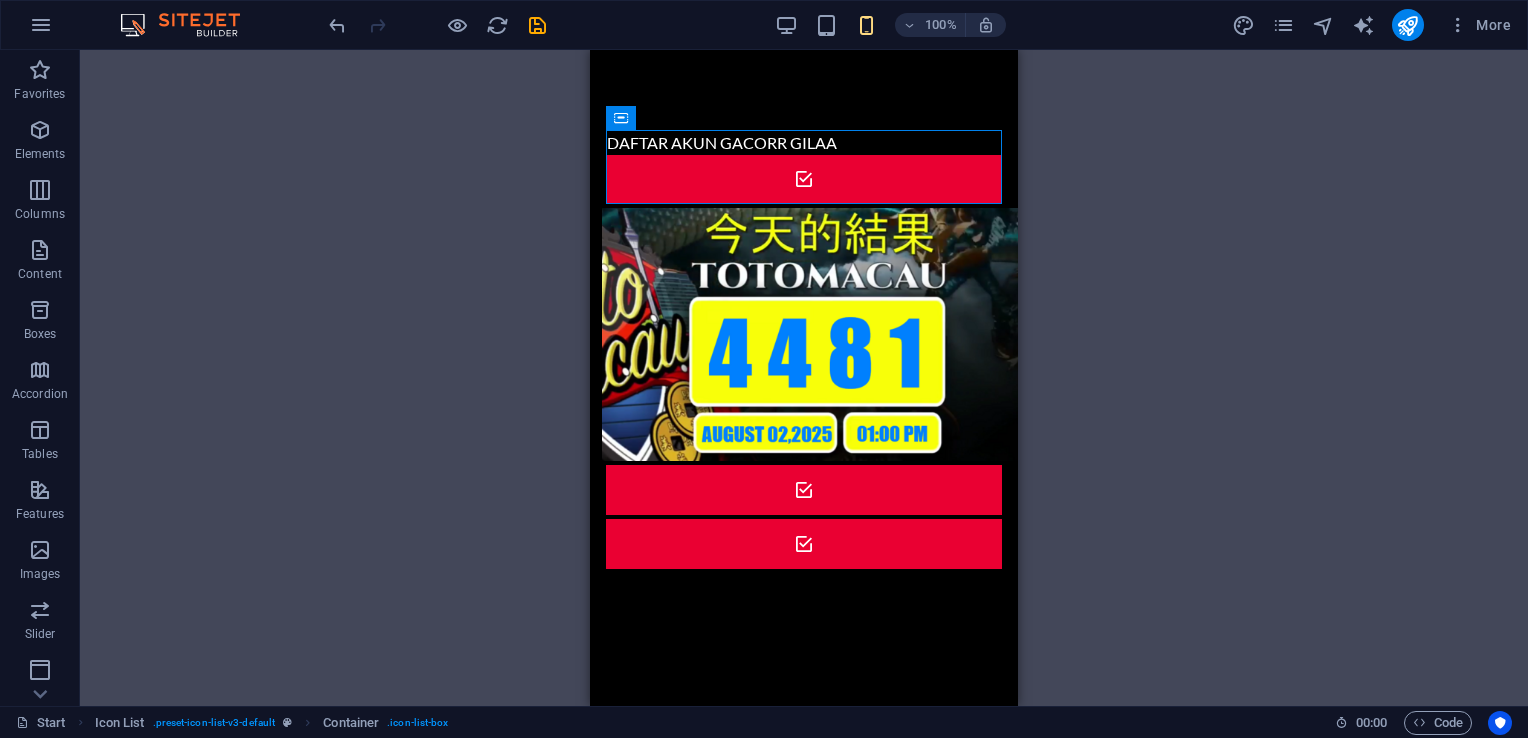 click on "H2   Wide image with text   Wide image with text   Container   Container   Banner   Menu Bar   Banner   Container   Scroll indicator   Placeholder   Wide image with text   Container   Icon   Preset   Icon   Text   Text   Container   H2   Spacer   Preset   Text   Preset   H2   Container   Spacer   Countdown   Container   Countdown   Wide image with text   Container   Preset   Wide image with text   Preset   Placeholder   Icon List   H3   Container   H3   Container   H3   Container   H3   Container   H3   Container   H3   Container   Icon   Icon   Text" at bounding box center [804, 378] 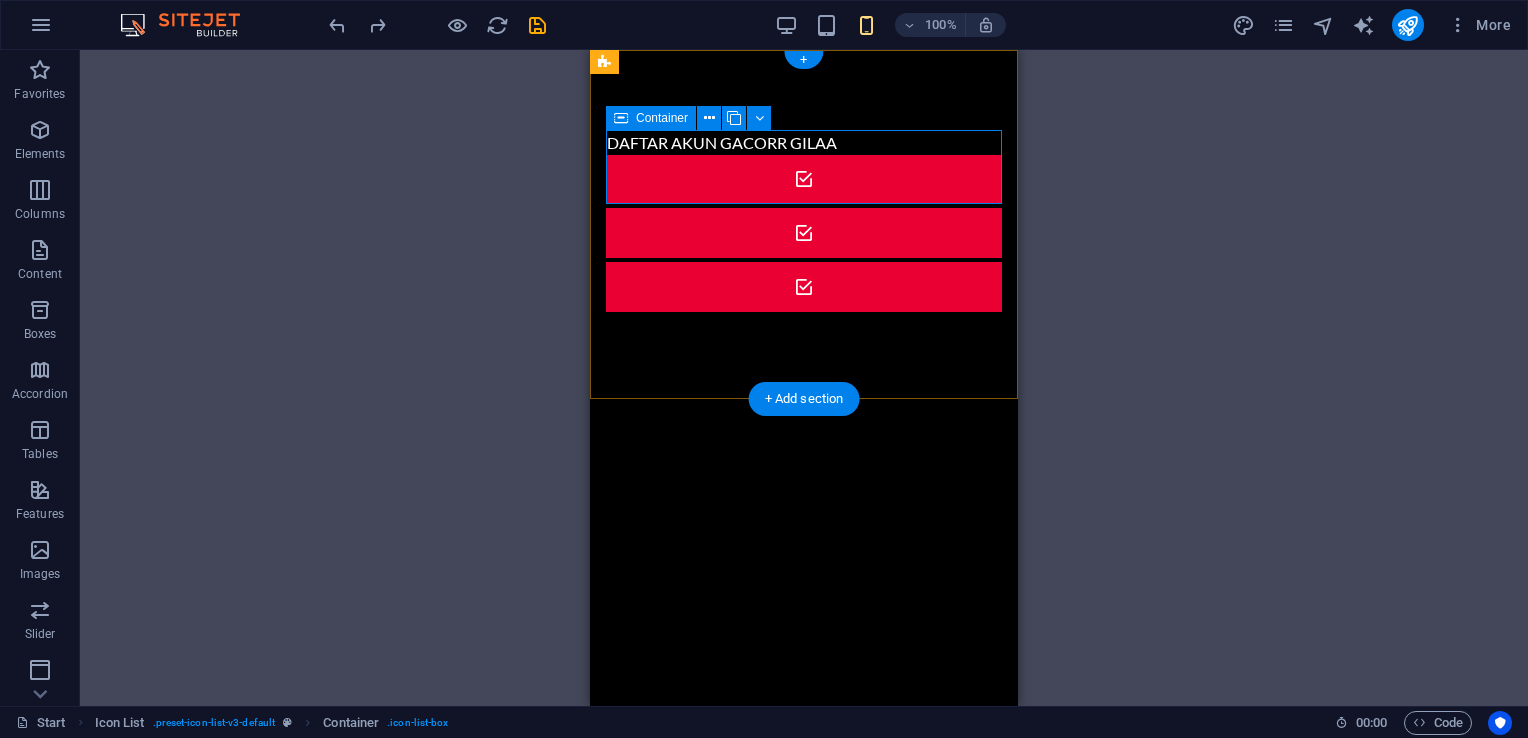 click on "DAFTAR AKUN GACORR GILAA" at bounding box center [804, 167] 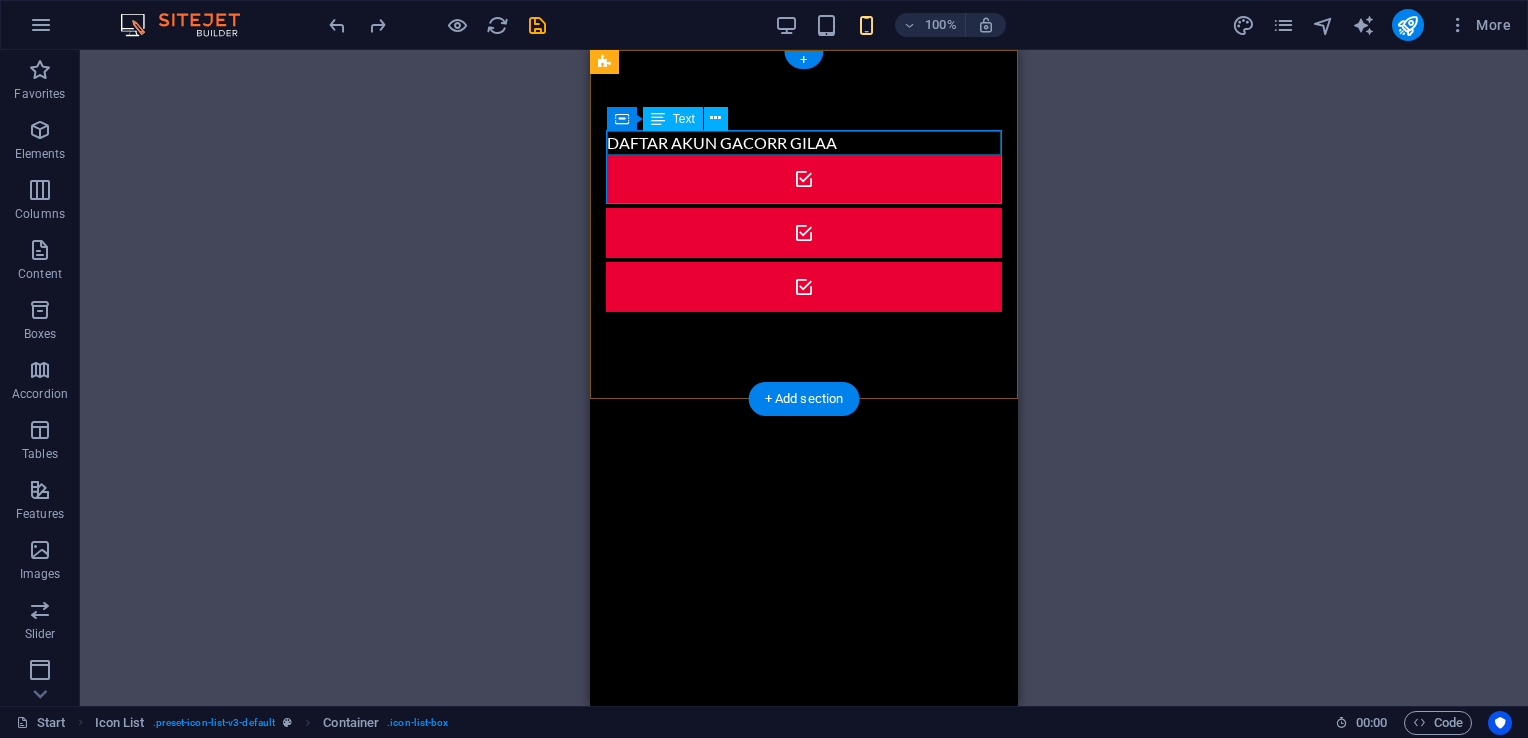 click on "DAFTAR AKUN GACORR GILAA" at bounding box center (804, 143) 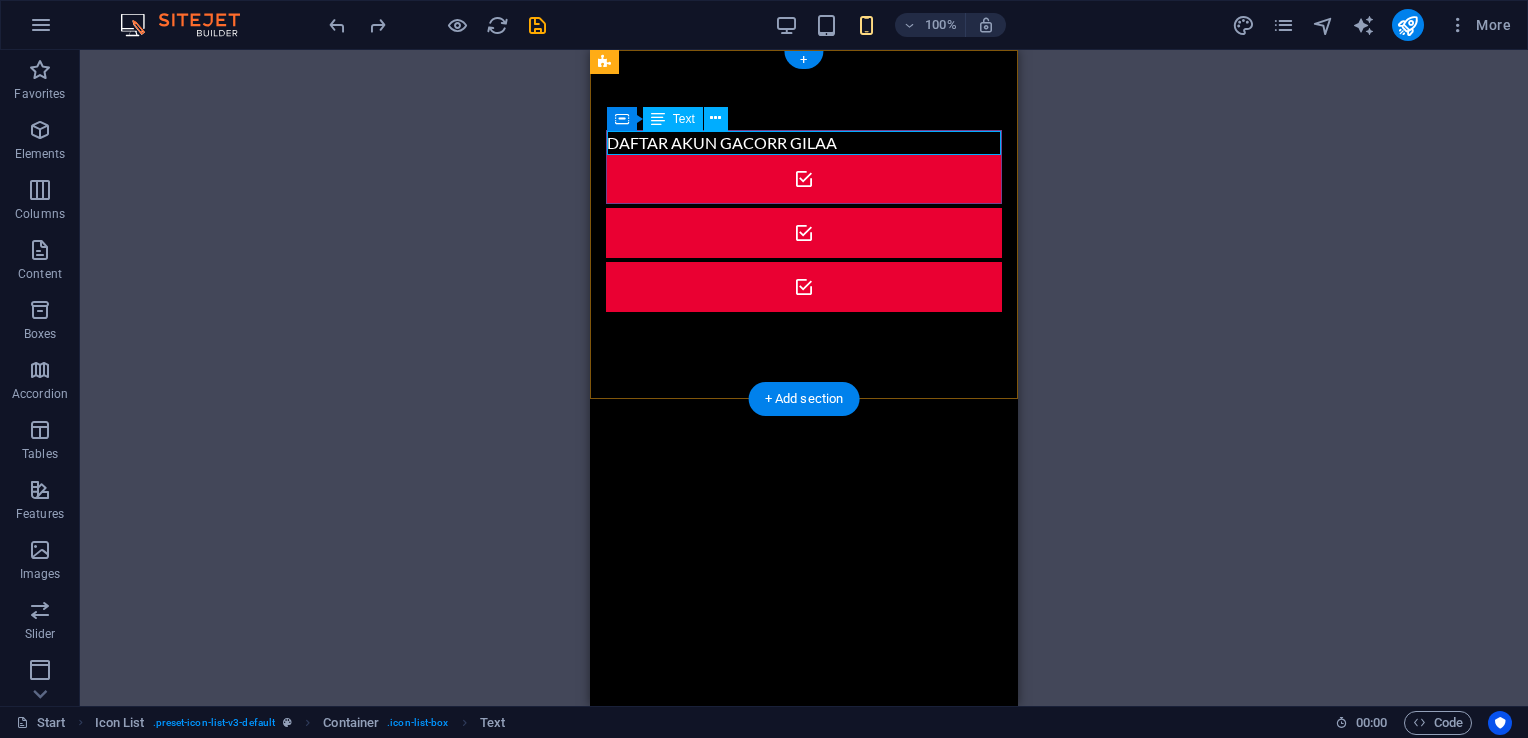 click on "DAFTAR AKUN GACORR GILAA" at bounding box center [804, 143] 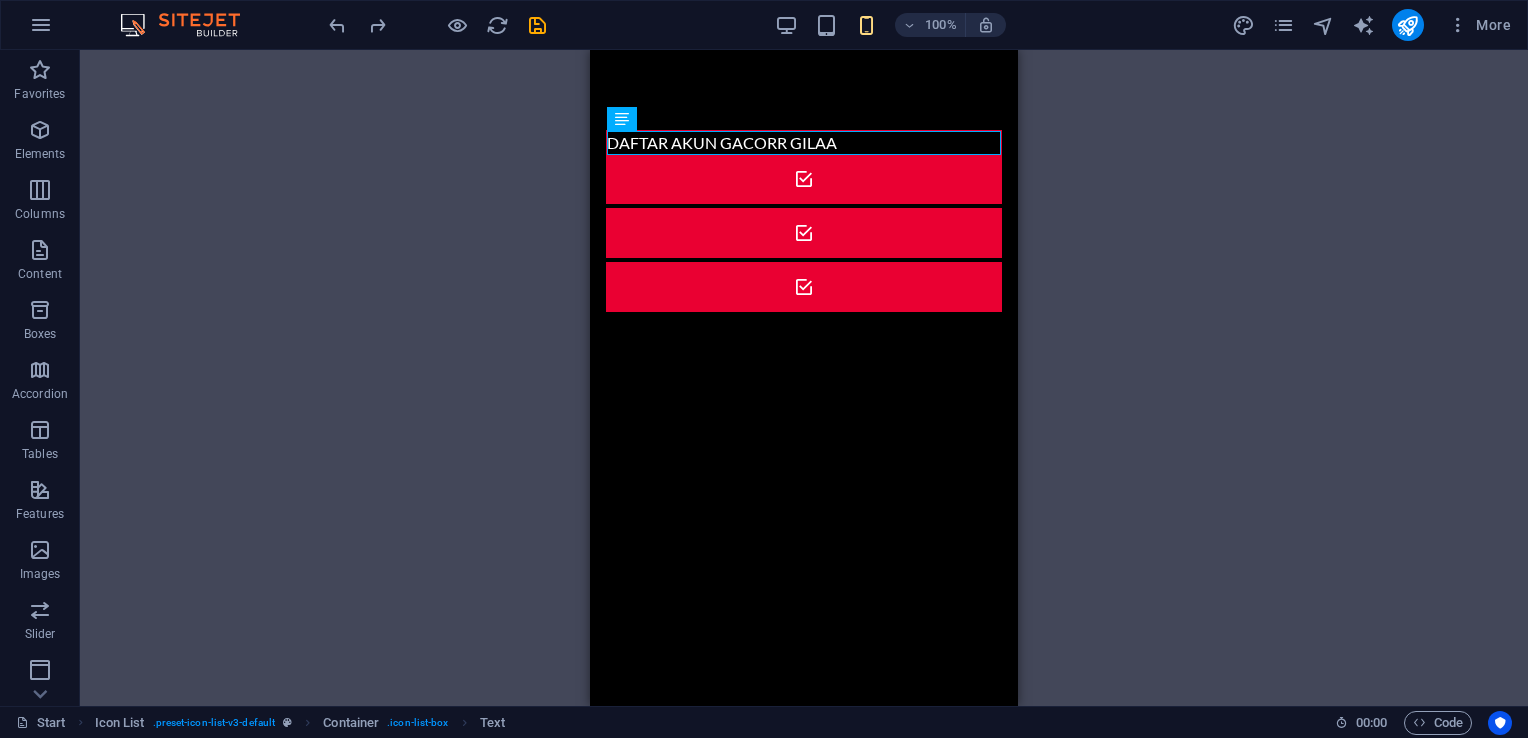 click on "H2   Wide image with text   Wide image with text   Container   Container   Banner   Menu Bar   Banner   Container   Scroll indicator   Placeholder   Wide image with text   Container   Icon   Preset   Icon   Text   Text   Container   H2   Spacer   Preset   Text   Preset   H2   Container   Spacer   Countdown   Container   Countdown   Wide image with text   Container   Preset   Wide image with text   Preset   Placeholder   Icon List   H3   Container   H3   Container   H3   Container   H3   Container   H3   Container   H3   Container   Icon   Icon   Text   Image" at bounding box center [804, 378] 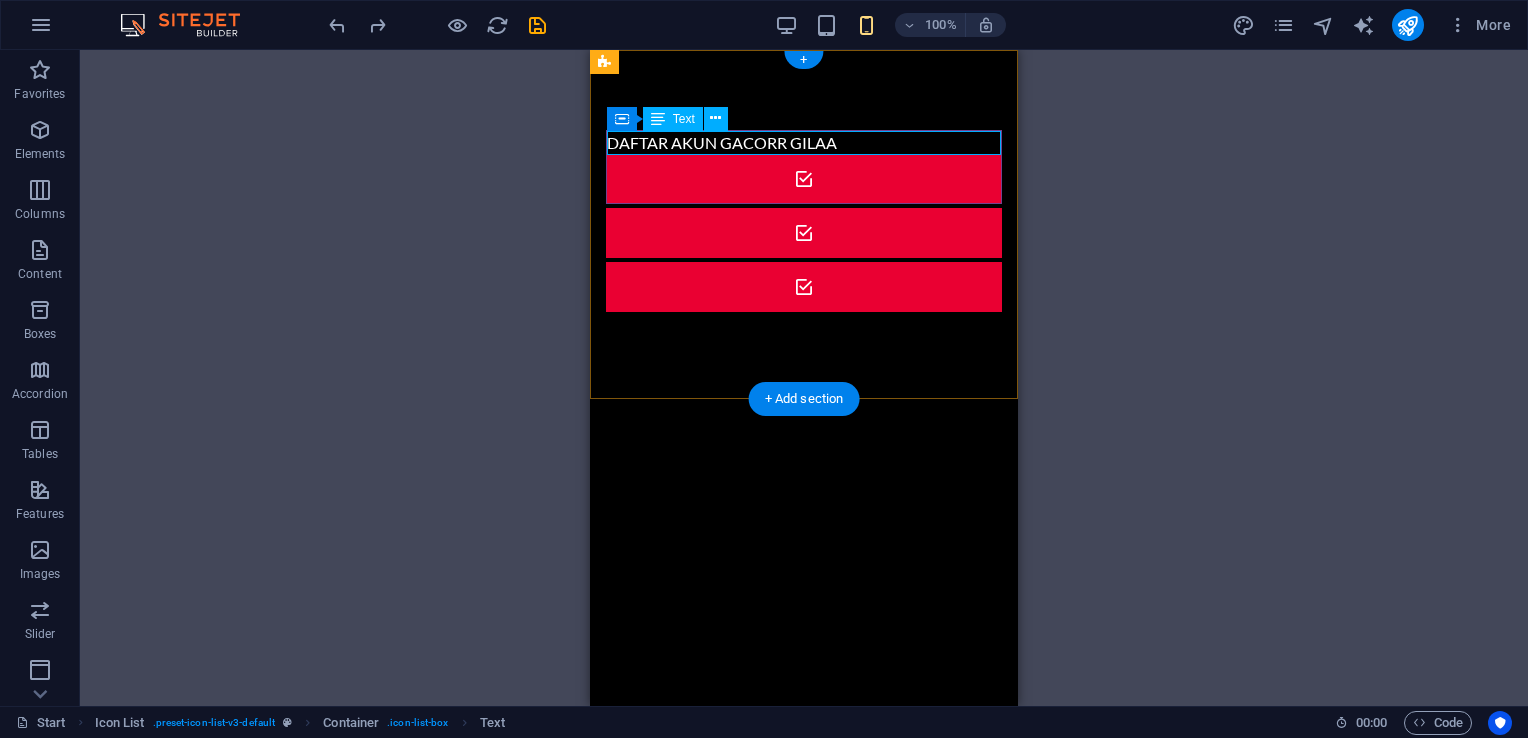 click on "DAFTAR AKUN GACORR GILAA" at bounding box center (804, 143) 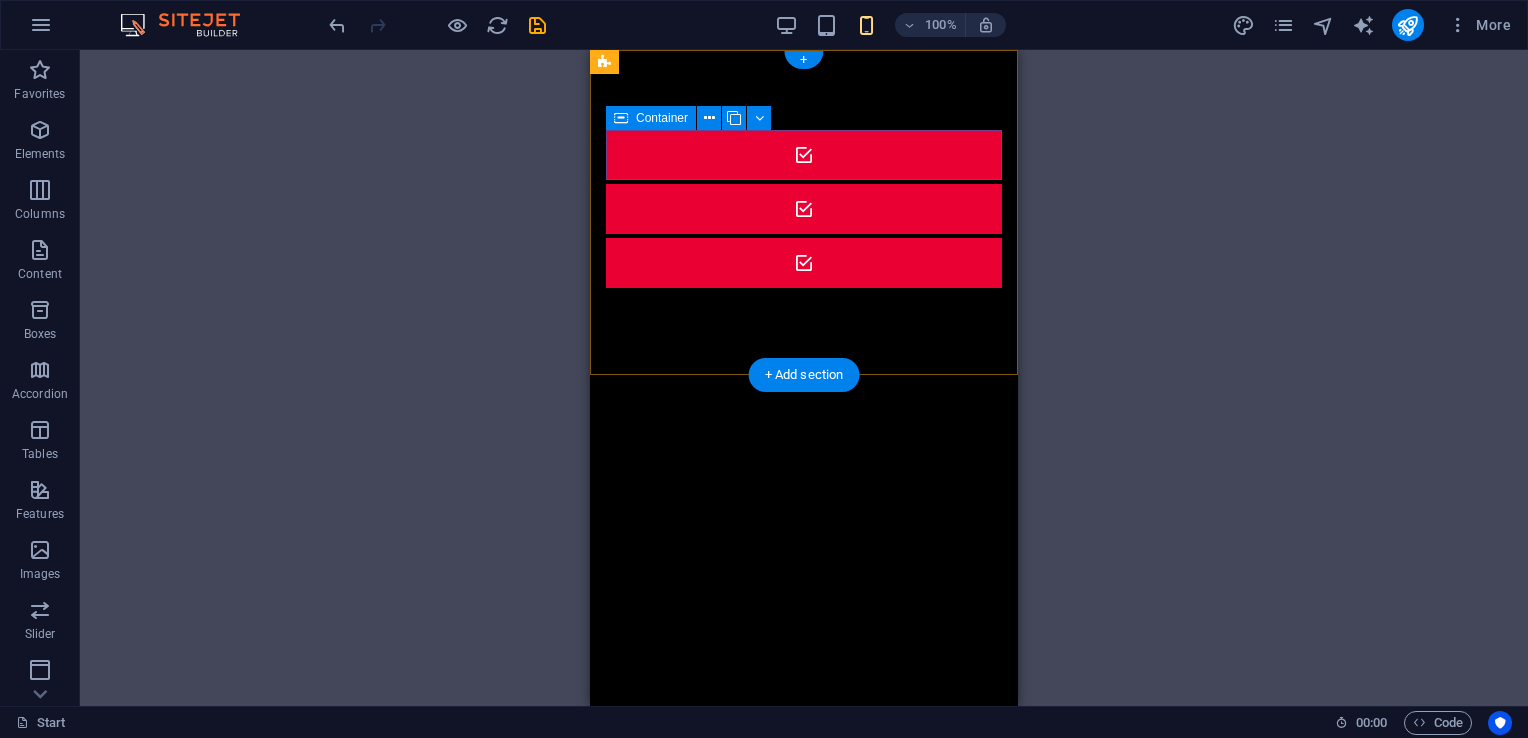 click at bounding box center (804, 155) 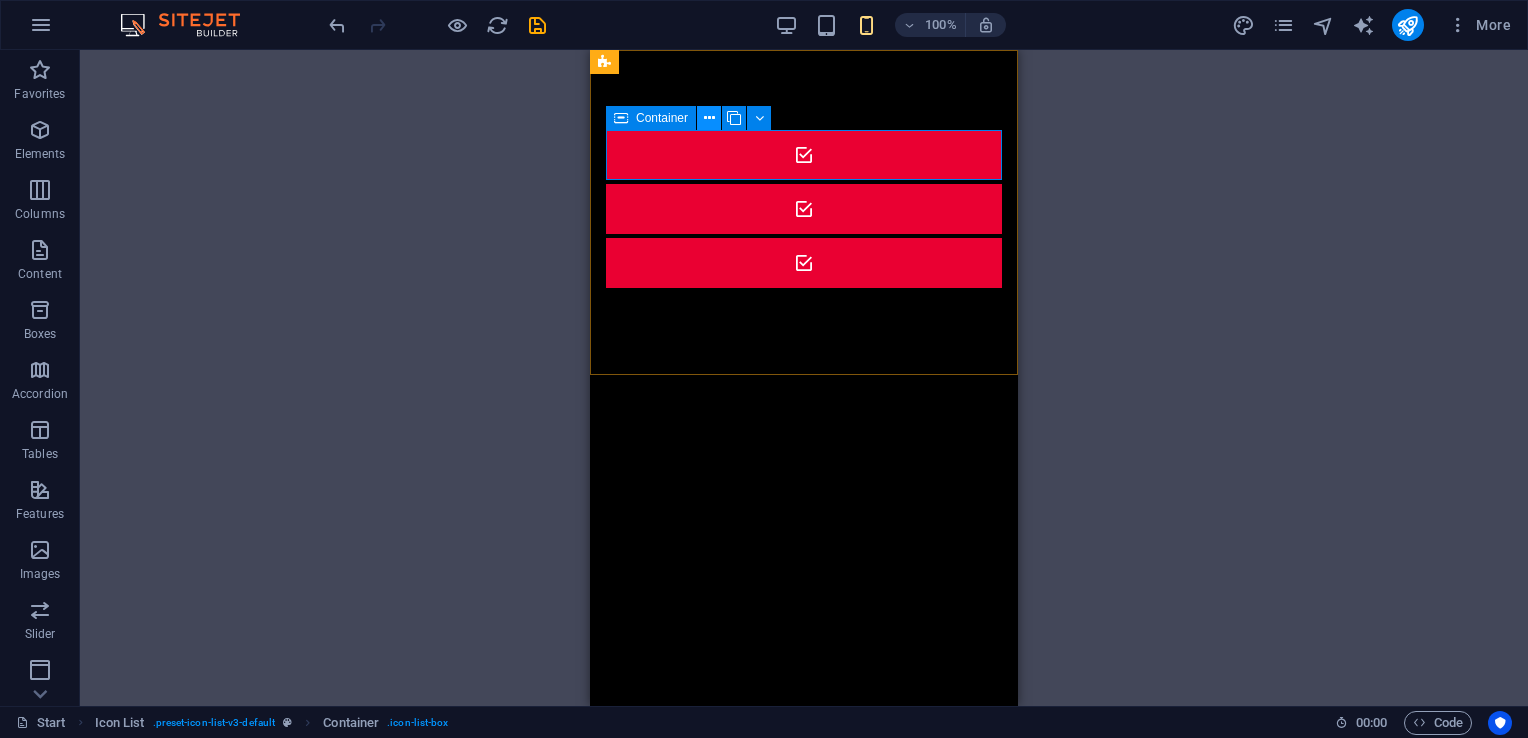 click at bounding box center [709, 118] 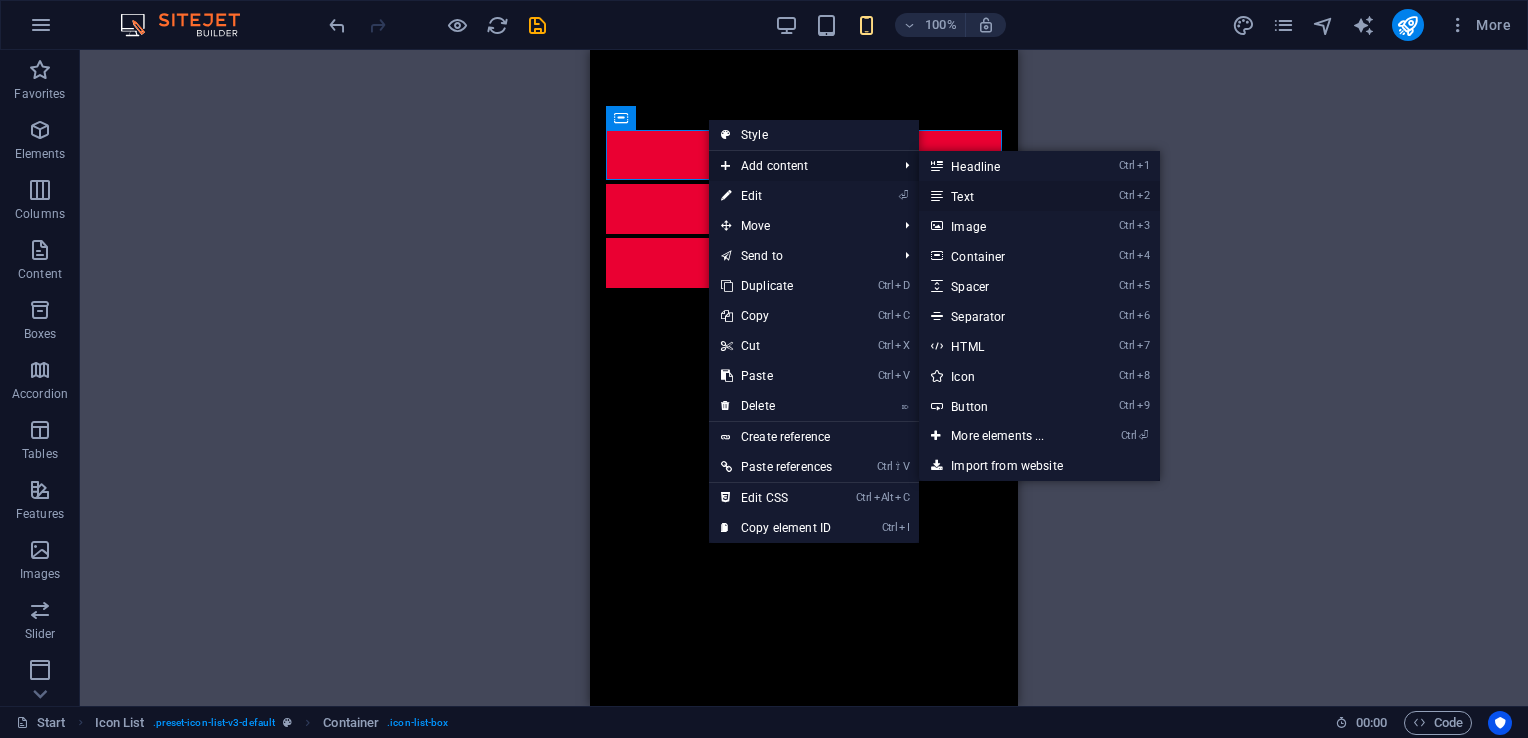 click on "Ctrl 2  Text" at bounding box center [1001, 196] 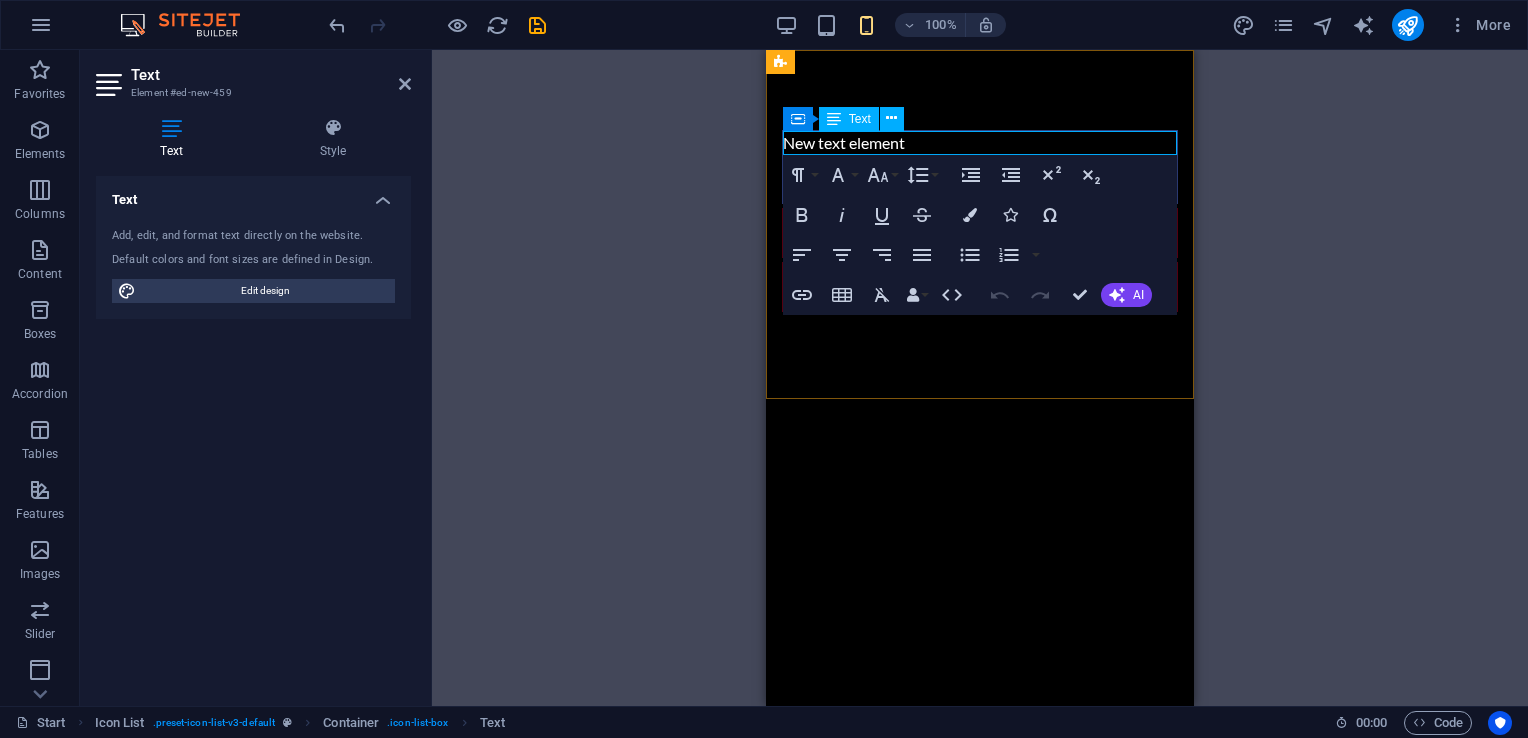 click on "New text element" at bounding box center [980, 143] 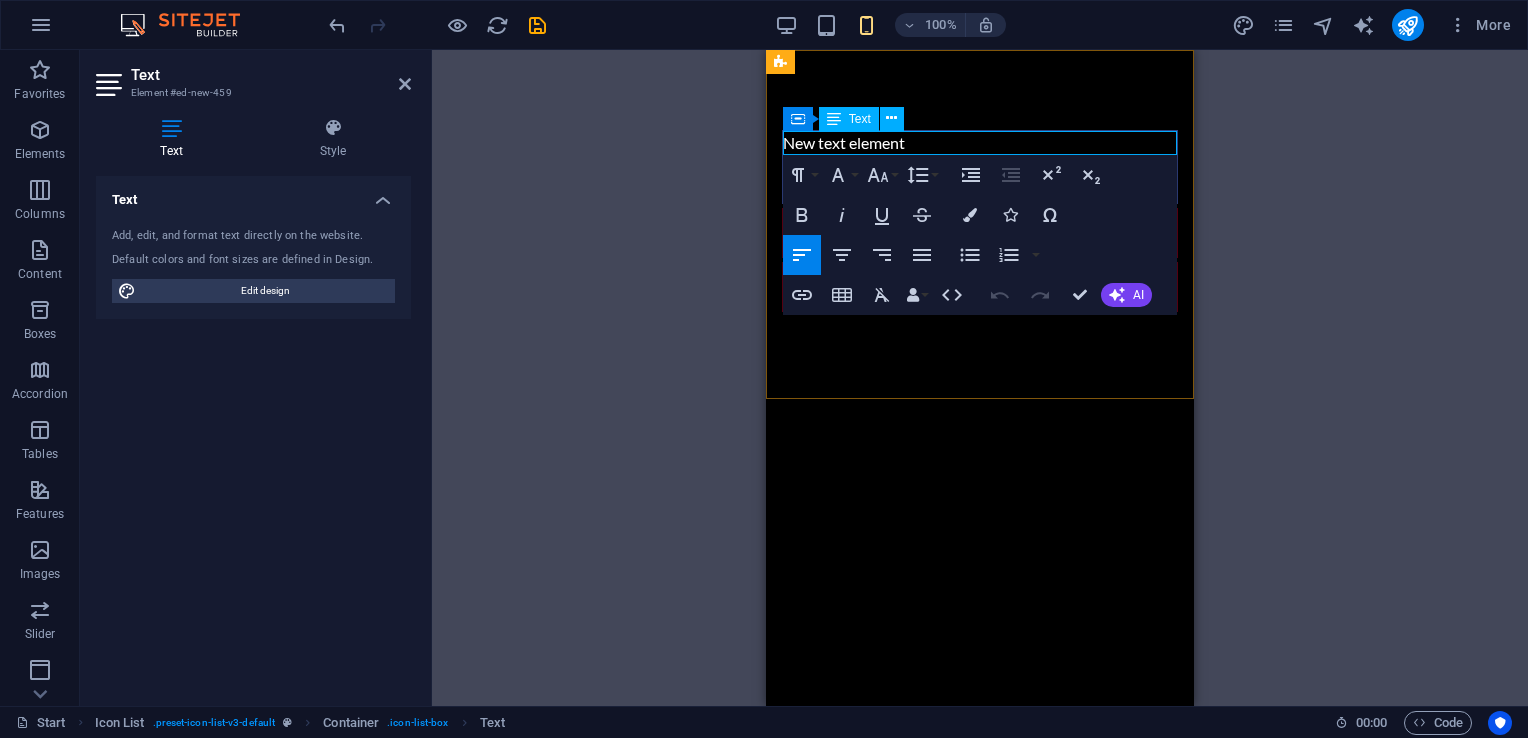 type 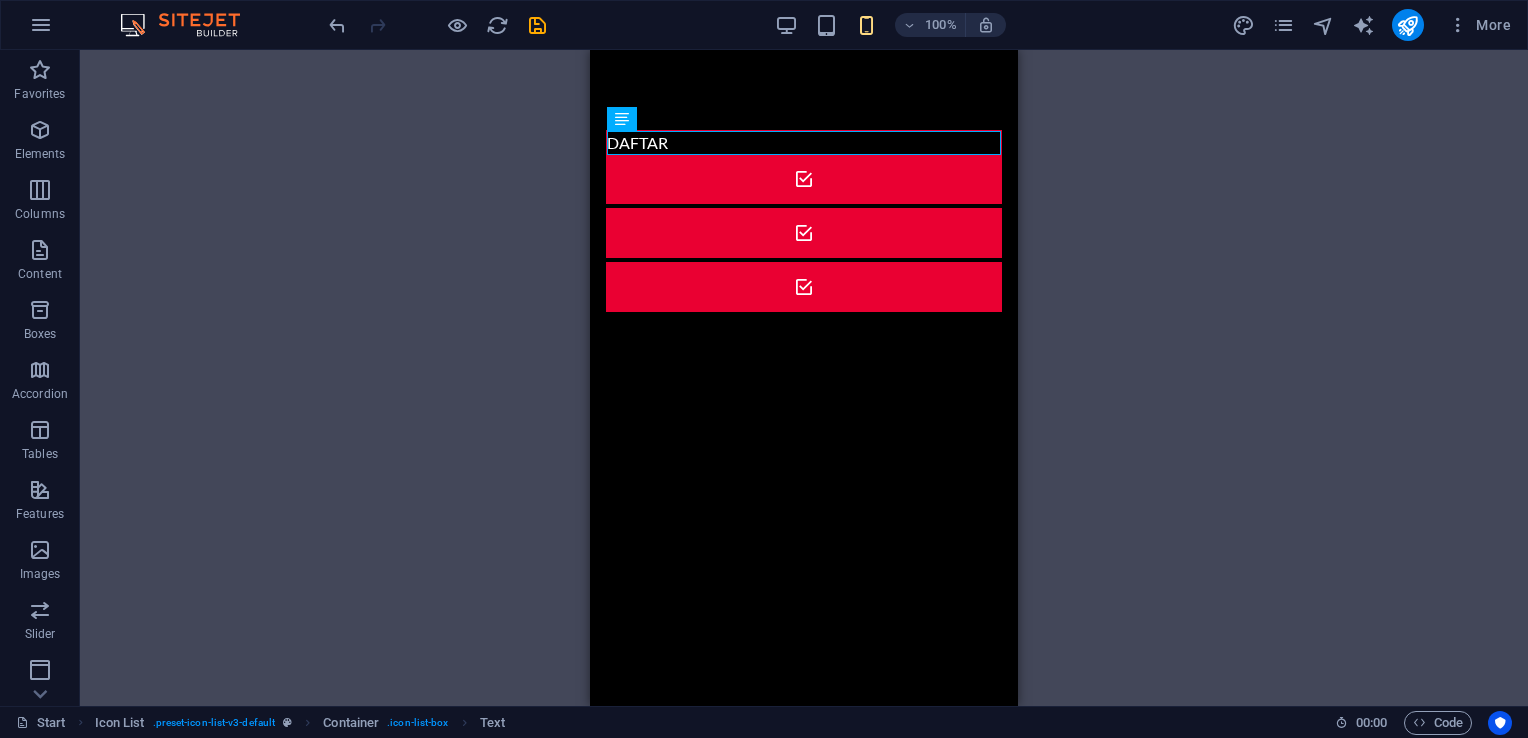 click on "Skip to main content
DAFTAR" at bounding box center (804, 221) 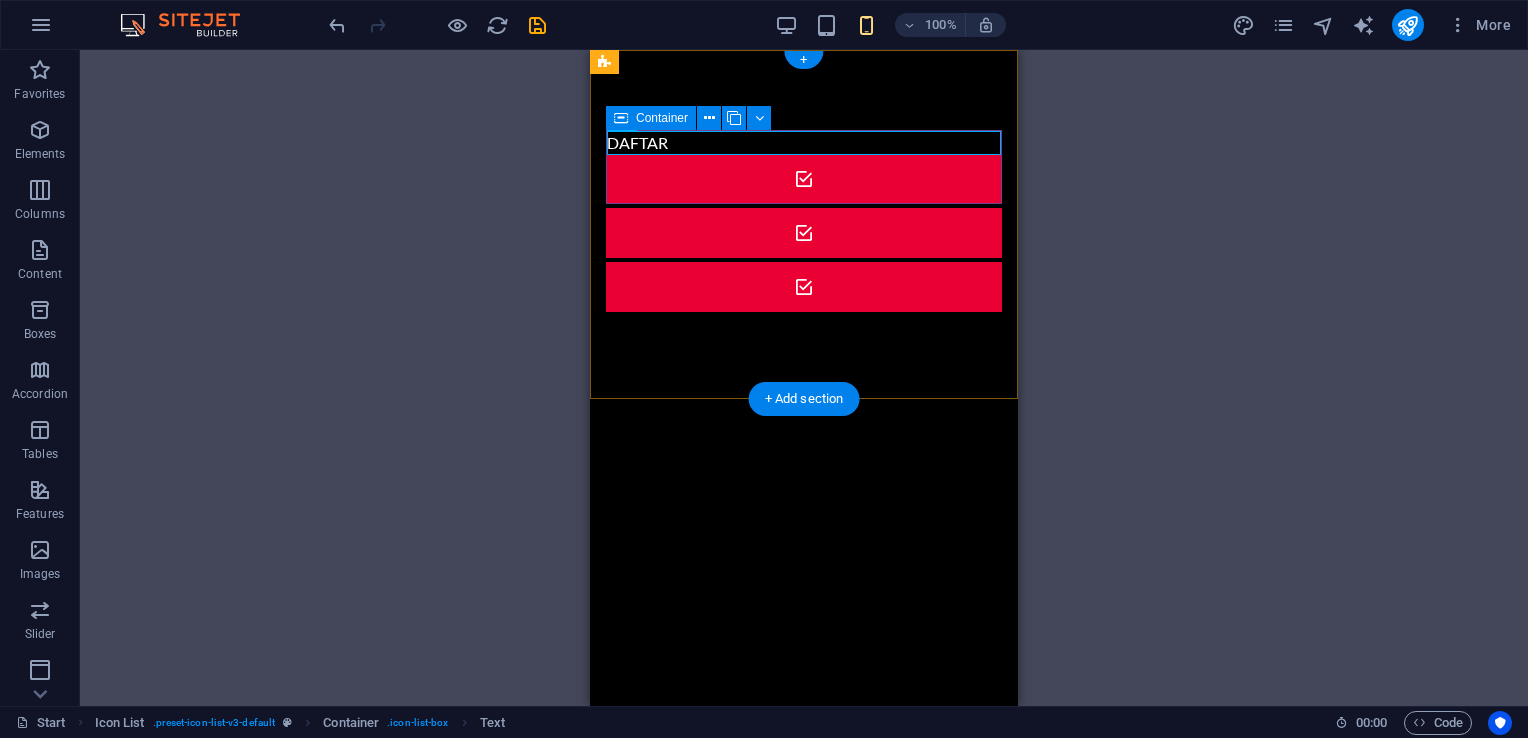 click on "DAFTAR" at bounding box center [804, 167] 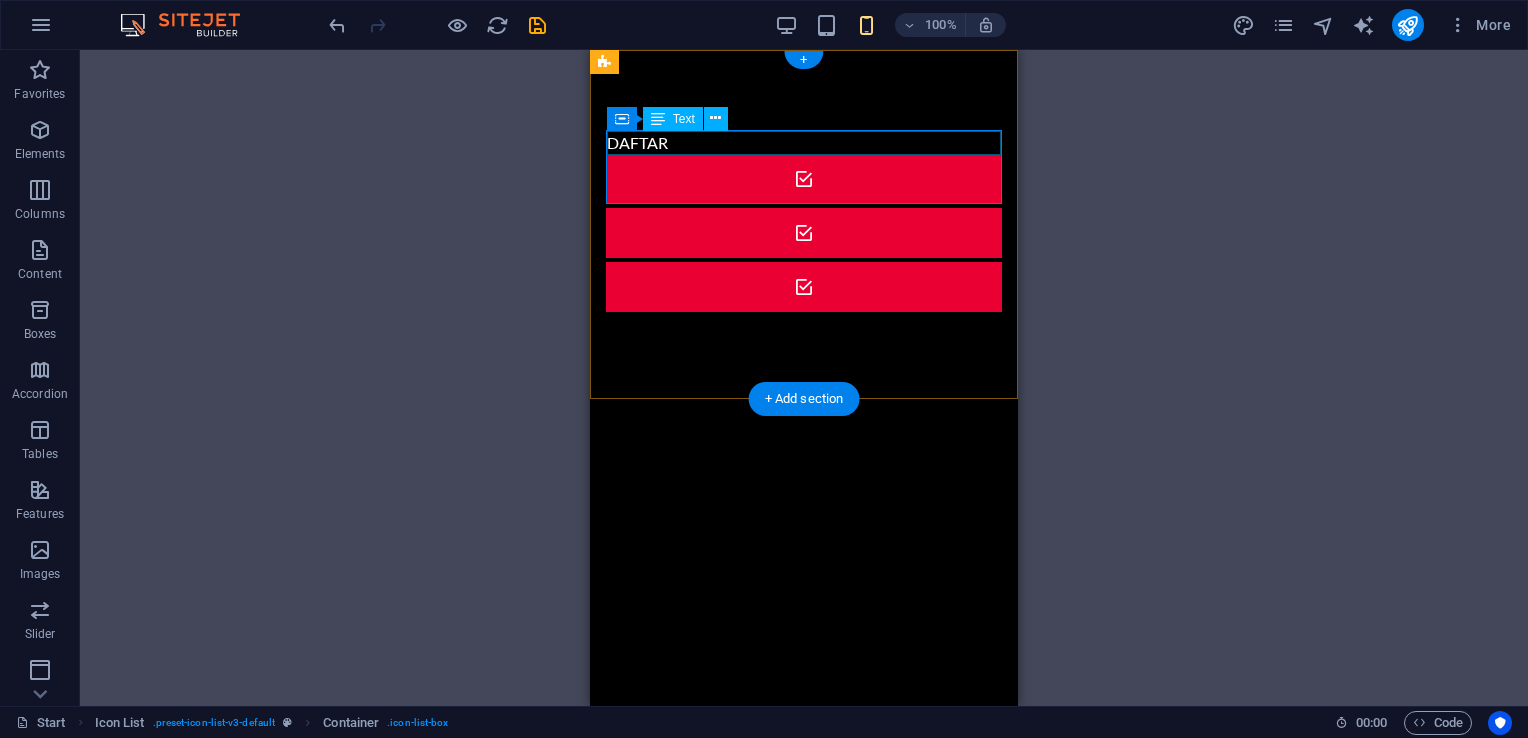 click on "DAFTAR" at bounding box center (804, 143) 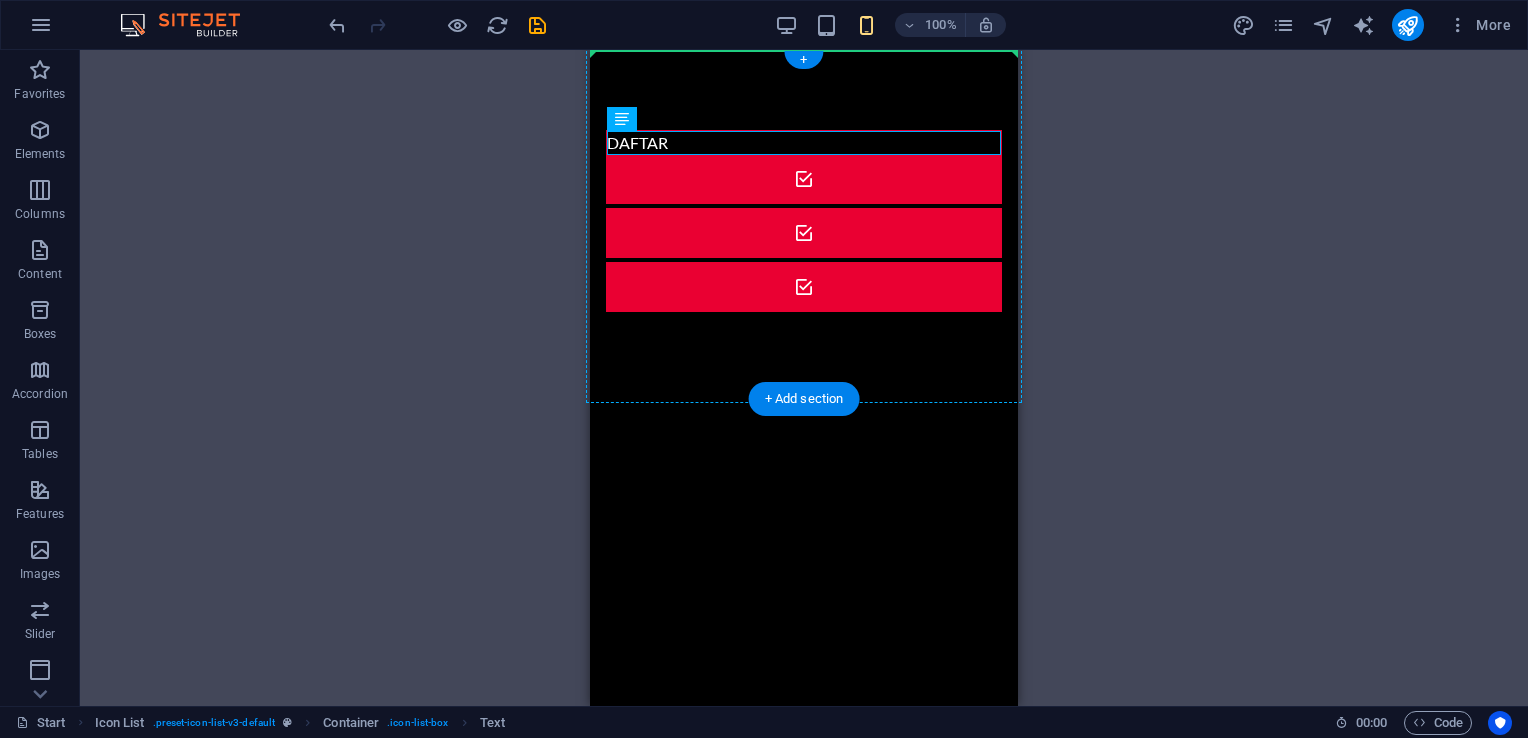 drag, startPoint x: 676, startPoint y: 142, endPoint x: 740, endPoint y: 182, distance: 75.47185 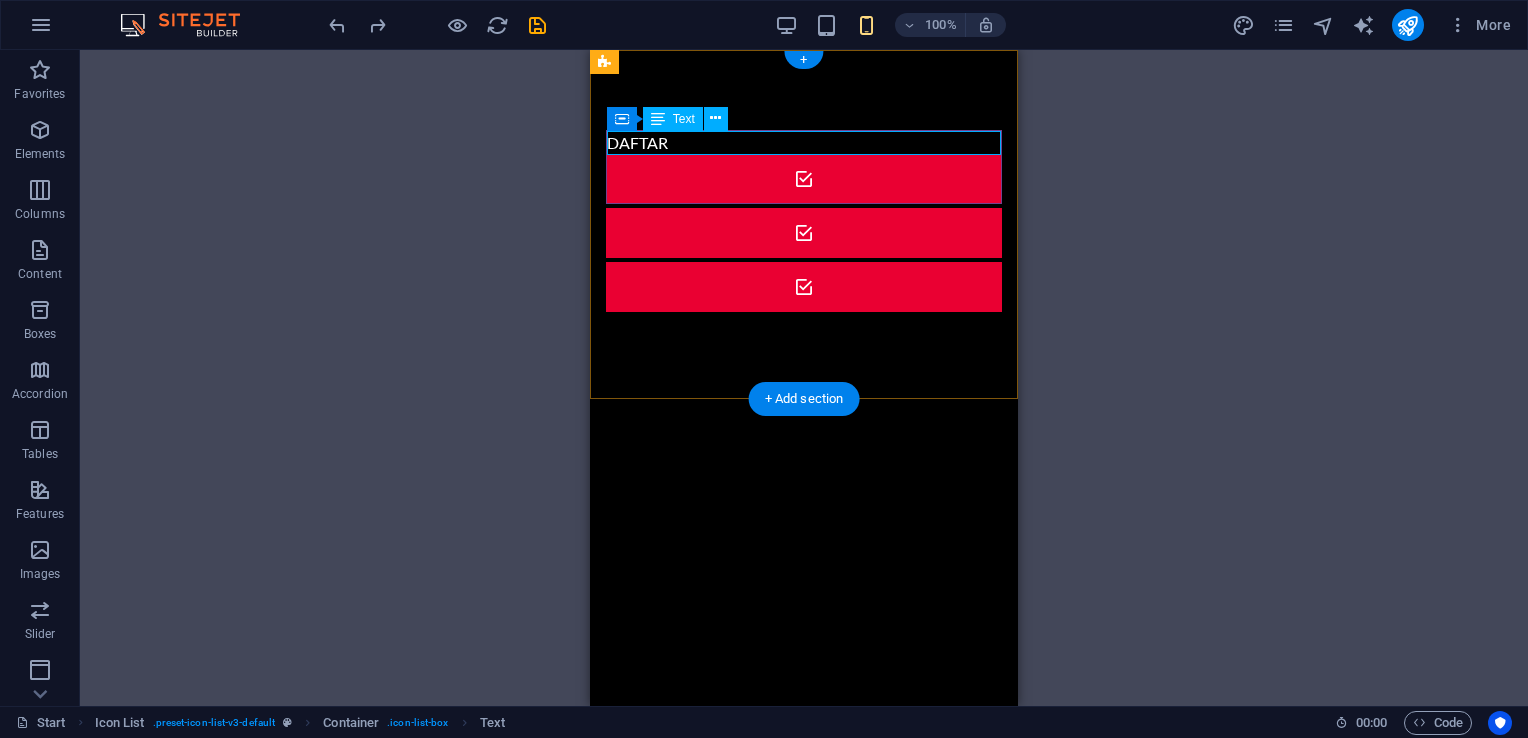 click on "DAFTAR" at bounding box center [804, 143] 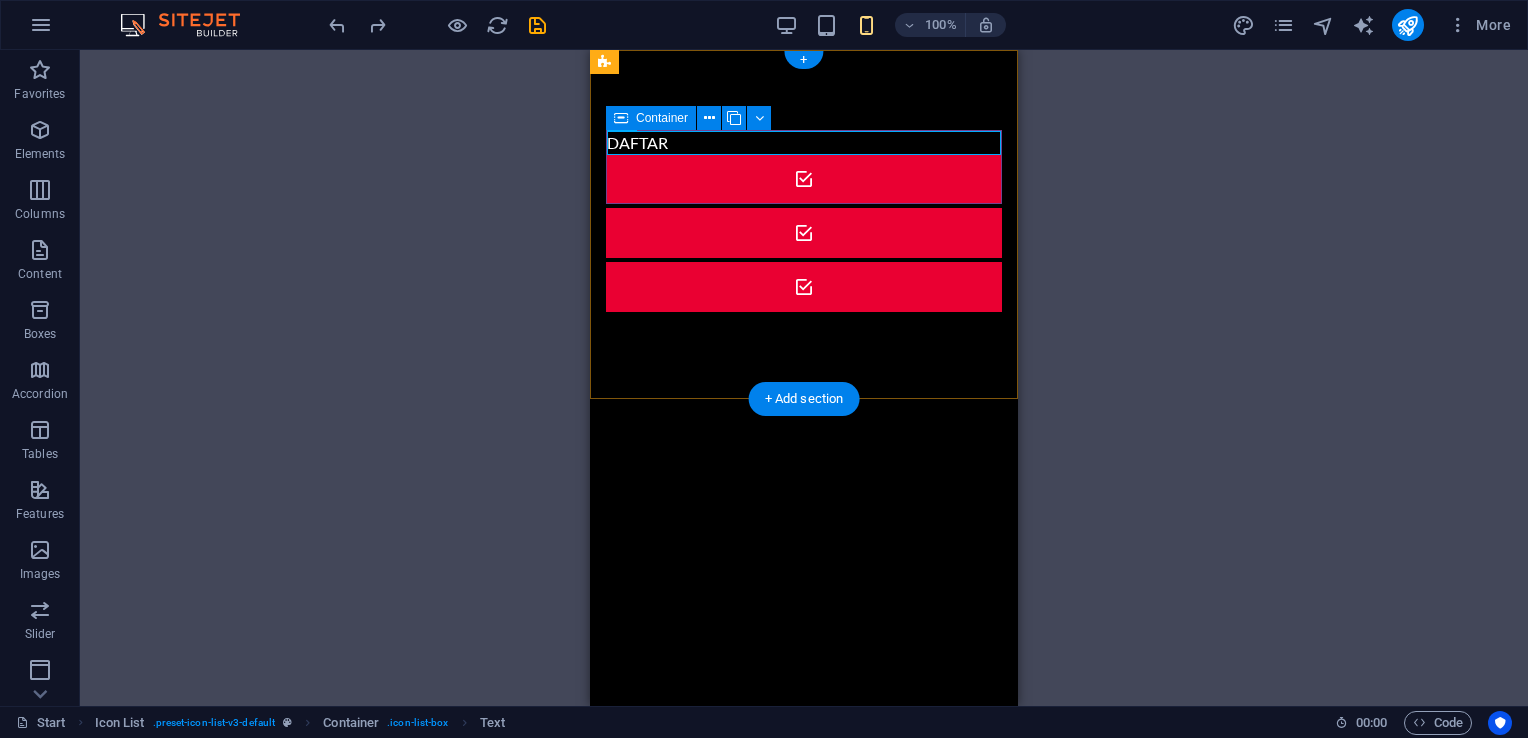 click on "DAFTAR" at bounding box center (804, 167) 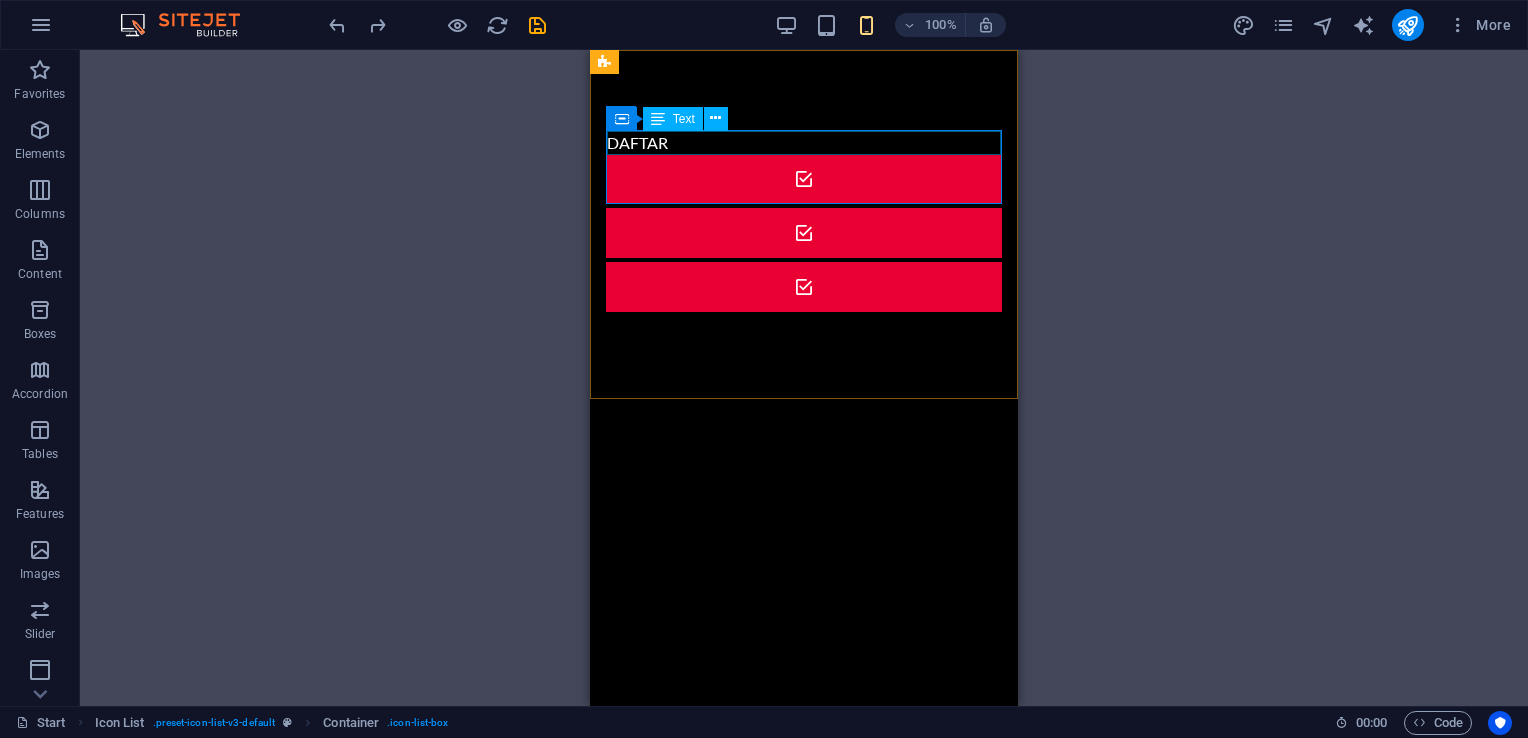 click on "Text" at bounding box center (684, 119) 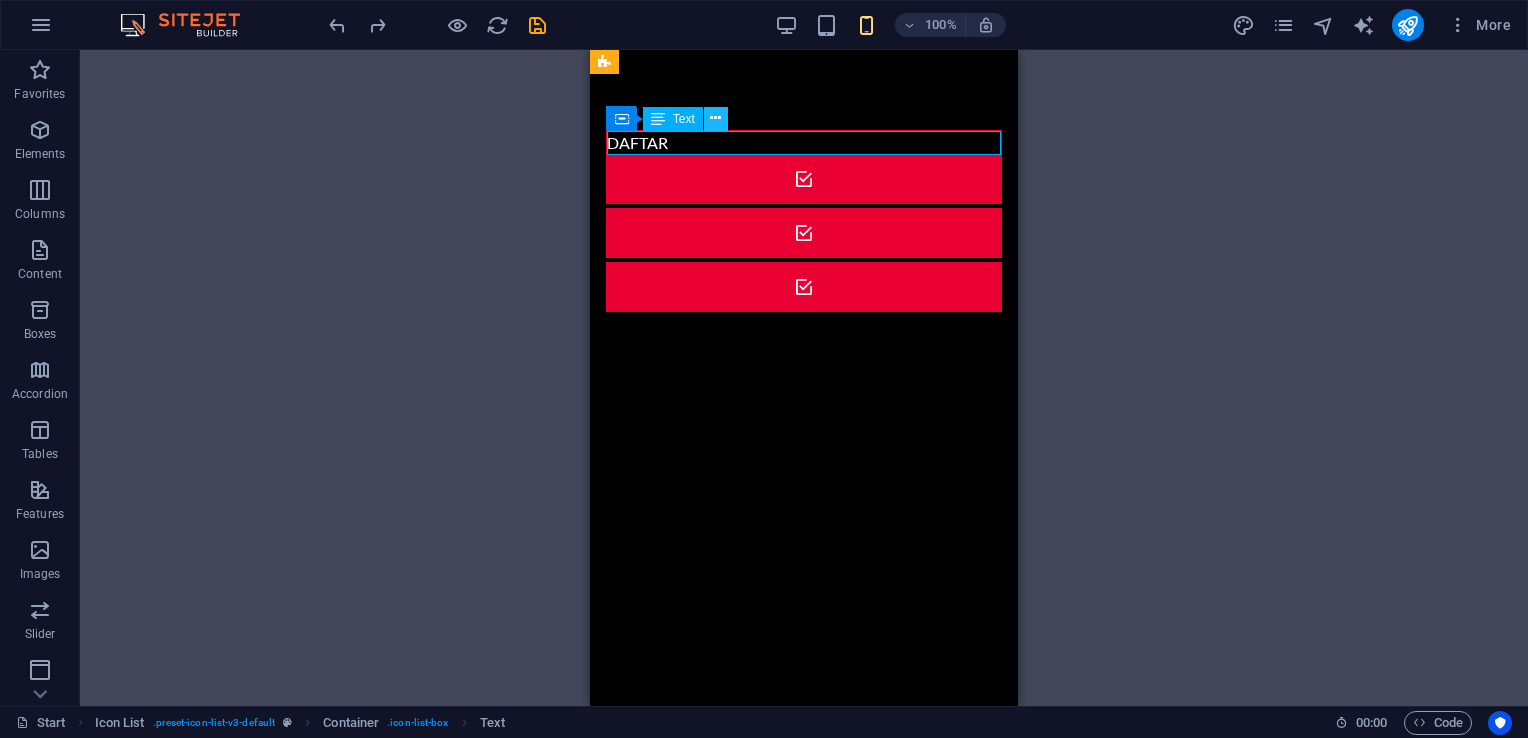 click at bounding box center [716, 119] 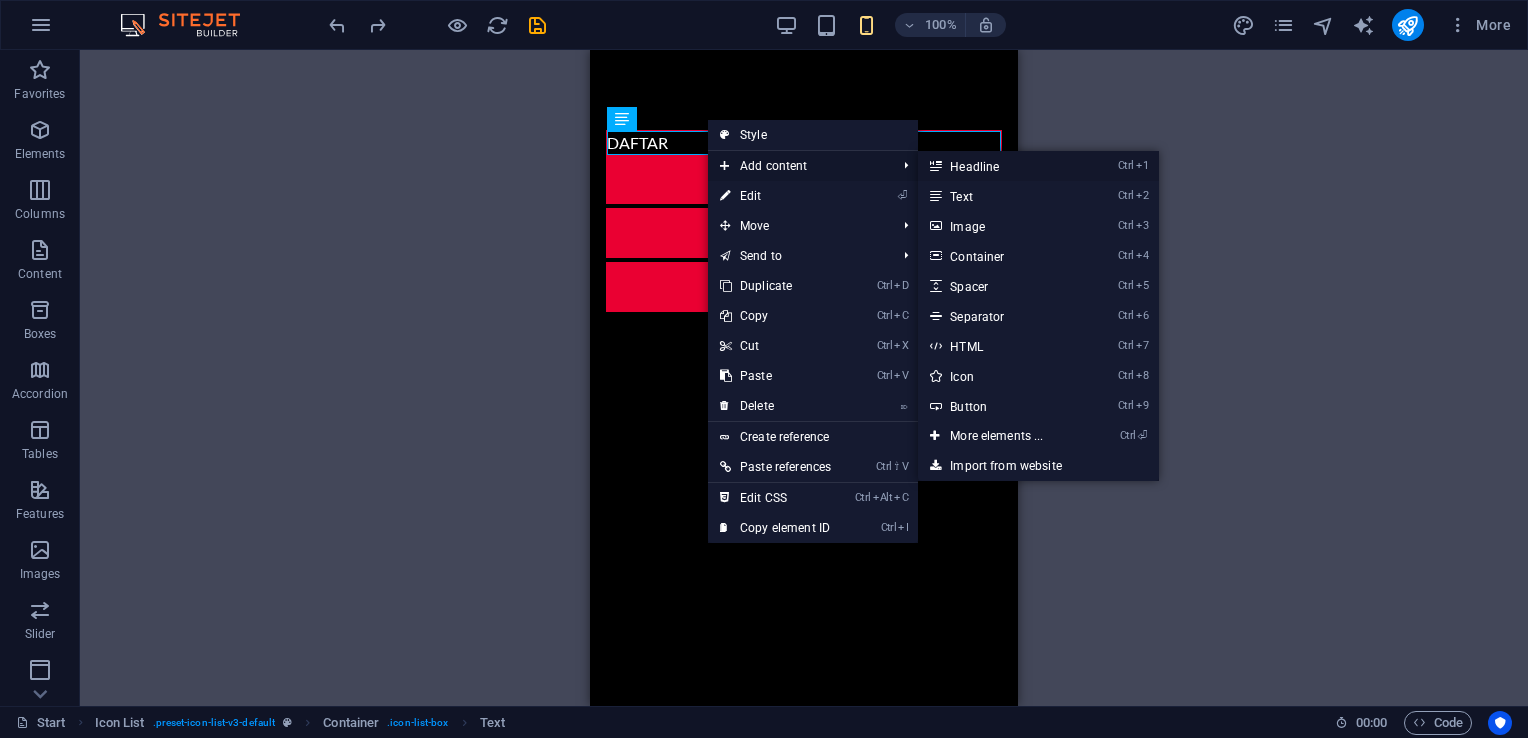 click on "Ctrl 1  Headline" at bounding box center [1000, 166] 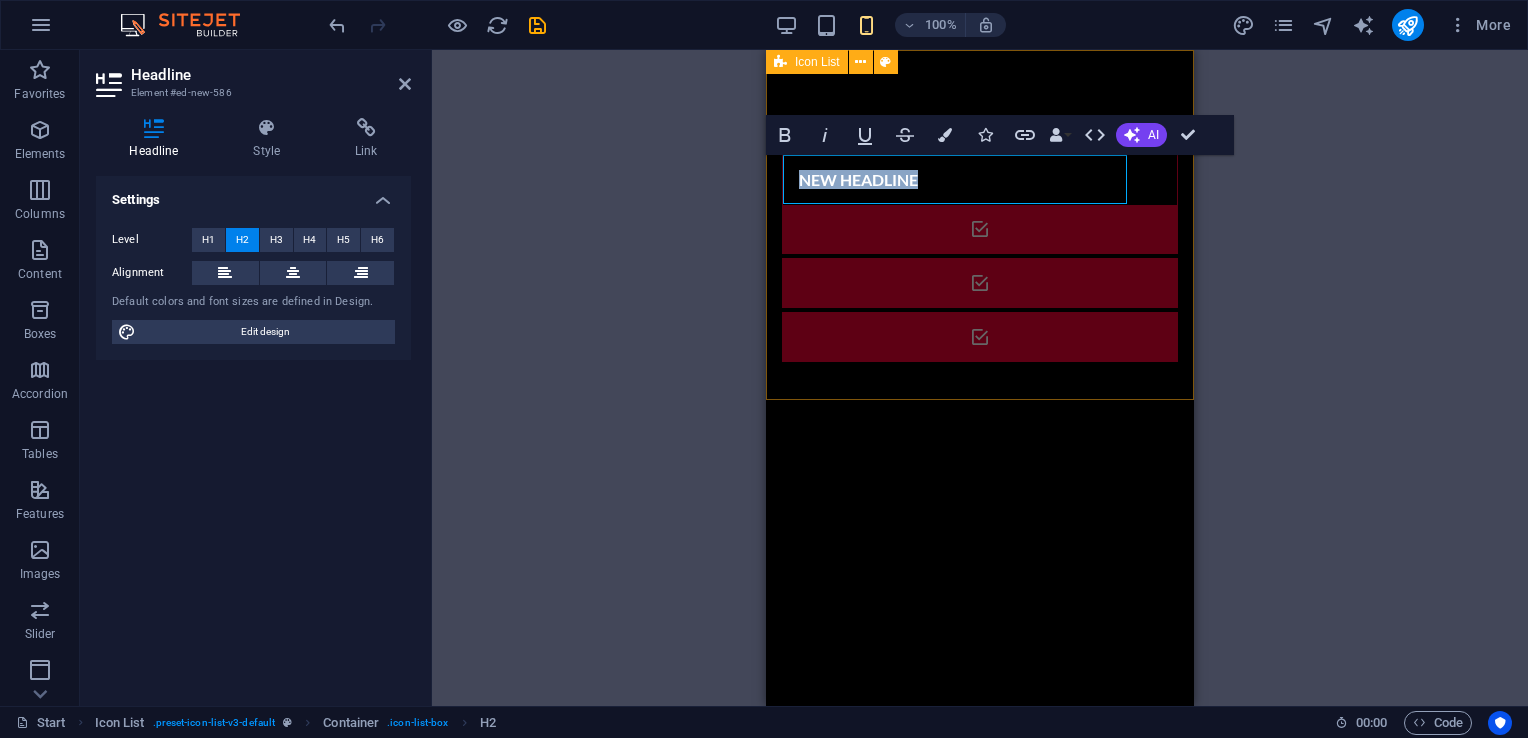 type 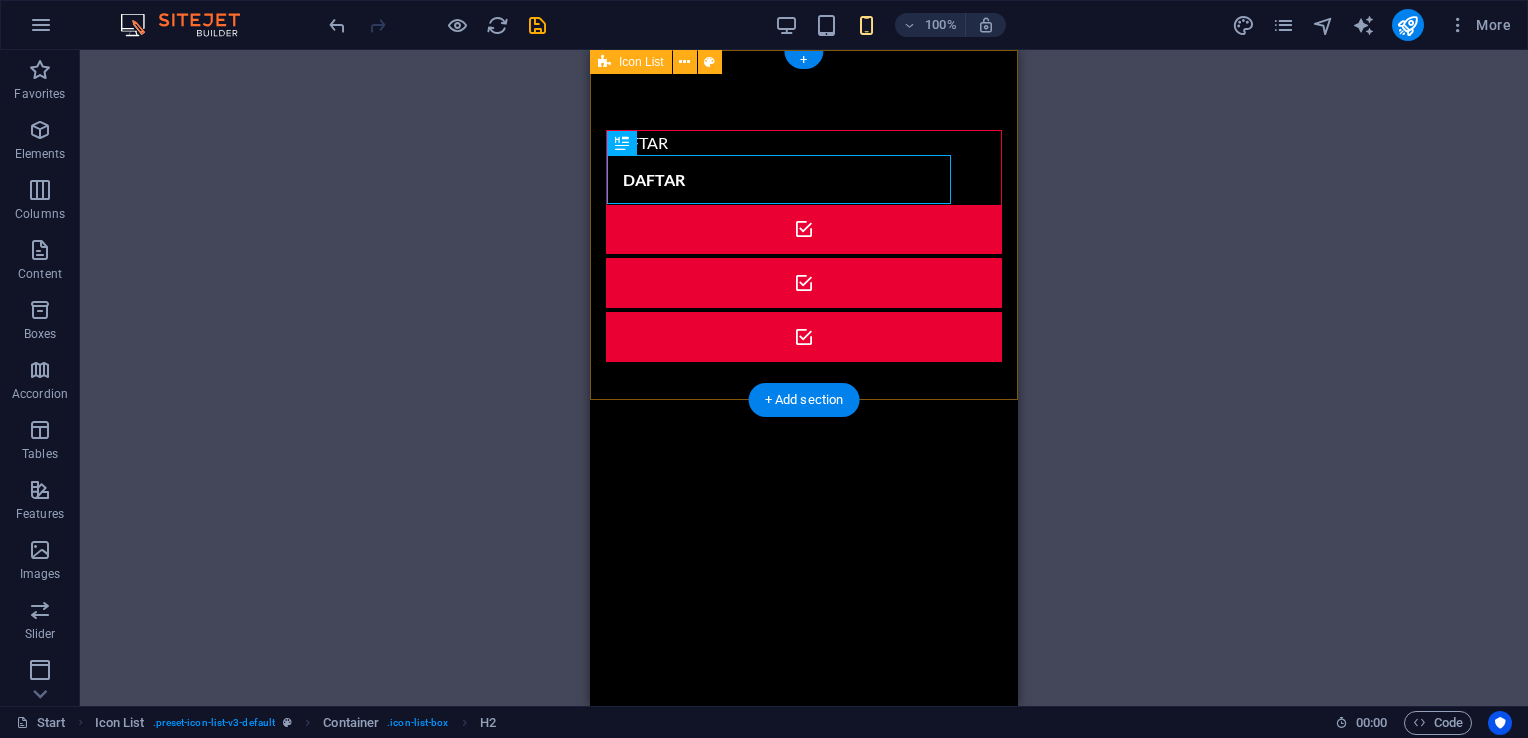 click on "DAFTAR DAFTAR" at bounding box center [804, 246] 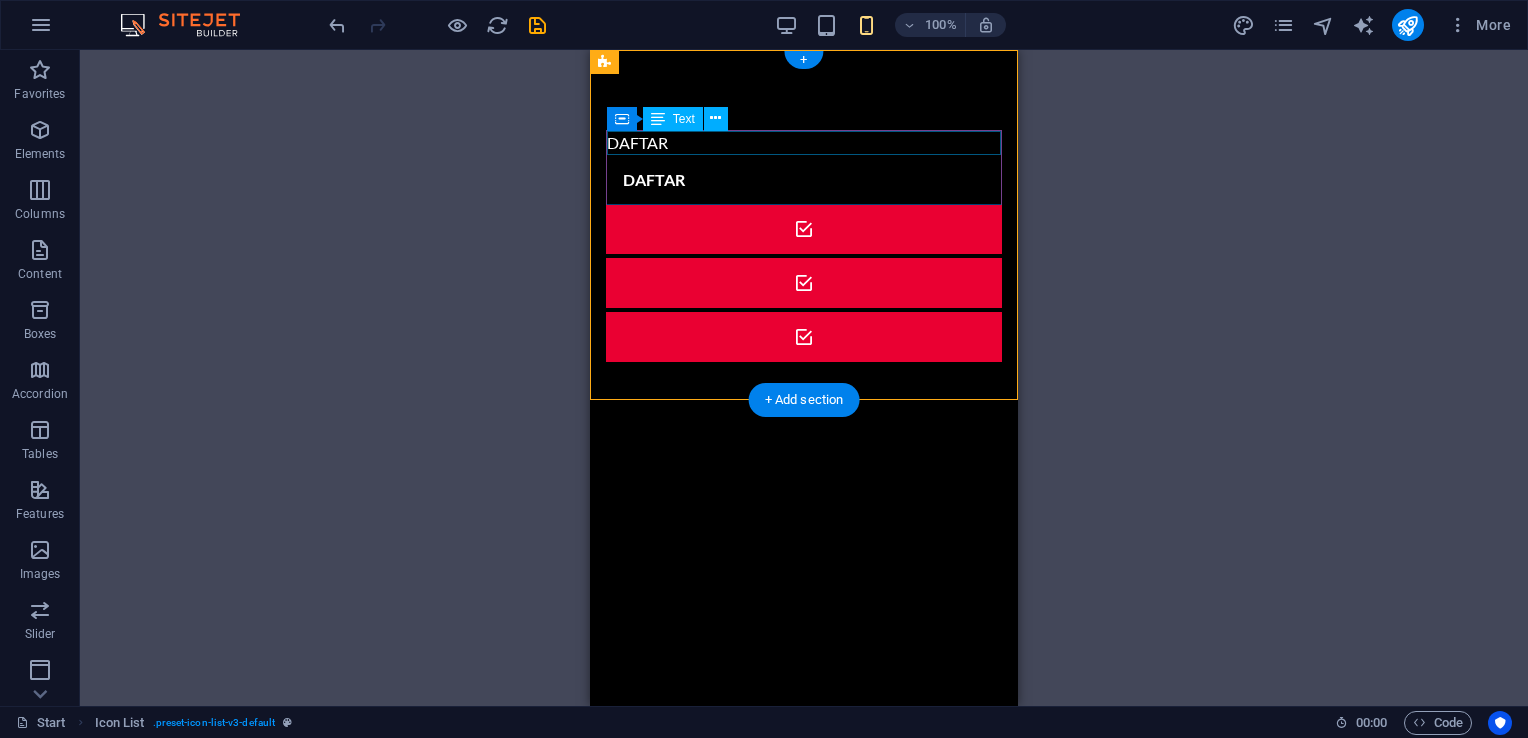 click on "DAFTAR" at bounding box center (804, 143) 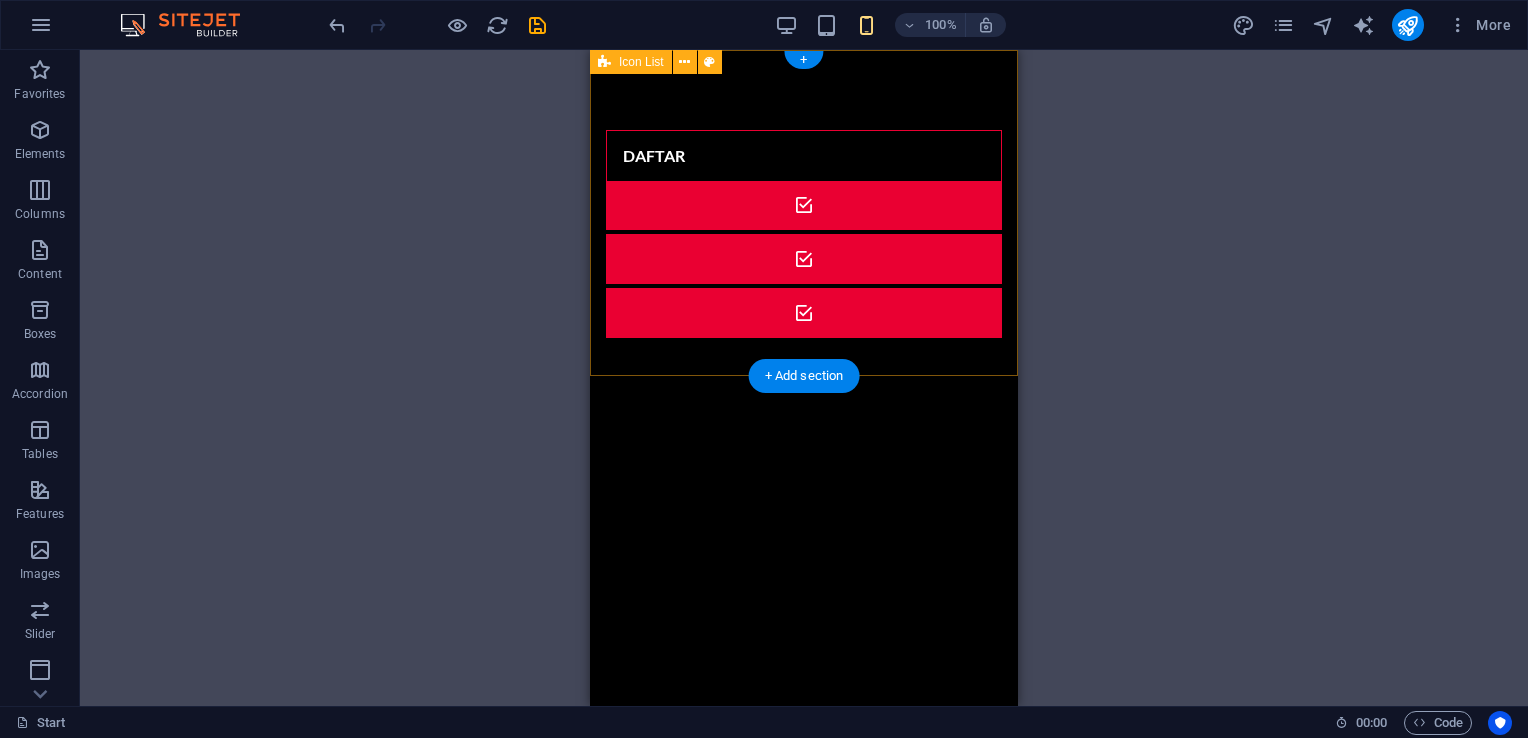 click on "DAFTAR" at bounding box center [804, 234] 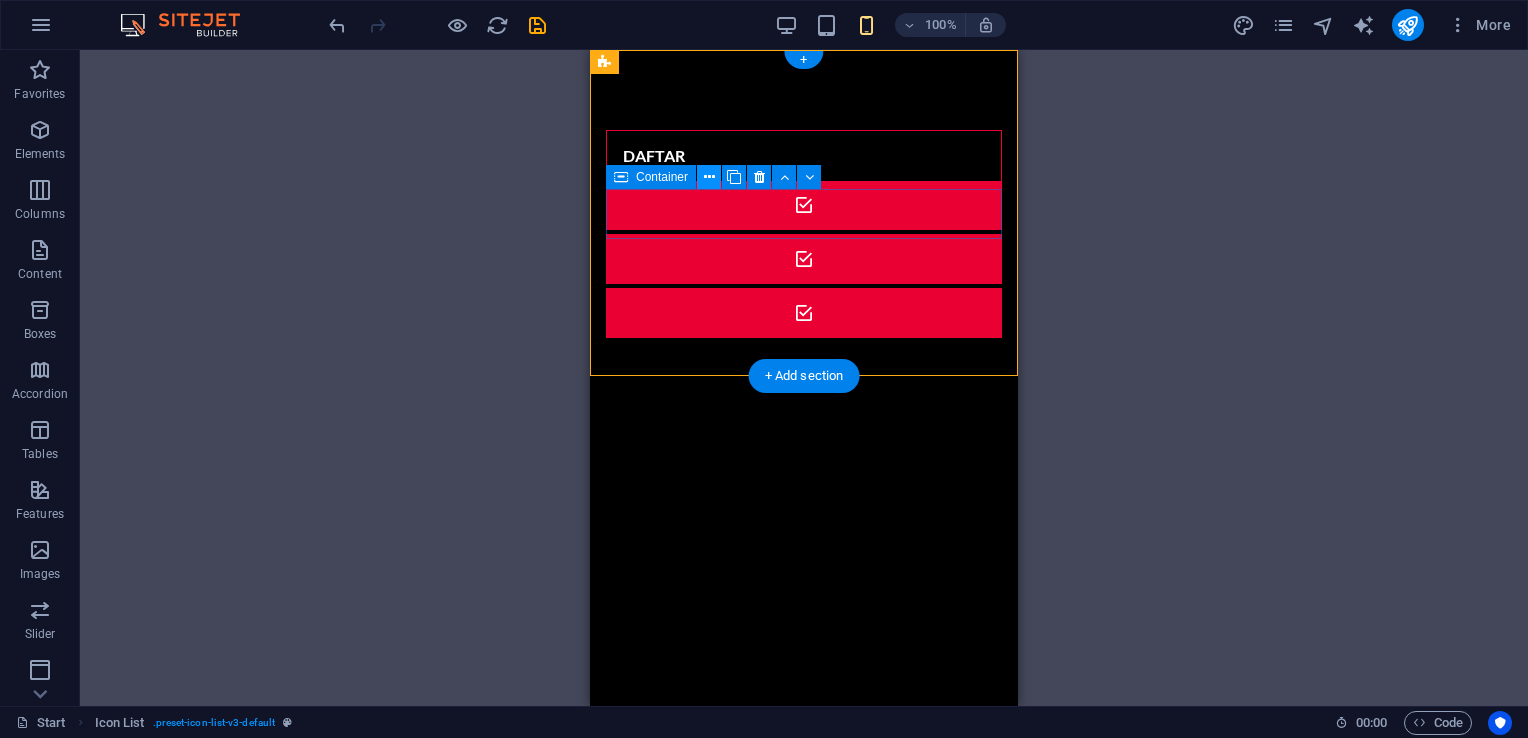click at bounding box center [709, 177] 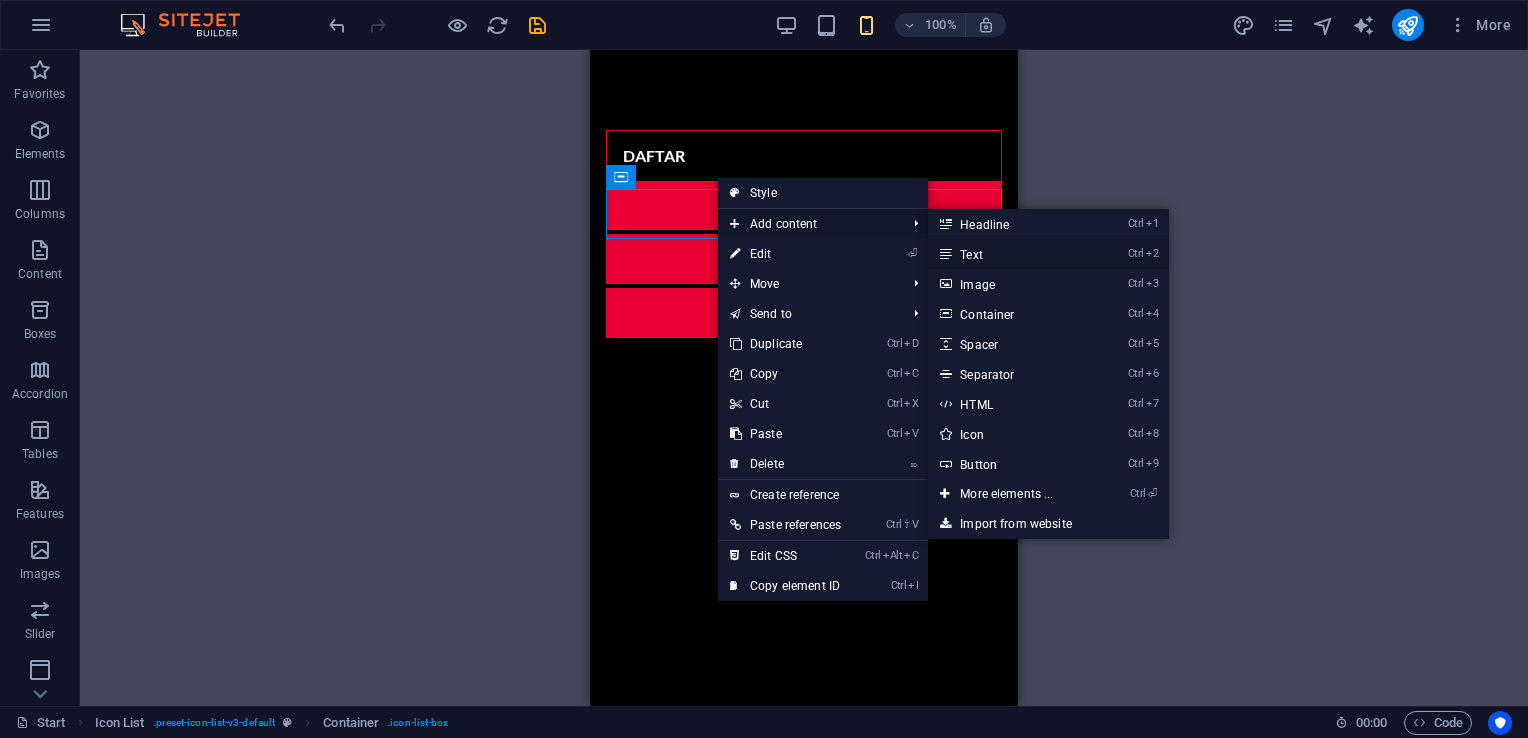 click on "Ctrl 2  Text" at bounding box center (1048, 254) 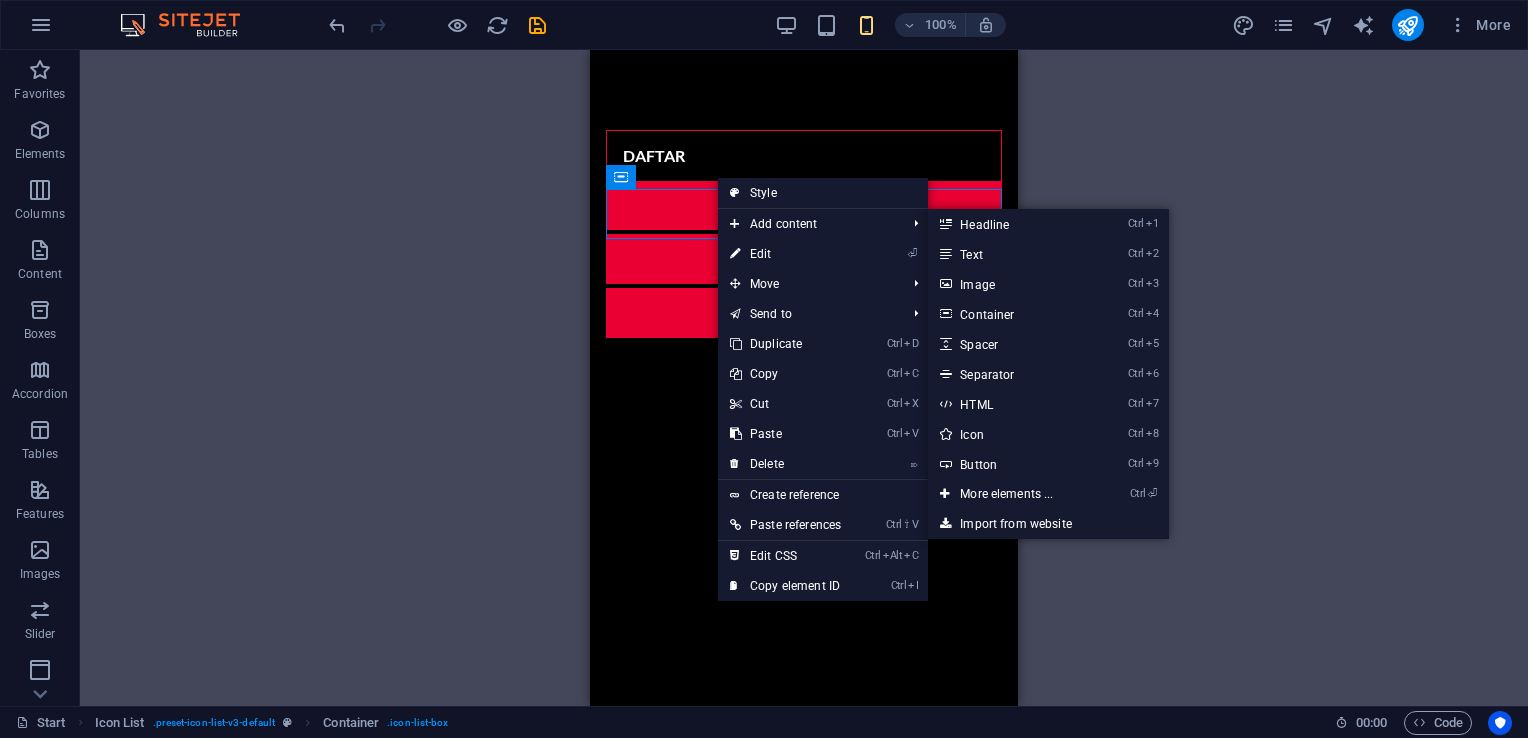 click on "H2   Wide image with text   Wide image with text   Container   Container   Banner   Menu Bar   Banner   Container   Scroll indicator   Placeholder   Wide image with text   Container   Icon   Preset   Icon   Text   Text   Container   H2   Spacer   Preset   Text   Preset   H2   Container   Spacer   Countdown   Container   Countdown   Wide image with text   Container   Preset   Wide image with text   Preset   Placeholder   Icon List   H3   Container   H3   Container   H3   Container   H3   Container   H3   Container   H3   Container   Icon   Icon   Text   Image   Container   Text   Container   H2" at bounding box center [804, 378] 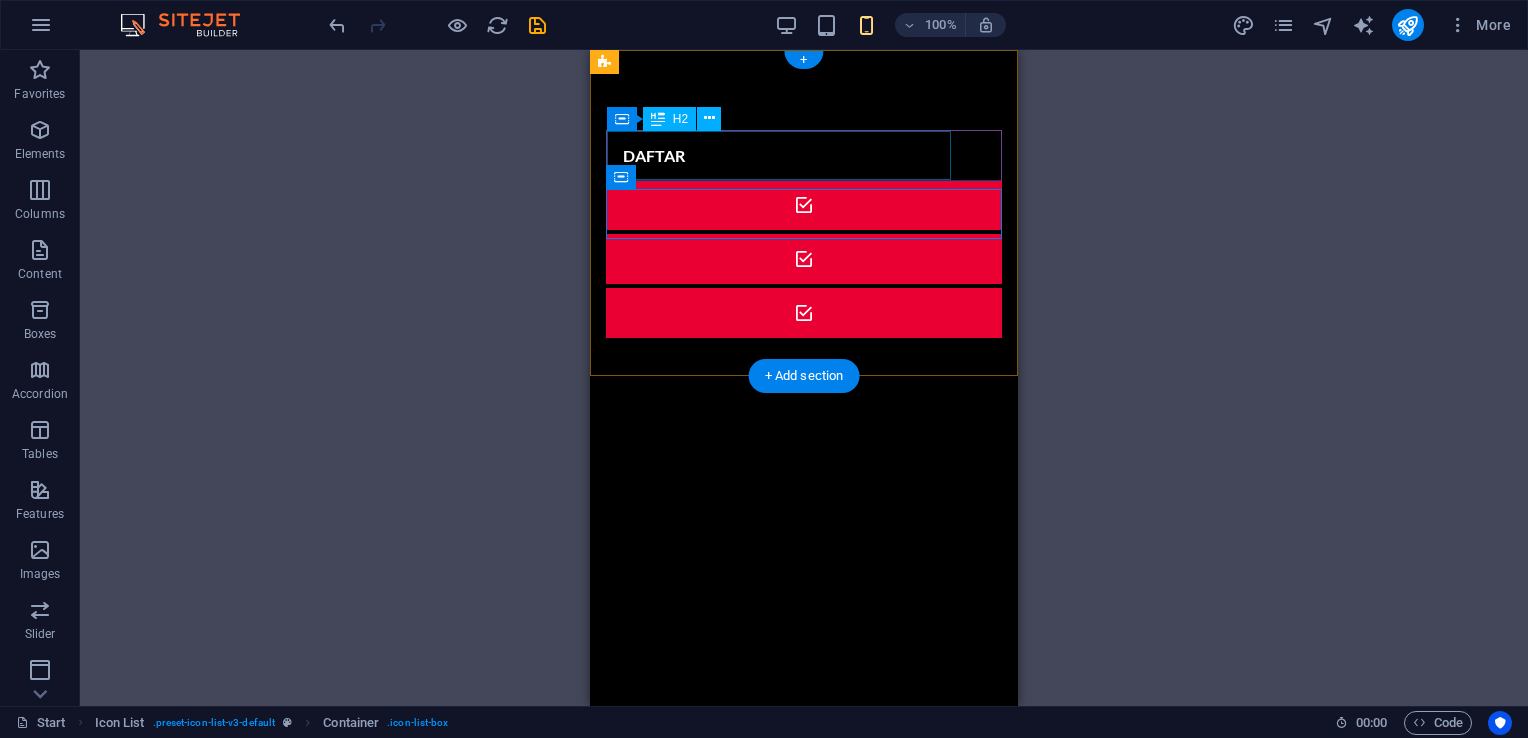 click on "DAFTAR" at bounding box center [779, 156] 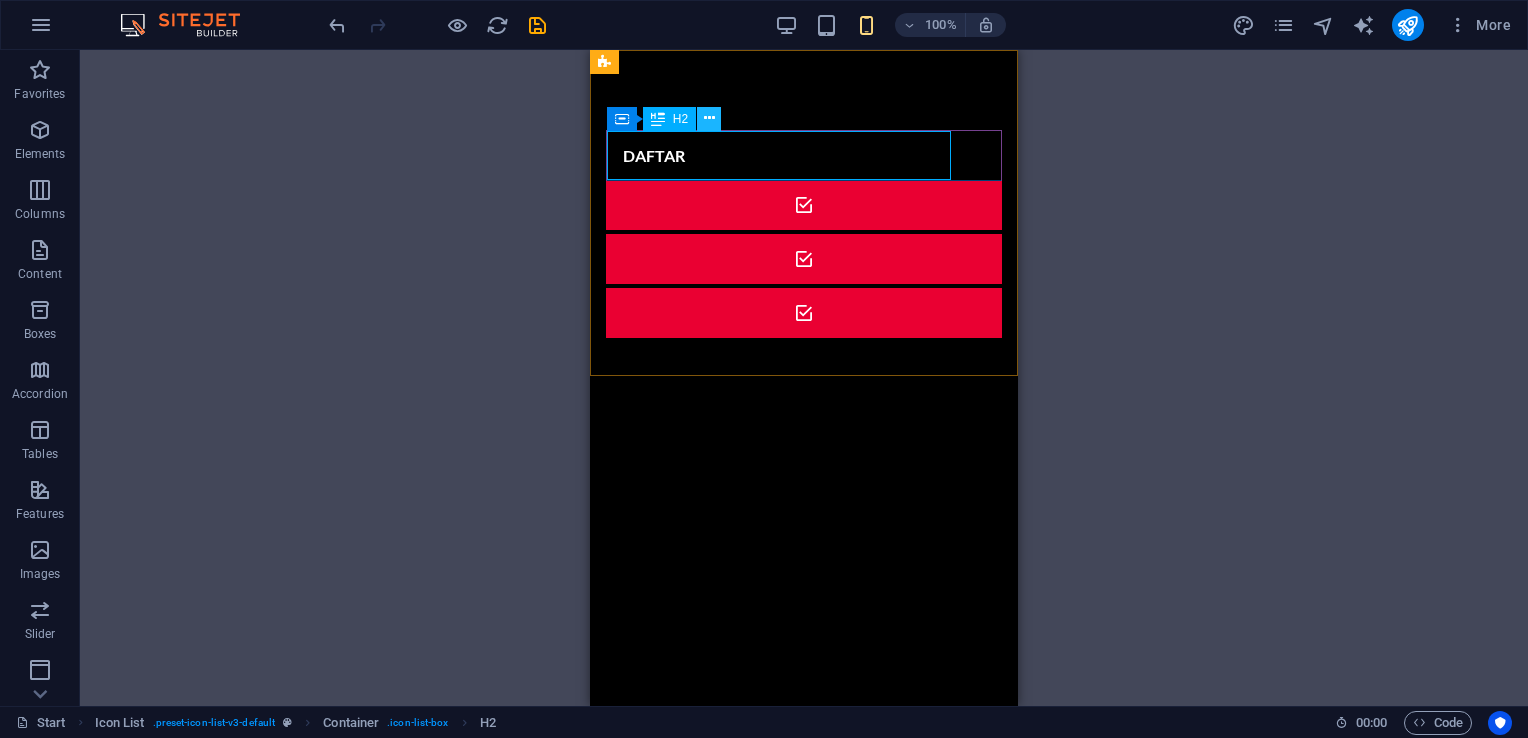 click at bounding box center (709, 118) 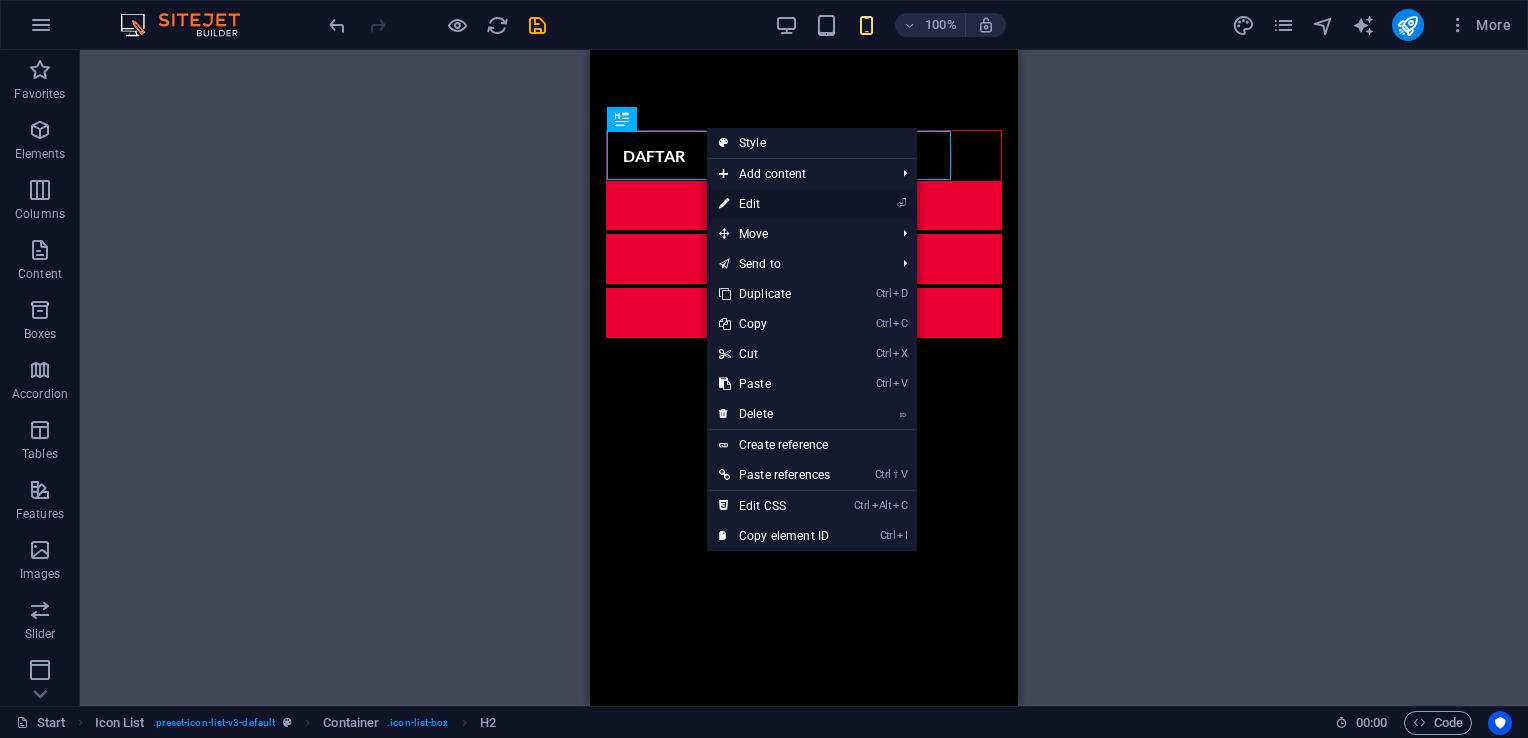 click on "⏎  Edit" at bounding box center (774, 204) 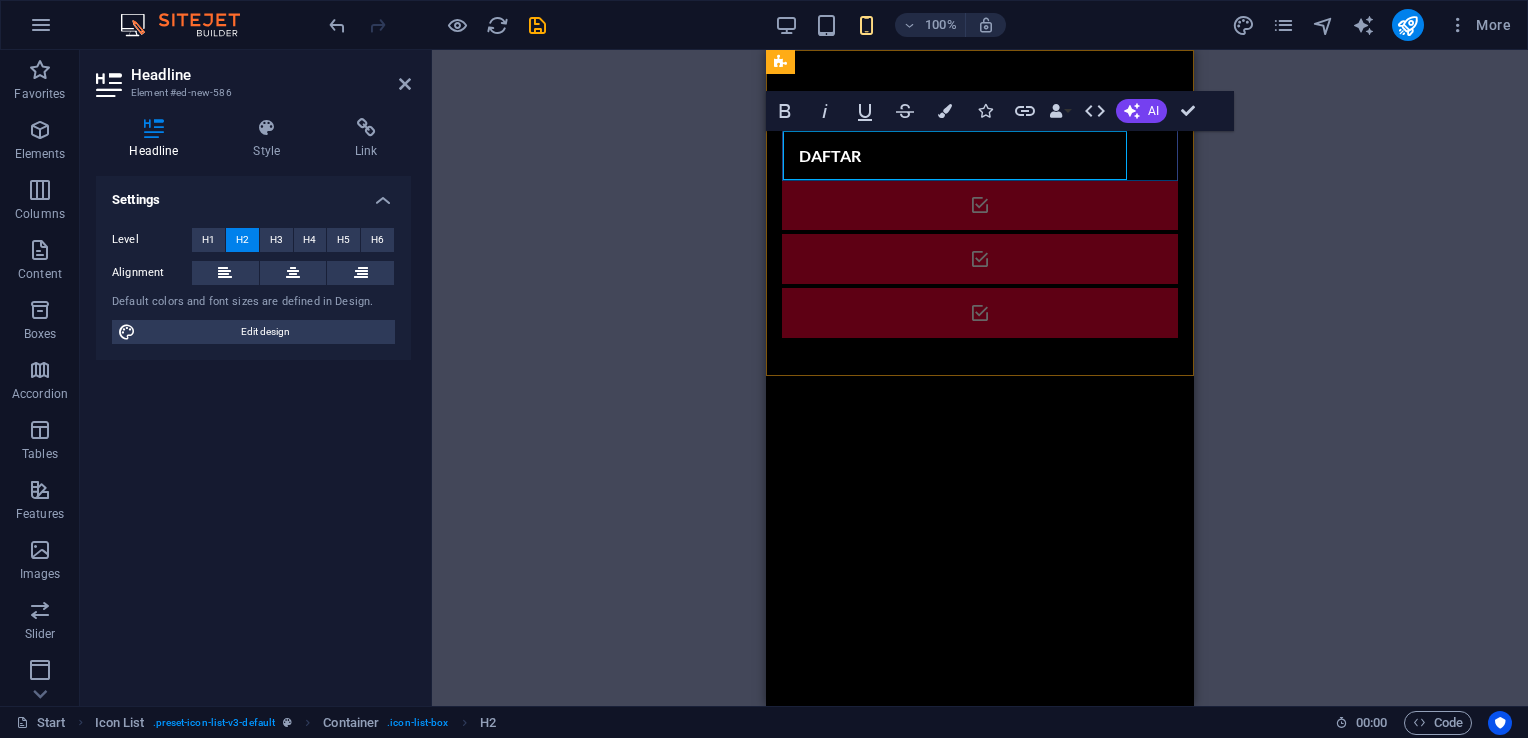 click on "DAFTAR" at bounding box center [955, 156] 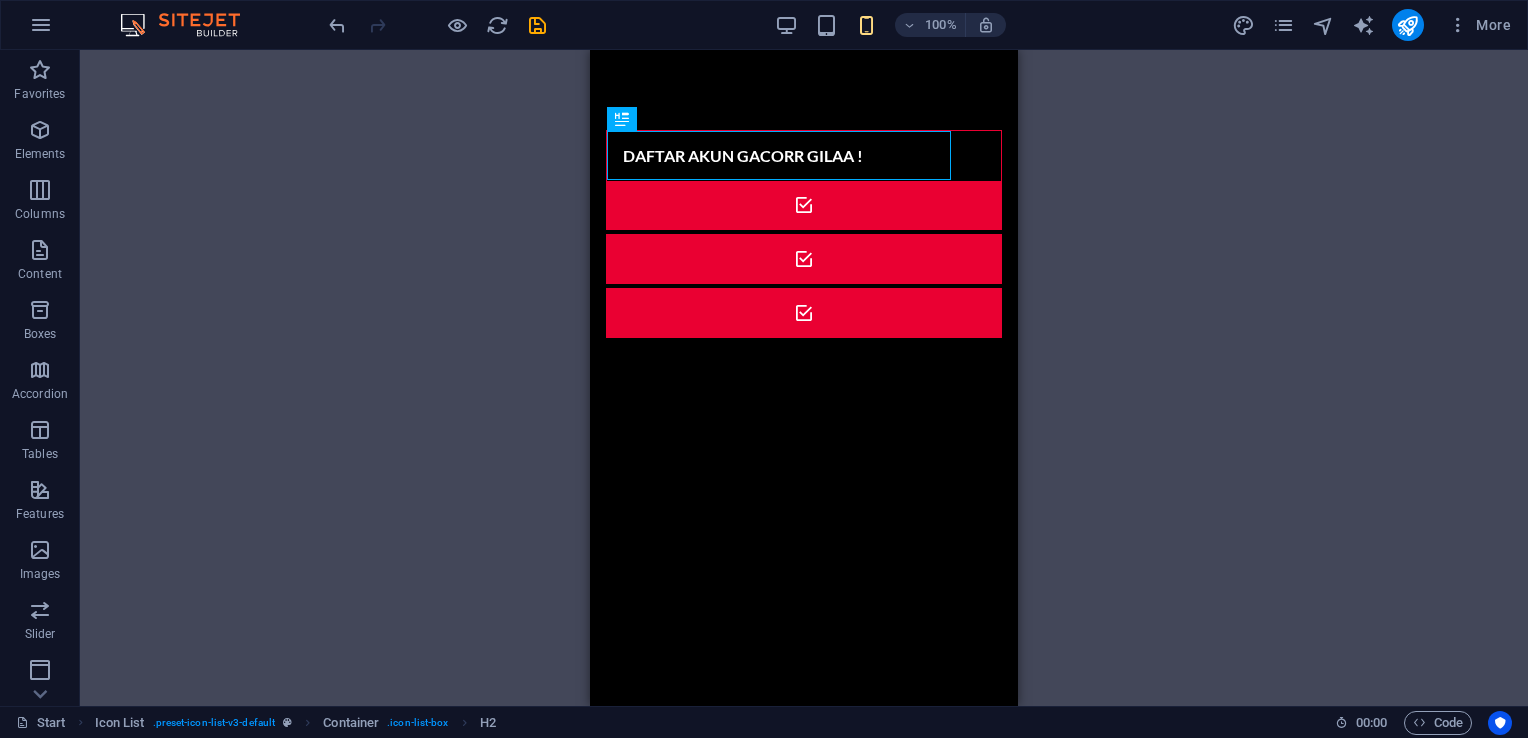 click on "H2   Wide image with text   Wide image with text   Container   Container   Banner   Menu Bar   Banner   Container   Scroll indicator   Placeholder   Wide image with text   Container   Icon   Preset   Icon   Text   Text   Container   H2   Spacer   Preset   Text   Preset   H2   Container   Spacer   Countdown   Container   Countdown   Wide image with text   Container   Preset   Wide image with text   Preset   Placeholder   Icon List   H3   Container   H3   Container   H3   Container   H3   Container   H3   Container   H3   Container   Icon   Icon   Text   Image   Container   Text   Container   H2" at bounding box center (804, 378) 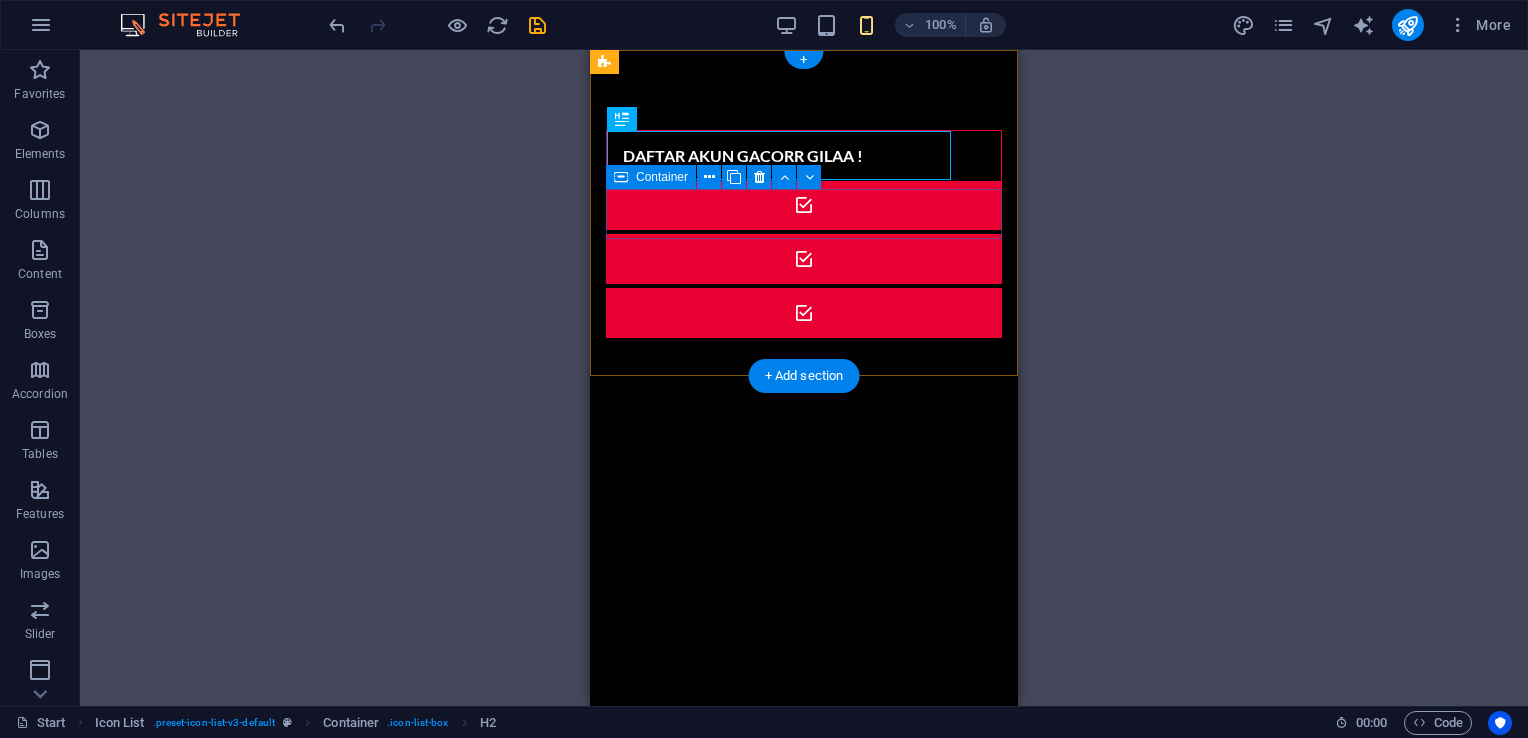click at bounding box center (804, 259) 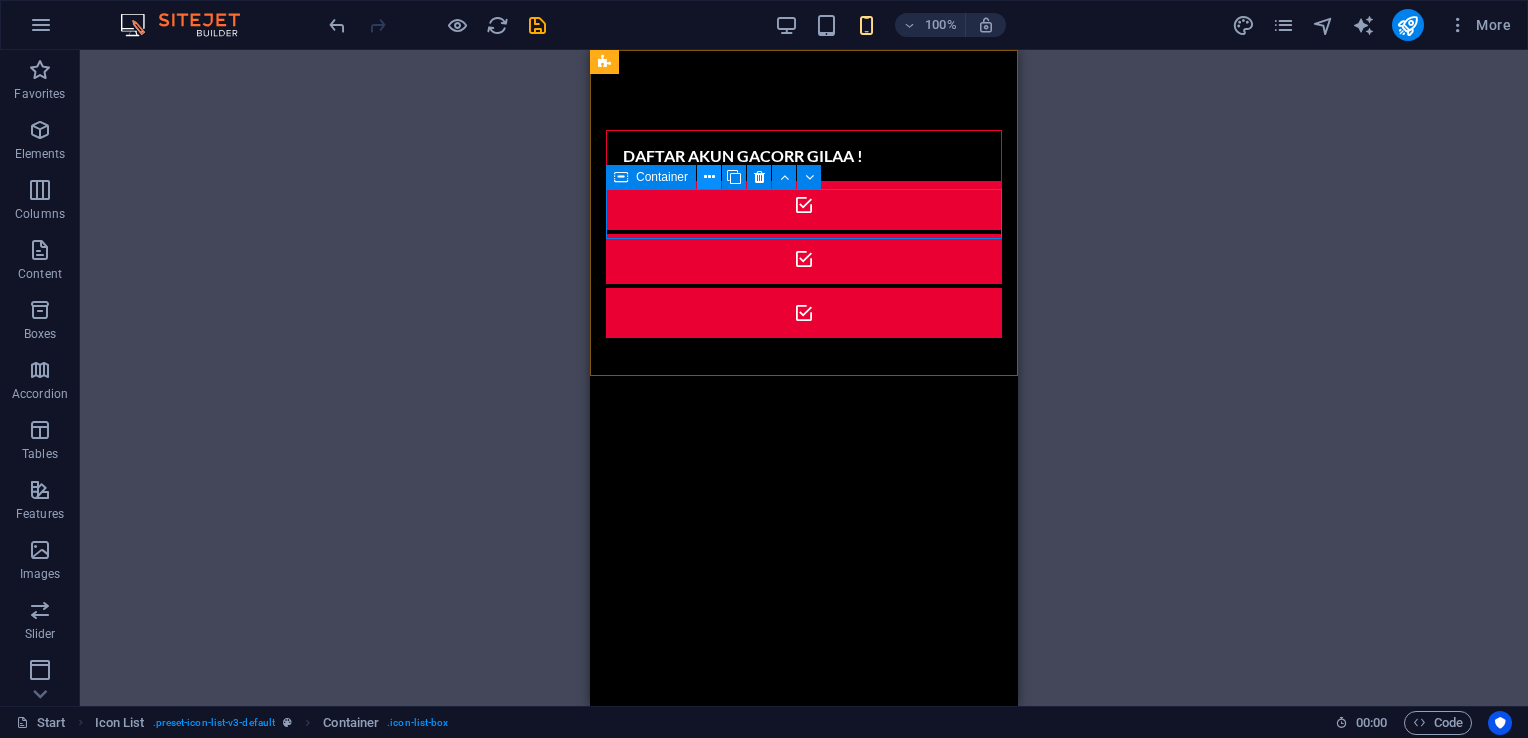 click at bounding box center [709, 177] 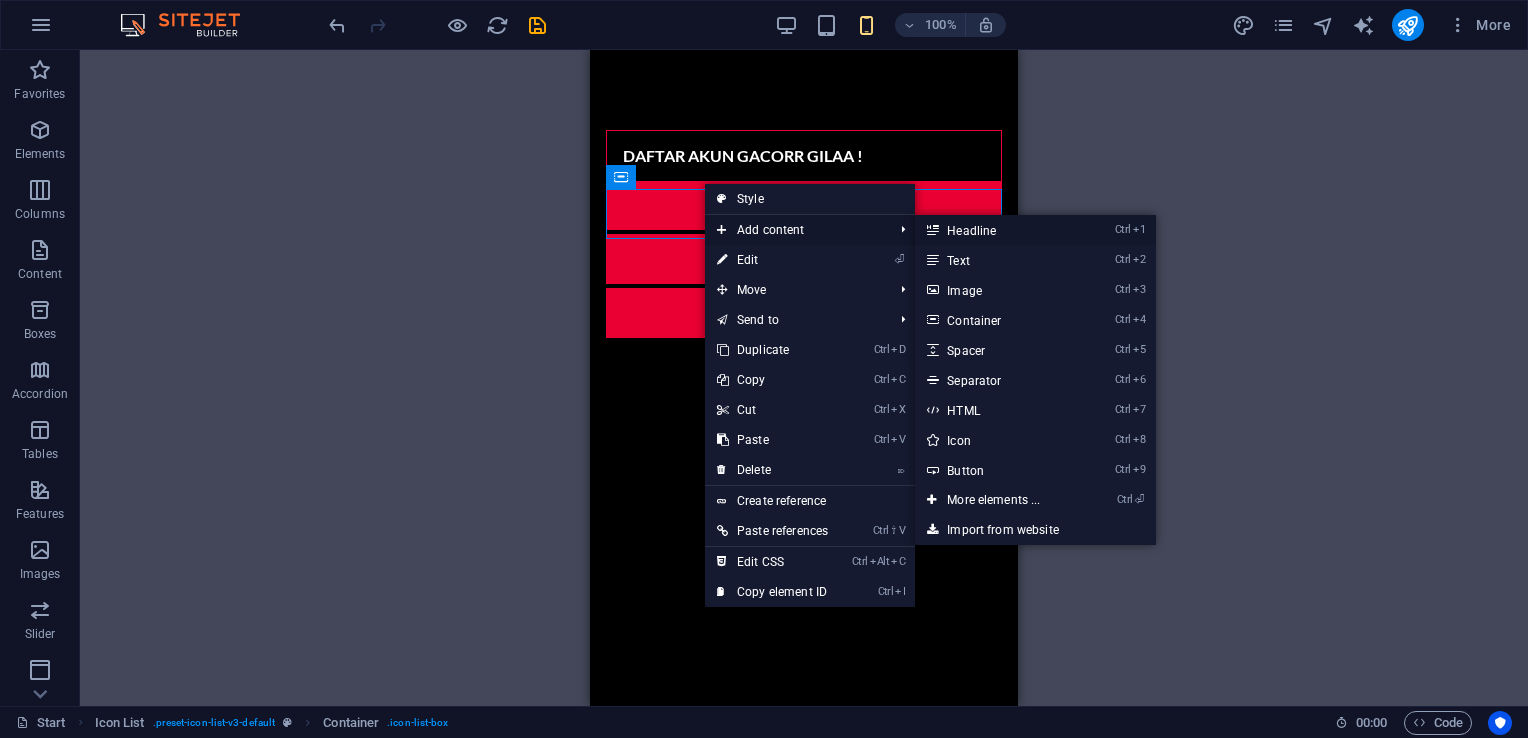 click on "Ctrl 1  Headline" at bounding box center [997, 230] 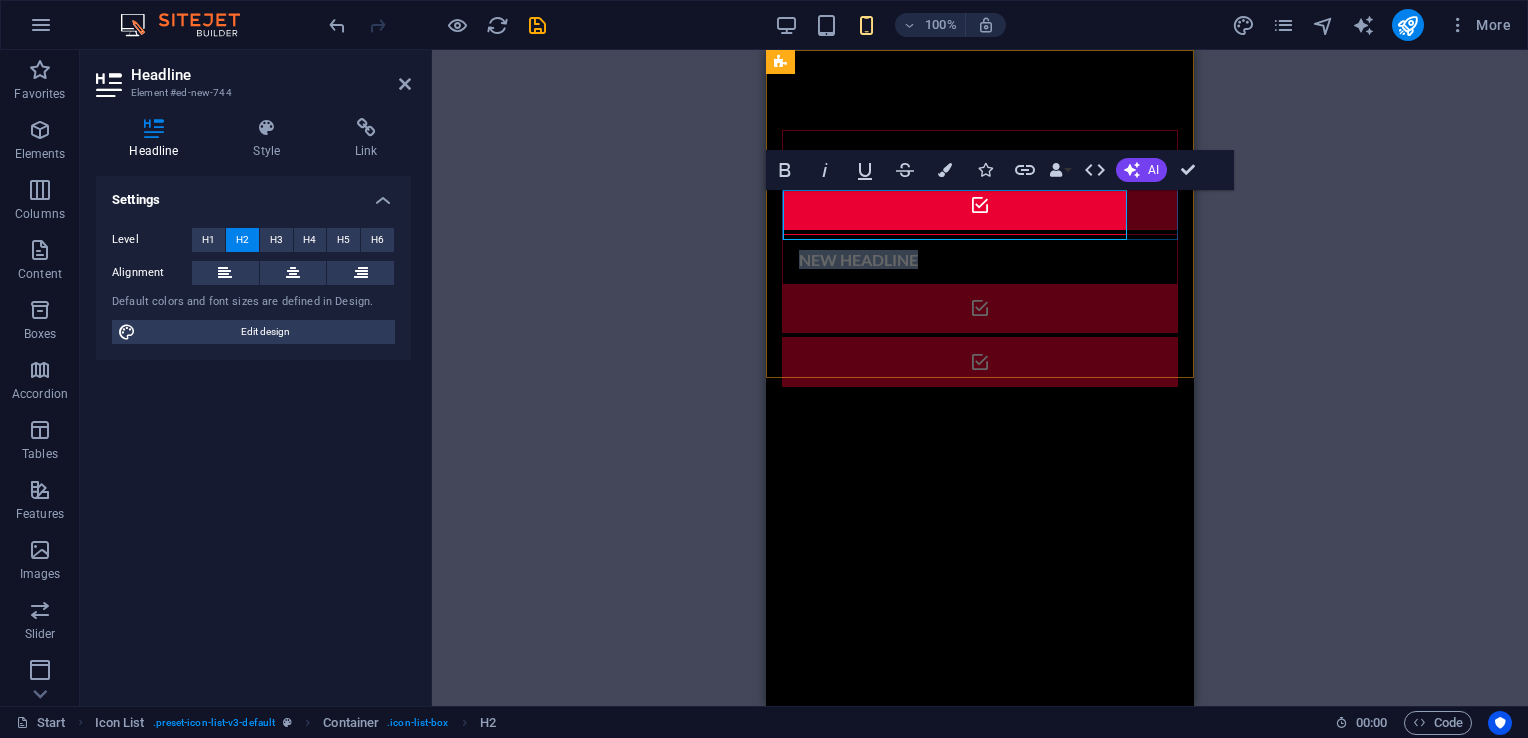 click on "New headline" at bounding box center [955, 260] 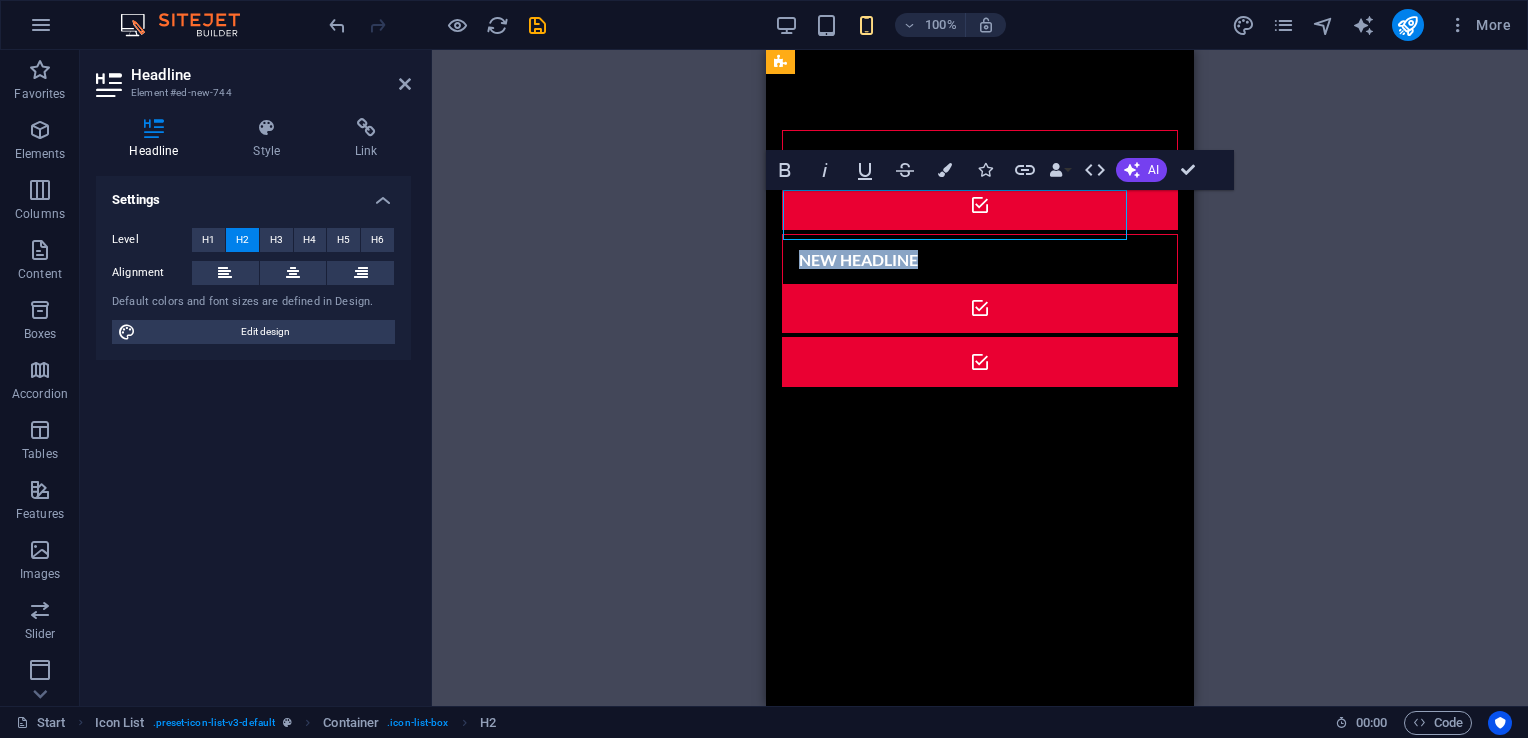 click on "New headline" at bounding box center [955, 260] 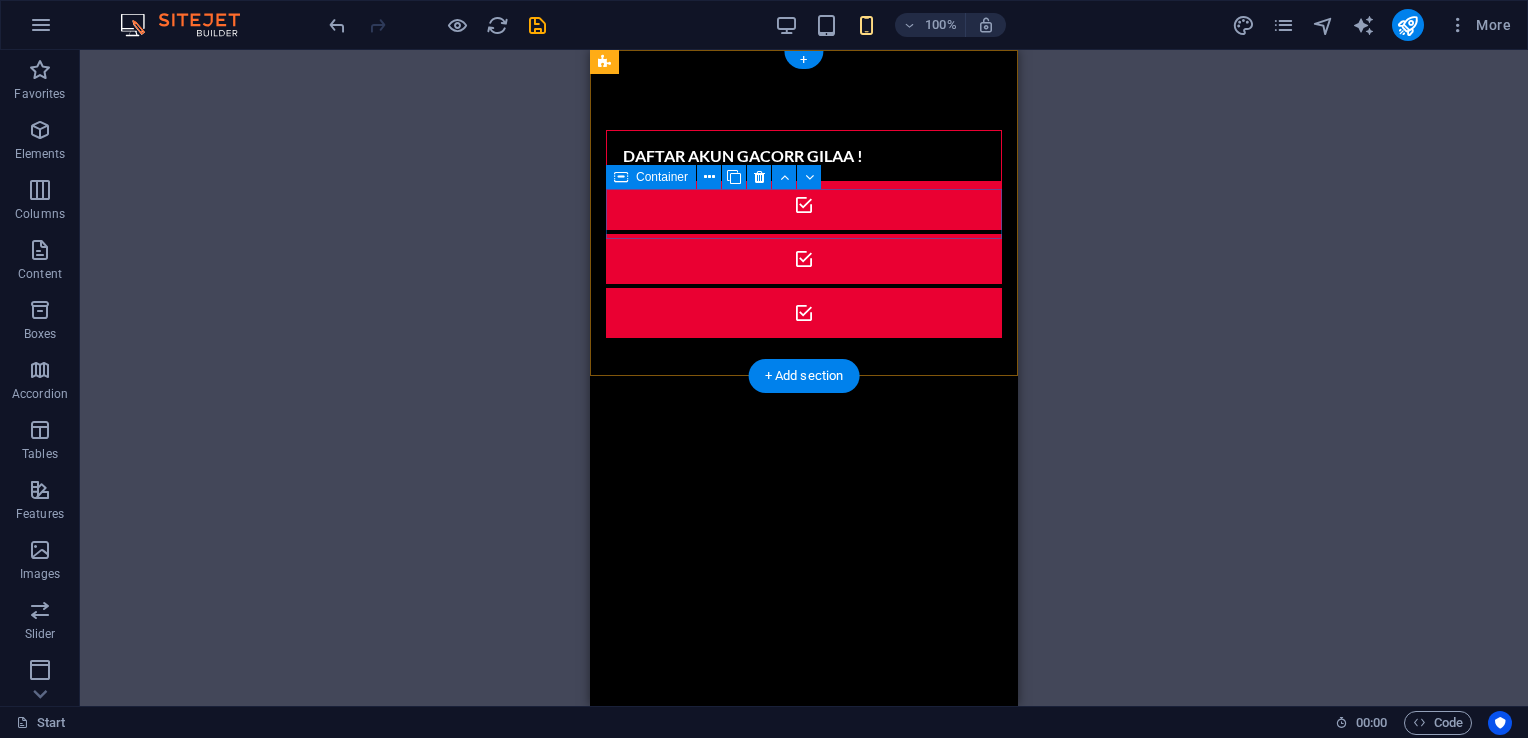 click at bounding box center [804, 259] 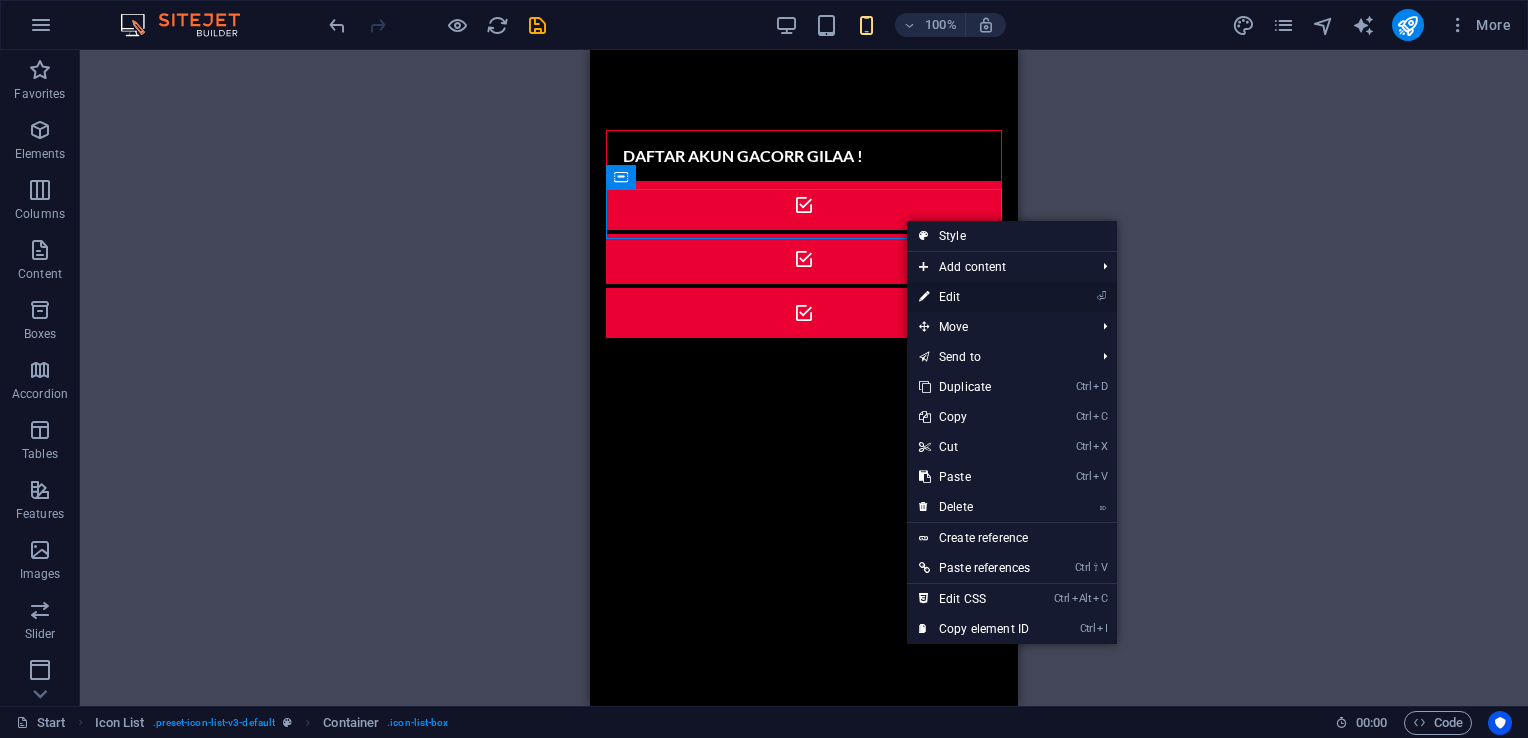 drag, startPoint x: 239, startPoint y: 248, endPoint x: 1004, endPoint y: 298, distance: 766.63226 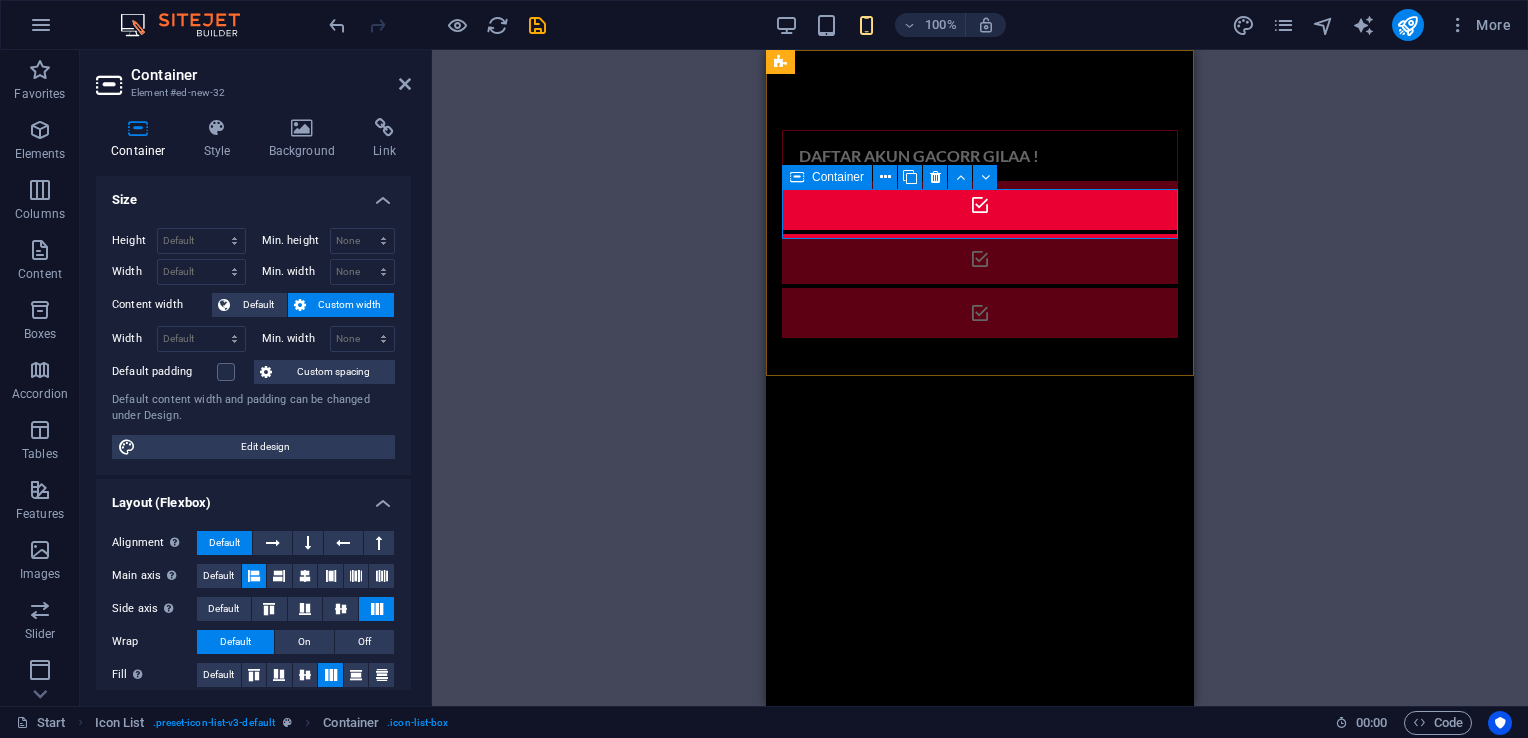 click at bounding box center (980, 259) 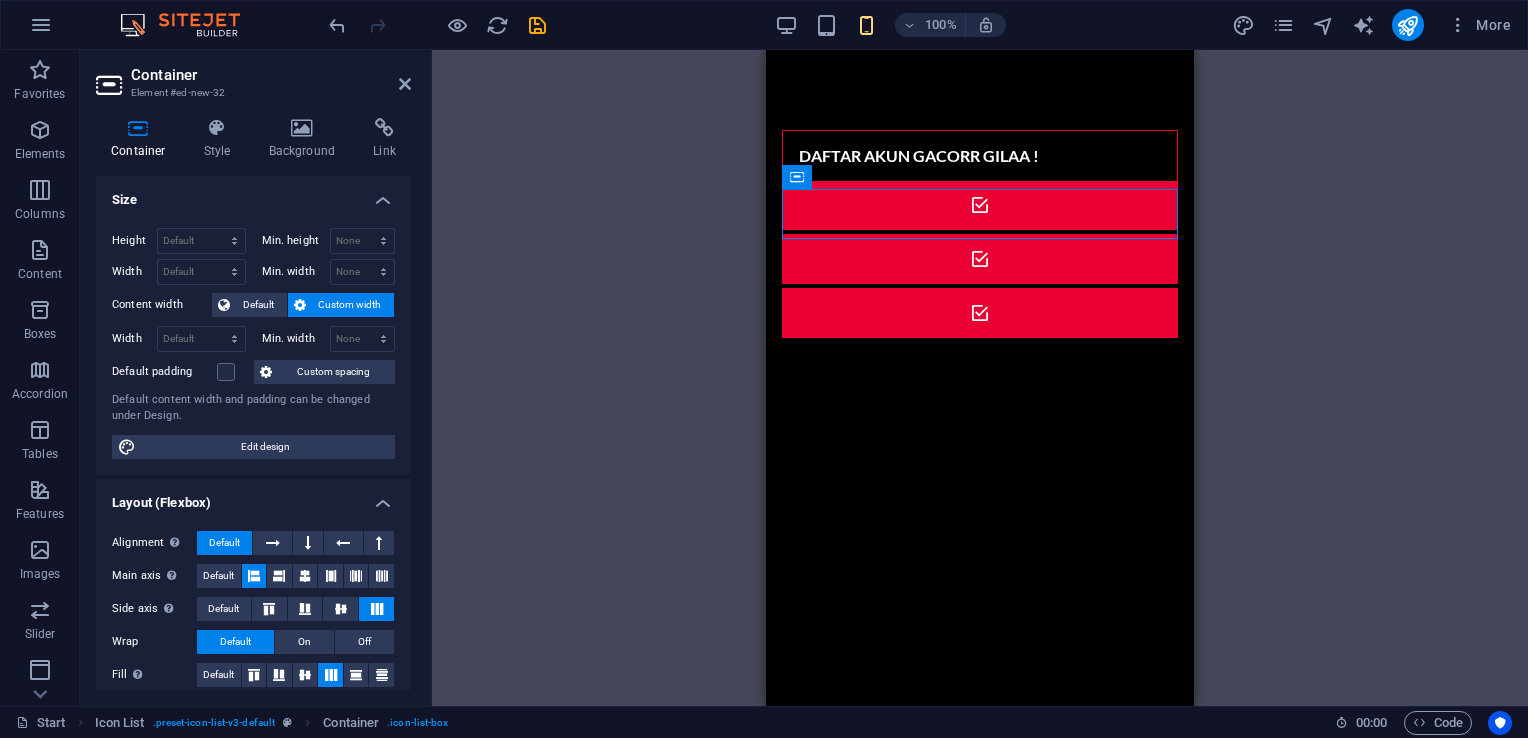 click on "Skip to main content
DAFTAR AKUN GACORR GILAA !" at bounding box center [980, 234] 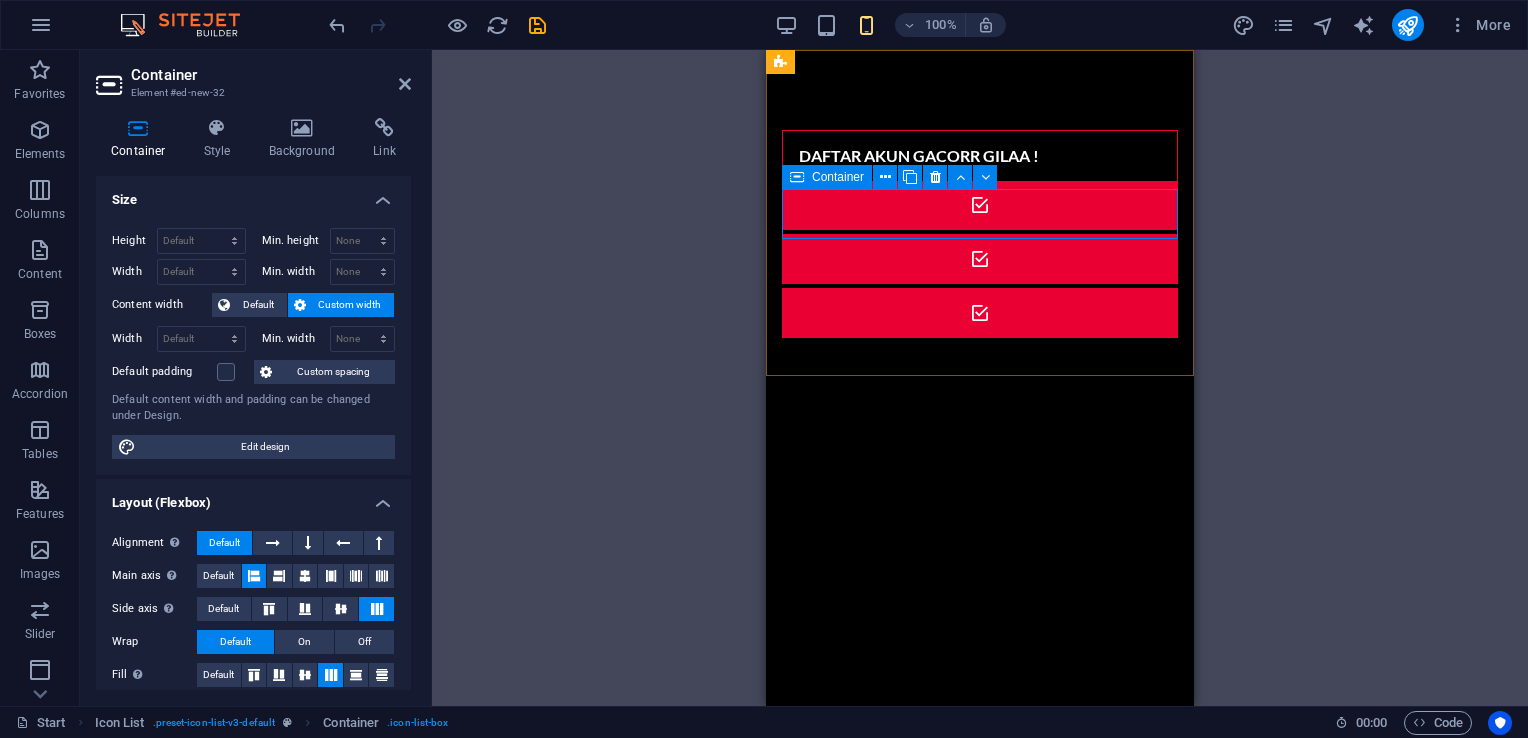 click at bounding box center (980, 259) 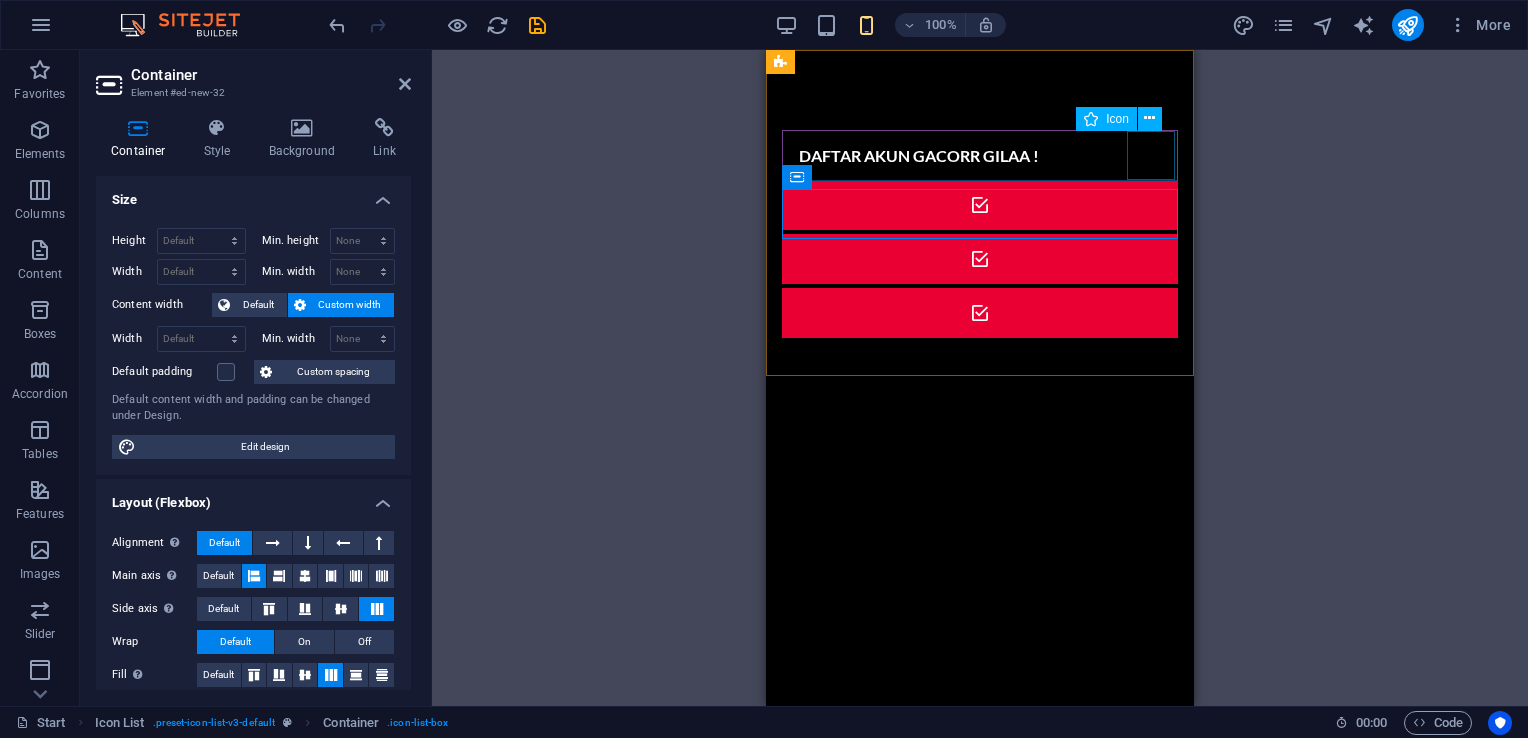 click at bounding box center (980, 205) 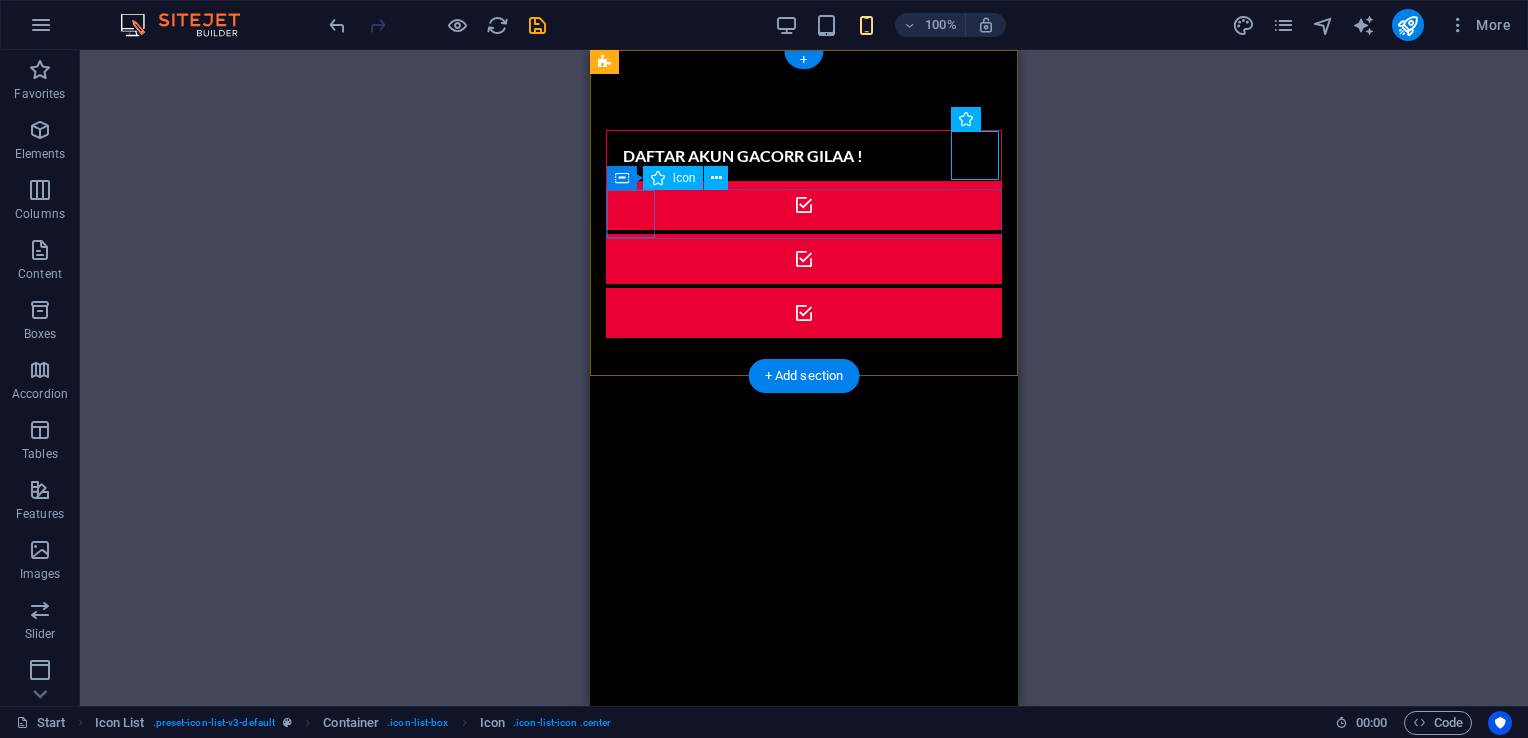 click at bounding box center (804, 259) 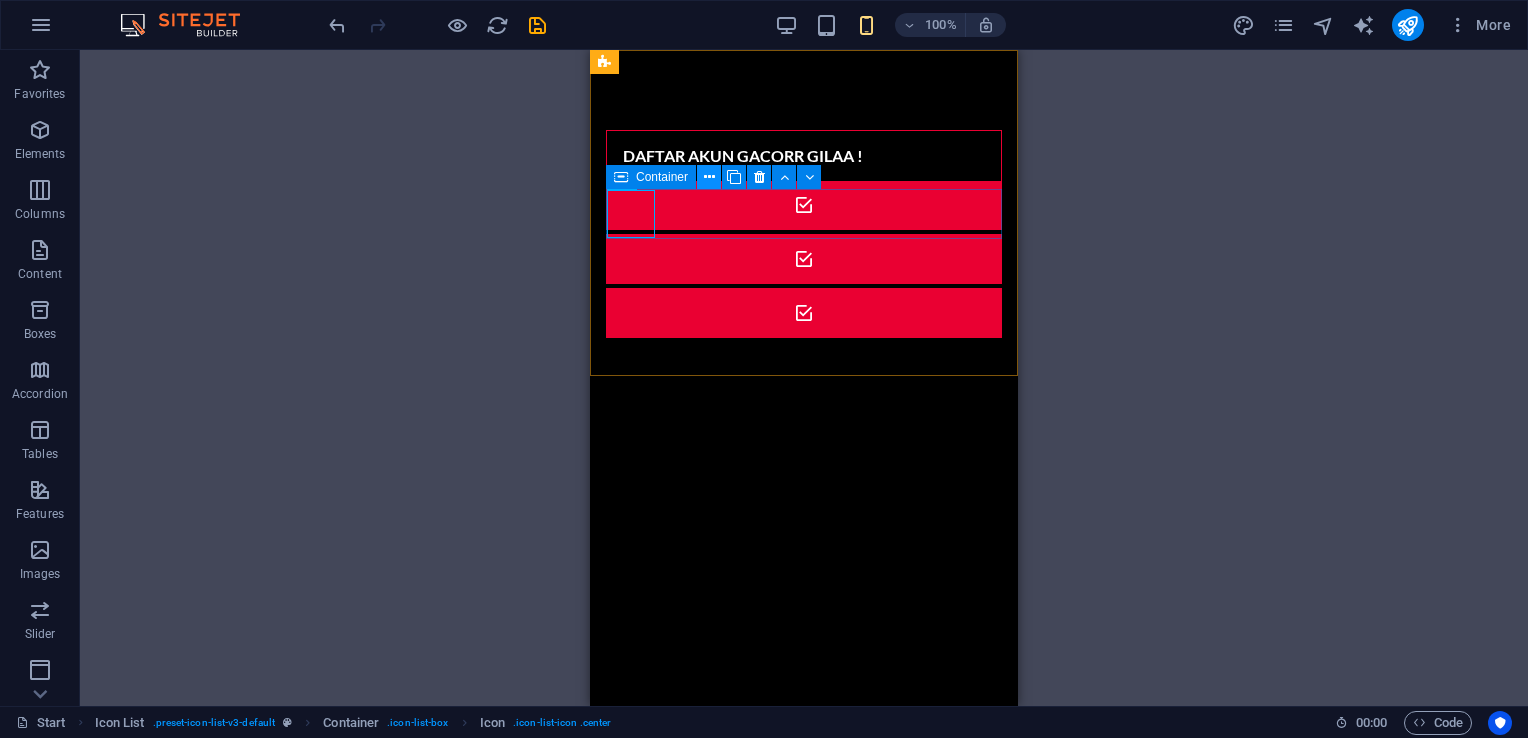 click at bounding box center [709, 177] 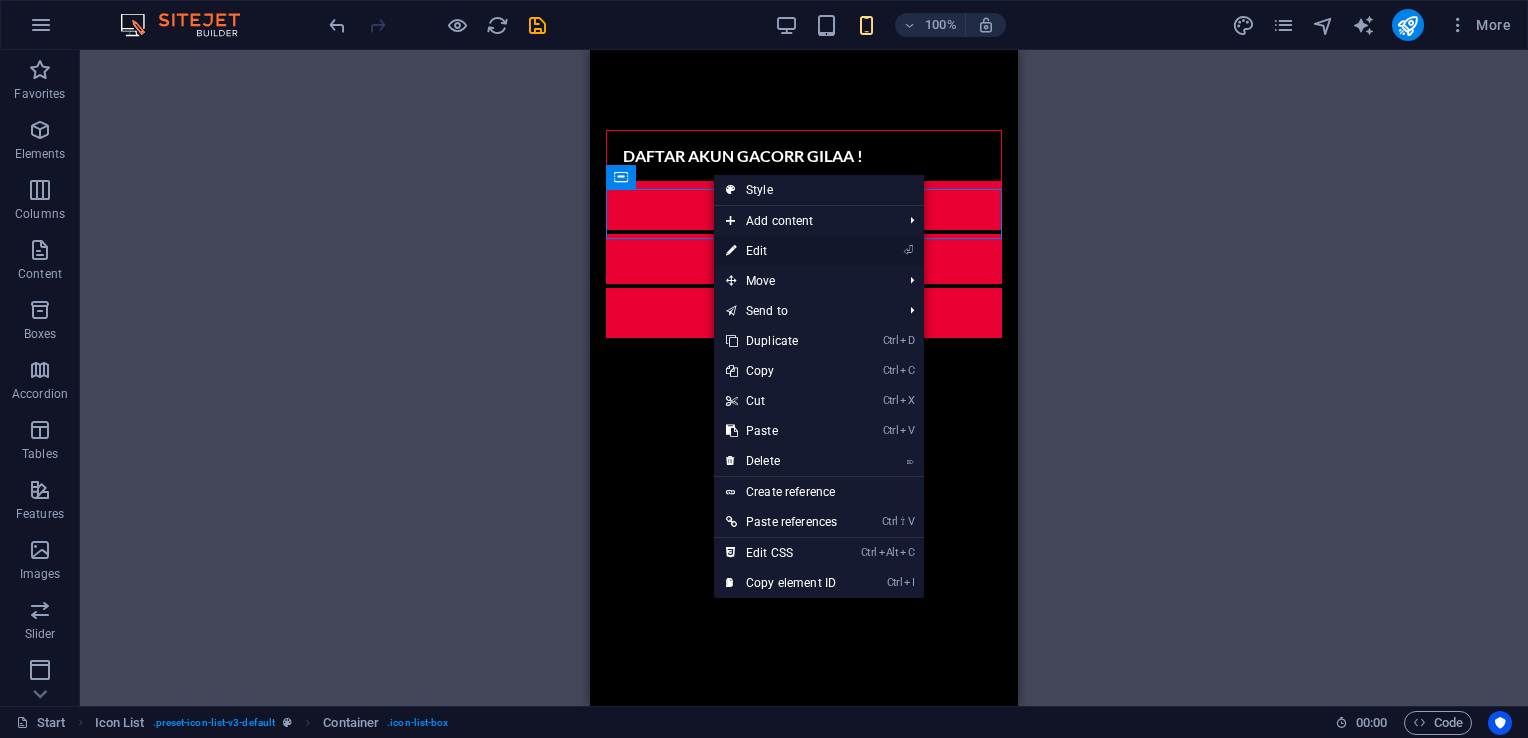 click on "⏎  Edit" at bounding box center [781, 251] 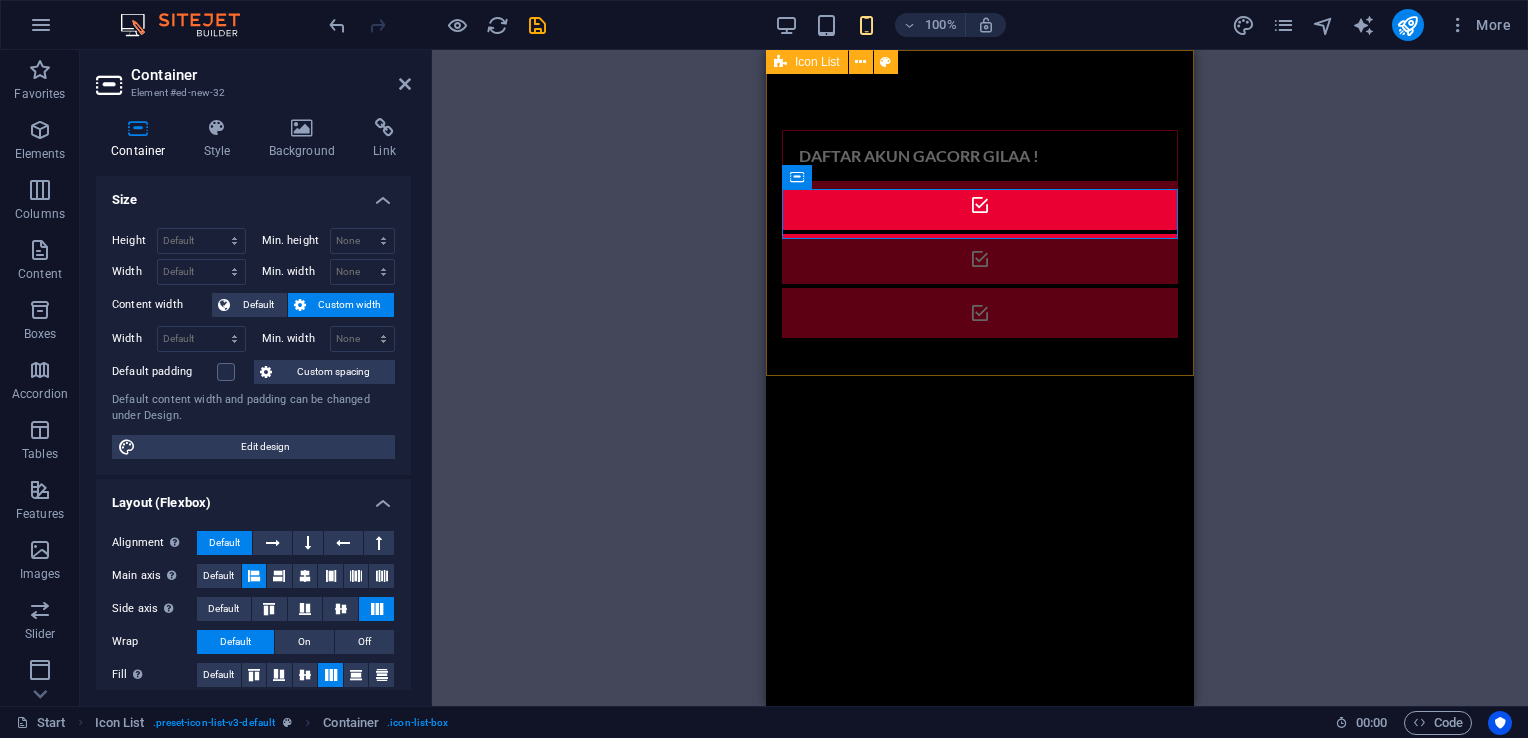drag, startPoint x: 900, startPoint y: 371, endPoint x: 874, endPoint y: 326, distance: 51.971146 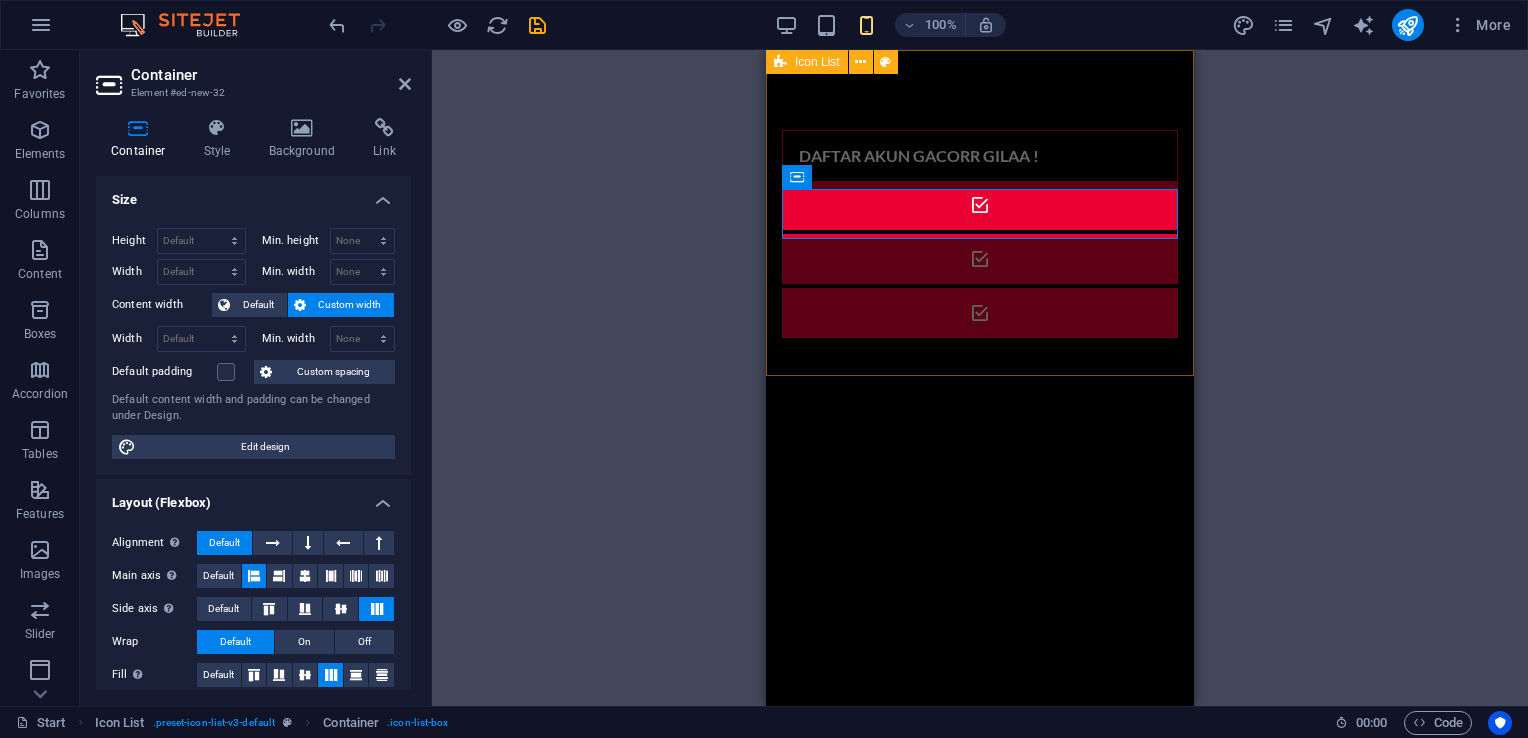 click on "DAFTAR AKUN GACORR GILAA !" at bounding box center [980, 234] 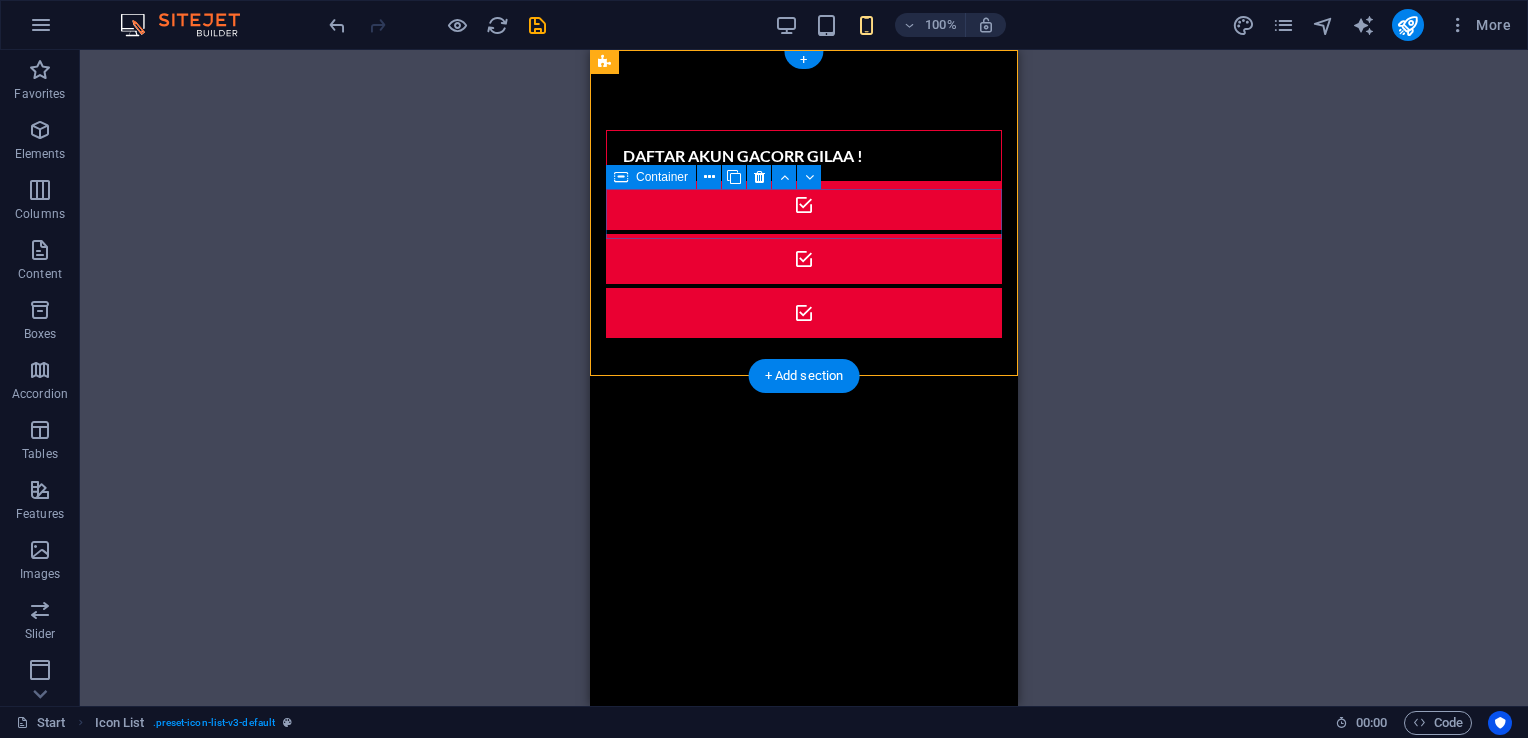 click at bounding box center [804, 259] 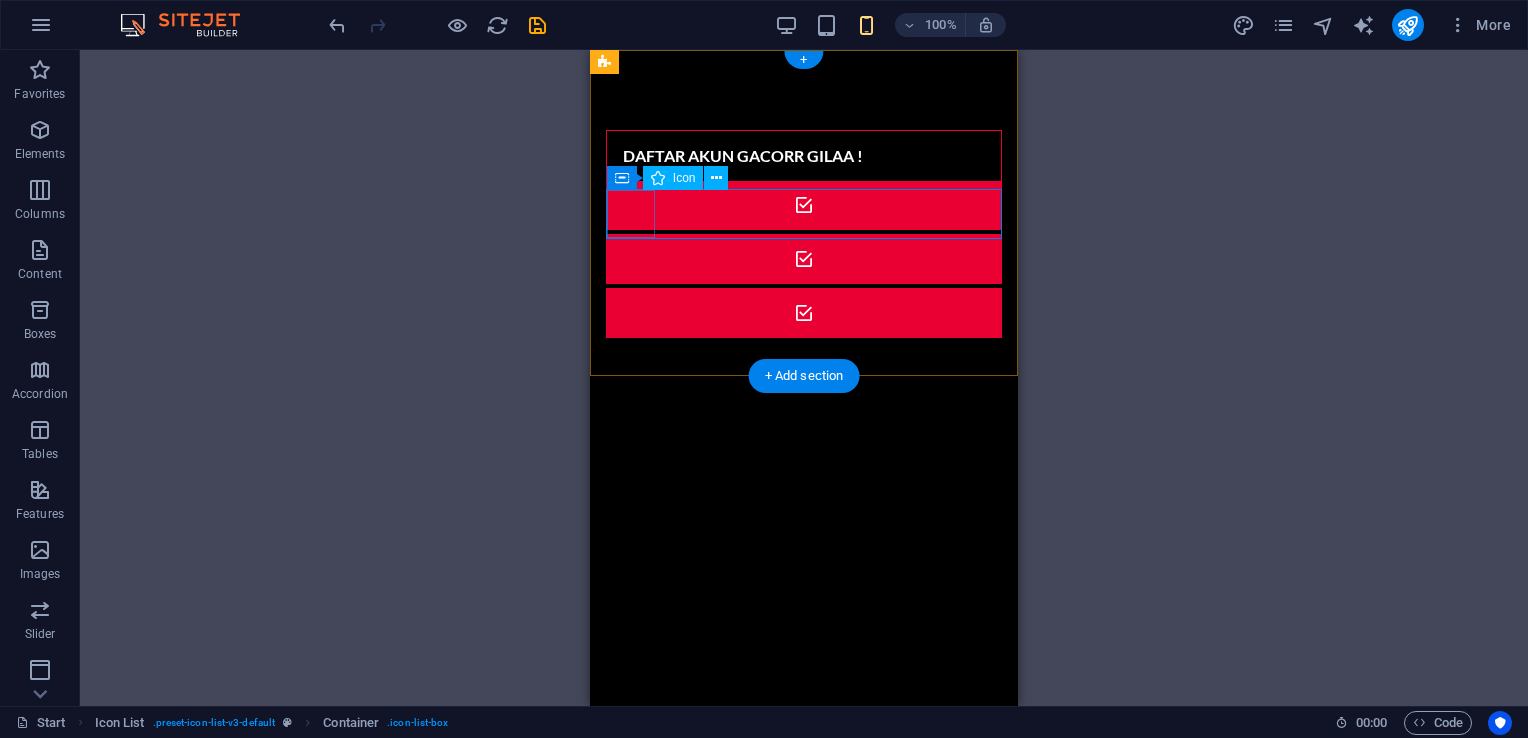 click at bounding box center [804, 259] 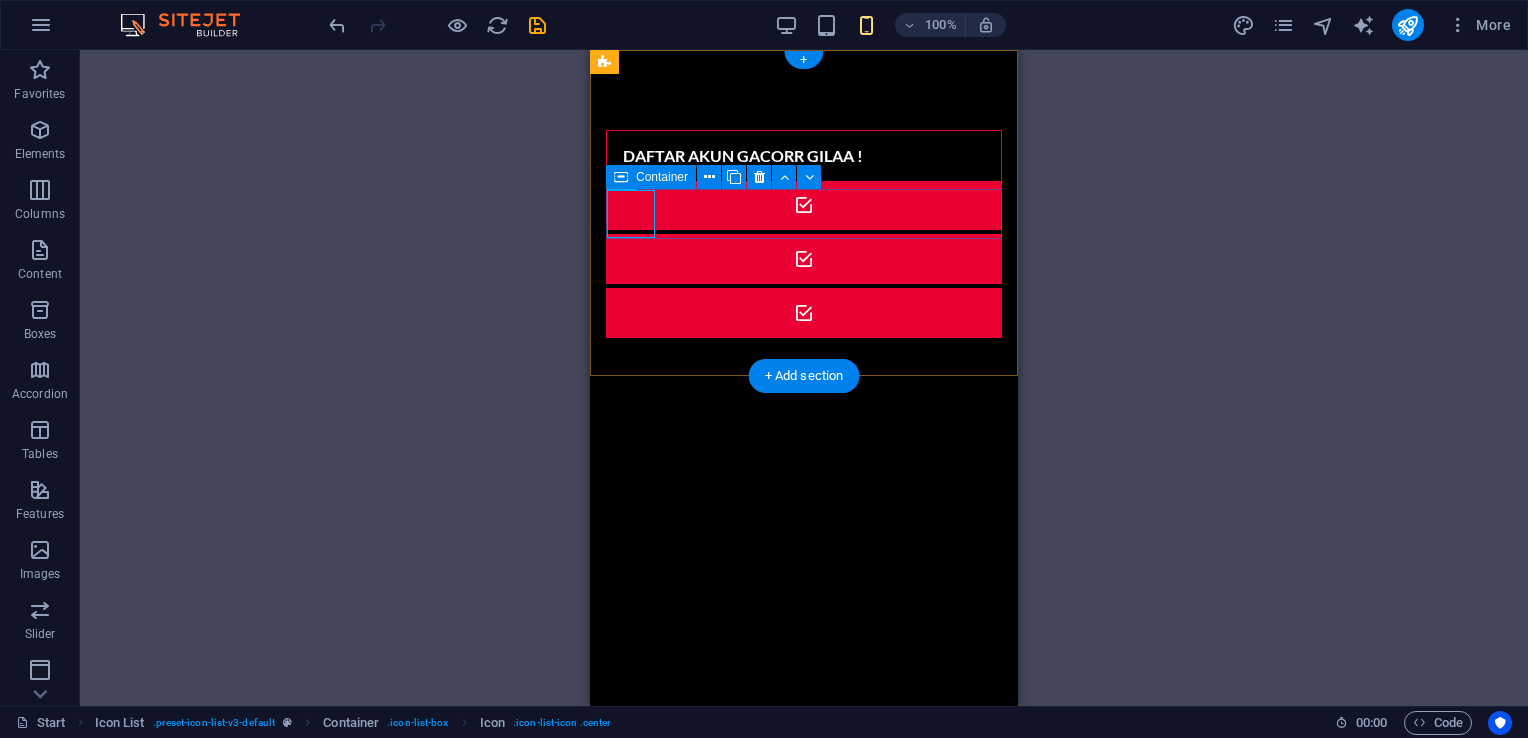 click at bounding box center (804, 259) 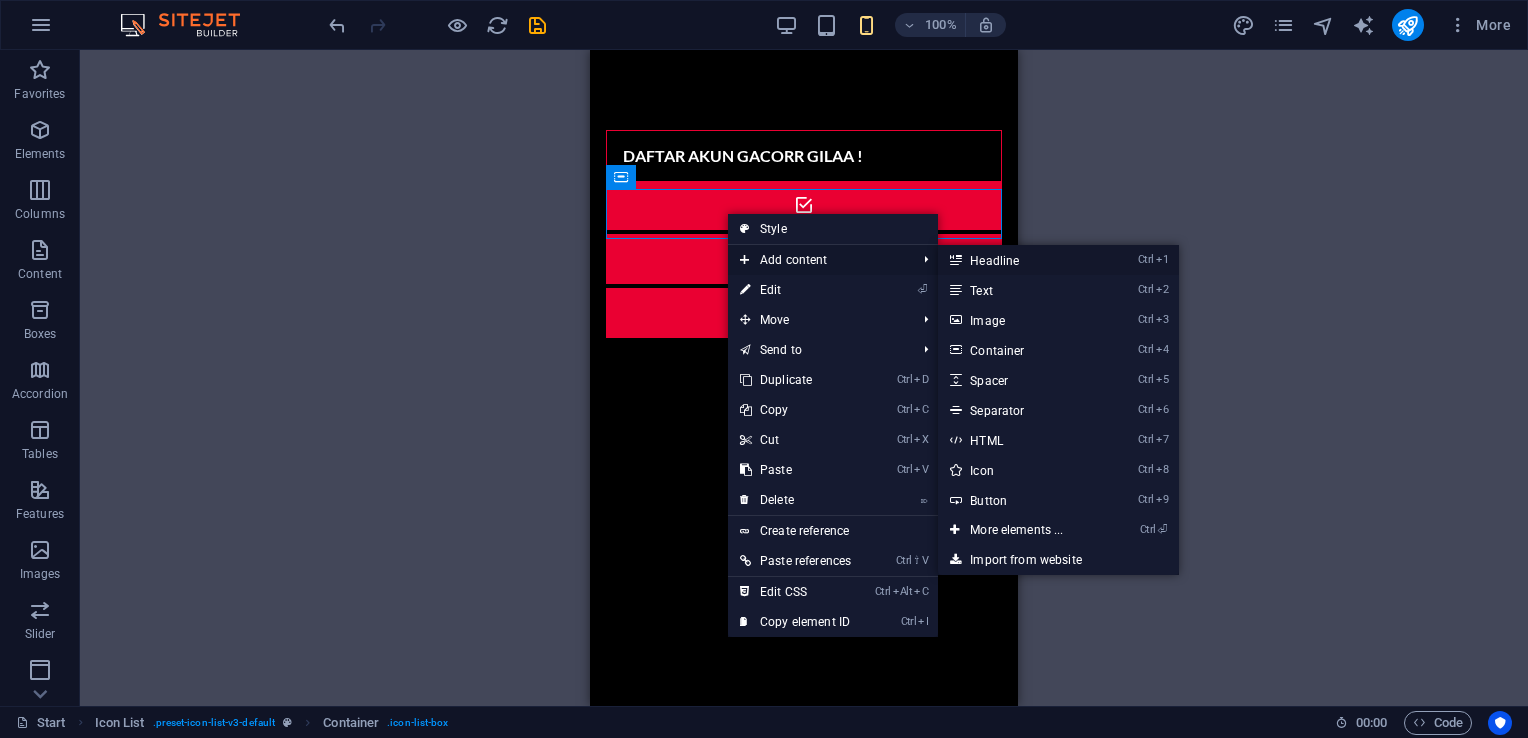 click on "Ctrl 1  Headline" at bounding box center [1020, 260] 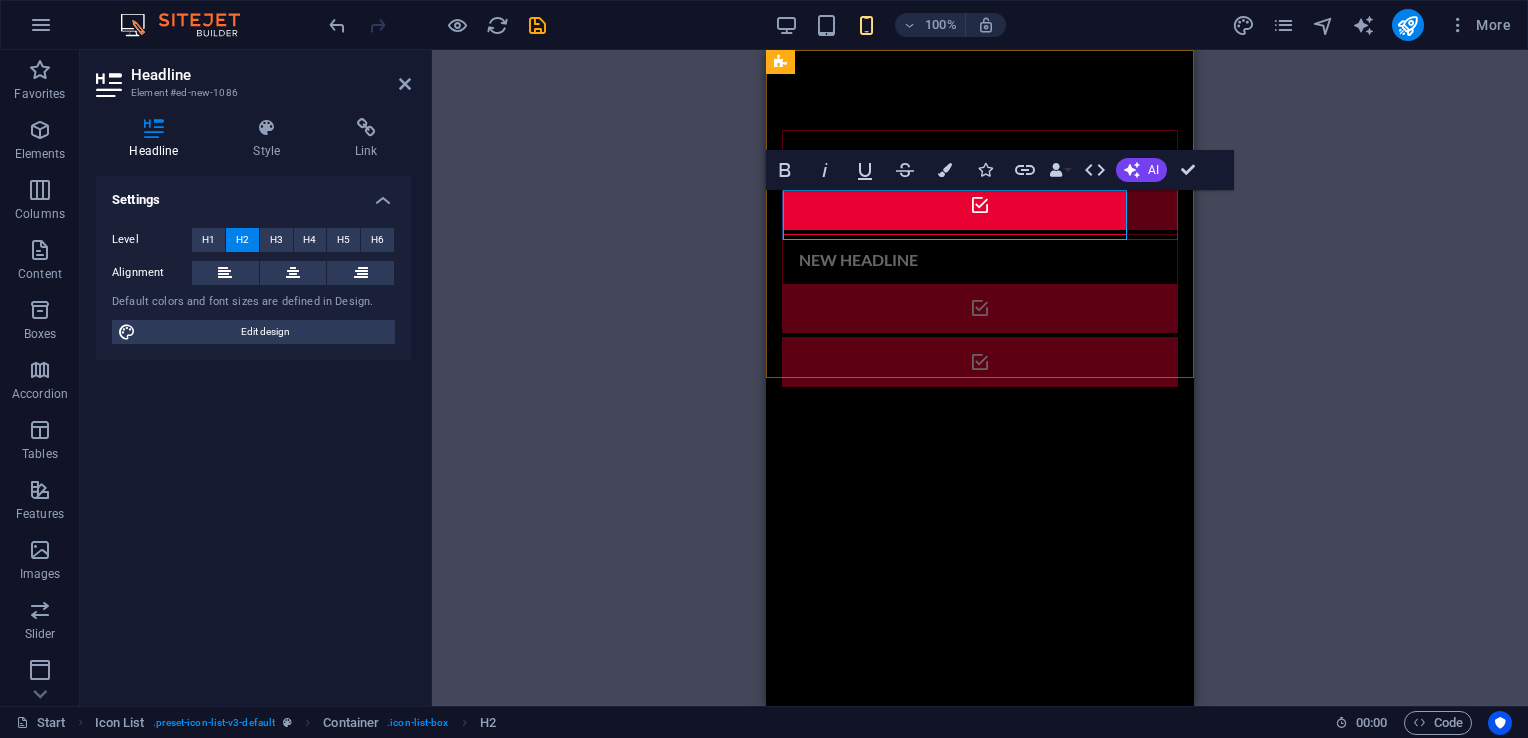 click on "New headline" at bounding box center (955, 260) 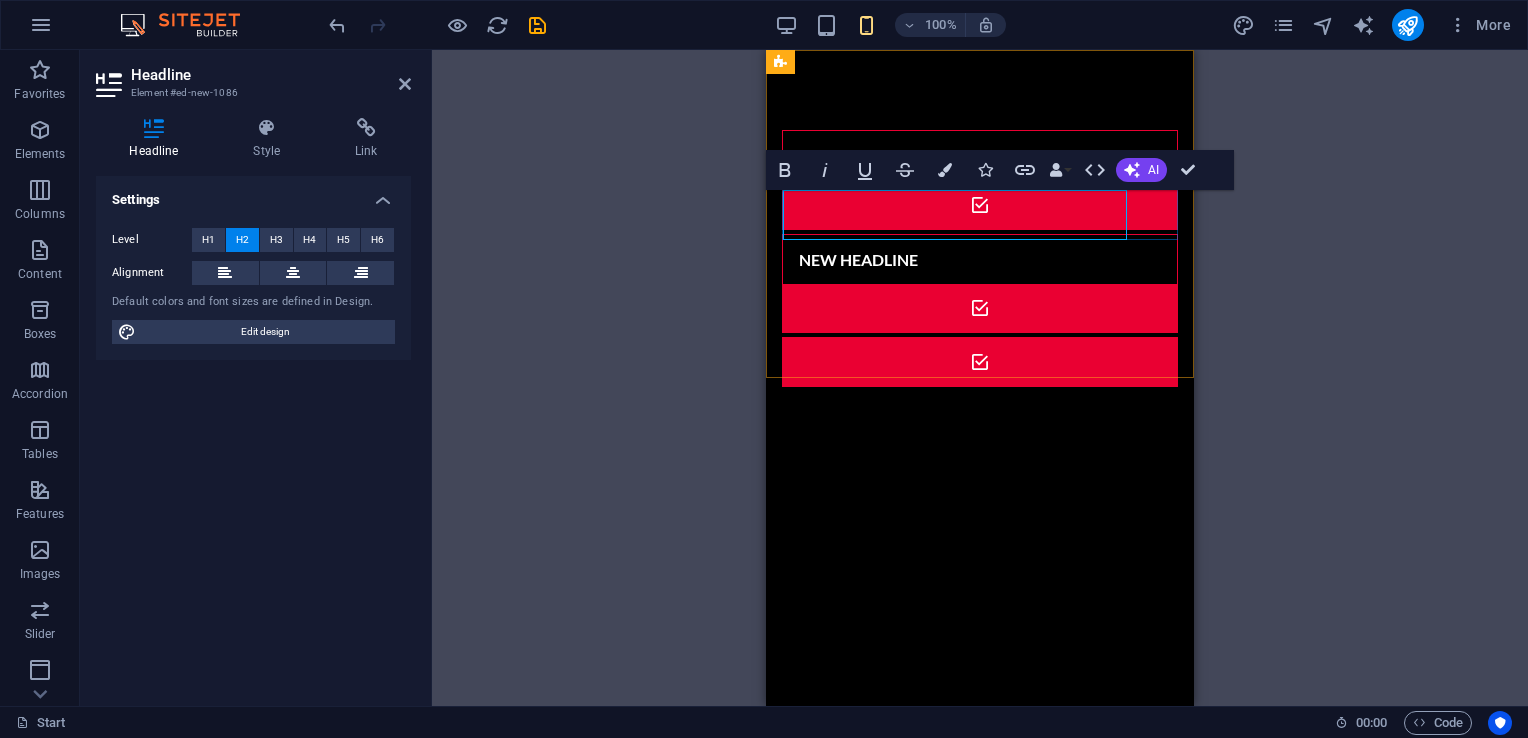 click on "New headline" at bounding box center [858, 260] 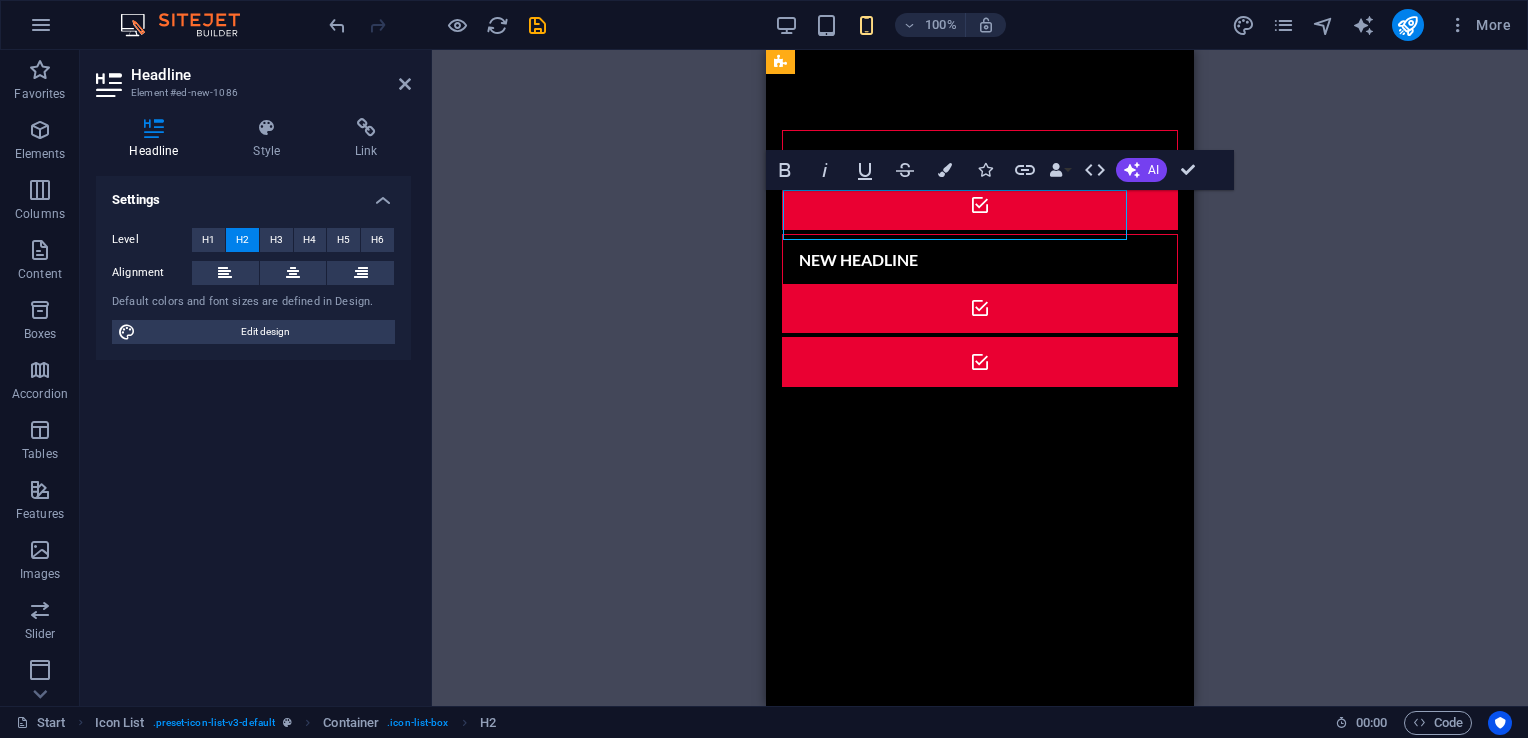 click on "New headline" at bounding box center [955, 260] 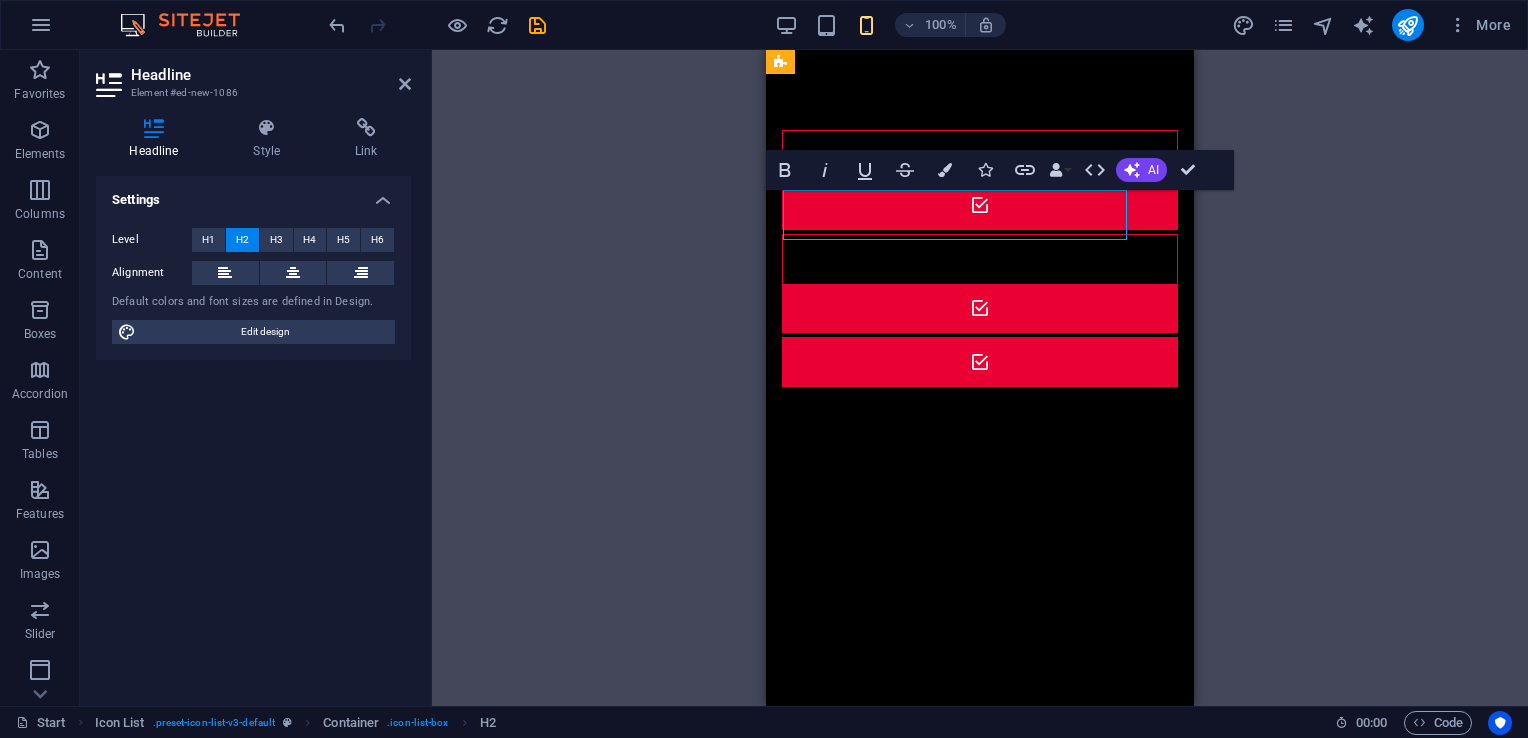 type 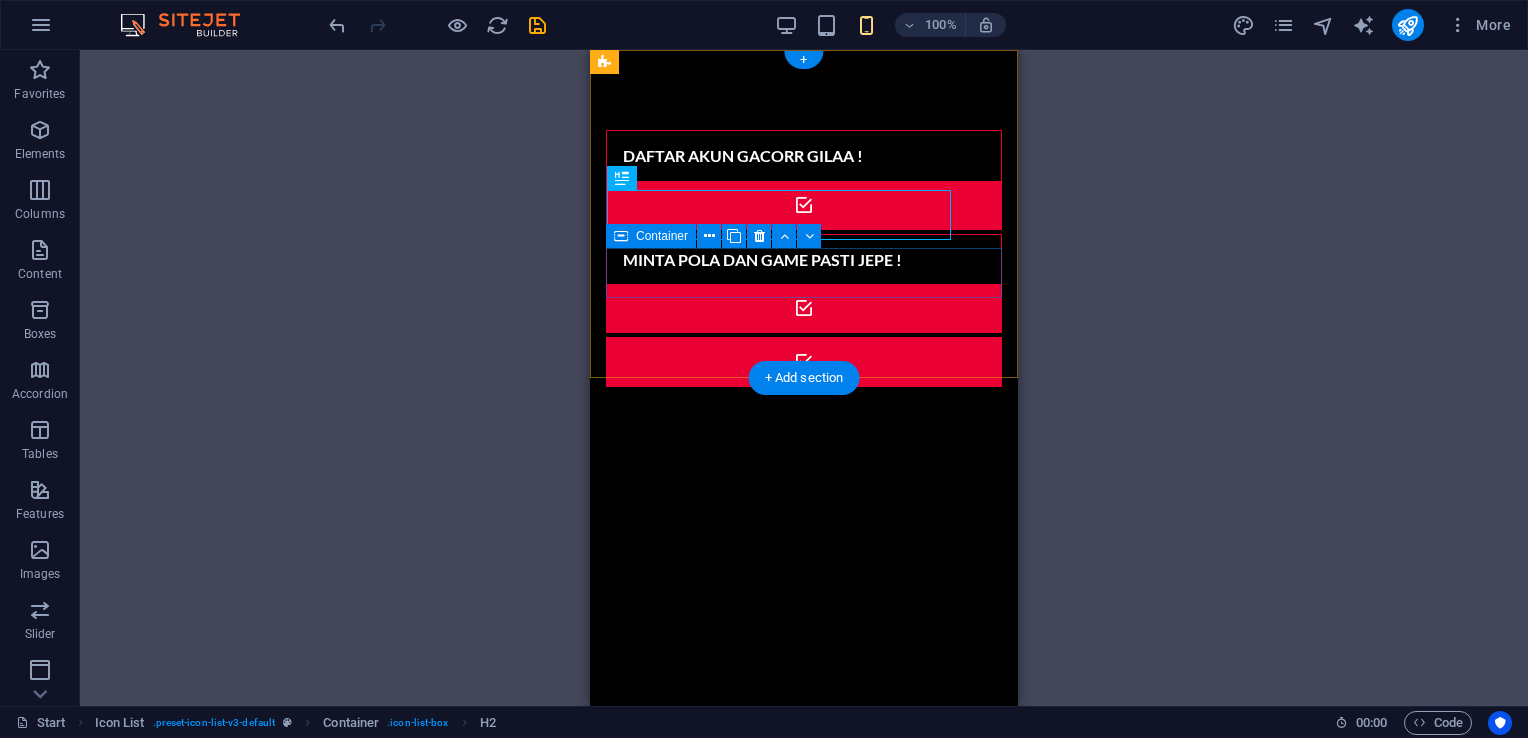 click at bounding box center (804, 362) 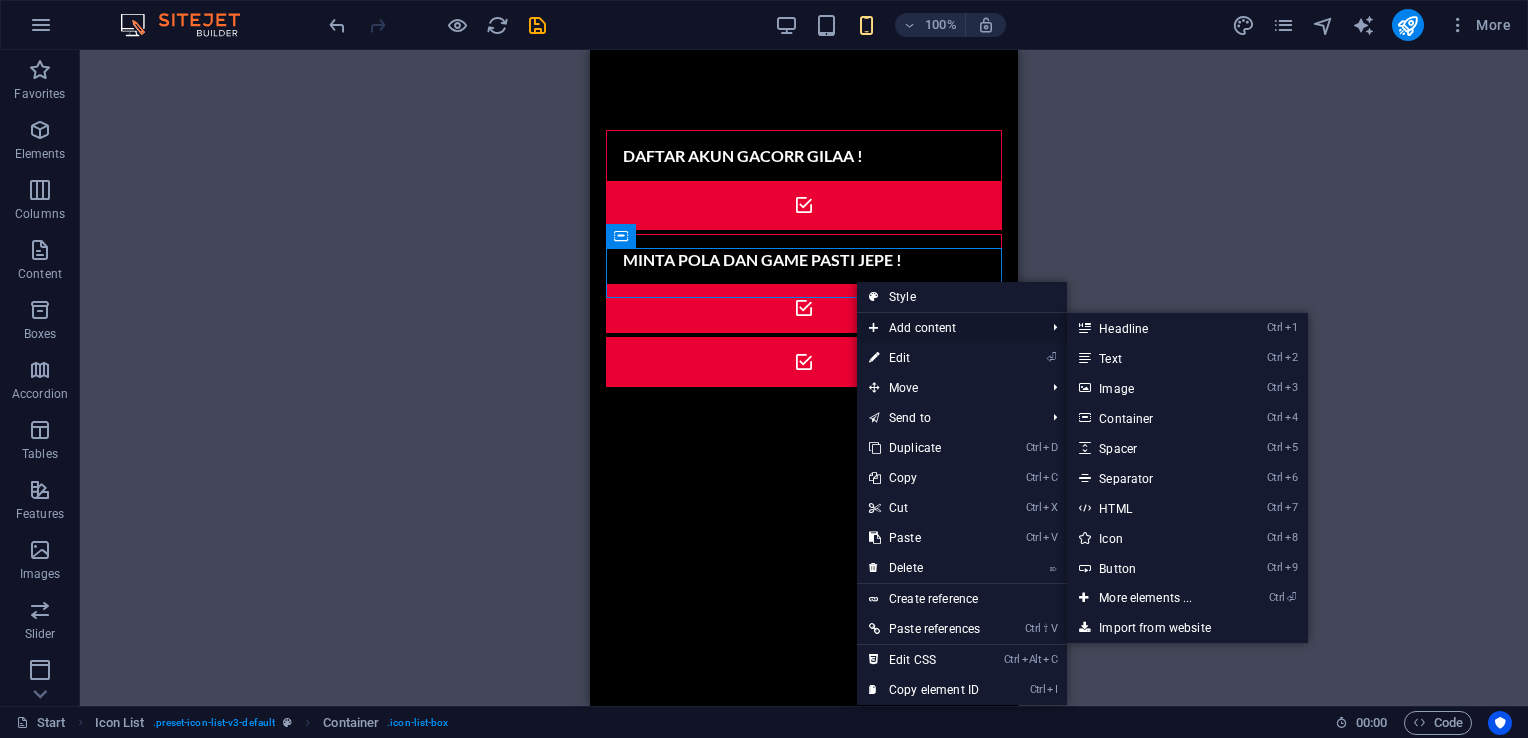 click on "Add content" at bounding box center (947, 328) 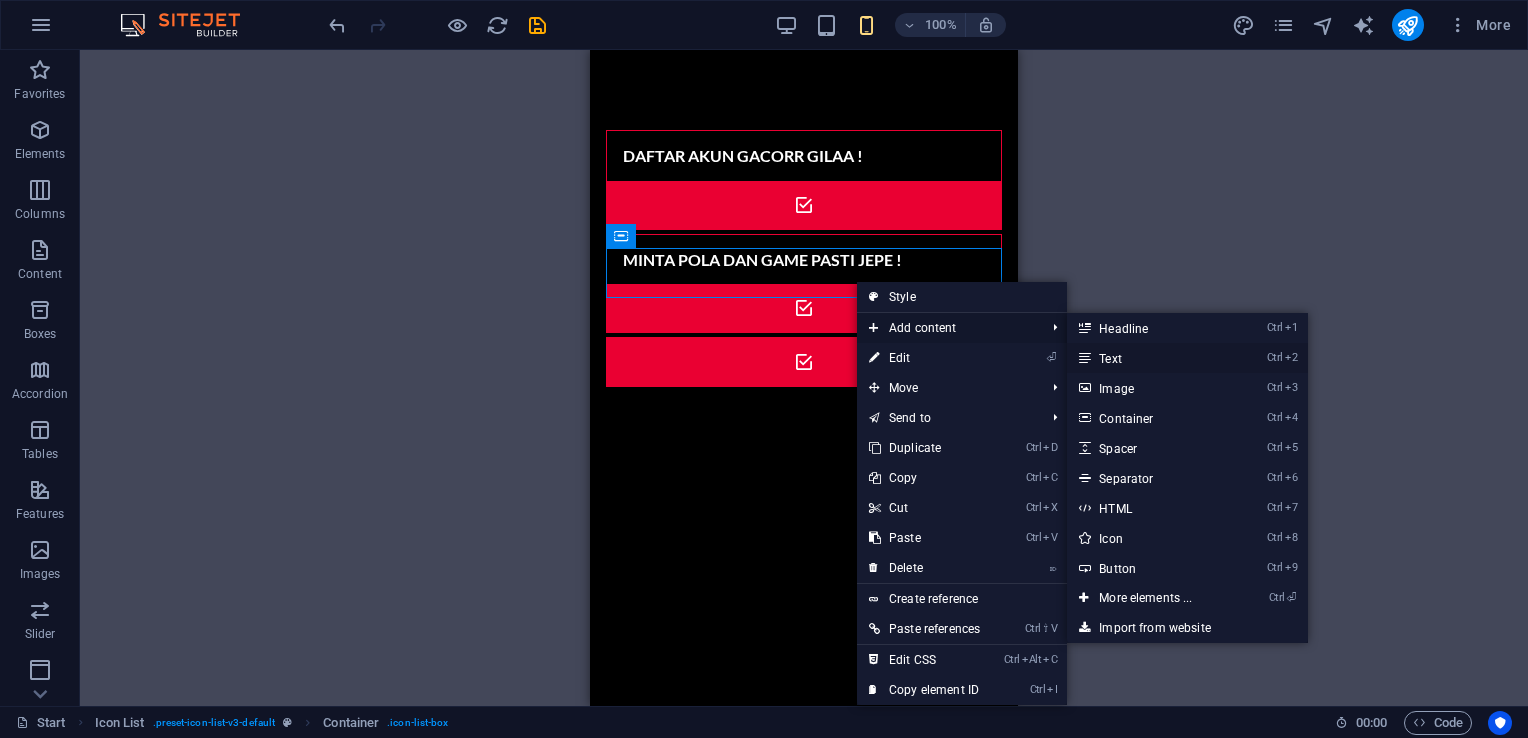 click on "Ctrl 2  Text" at bounding box center (1149, 358) 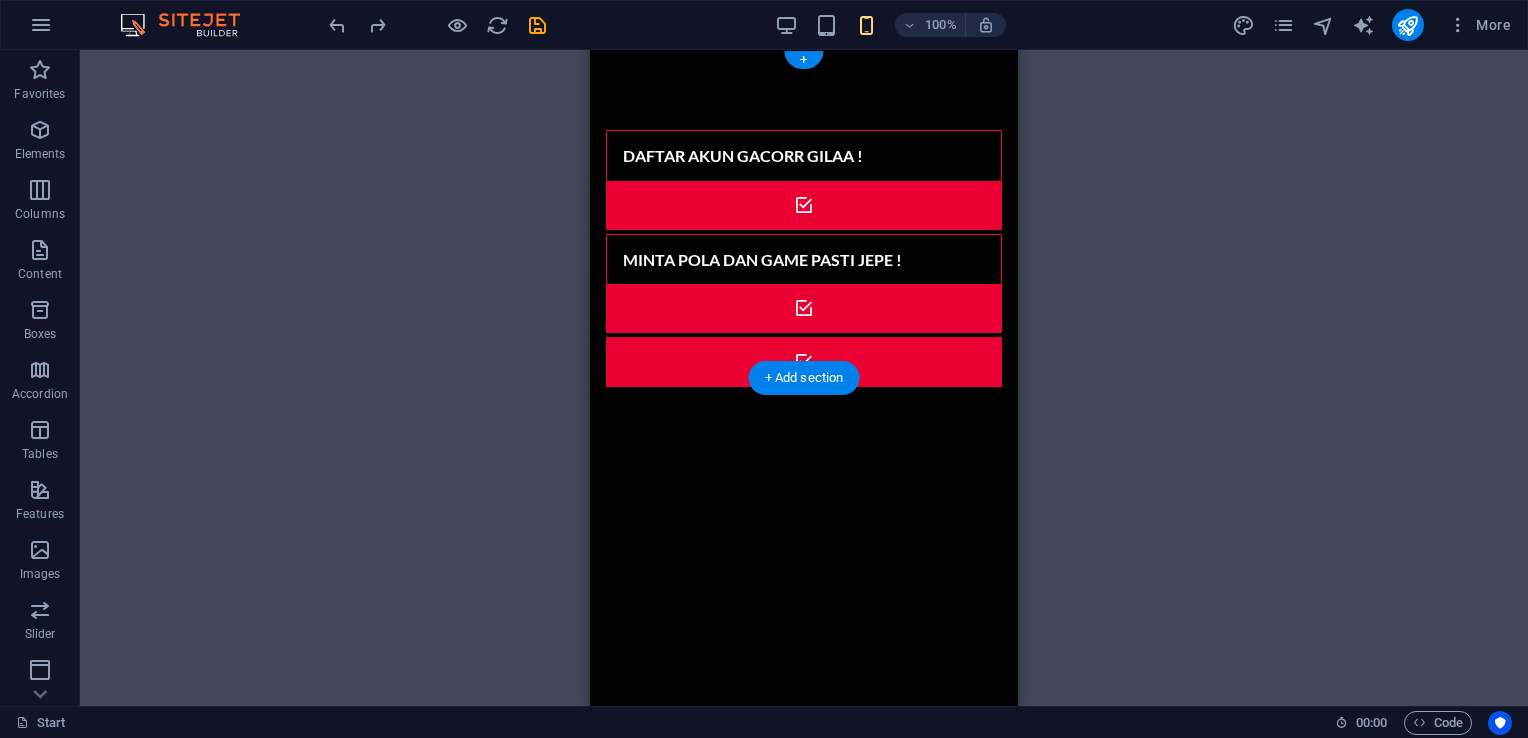 click at bounding box center [804, 362] 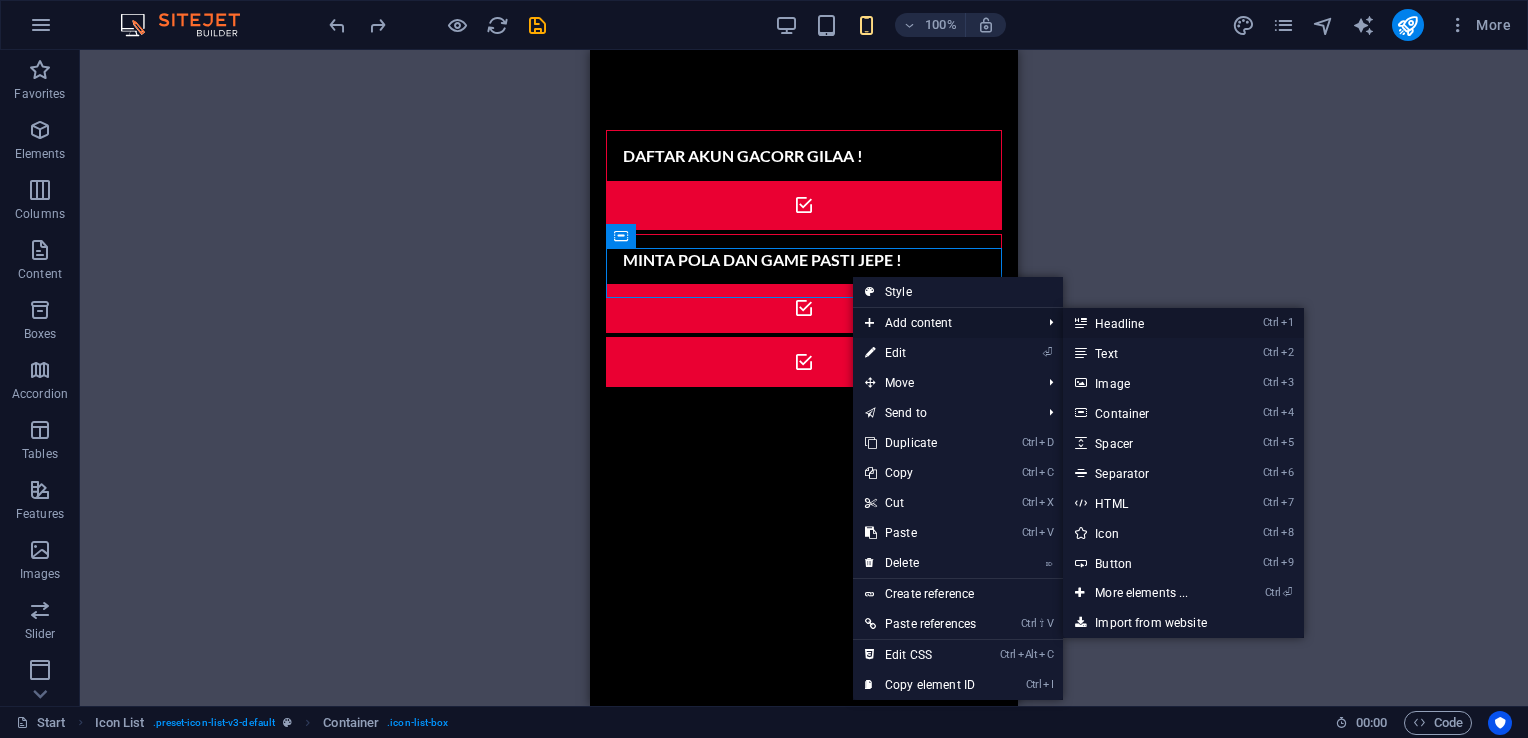 click on "Ctrl 1  Headline" at bounding box center (1145, 323) 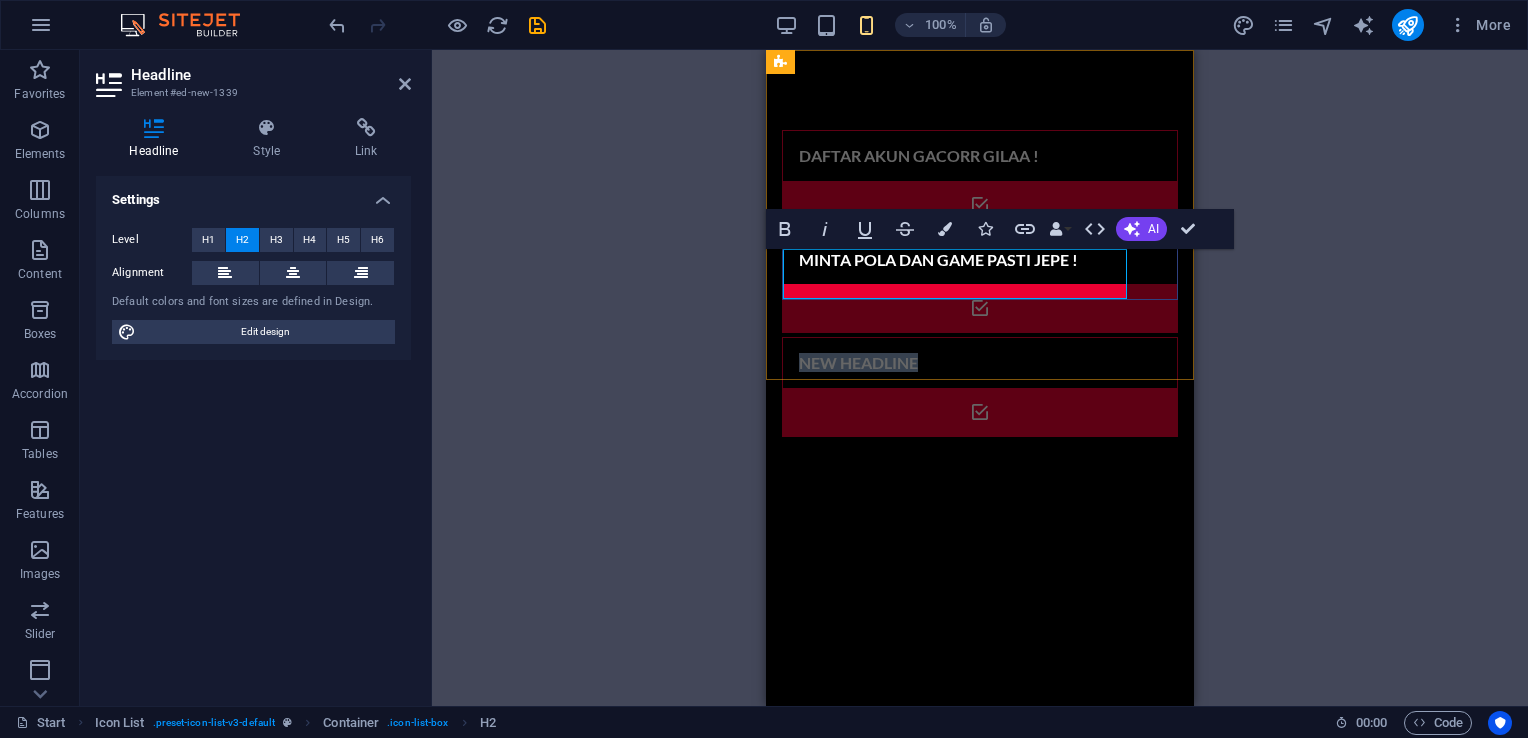 click on "New headline" at bounding box center (955, 363) 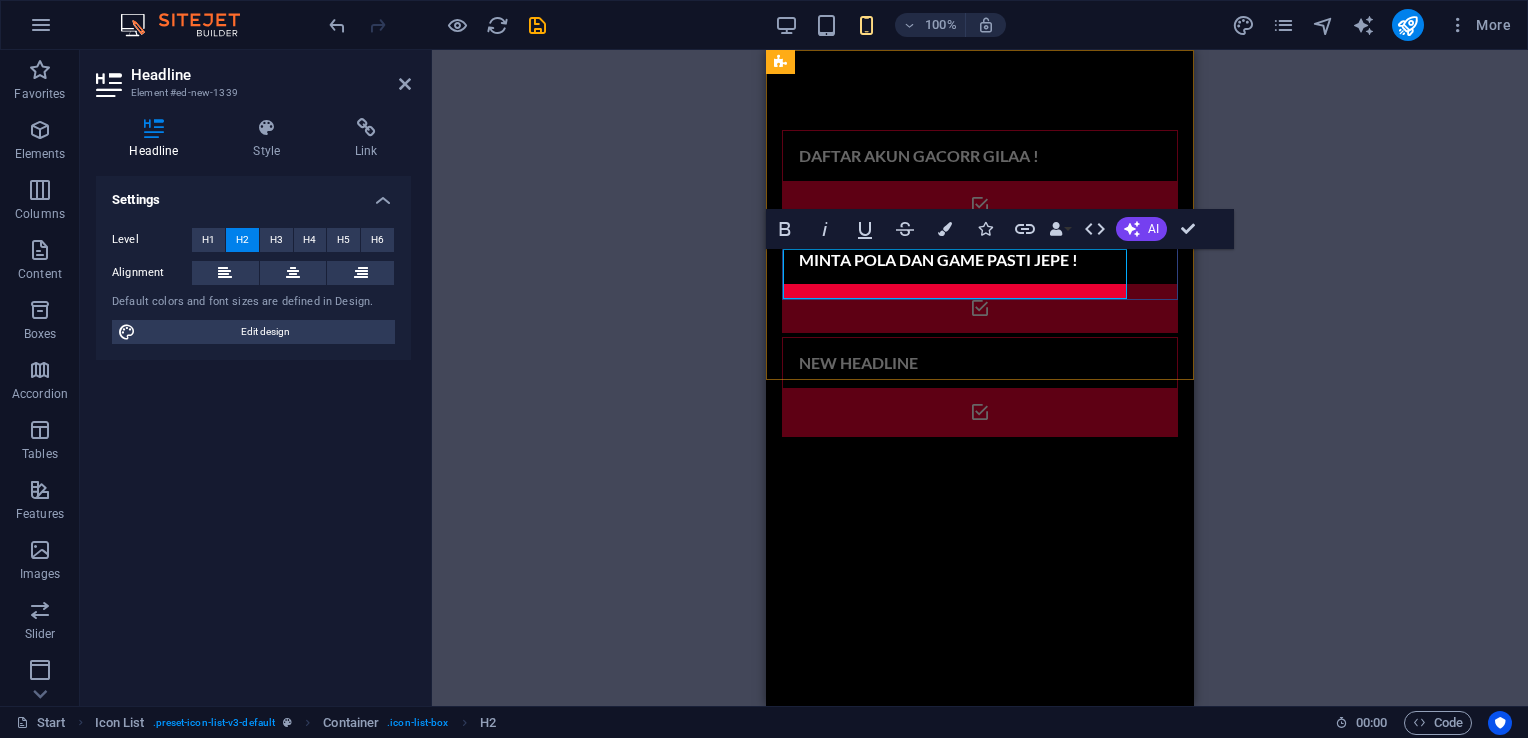 click on "New headline" at bounding box center [955, 363] 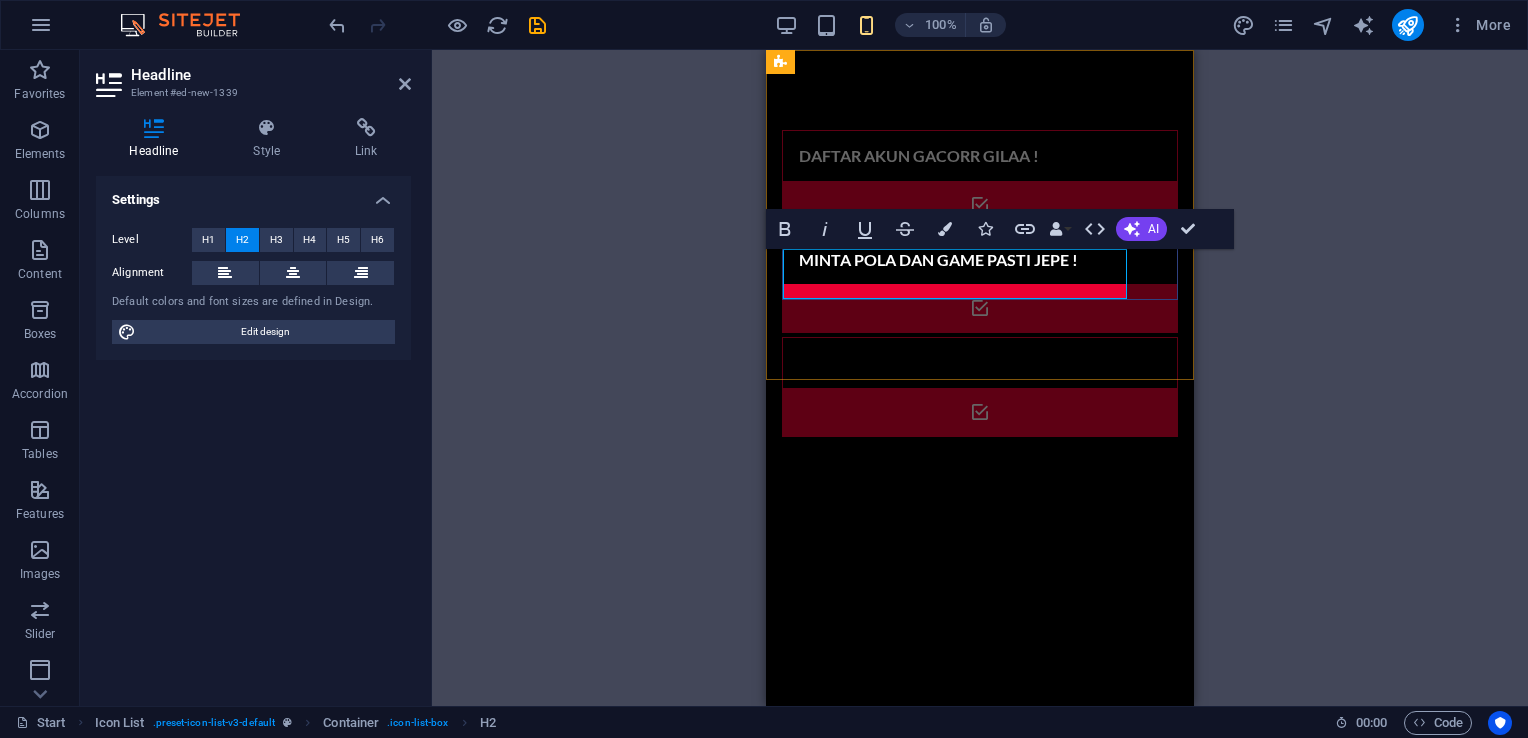 type 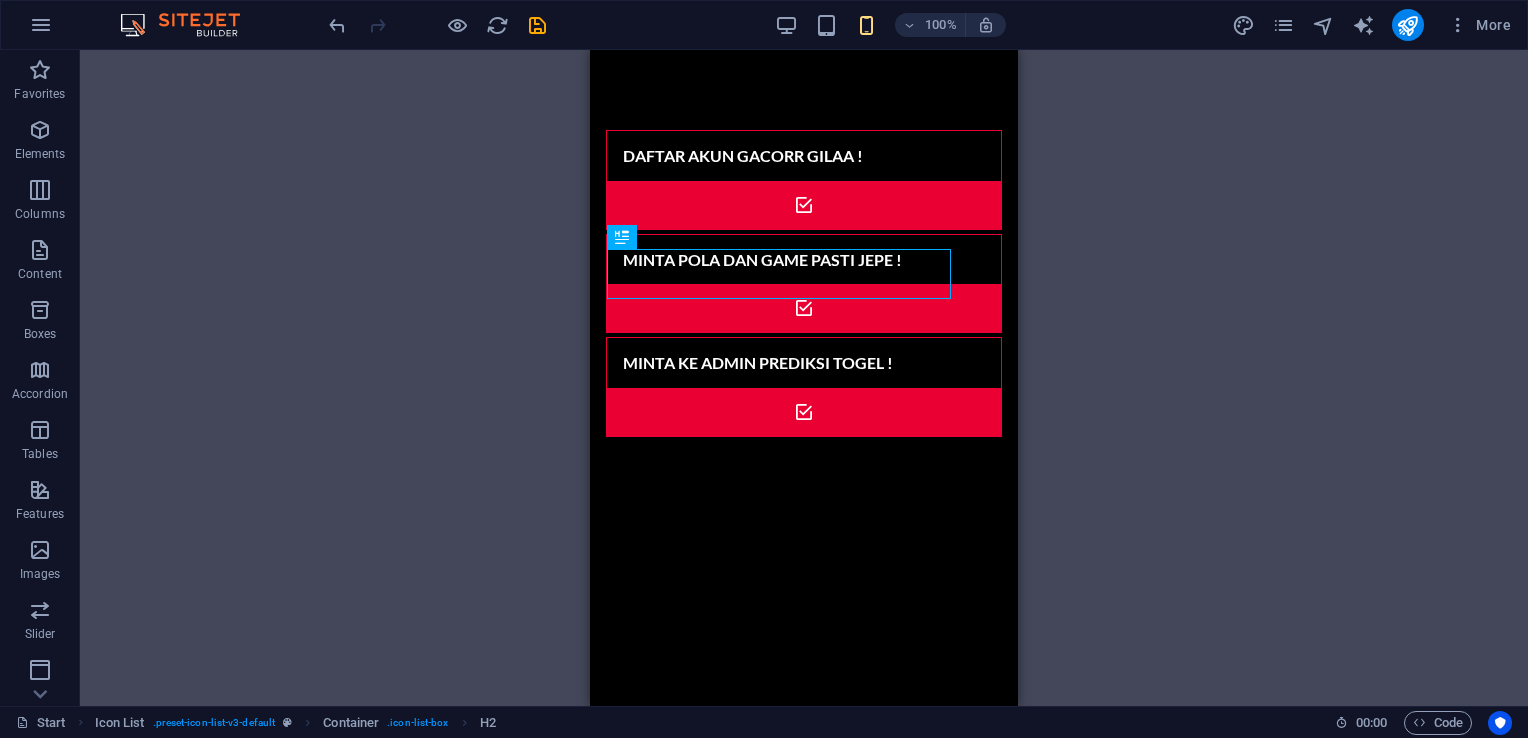 click on "Skip to main content
DAFTAR AKUN GACORR GILAA ! MINTA POLA DAN GAME PASTI JEPE ! MINTA KE ADMIN PREDIKSI TOGEL !" at bounding box center (804, 283) 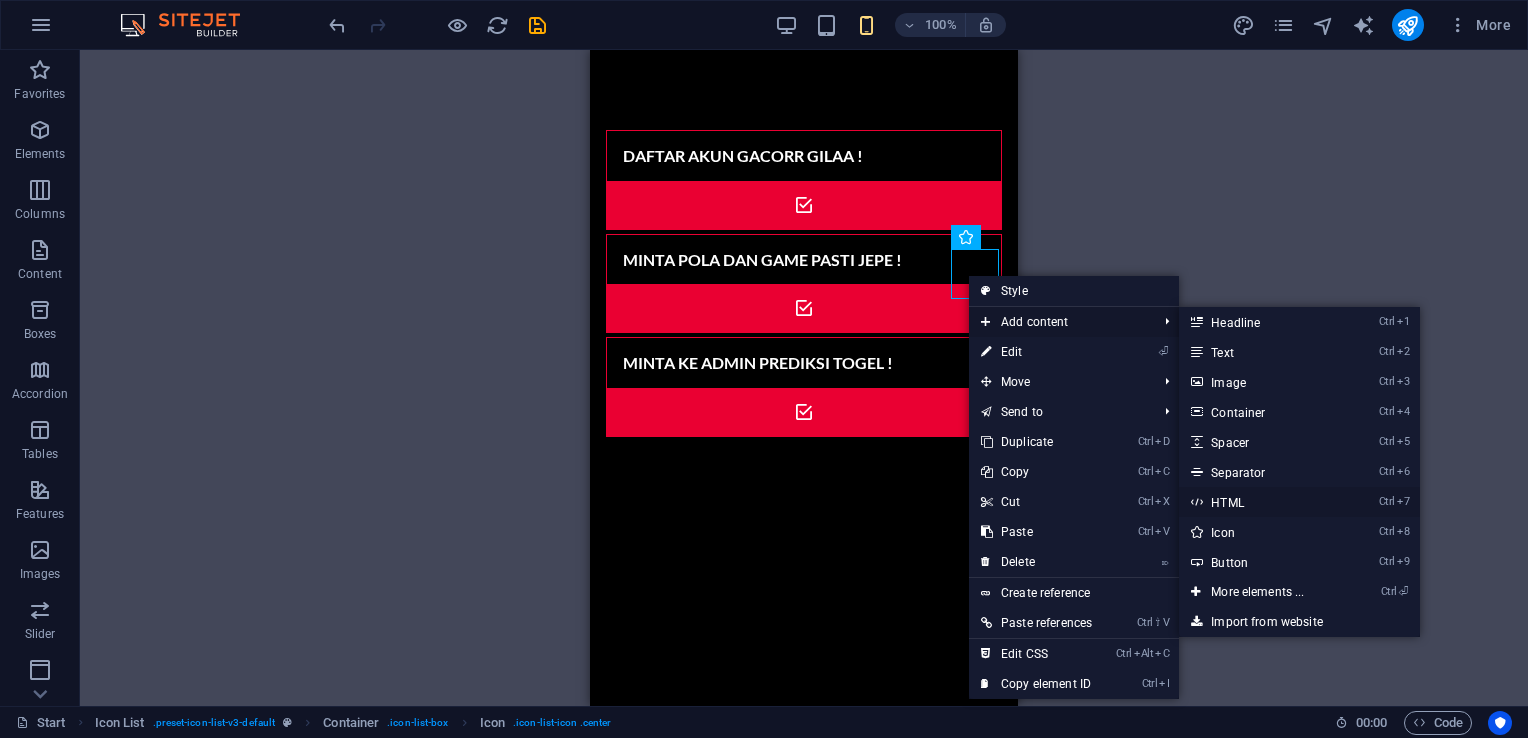 click on "Ctrl 7  HTML" at bounding box center (1261, 502) 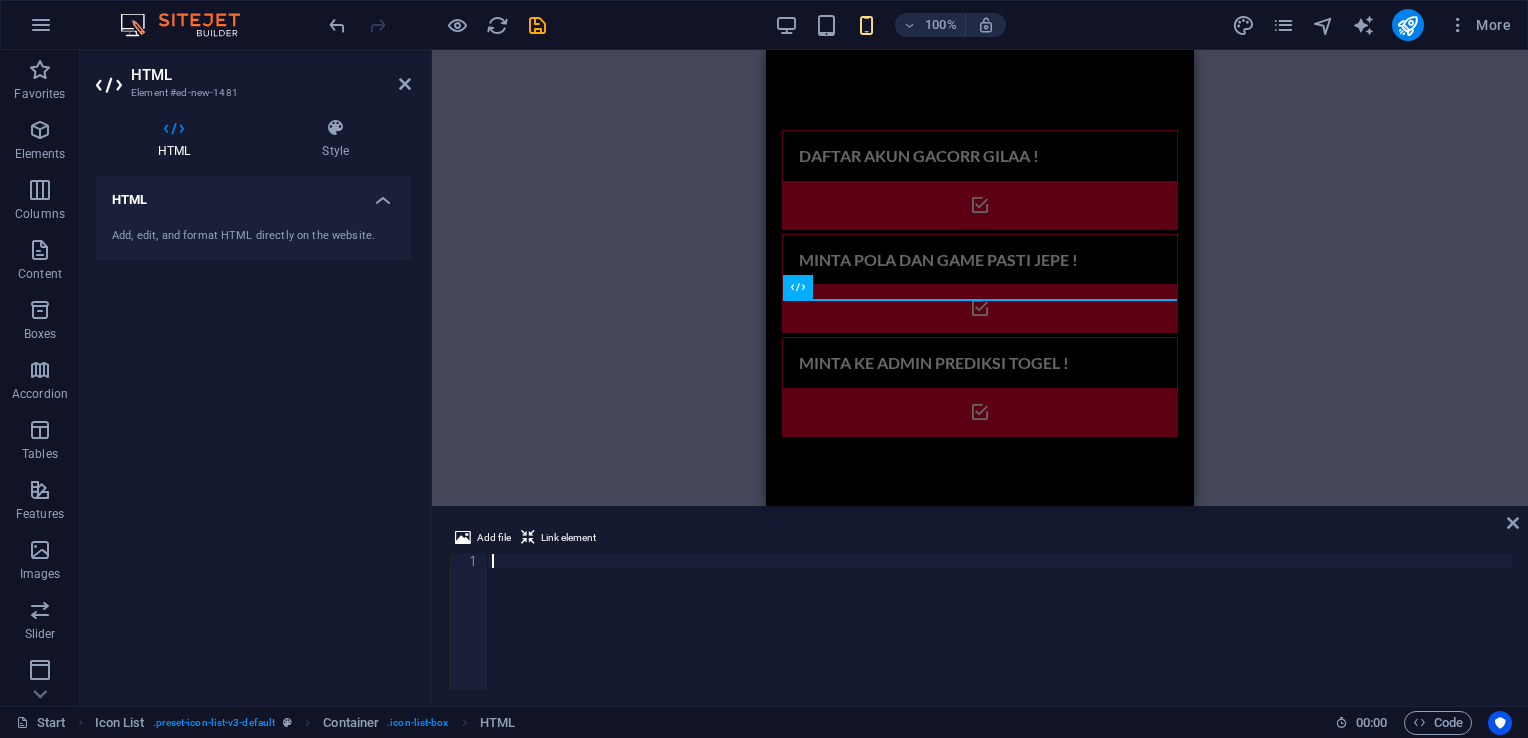 paste on "https://wa.me/6282289425564" 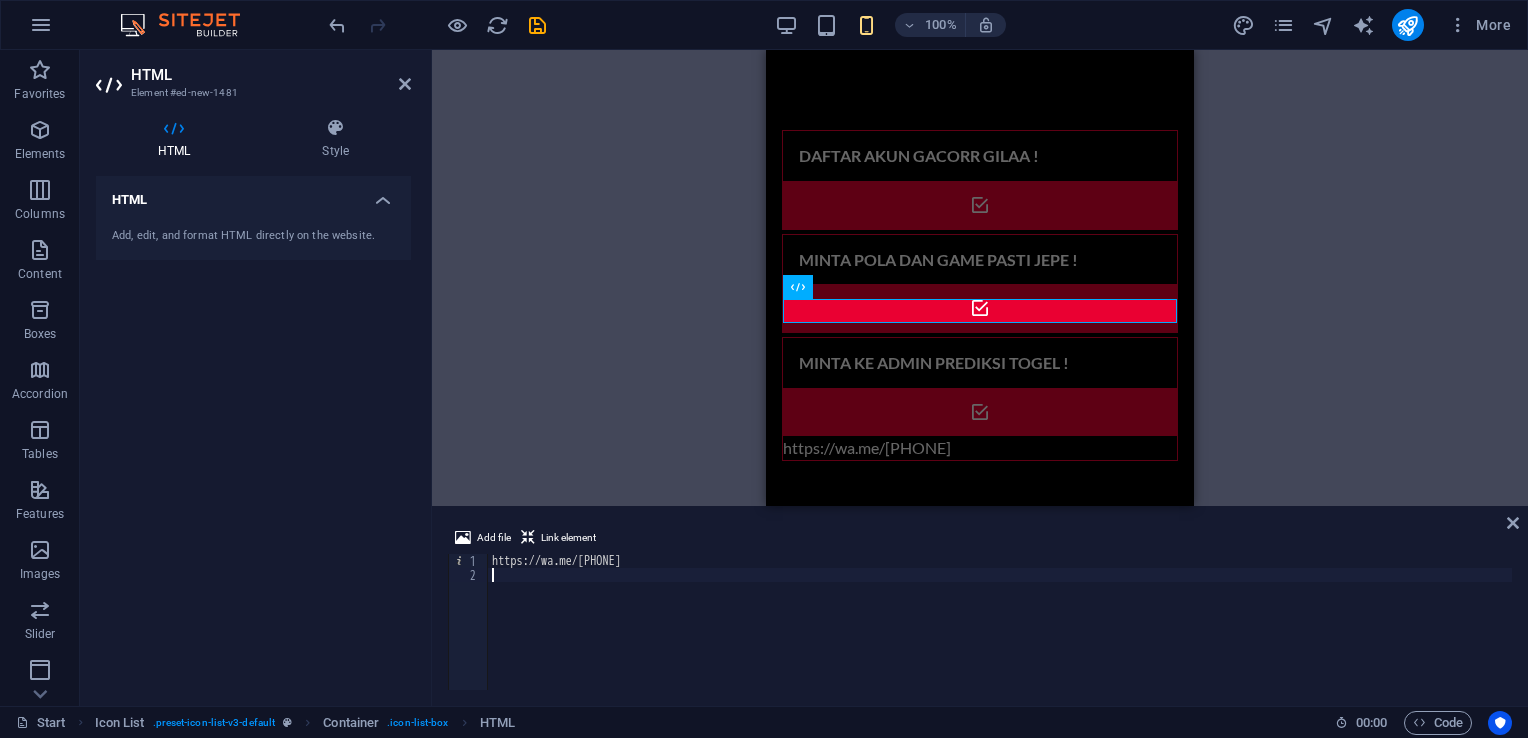 type on "https://wa.me/6282289425564" 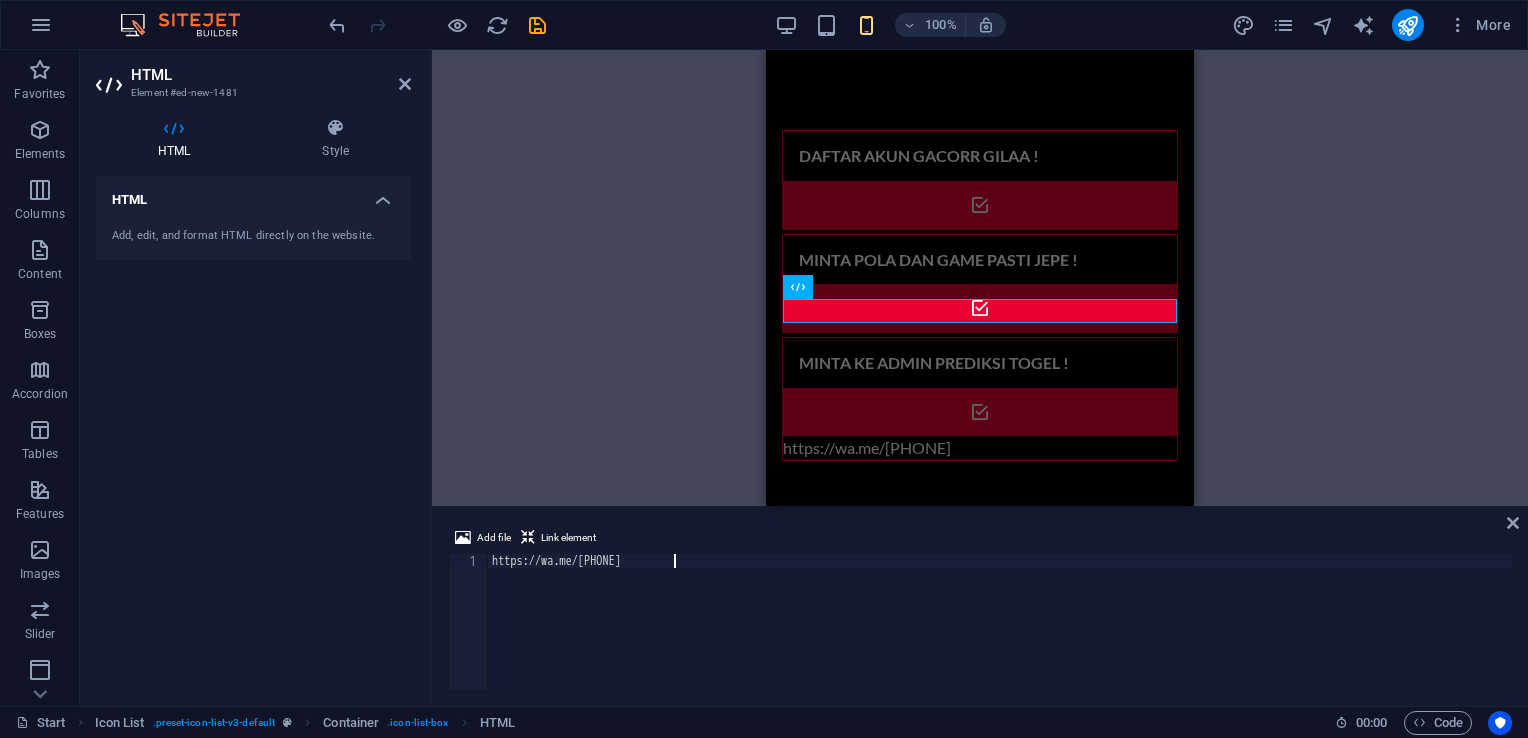 click on "H2   Wide image with text   Wide image with text   Container   Container   Banner   Menu Bar   Banner   Container   Scroll indicator   Placeholder   Wide image with text   Container   Icon   Preset   Icon   Text   Text   Container   H2   Spacer   Preset   Text   Preset   H2   Container   Spacer   Countdown   Container   Countdown   Wide image with text   Container   Preset   Wide image with text   Preset   Placeholder   Icon List   H3   Container   H3   Container   H3   Container   H3   Container   H3   Container   H3   Container   Icon   Icon   Text   Image   Container   Text   Container   H2   H2   Icon   Container   H2   Text   H2   HTML" at bounding box center [980, 278] 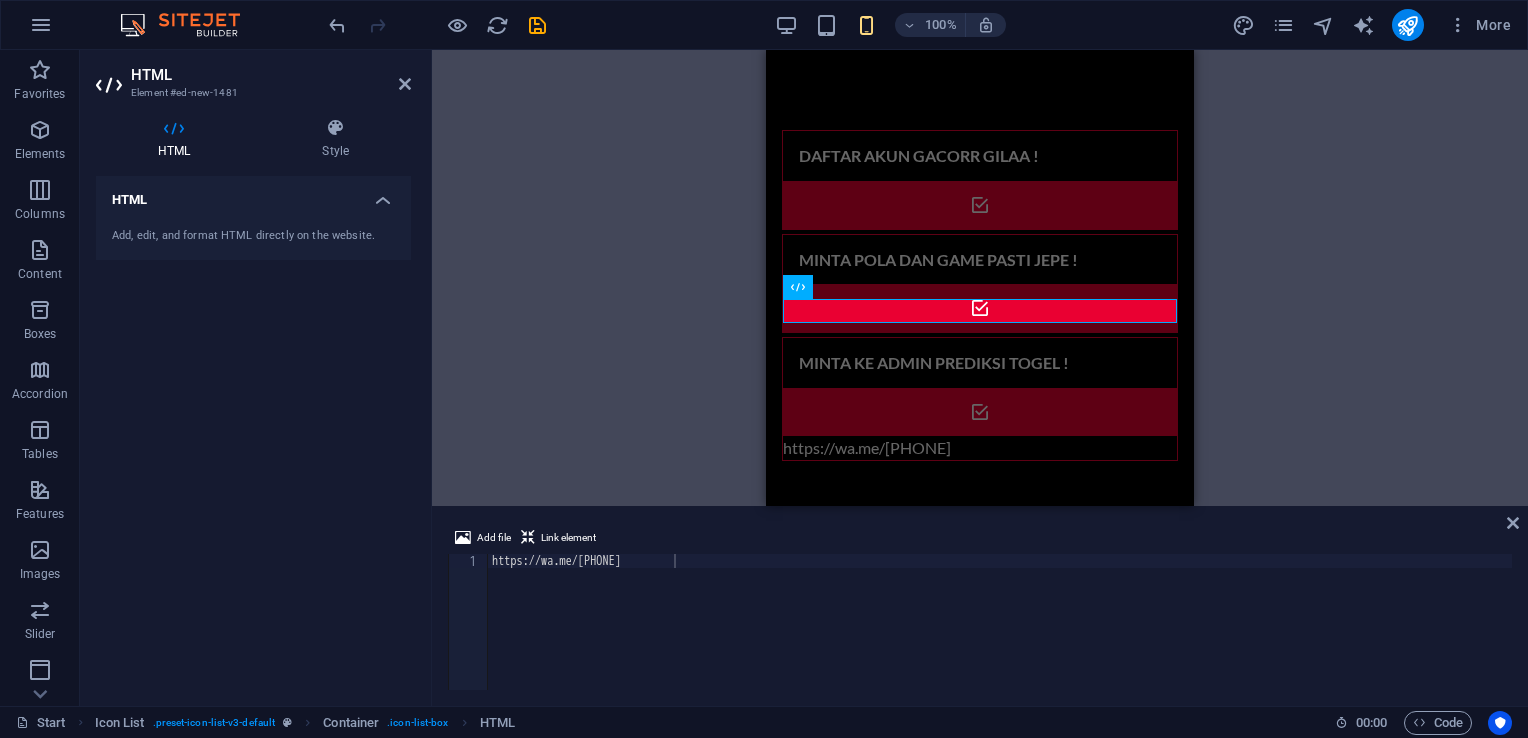 click on "Skip to main content
DAFTAR AKUN GACORR GILAA ! MINTA POLA DAN GAME PASTI JEPE ! MINTA KE ADMIN PREDIKSI TOGEL ! https://wa.me/6282289425564" at bounding box center [980, 295] 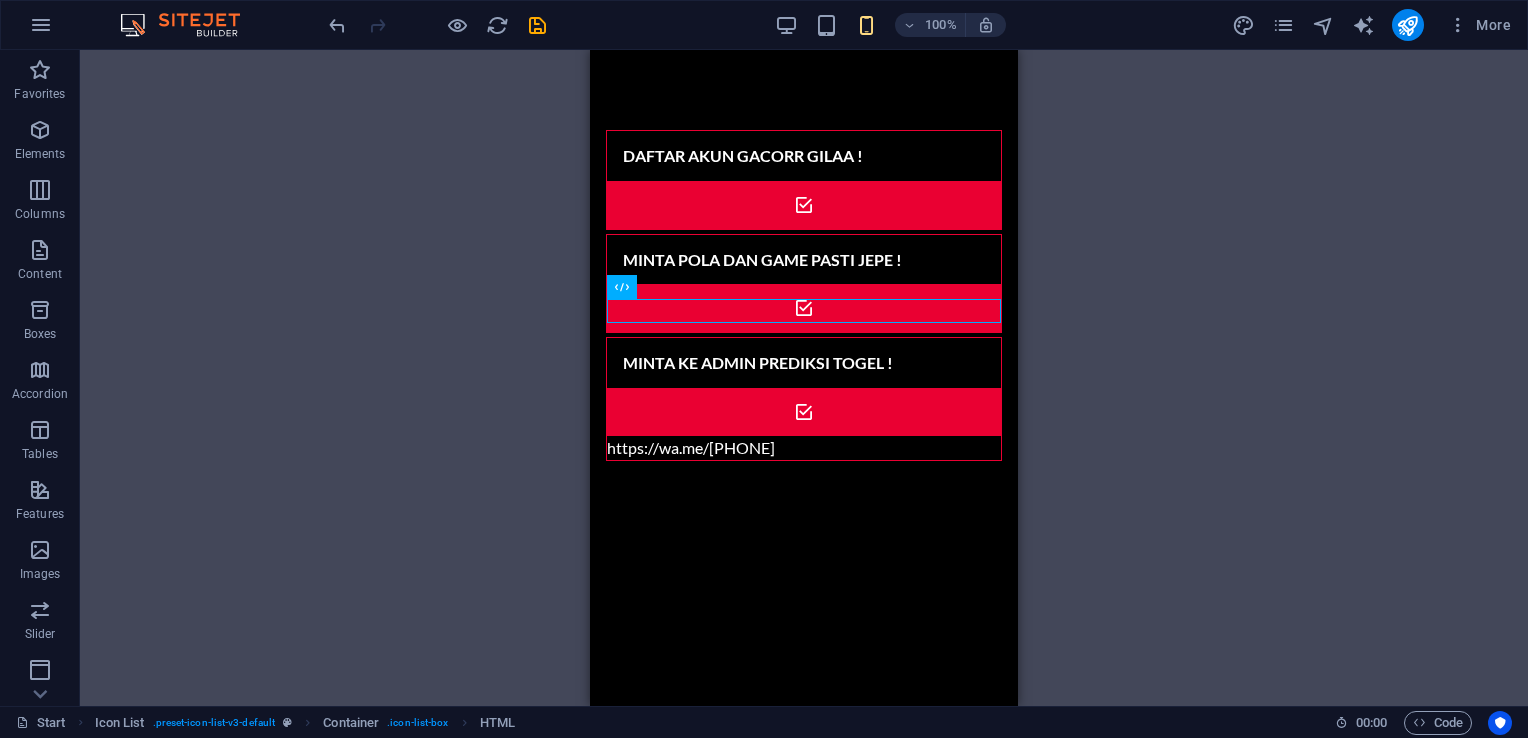 click on "H2   Wide image with text   Wide image with text   Container   Container   Banner   Menu Bar   Banner   Container   Scroll indicator   Placeholder   Wide image with text   Container   Icon   Preset   Icon   Text   Text   Container   H2   Spacer   Preset   Text   Preset   H2   Container   Spacer   Countdown   Container   Countdown   Wide image with text   Container   Preset   Wide image with text   Preset   Placeholder   Icon List   H3   Container   H3   Container   H3   Container   H3   Container   H3   Container   H3   Container   Icon   Icon   Text   Image   Container   Text   Container   H2   H2   Icon   Container   H2   Text   Container   H2   HTML" at bounding box center [804, 378] 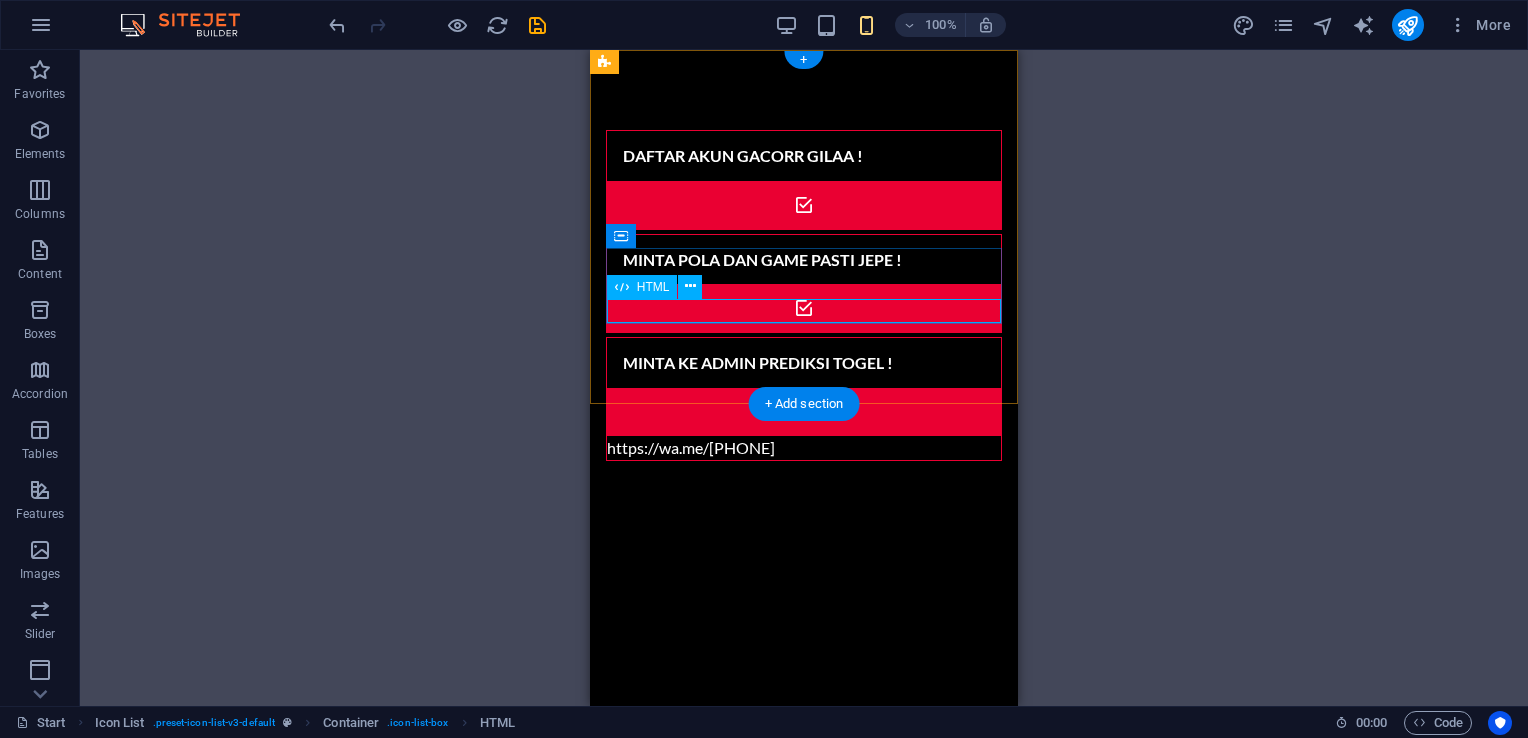 click on "https://wa.me/6282289425564" at bounding box center (804, 448) 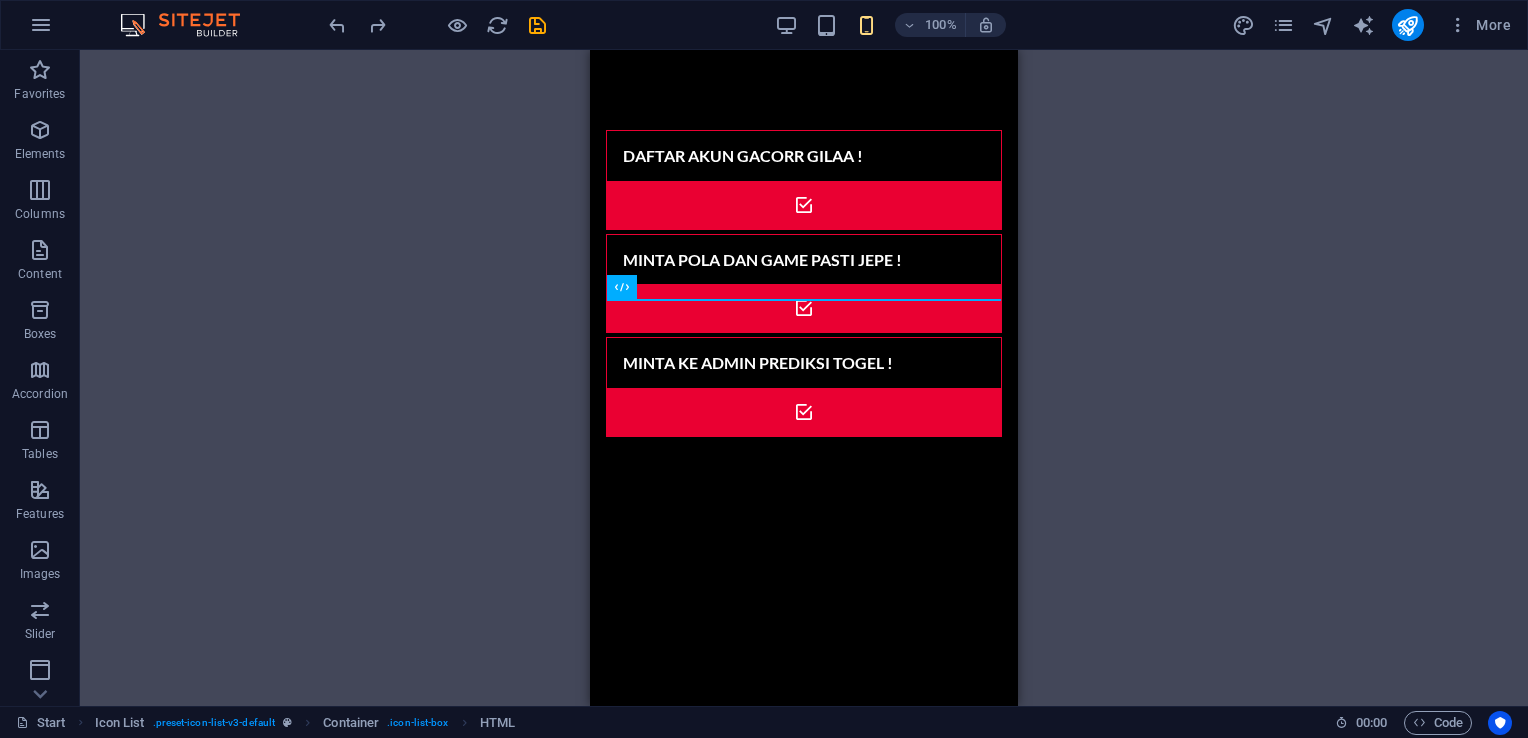 click on "H2   Wide image with text   Wide image with text   Container   Container   Banner   Menu Bar   Banner   Container   Scroll indicator   Placeholder   Wide image with text   Container   Icon   Preset   Icon   Text   Text   Container   H2   Spacer   Preset   Text   Preset   H2   Container   Spacer   Countdown   Container   Countdown   Wide image with text   Container   Preset   Wide image with text   Preset   Placeholder   Icon List   H3   Container   H3   Container   H3   Container   H3   Container   H3   Container   H3   Container   Icon   Icon   Text   Image   Container   Text   Container   H2   H2   Icon   Container   H2   Text   H2   HTML" at bounding box center (804, 378) 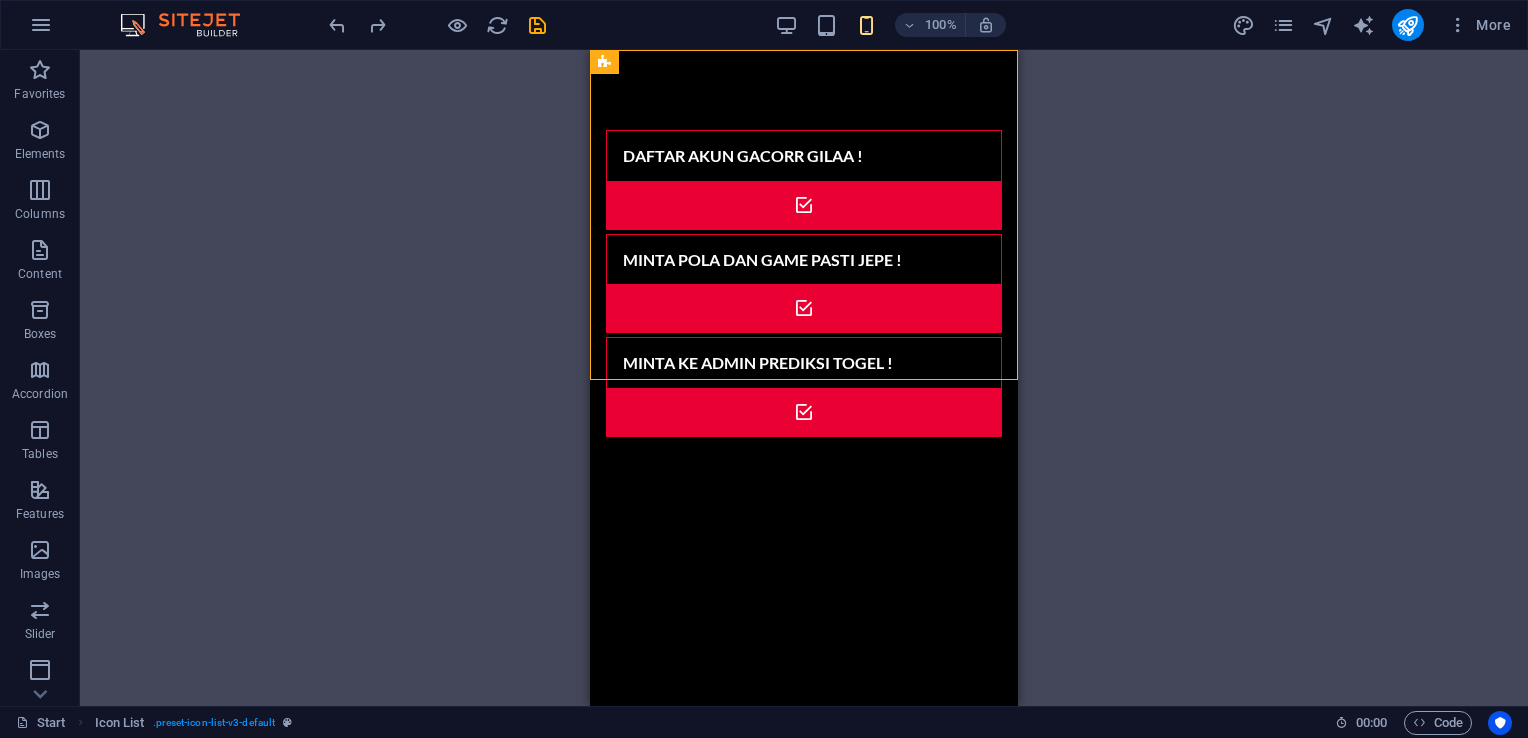 drag, startPoint x: 920, startPoint y: 358, endPoint x: 919, endPoint y: 545, distance: 187.00267 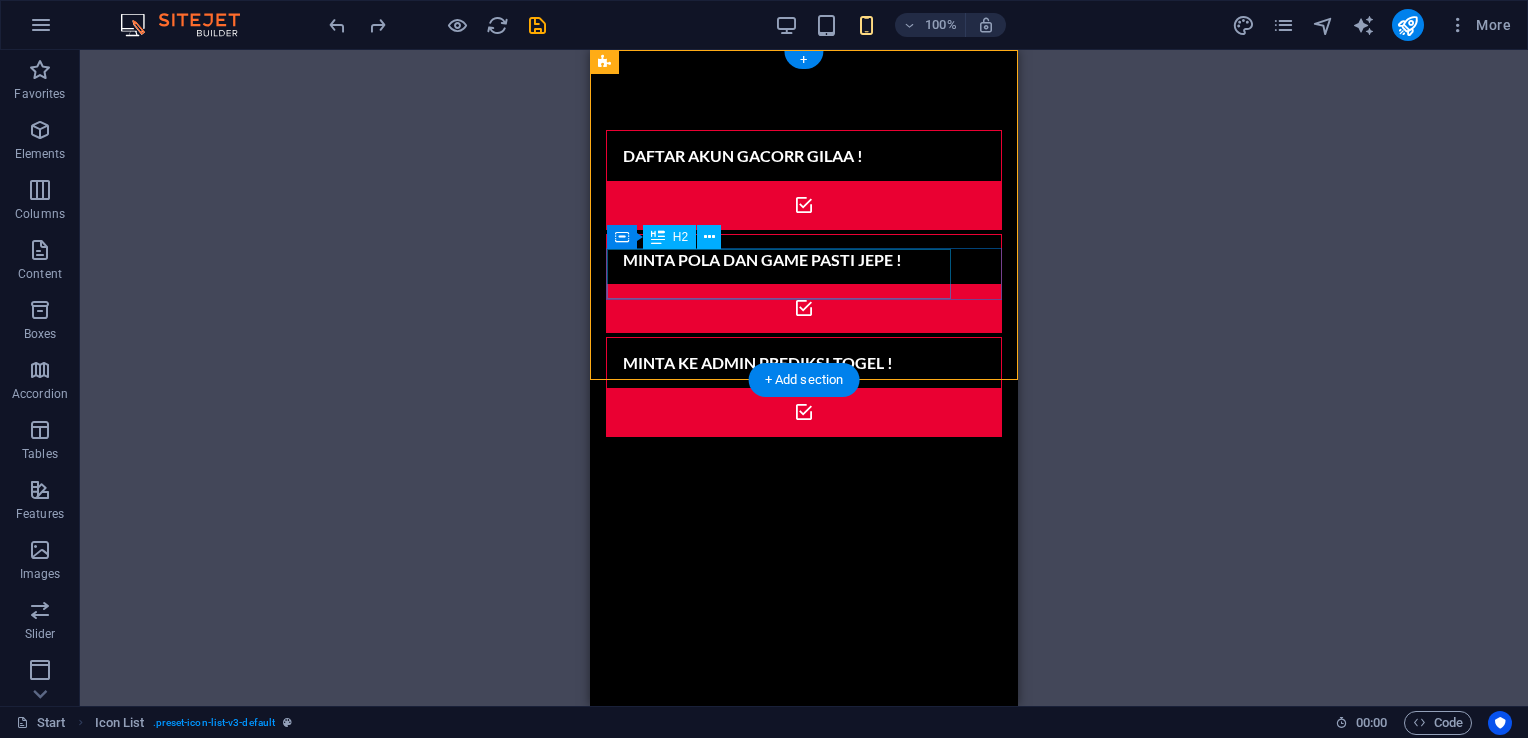 drag, startPoint x: 1197, startPoint y: 114, endPoint x: 623, endPoint y: 264, distance: 593.27563 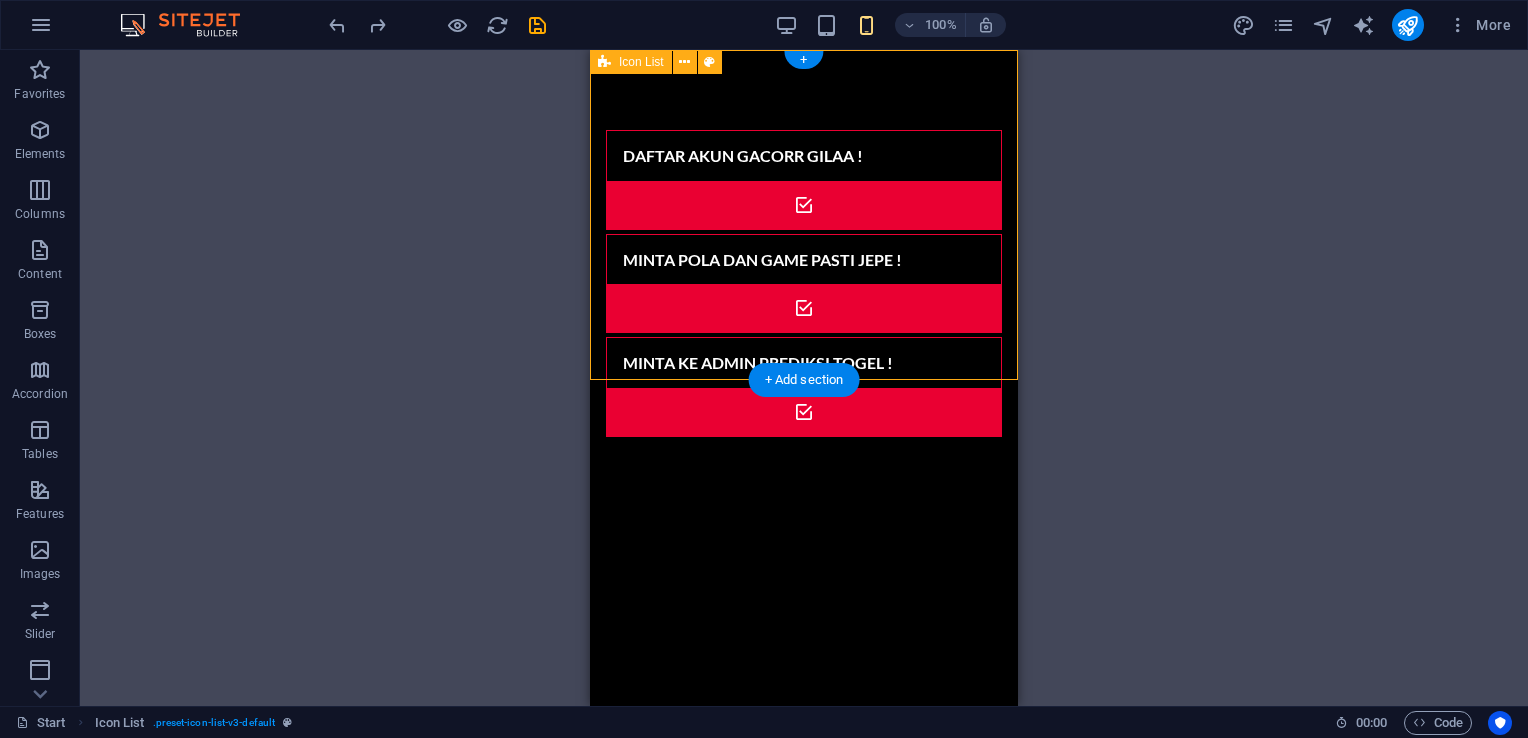 click on "H2   Wide image with text   Wide image with text   Container   Container   Banner   Menu Bar   Banner   Container   Scroll indicator   Placeholder   Wide image with text   Container   Icon   Preset   Icon   Text   Text   Container   H2   Spacer   Preset   Text   Preset   H2   Container   Spacer   Countdown   Container   Countdown   Wide image with text   Container   Preset   Wide image with text   Preset   Placeholder   Icon List   H3   Container   H3   Container   H3   Container   H3   Container   H3   Container   H3   Container   Icon   Icon   Text   Image   Container   Text   Container   H2   H2   Icon   Container   H2   Text   Container   H2   HTML + + Add section" at bounding box center [804, 378] 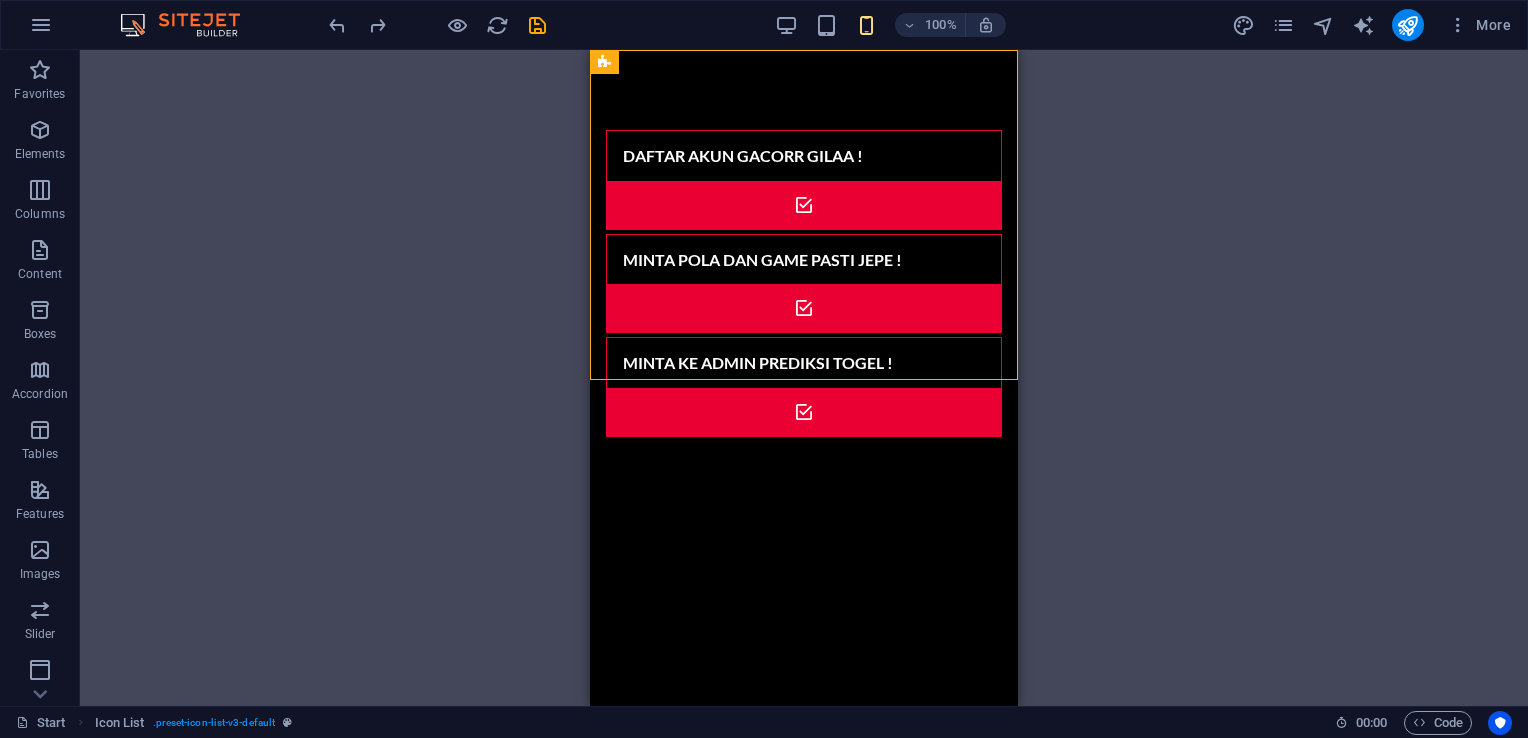 click on "Skip to main content
DAFTAR AKUN GACORR GILAA ! MINTA POLA DAN GAME PASTI JEPE ! MINTA KE ADMIN PREDIKSI TOGEL !" at bounding box center (804, 283) 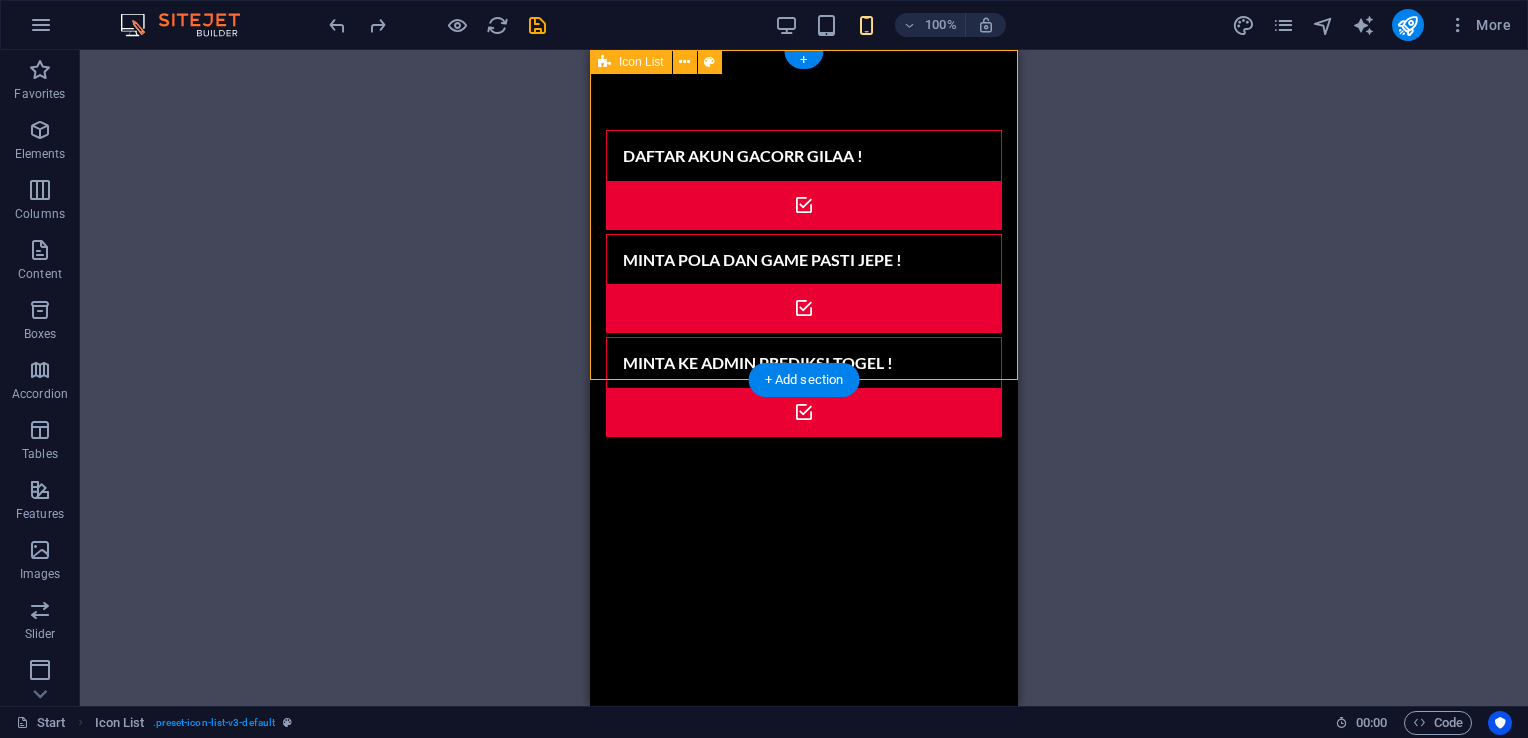 click on "DAFTAR AKUN GACORR GILAA ! MINTA POLA DAN GAME PASTI JEPE ! MINTA KE ADMIN PREDIKSI TOGEL !" at bounding box center [804, 283] 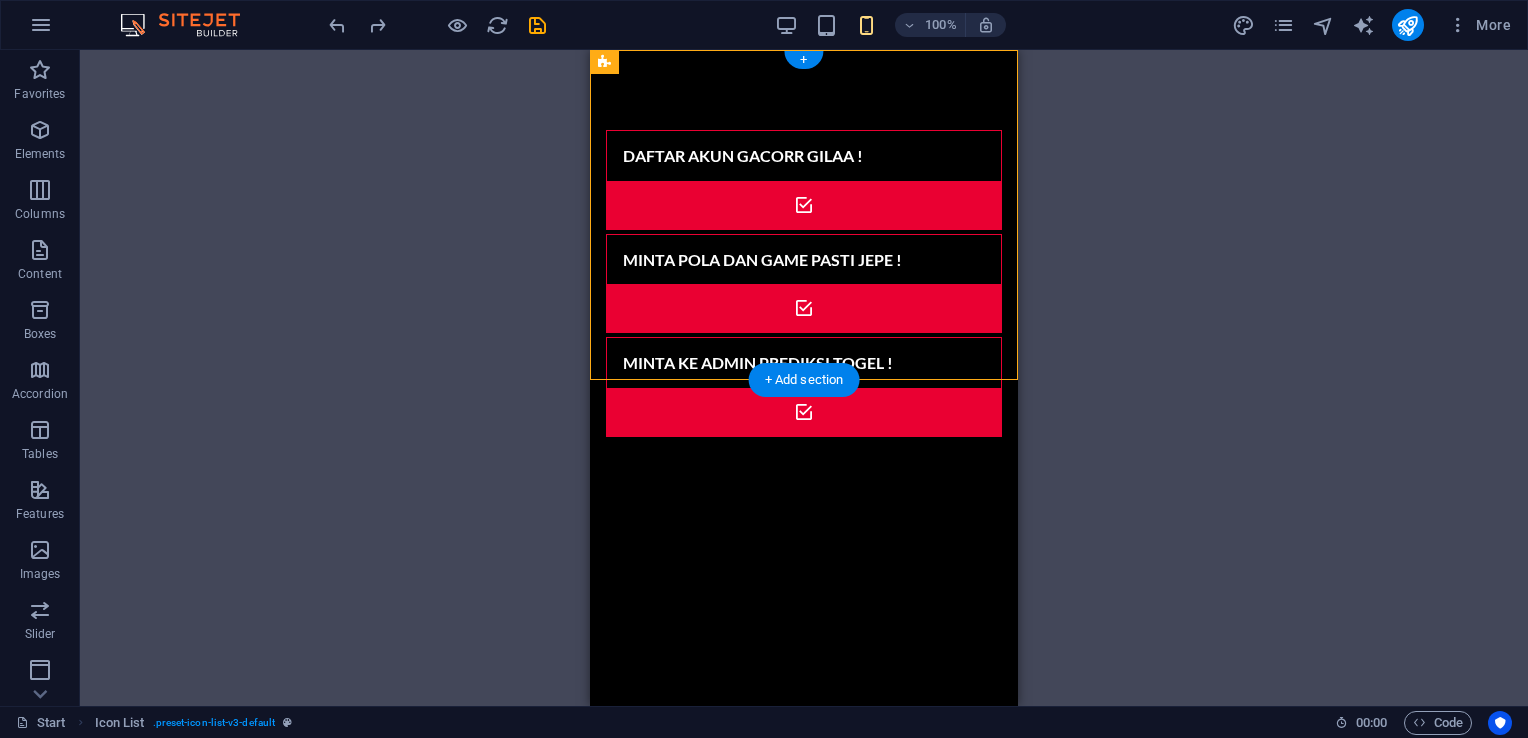 click on "+ Add section" at bounding box center [804, 380] 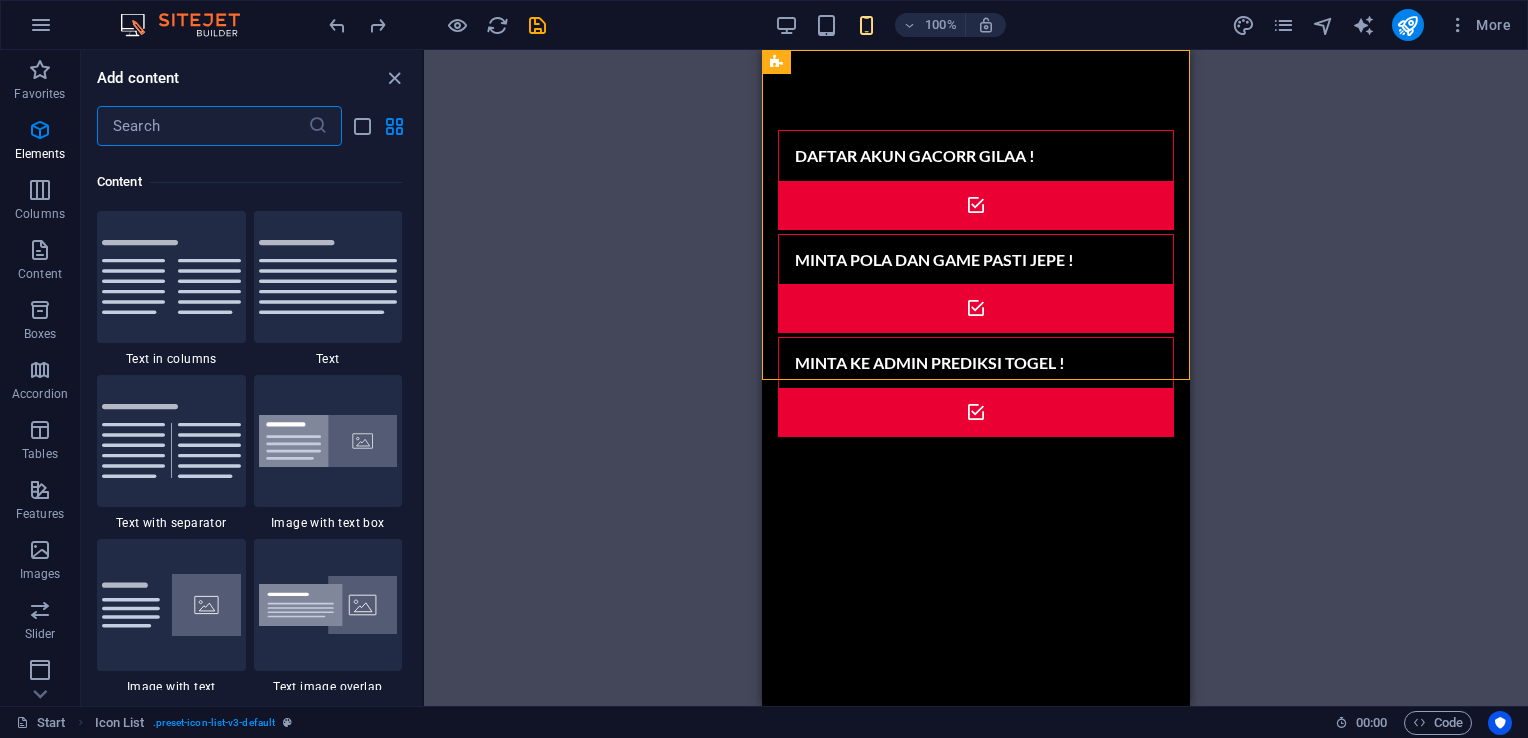 scroll, scrollTop: 3499, scrollLeft: 0, axis: vertical 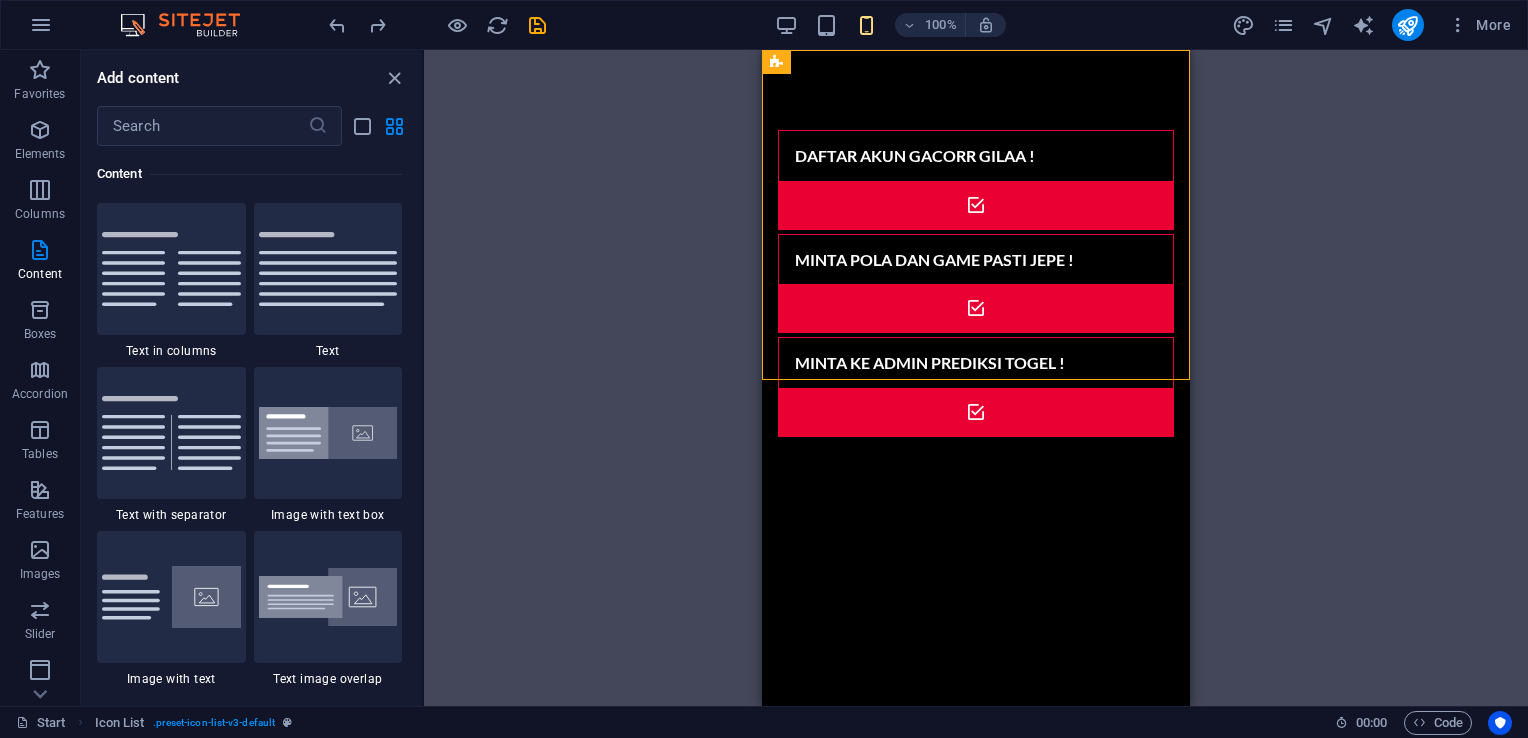 click on "Skip to main content
DAFTAR AKUN GACORR GILAA ! MINTA POLA DAN GAME PASTI JEPE ! MINTA KE ADMIN PREDIKSI TOGEL !" at bounding box center (976, 283) 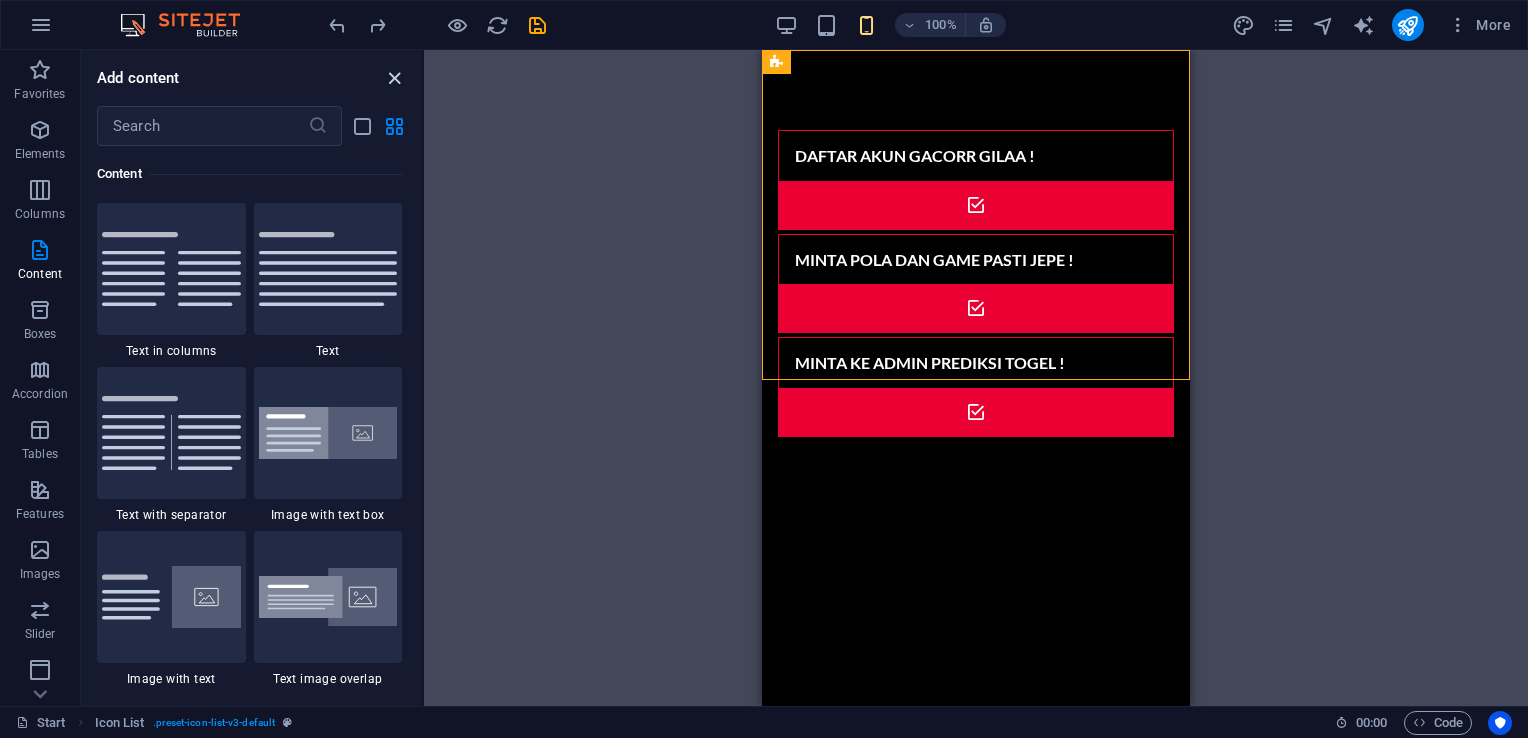 click at bounding box center [394, 78] 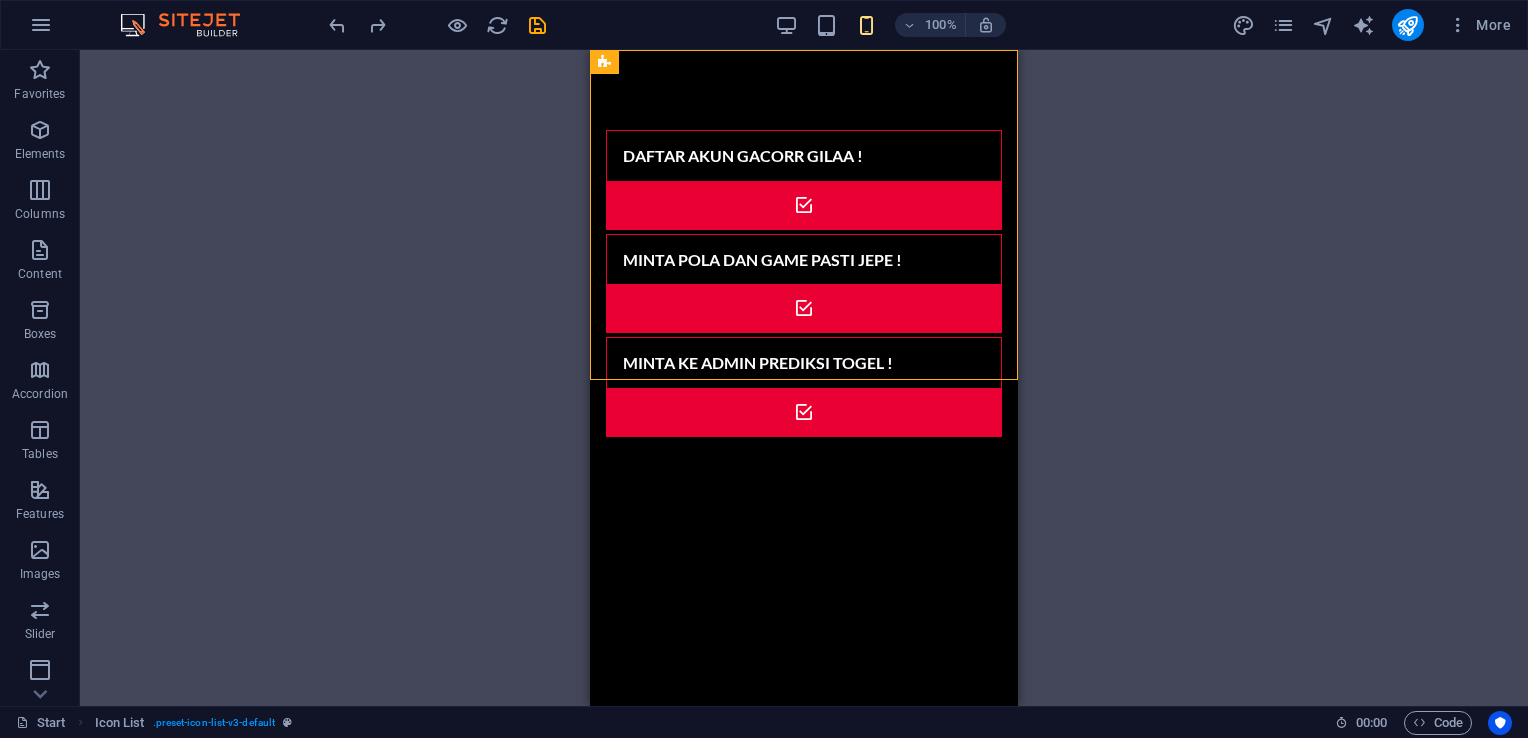 click on "Skip to main content
DAFTAR AKUN GACORR GILAA ! MINTA POLA DAN GAME PASTI JEPE ! MINTA KE ADMIN PREDIKSI TOGEL !" at bounding box center [804, 283] 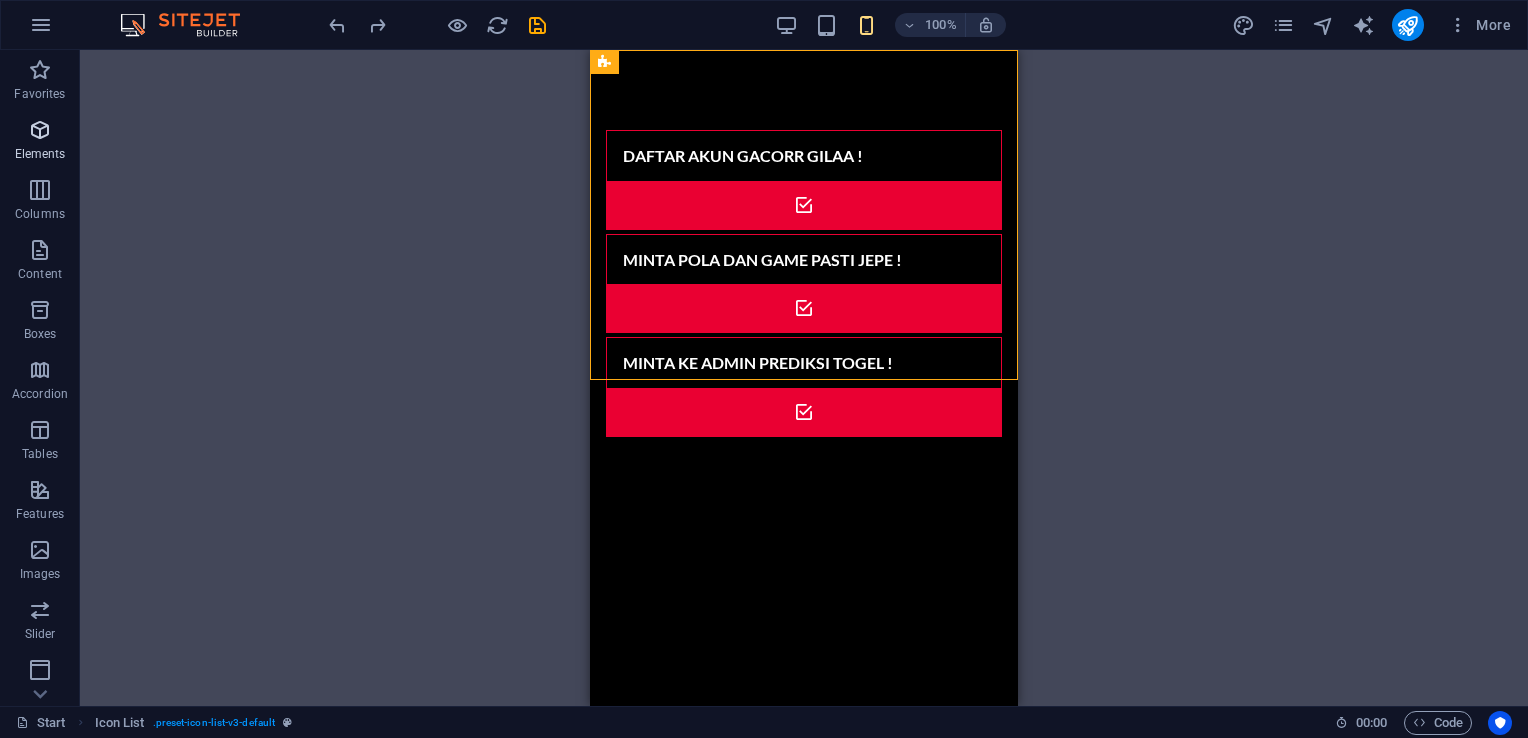 click at bounding box center [40, 130] 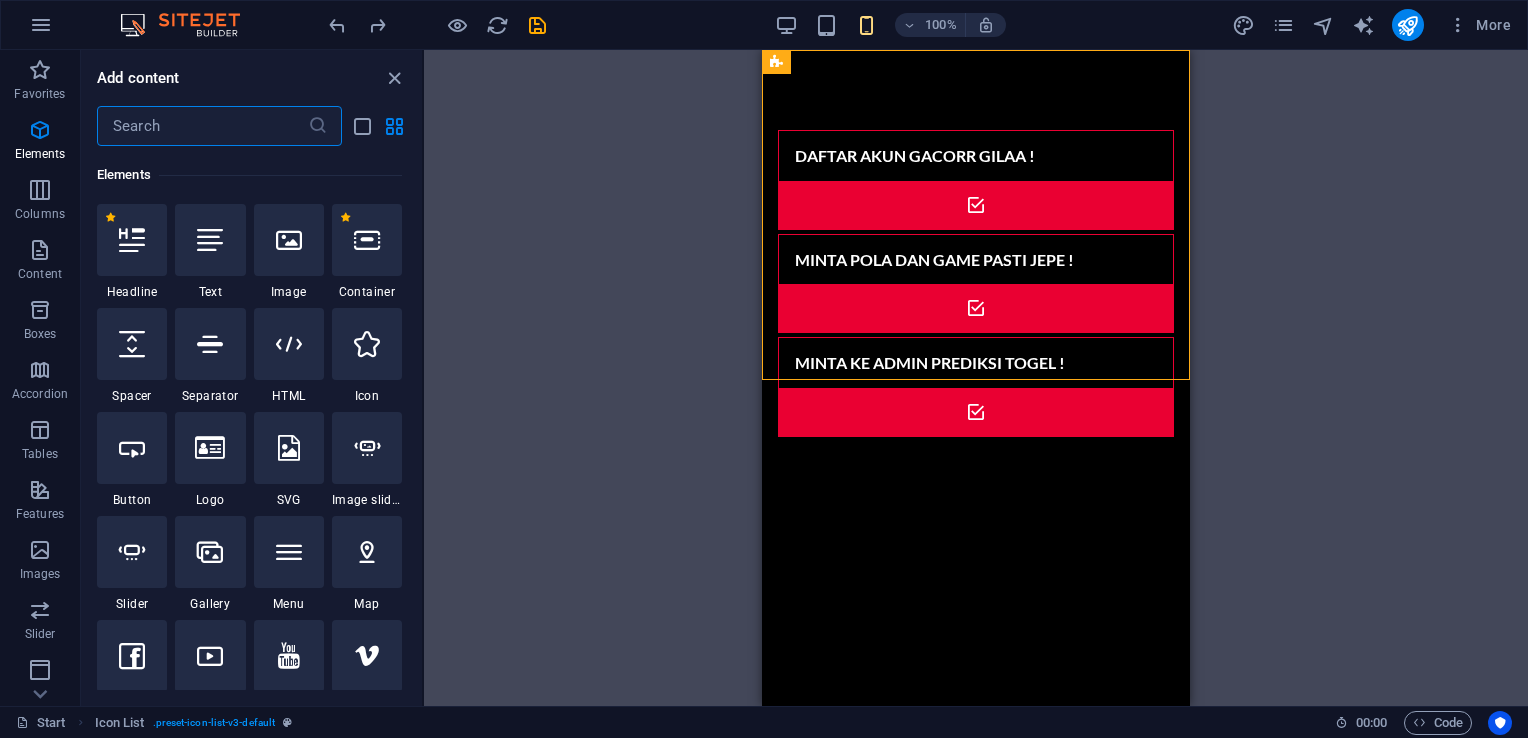 scroll, scrollTop: 212, scrollLeft: 0, axis: vertical 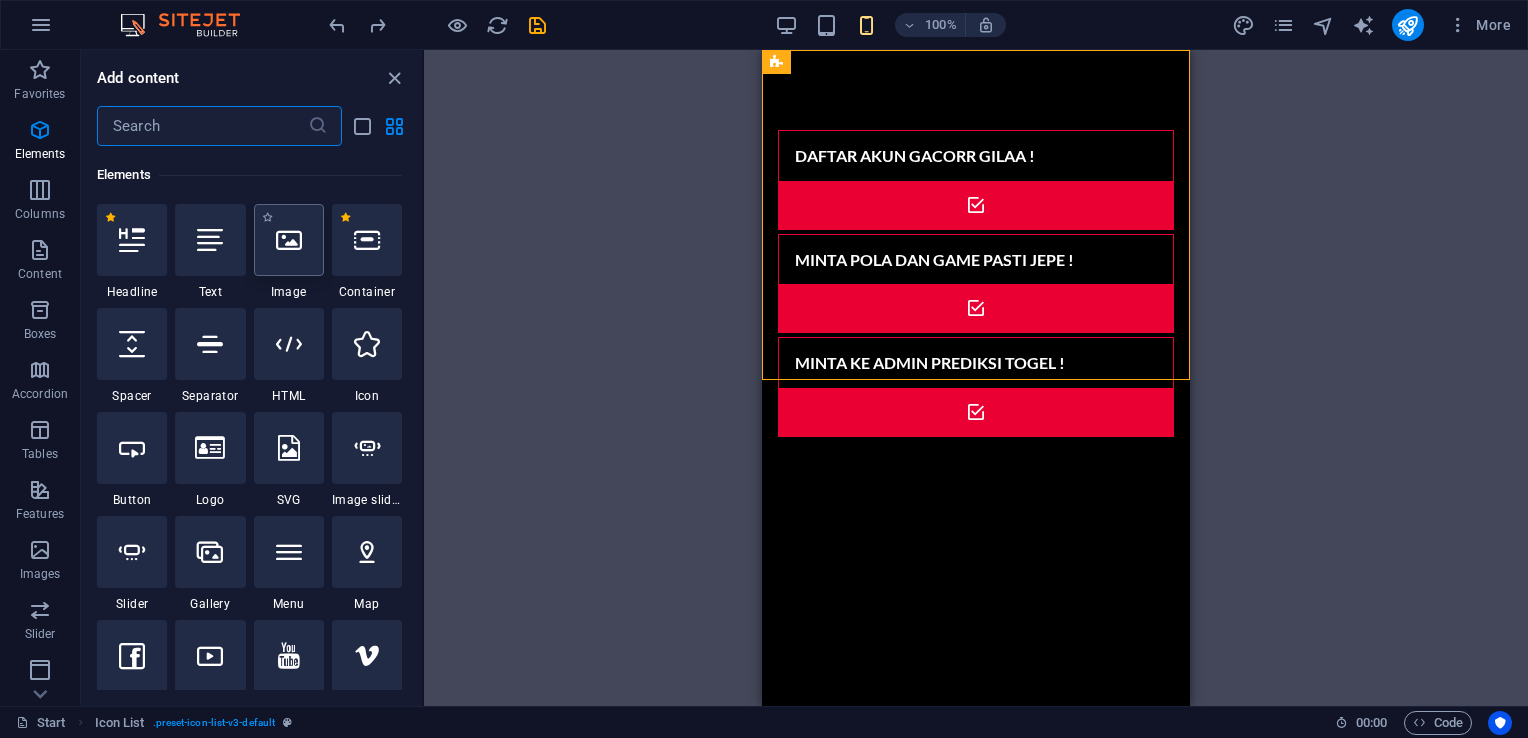 click at bounding box center (289, 240) 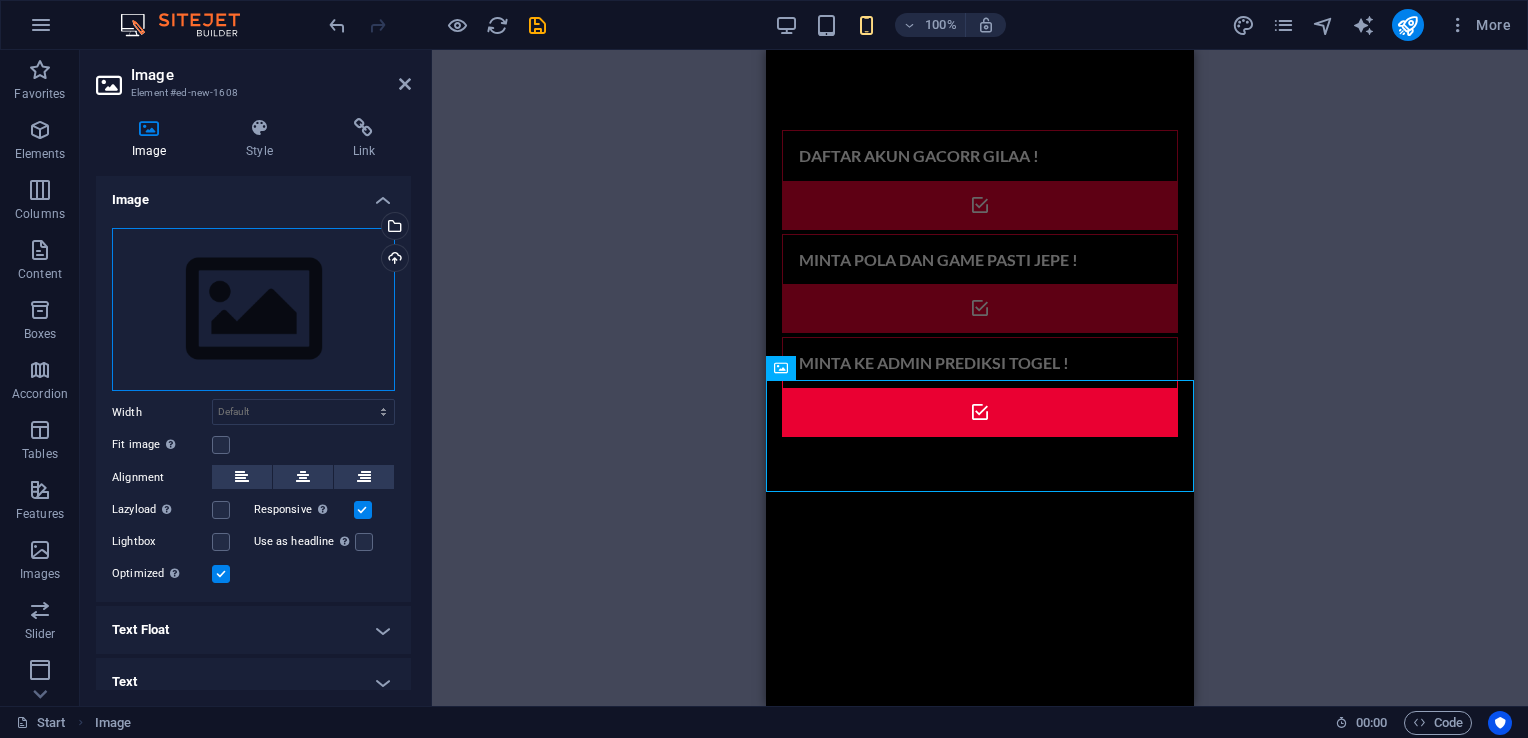 click on "Drag files here, click to choose files or select files from Files or our free stock photos & videos" at bounding box center (253, 310) 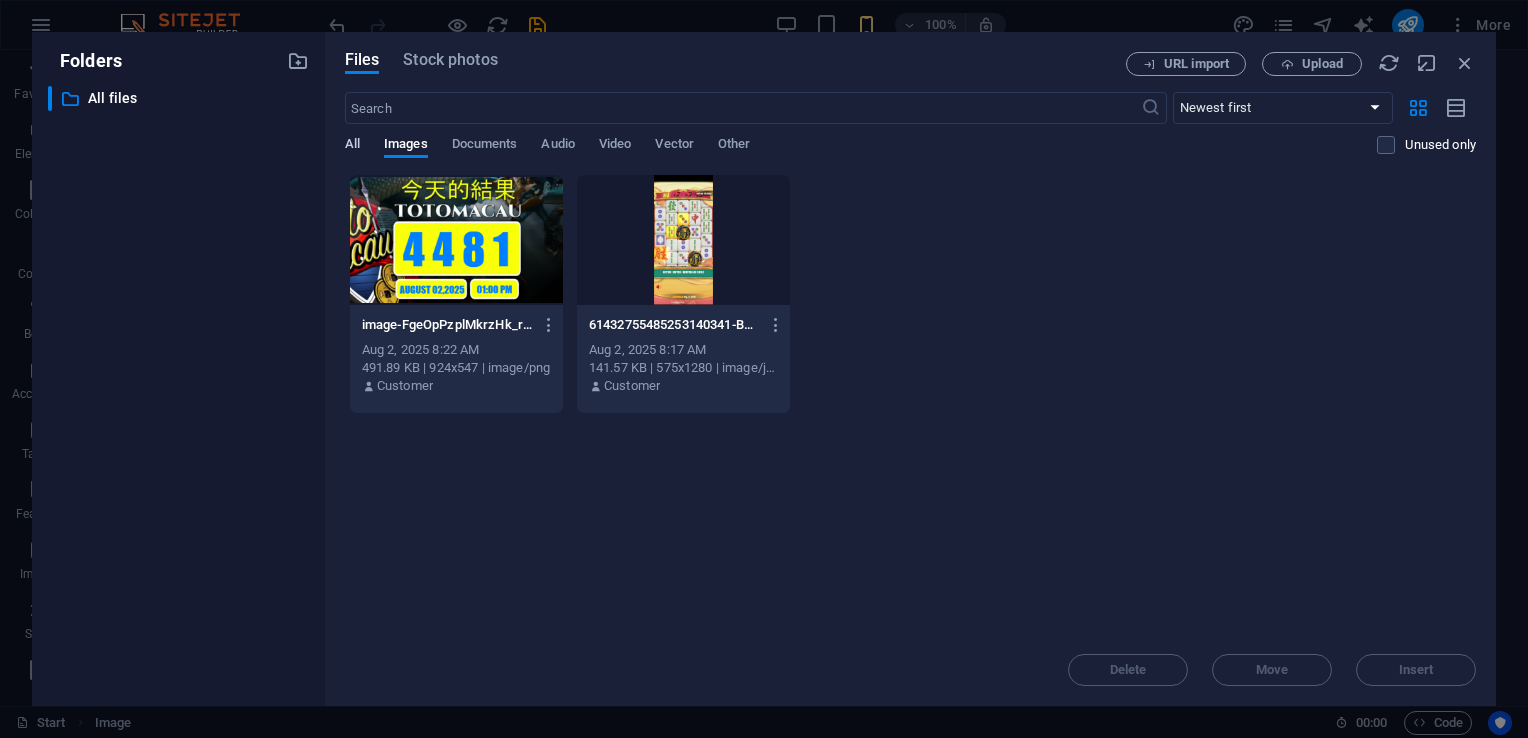 click on "All" at bounding box center (352, 146) 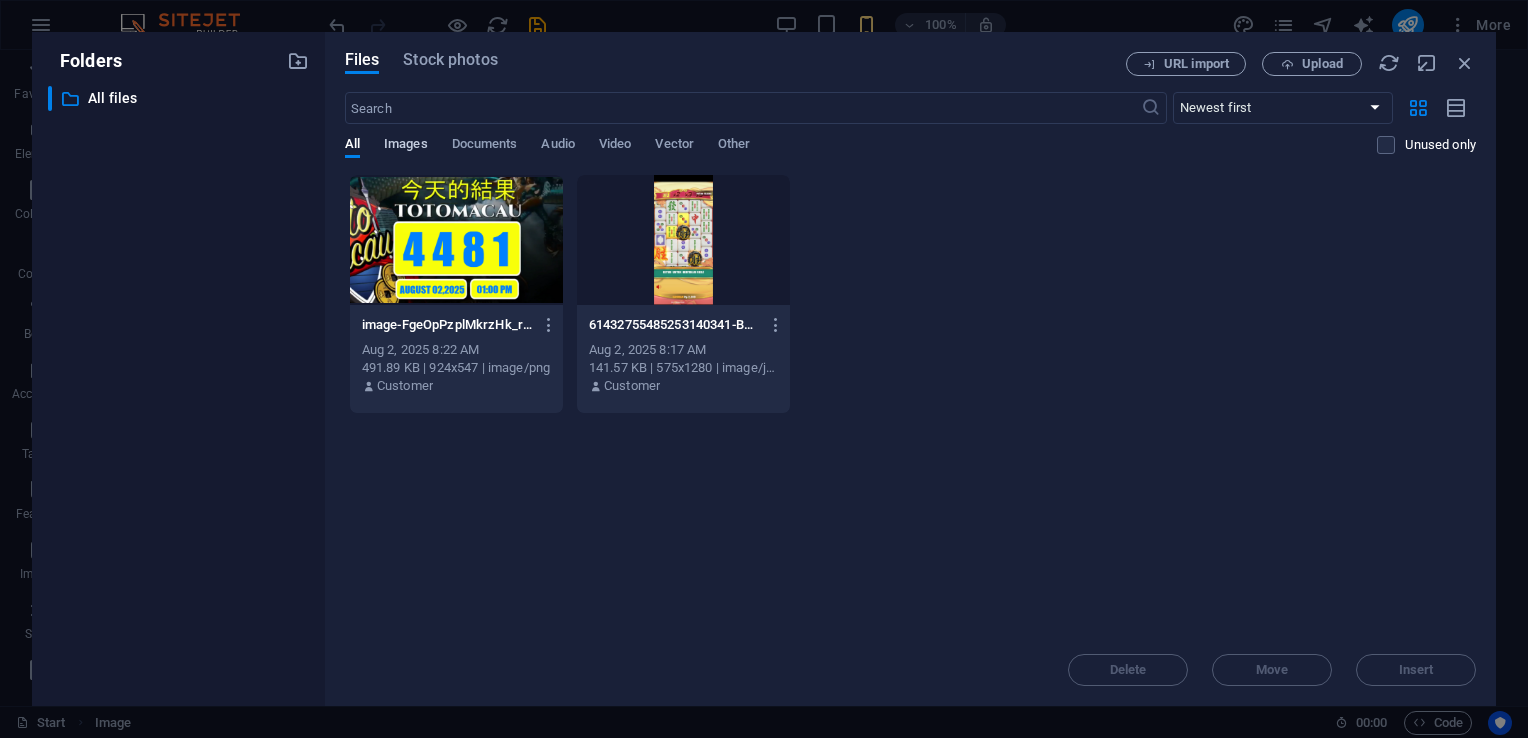 click on "Images" at bounding box center [406, 146] 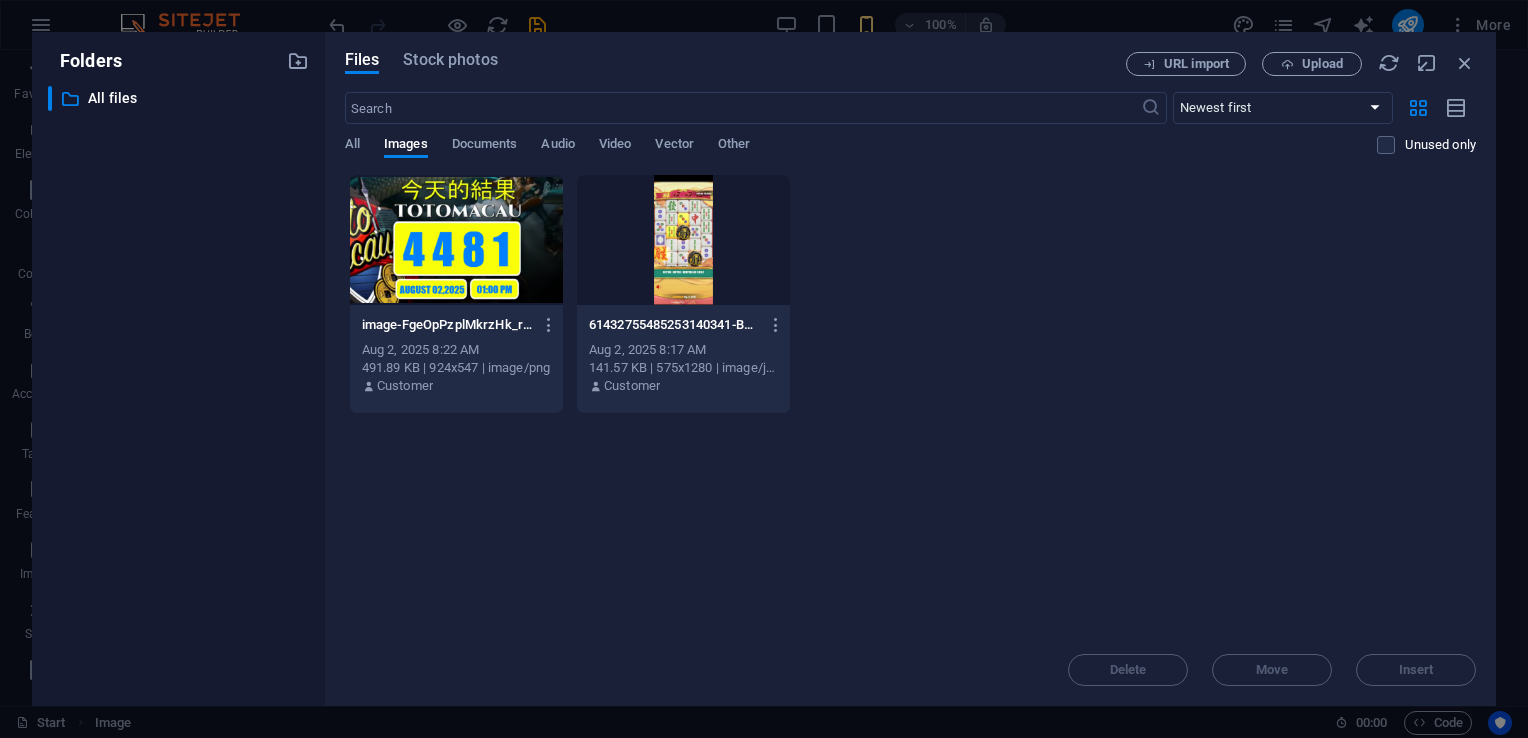 drag, startPoint x: 409, startPoint y: 142, endPoint x: 999, endPoint y: 225, distance: 595.8095 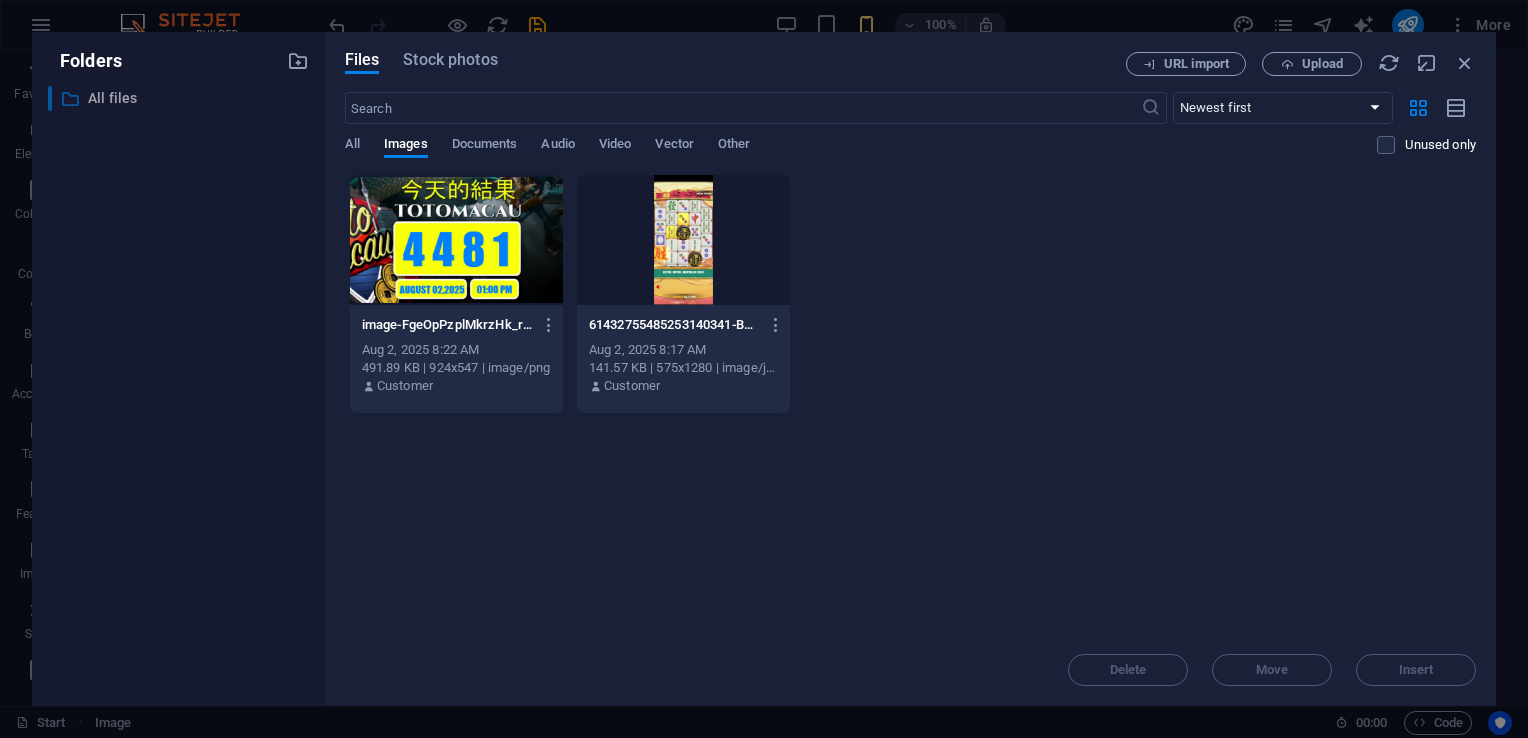 click on "All files" at bounding box center [180, 98] 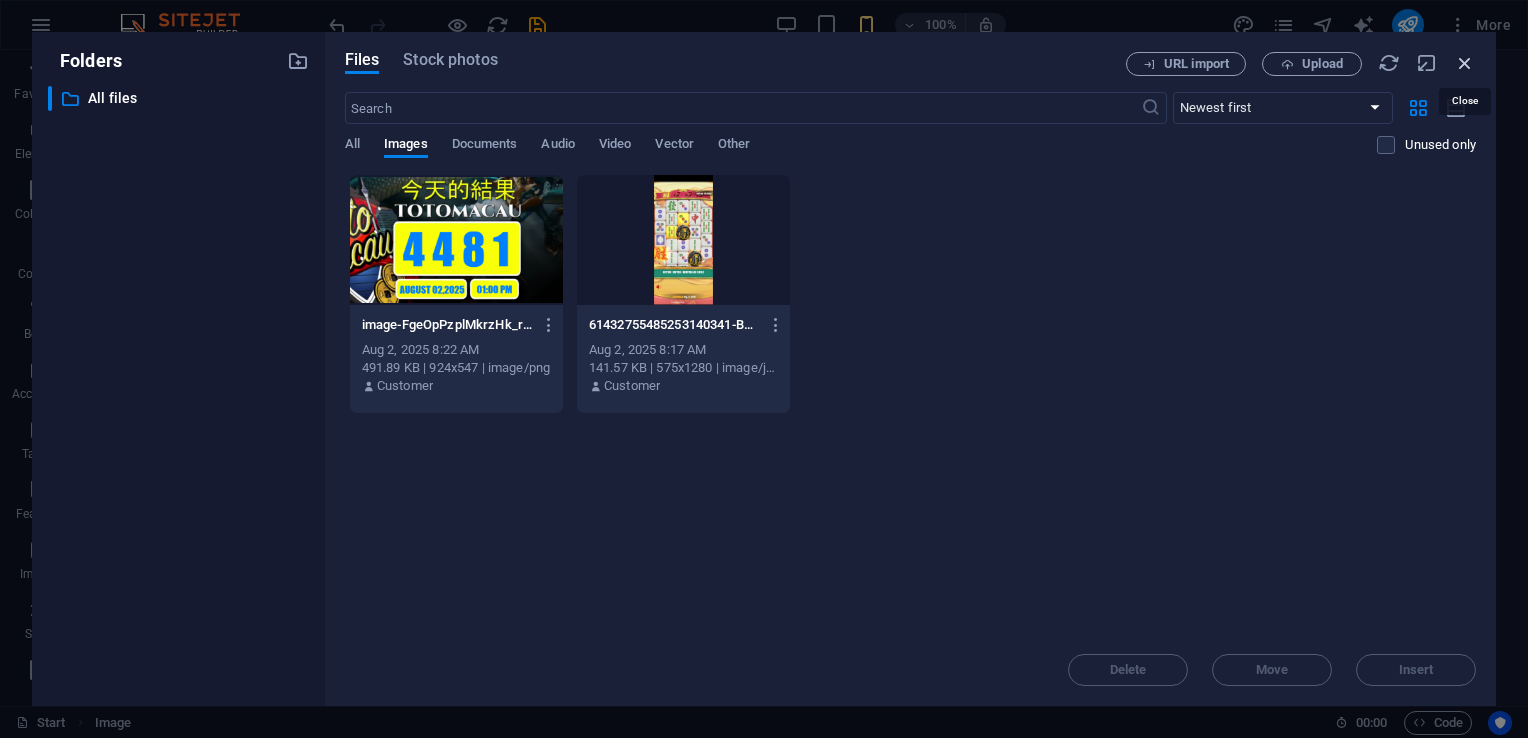 click at bounding box center [1465, 63] 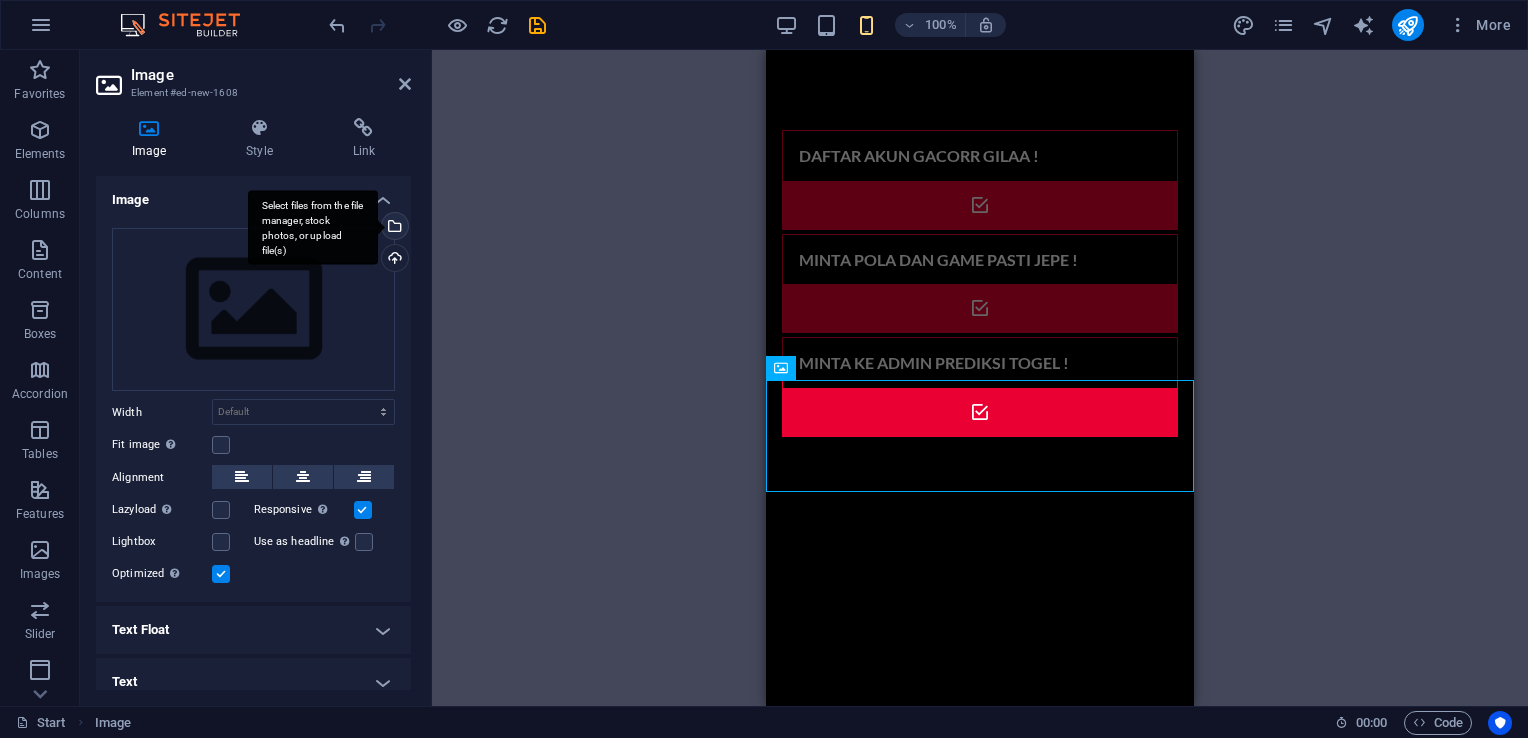 click on "Select files from the file manager, stock photos, or upload file(s)" at bounding box center [393, 228] 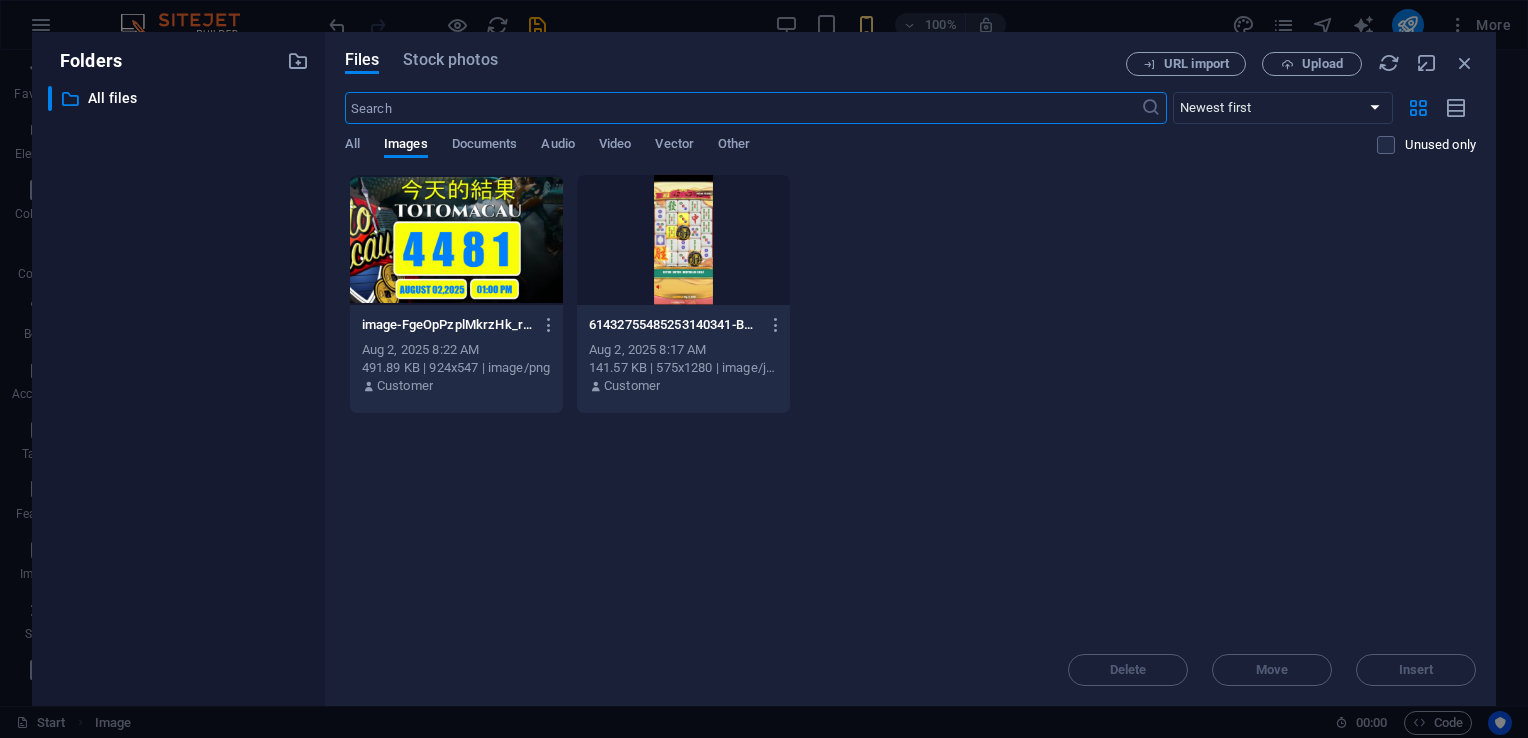click at bounding box center [1151, 108] 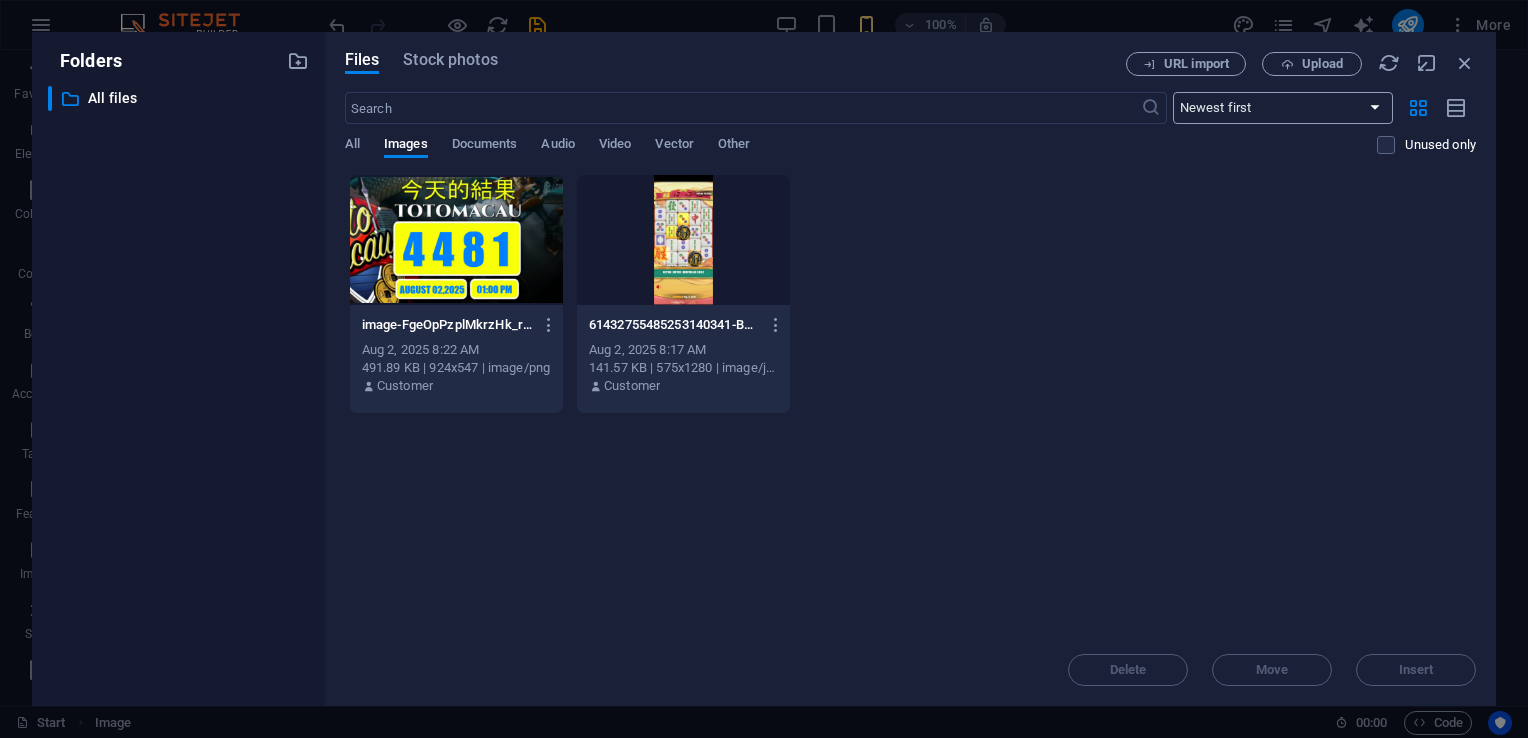 click on "Newest first Oldest first Name (A-Z) Name (Z-A) Size (0-9) Size (9-0) Resolution (0-9) Resolution (9-0)" at bounding box center [1283, 108] 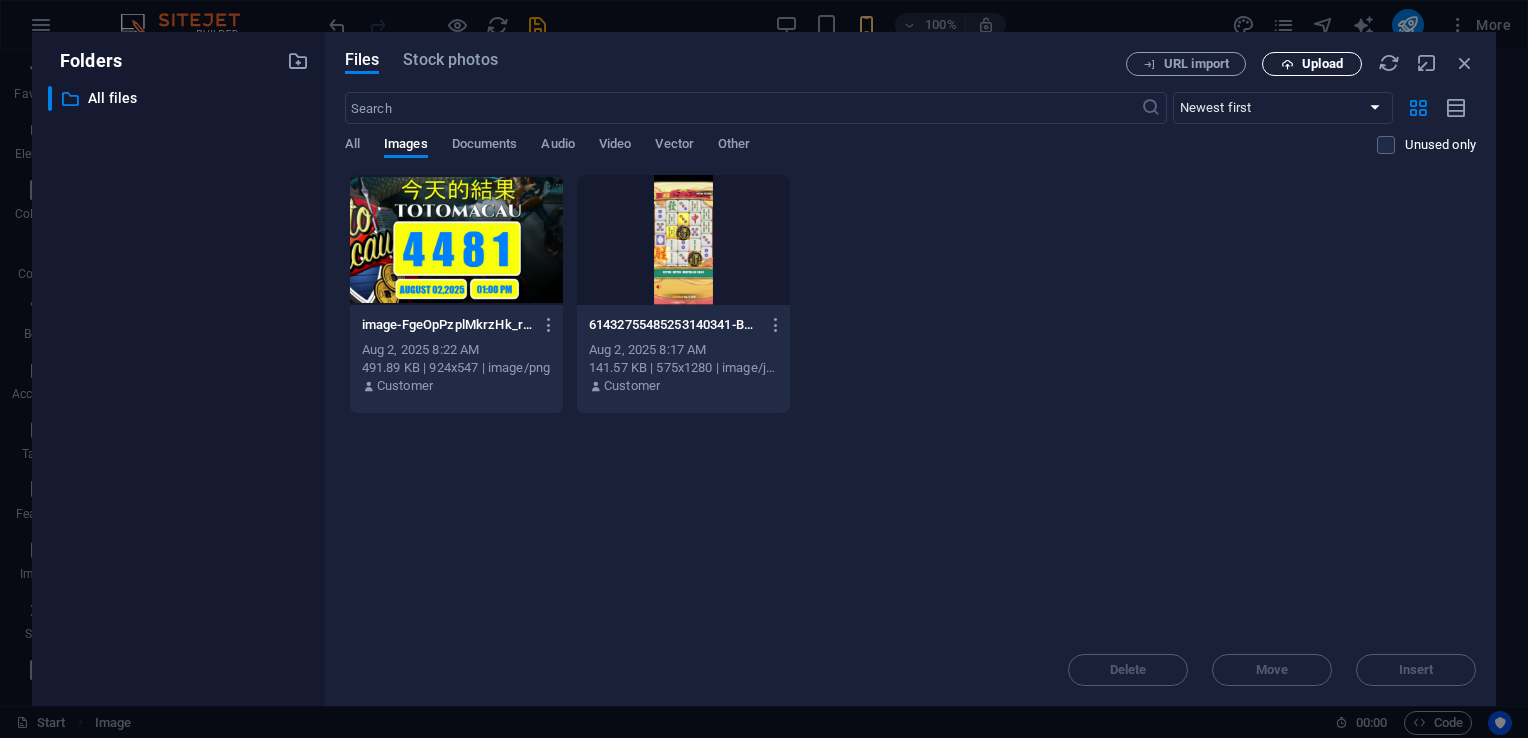 click on "Upload" at bounding box center [1312, 64] 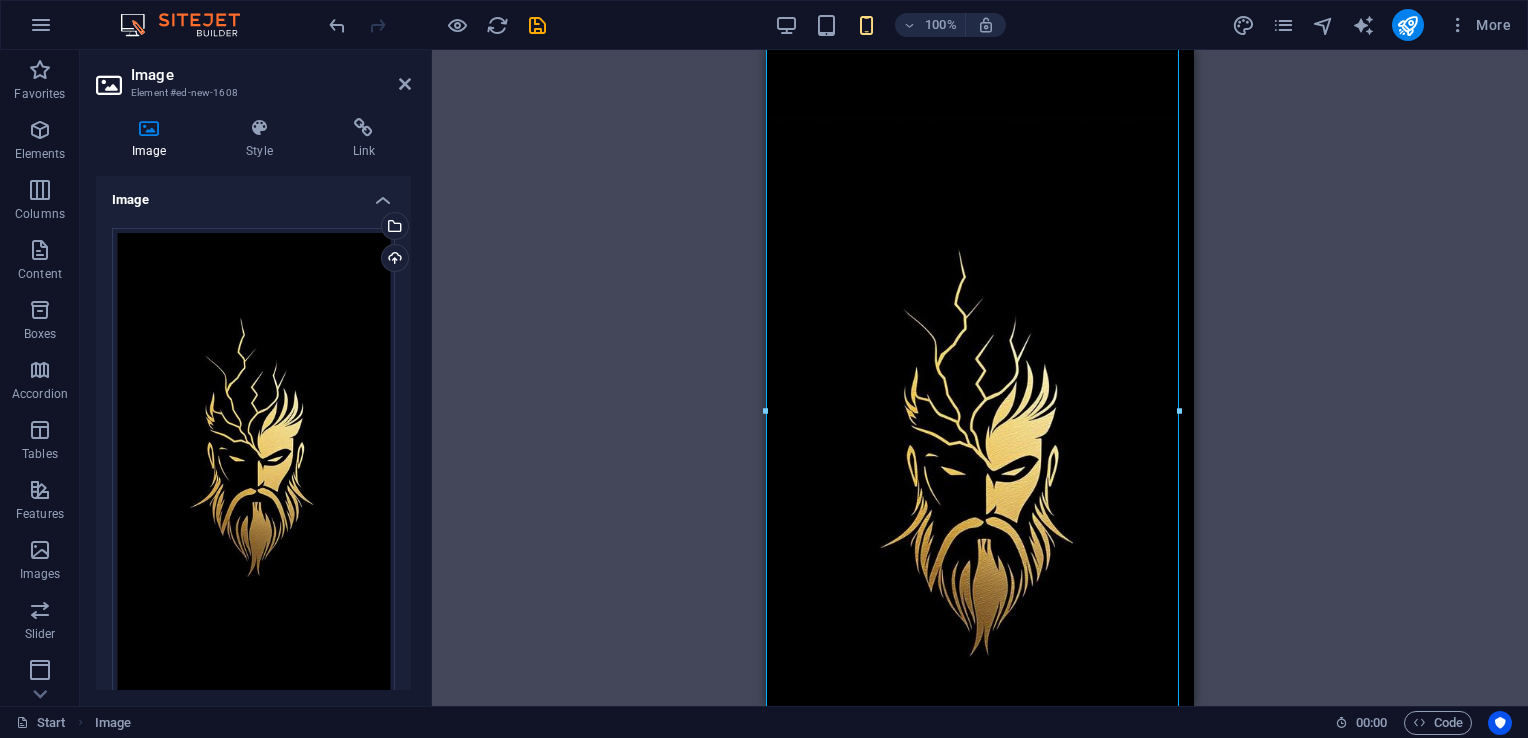 scroll, scrollTop: 409, scrollLeft: 0, axis: vertical 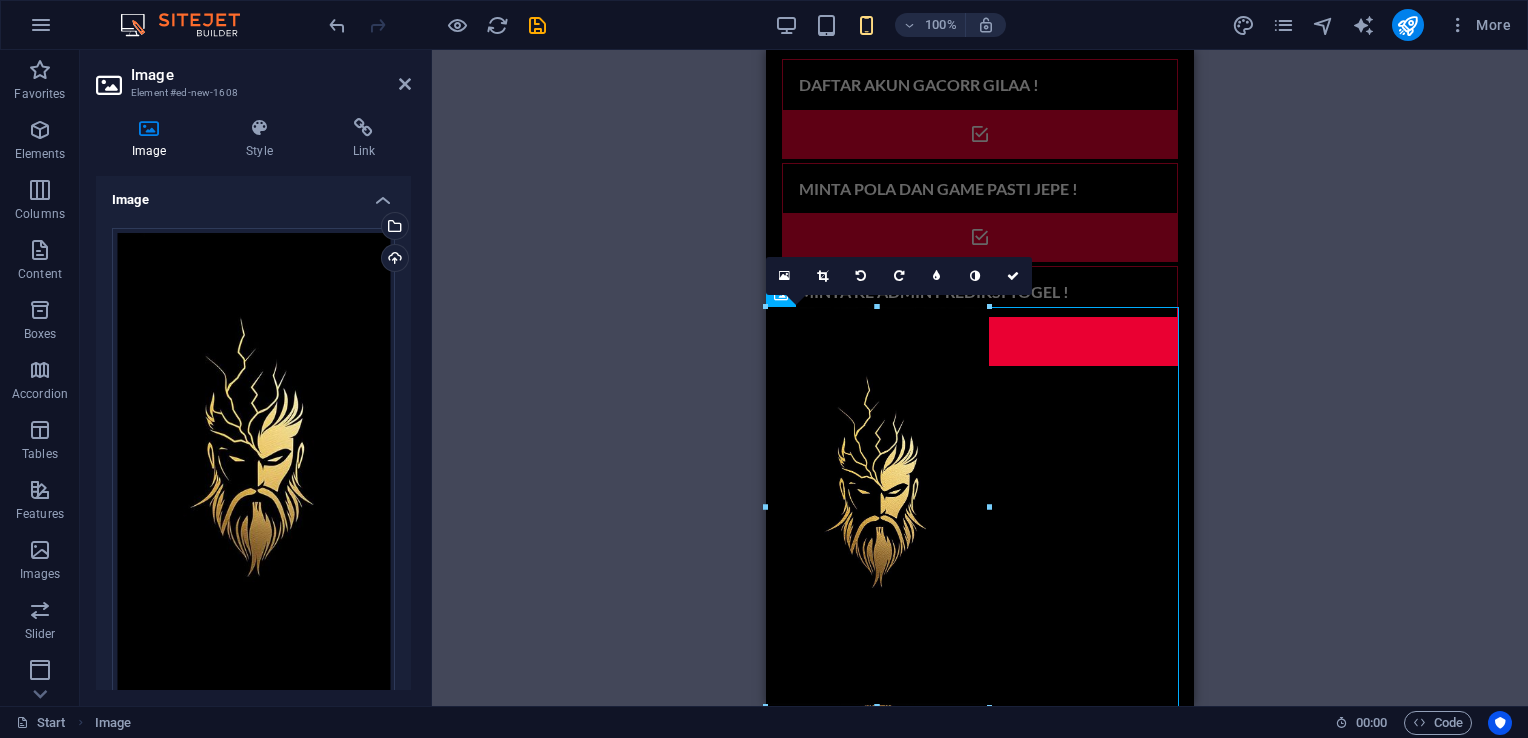 drag, startPoint x: 974, startPoint y: 705, endPoint x: 950, endPoint y: 366, distance: 339.8485 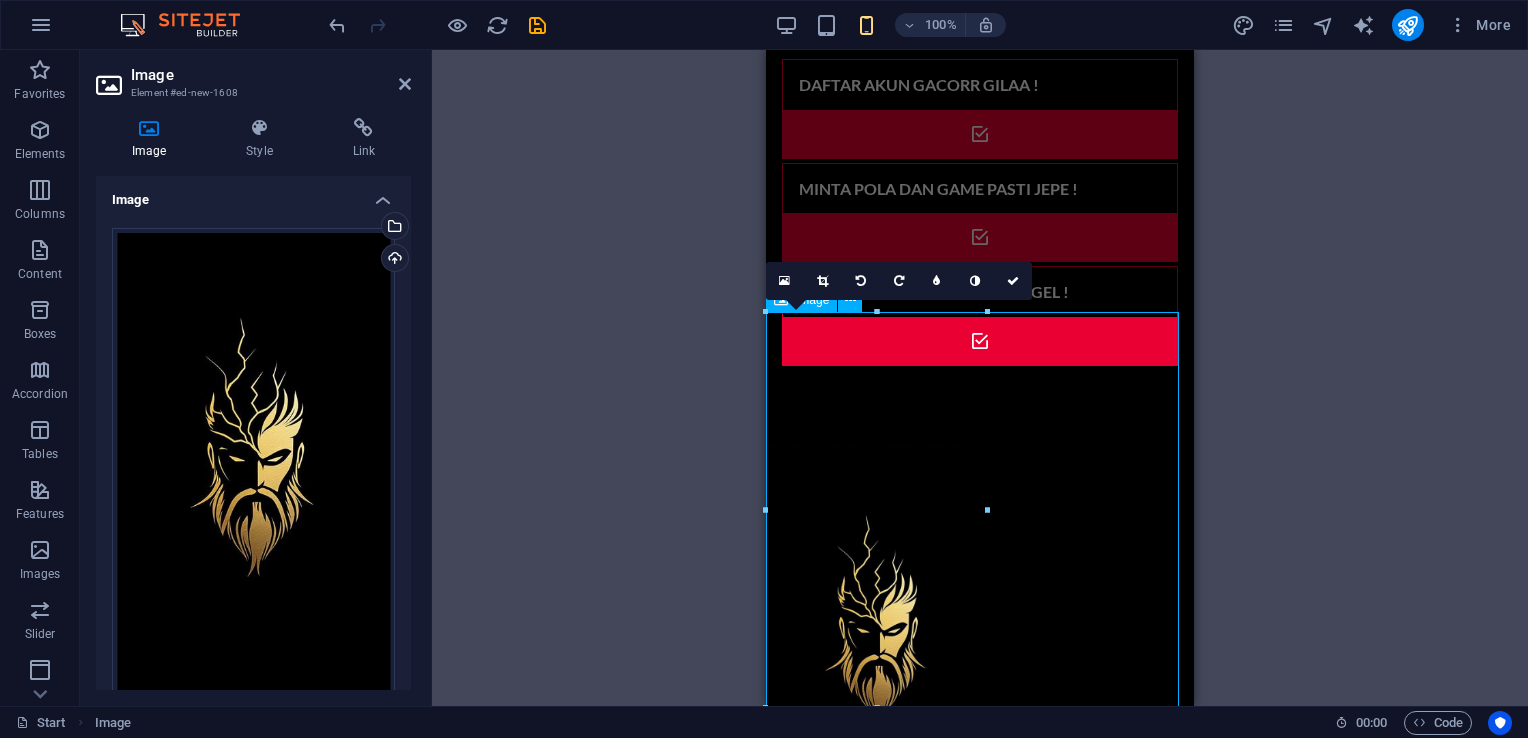 scroll, scrollTop: 67, scrollLeft: 0, axis: vertical 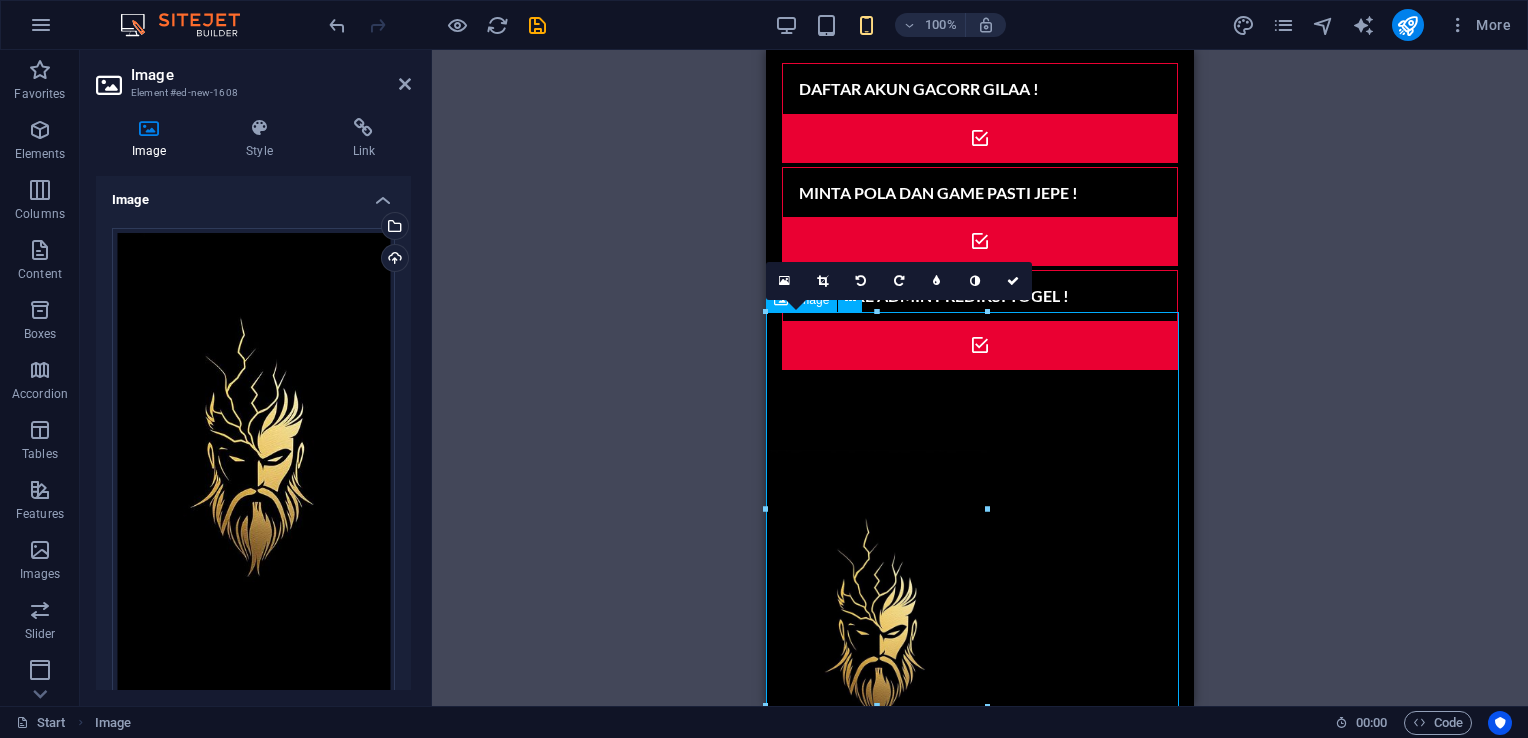 drag, startPoint x: 967, startPoint y: 454, endPoint x: 1051, endPoint y: 447, distance: 84.29116 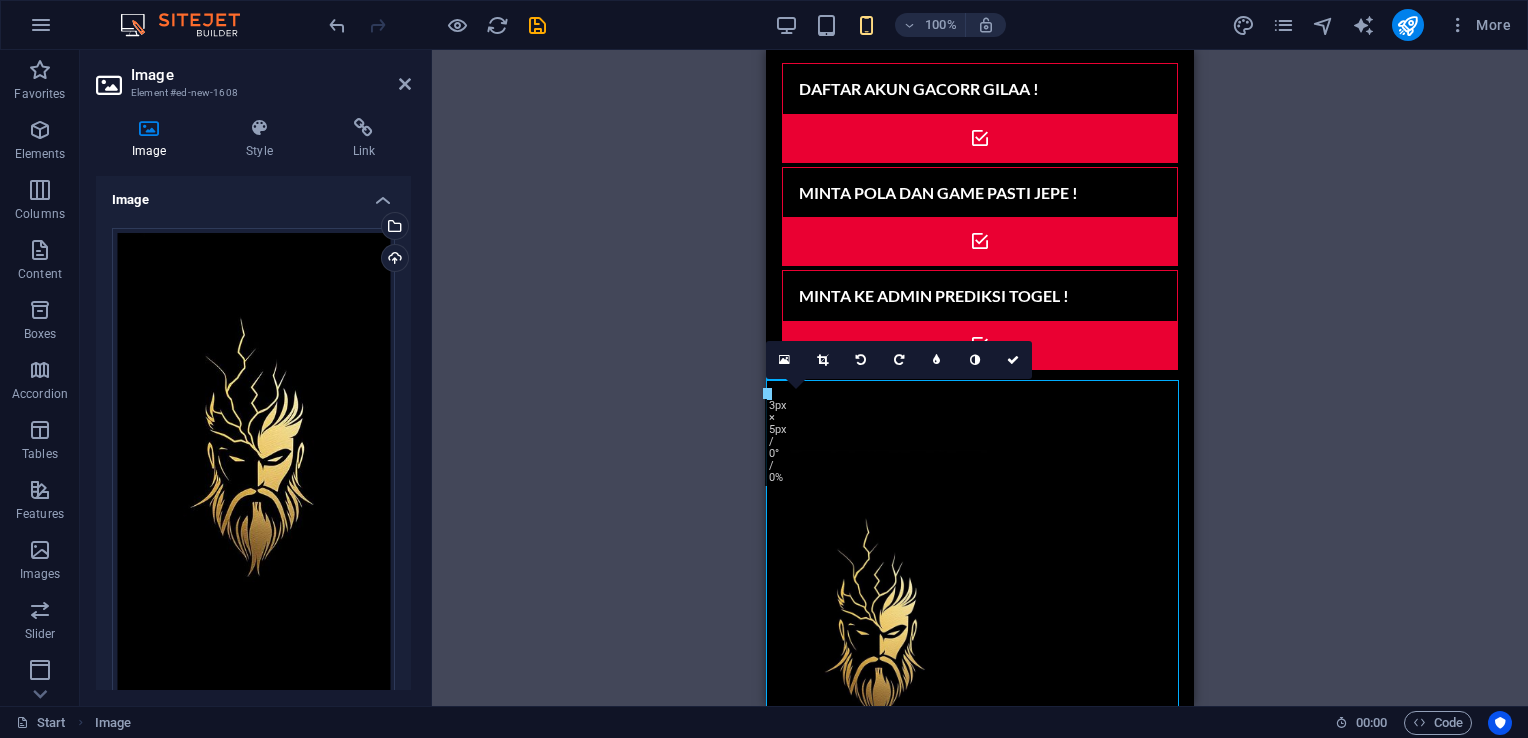 scroll, scrollTop: 0, scrollLeft: 0, axis: both 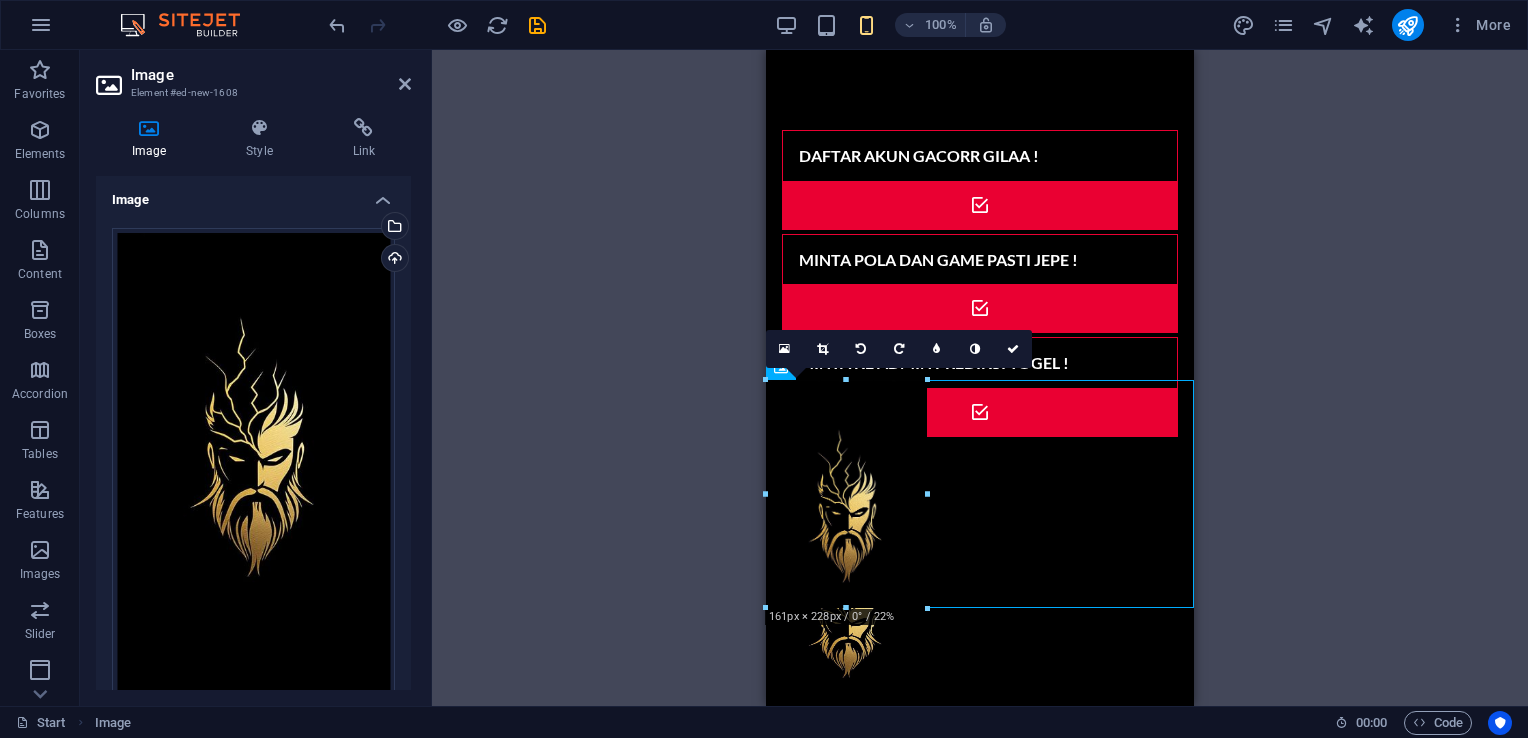 click at bounding box center (980, 494) 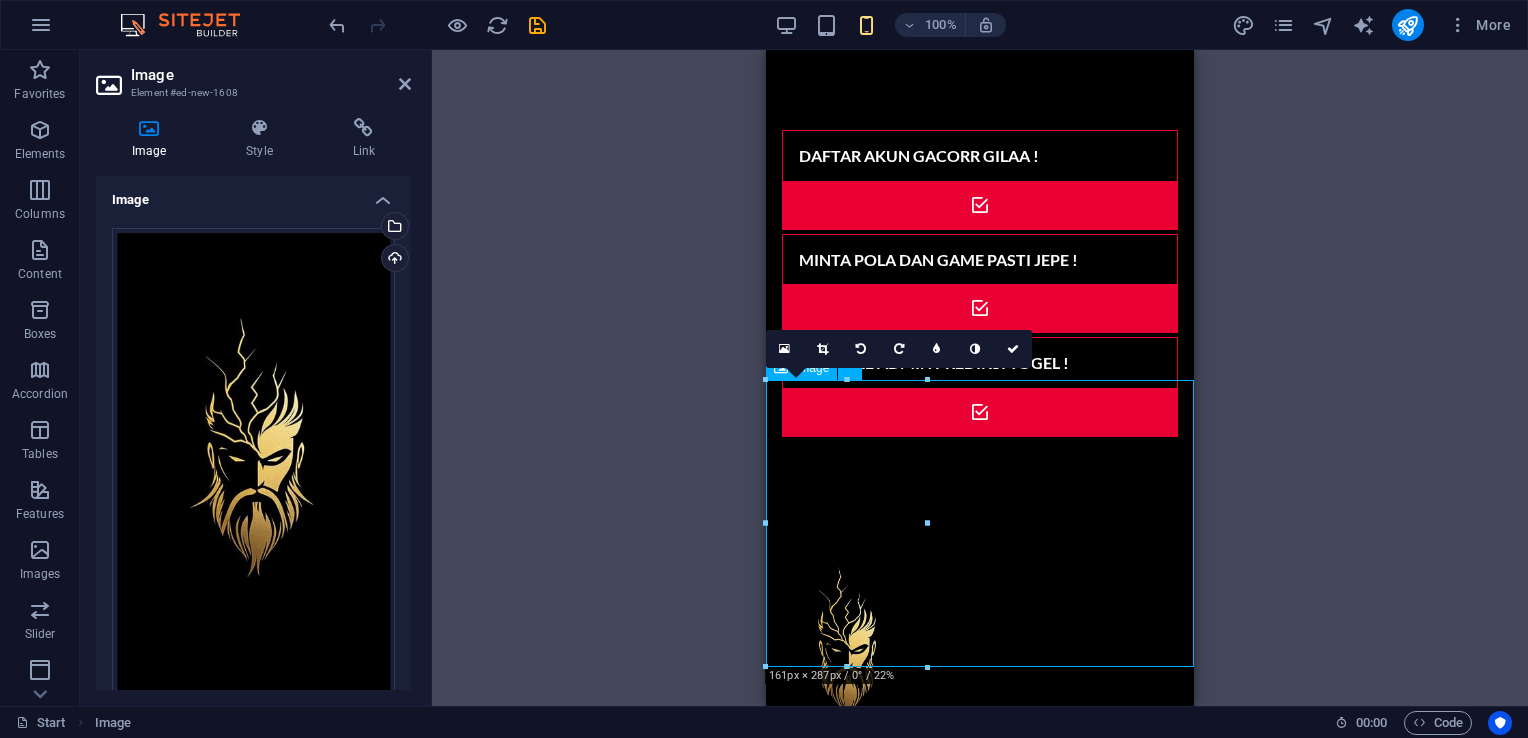 drag, startPoint x: 977, startPoint y: 487, endPoint x: 1025, endPoint y: 486, distance: 48.010414 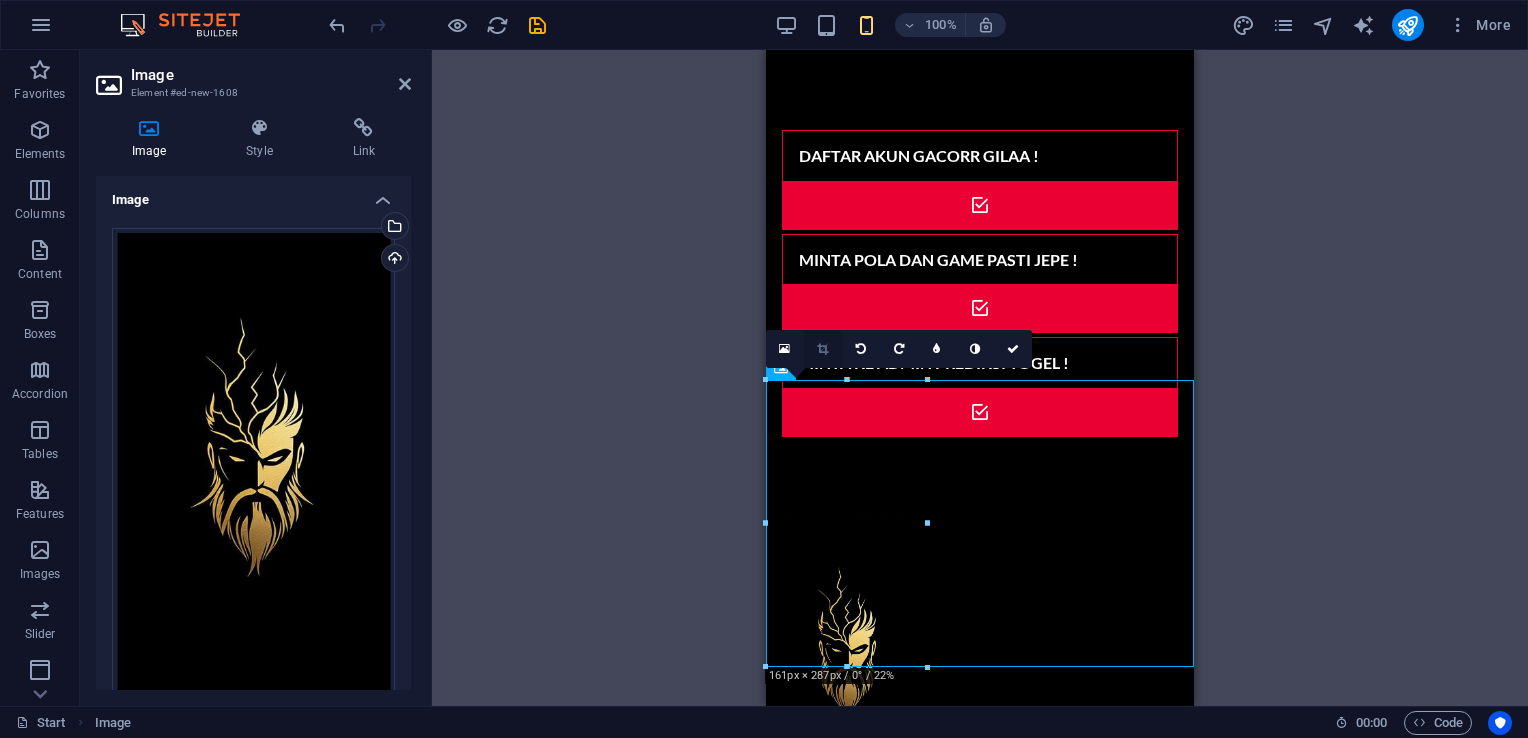 click at bounding box center (822, 349) 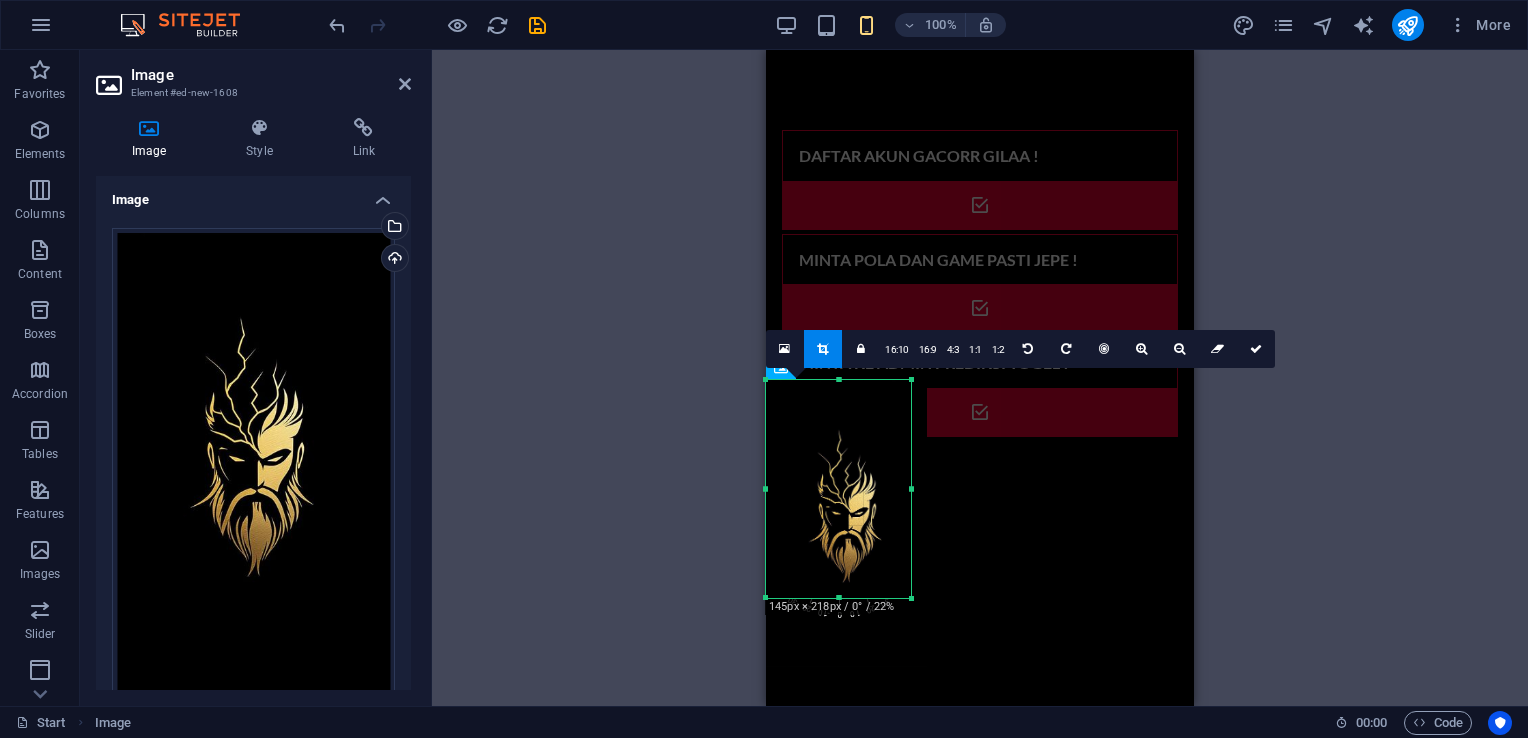 drag, startPoint x: 922, startPoint y: 633, endPoint x: 912, endPoint y: 596, distance: 38.327538 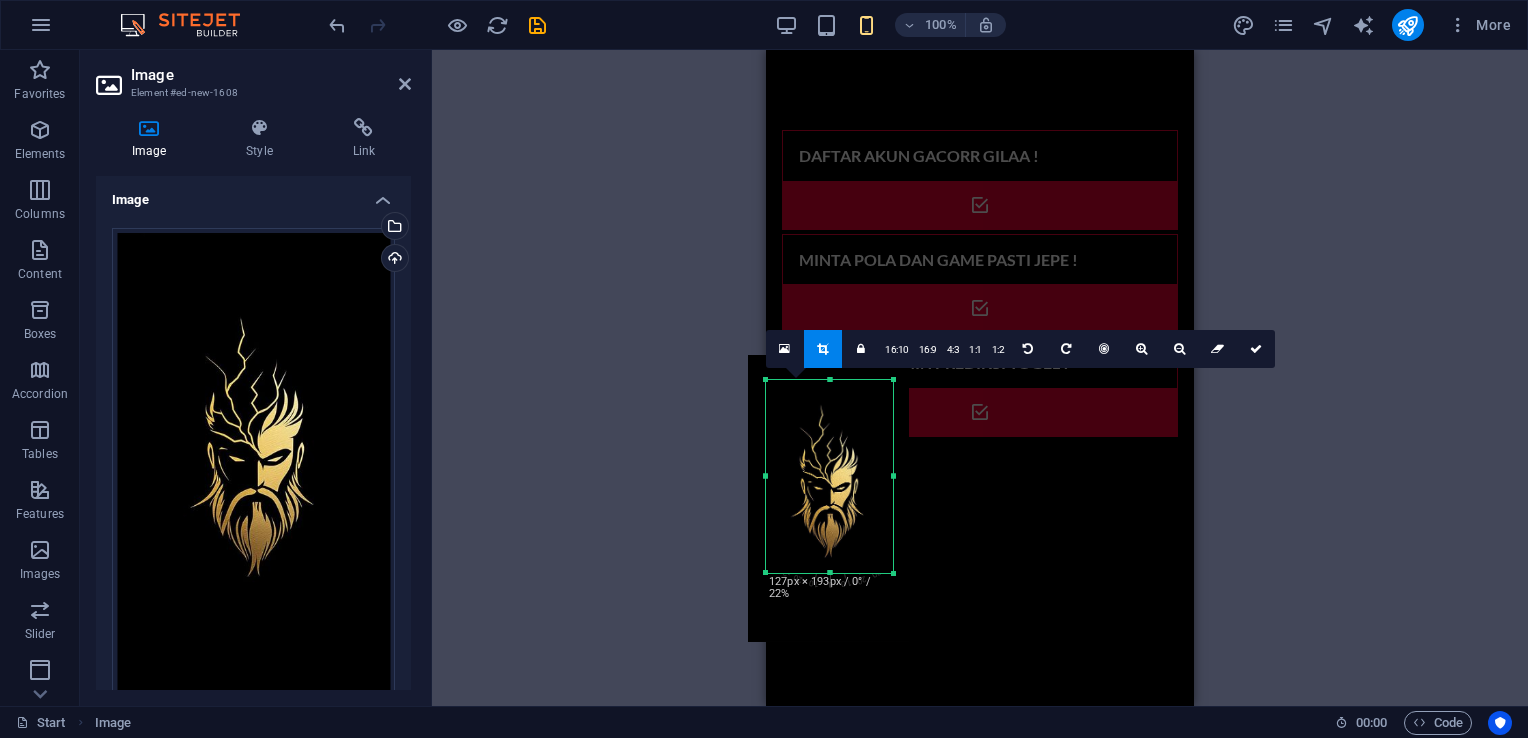 drag, startPoint x: 768, startPoint y: 382, endPoint x: 786, endPoint y: 407, distance: 30.805843 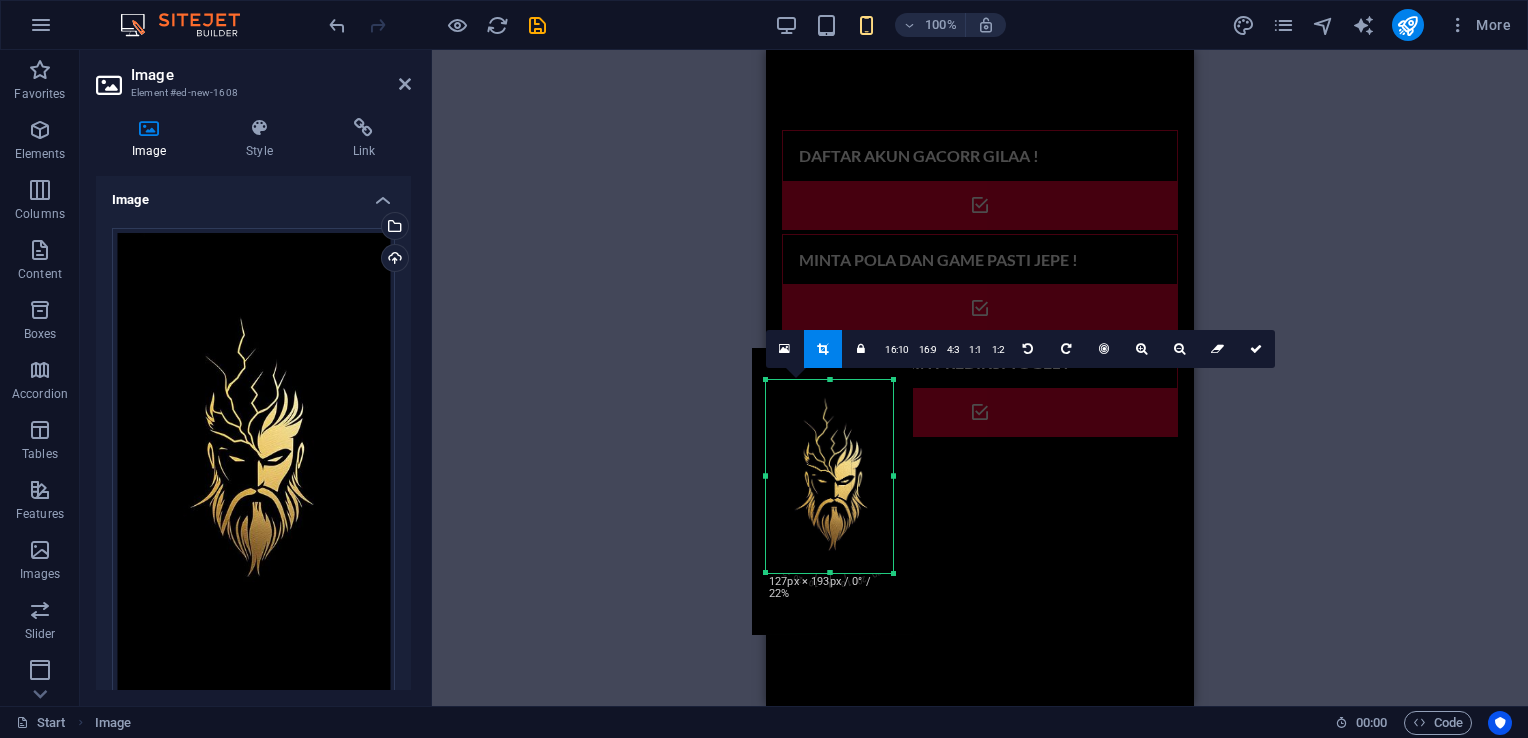 click at bounding box center (832, 491) 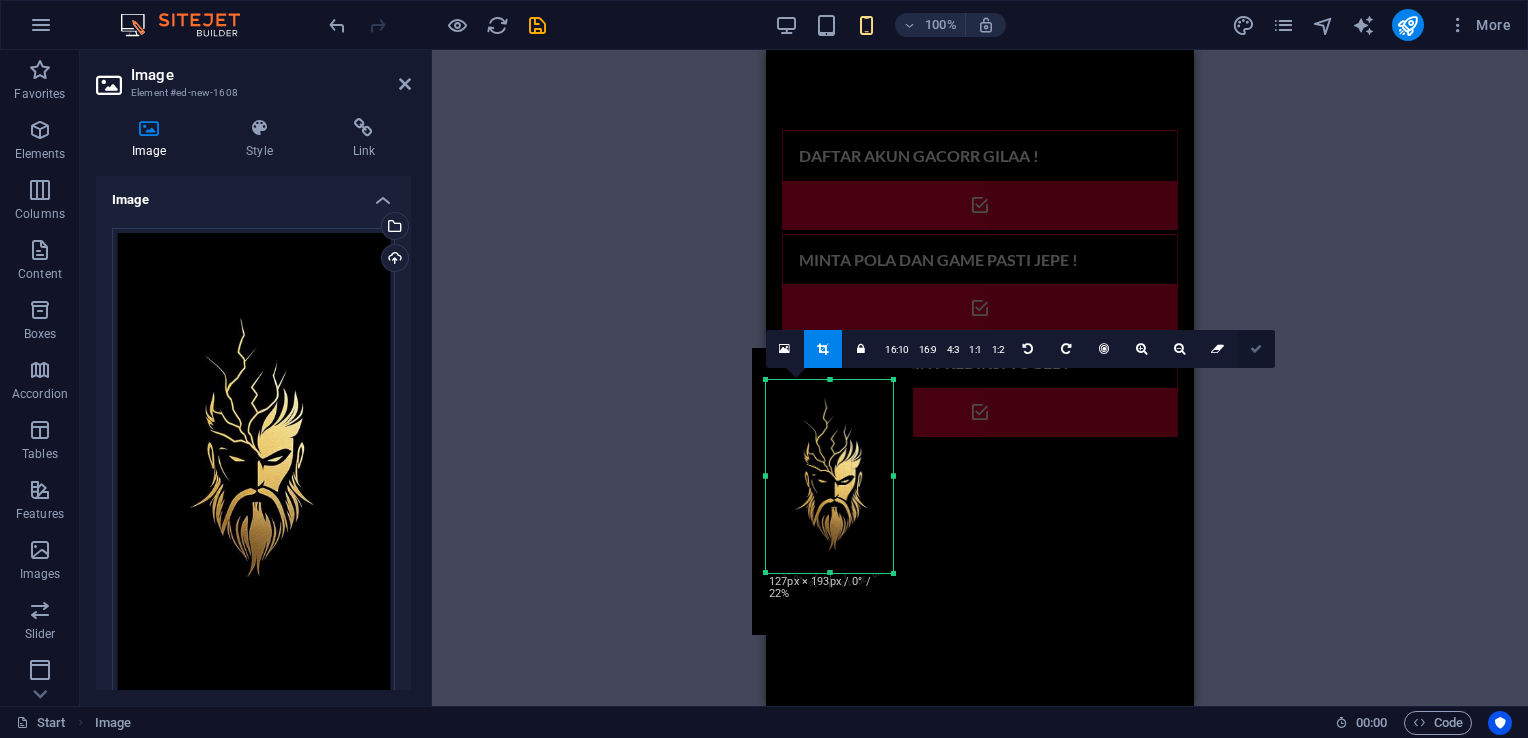 click at bounding box center (1256, 349) 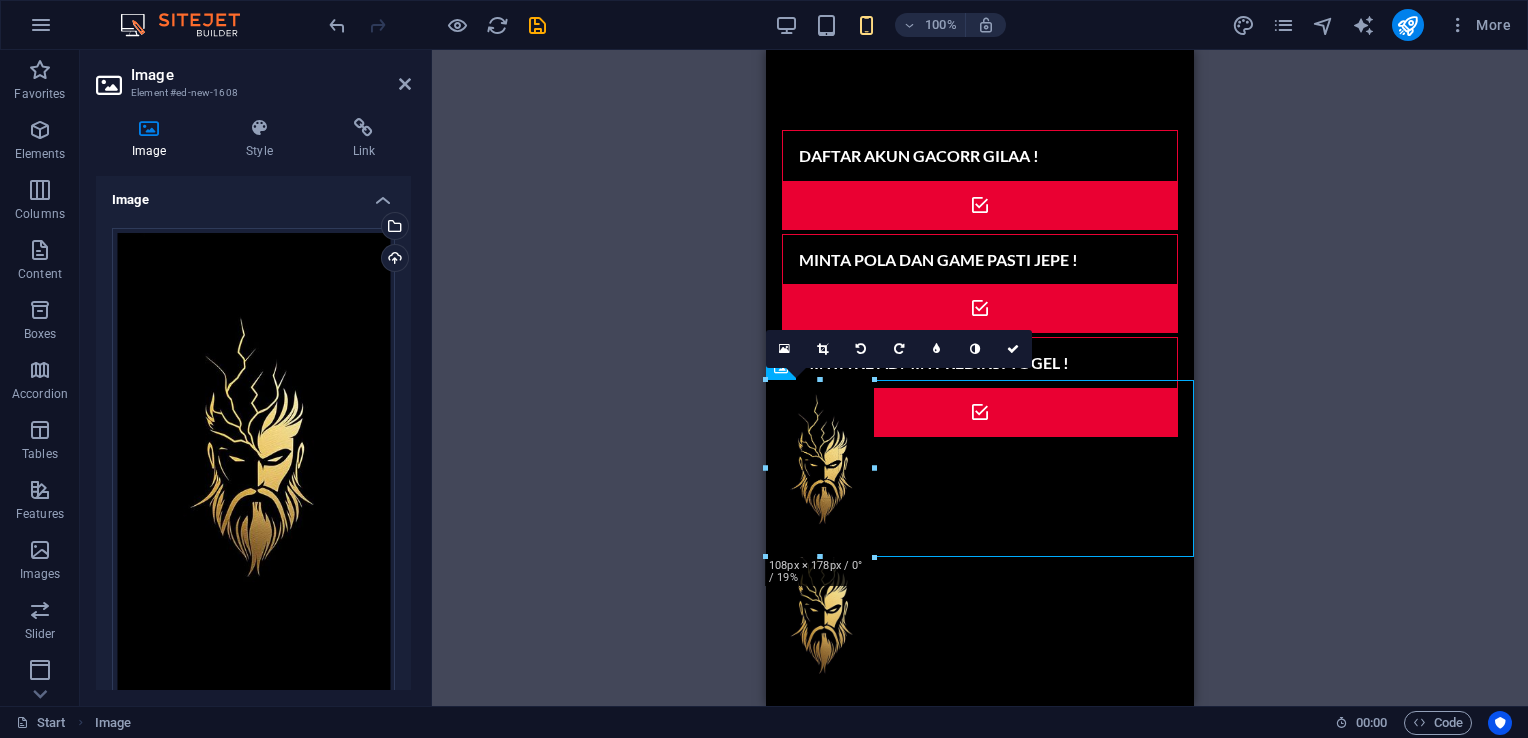 drag, startPoint x: 765, startPoint y: 474, endPoint x: 783, endPoint y: 475, distance: 18.027756 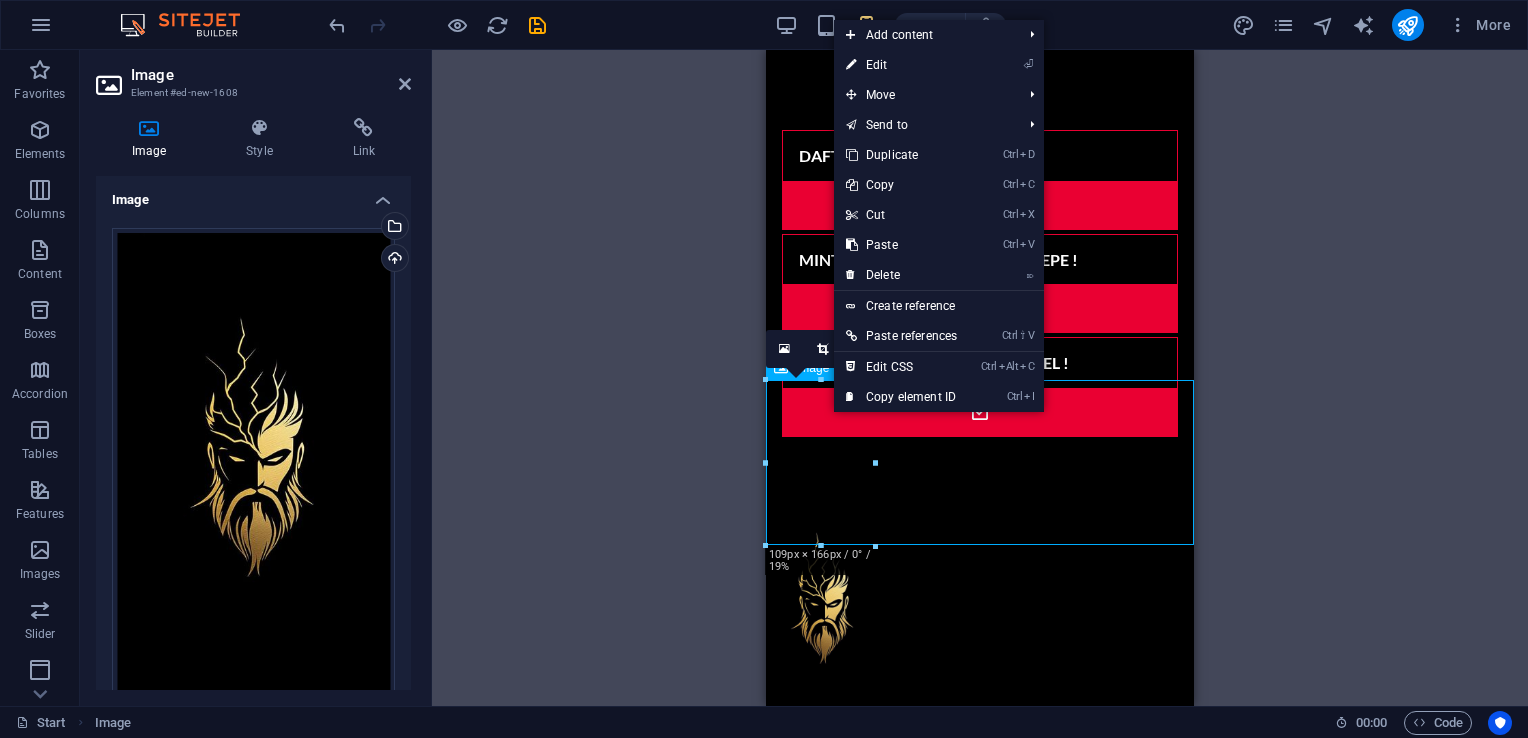 click at bounding box center [980, 600] 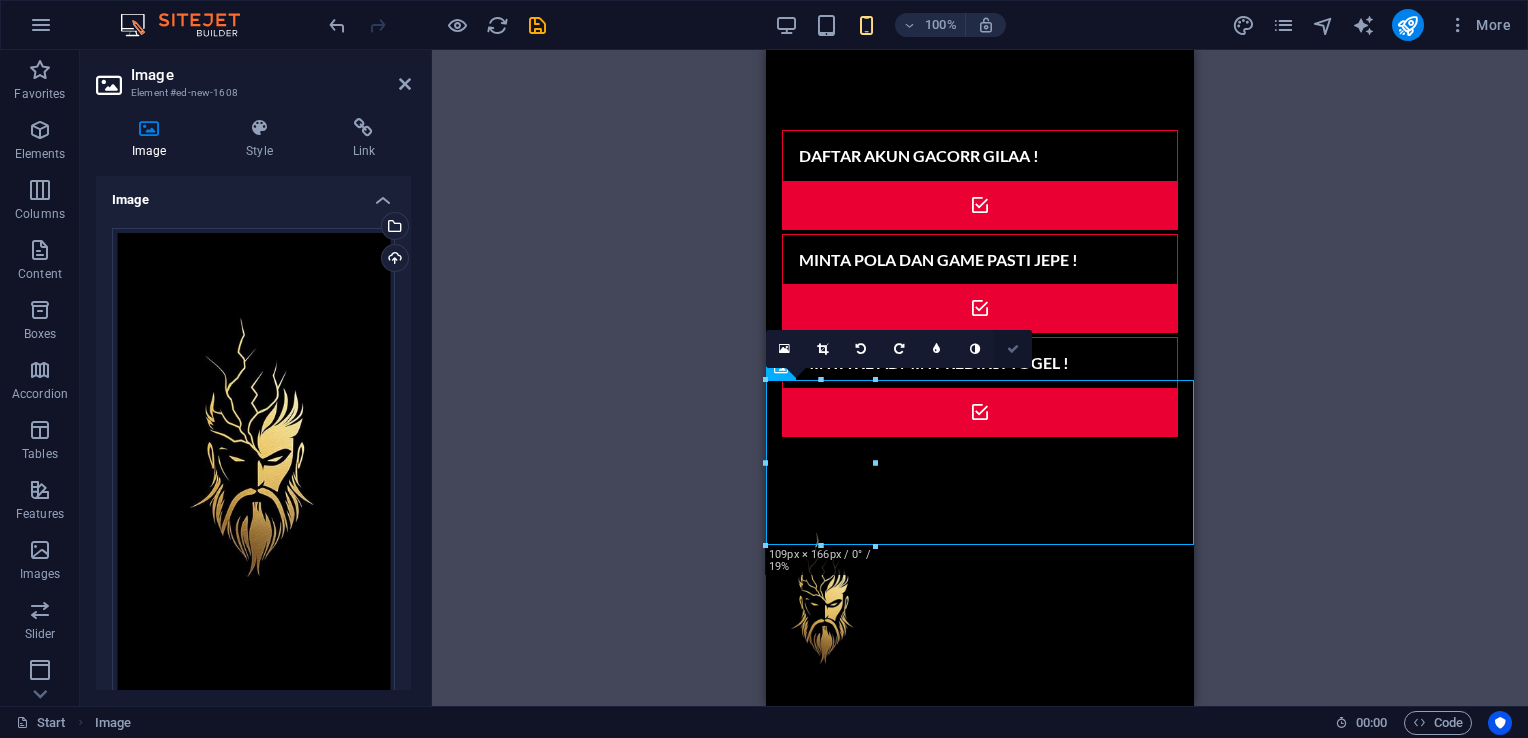 click at bounding box center (1013, 349) 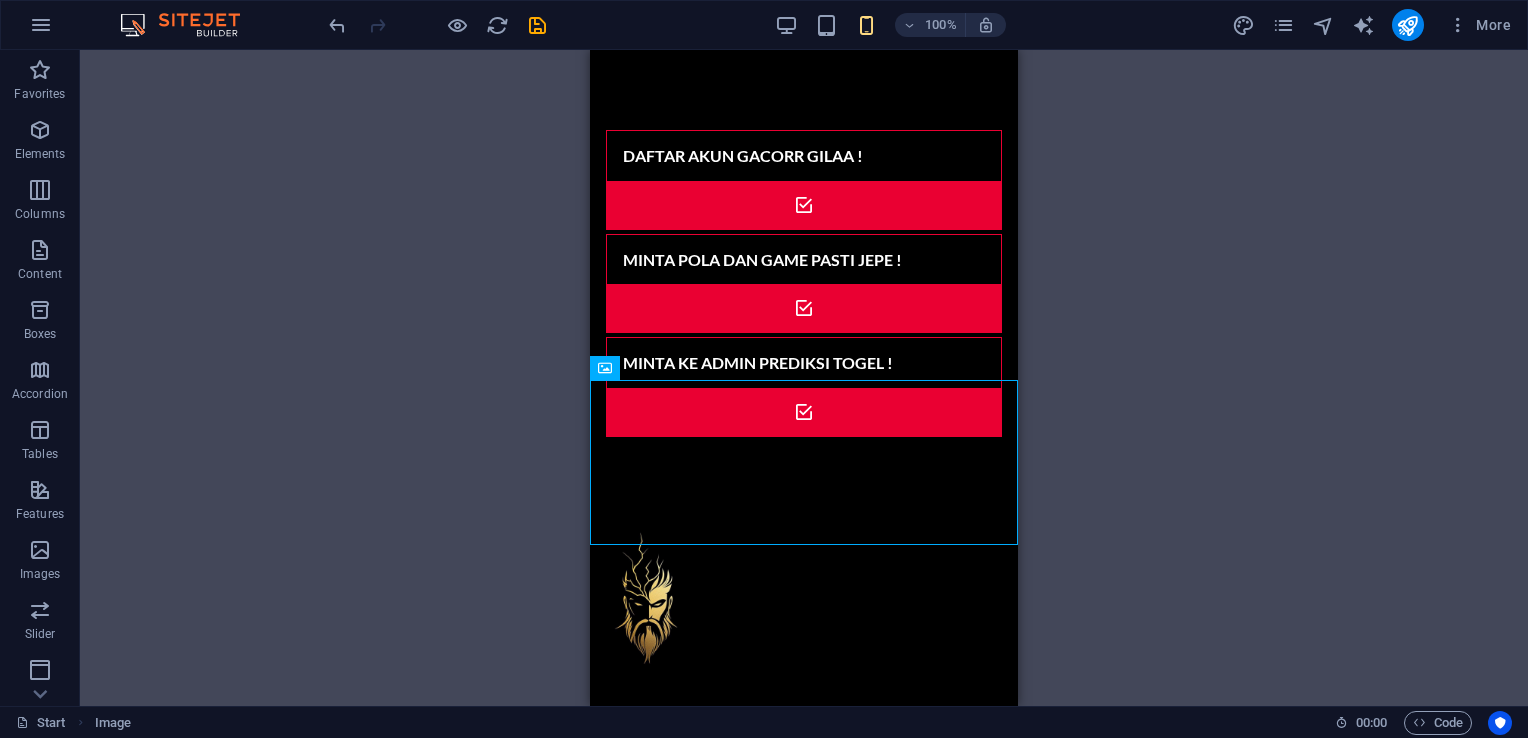 click on "H2   Wide image with text   Wide image with text   Container   Container   Banner   Menu Bar   Banner   Container   Scroll indicator   Placeholder   Wide image with text   Container   Icon   Preset   Icon   Text   Text   Container   H2   Spacer   Preset   Text   Preset   H2   Container   Spacer   Countdown   Container   Countdown   Wide image with text   Container   Preset   Wide image with text   Preset   Placeholder   Icon List   H3   Container   H3   Container   H3   Container   H3   Container   H3   Container   H3   Container   Icon   Icon   Text   Image   Container   Text   H2   H2   Icon   Container   H2   Text   H2   HTML   Image" at bounding box center [804, 378] 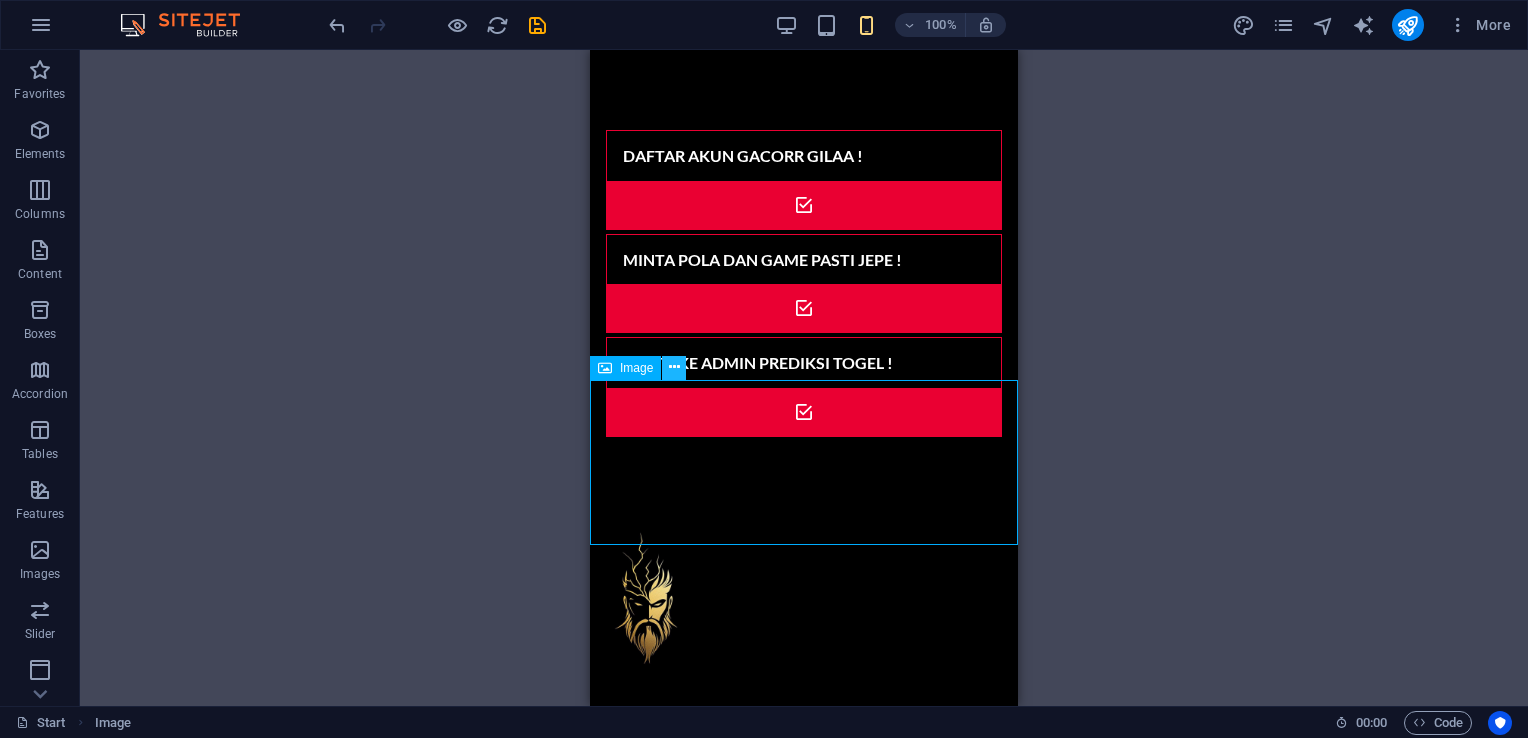 click at bounding box center [674, 367] 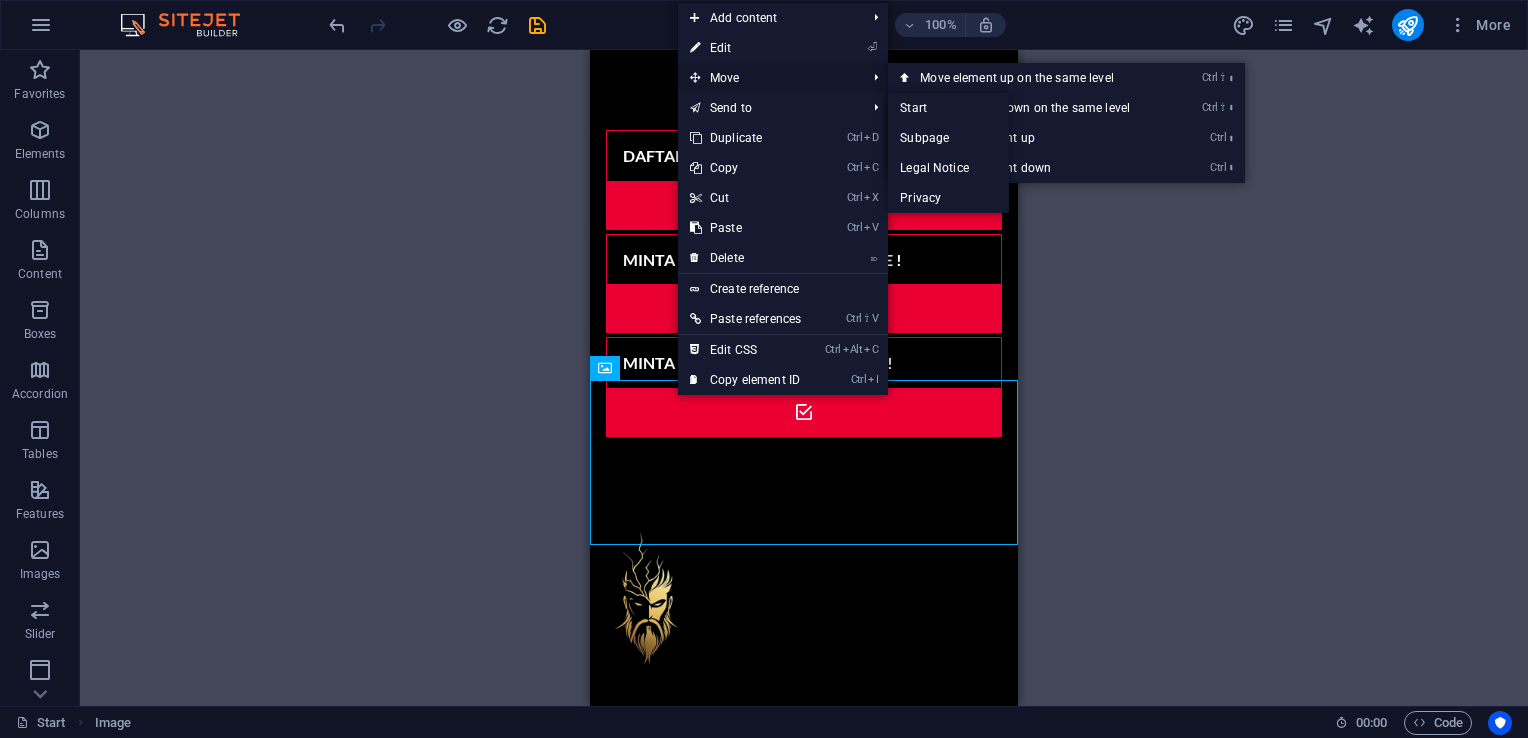 click on "Move" at bounding box center (768, 78) 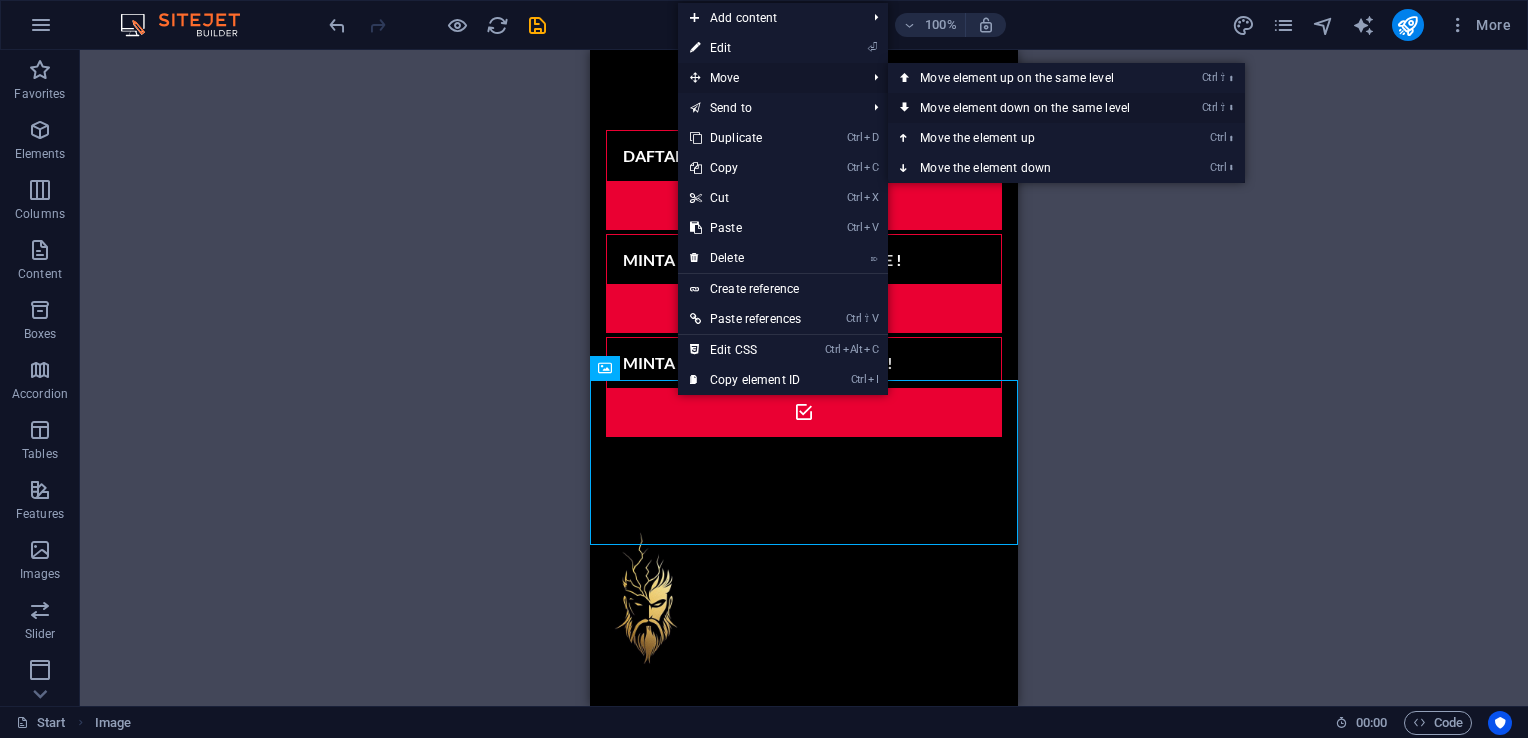 click on "Ctrl ⇧ ⬇  Move element down on the same level" at bounding box center [1029, 108] 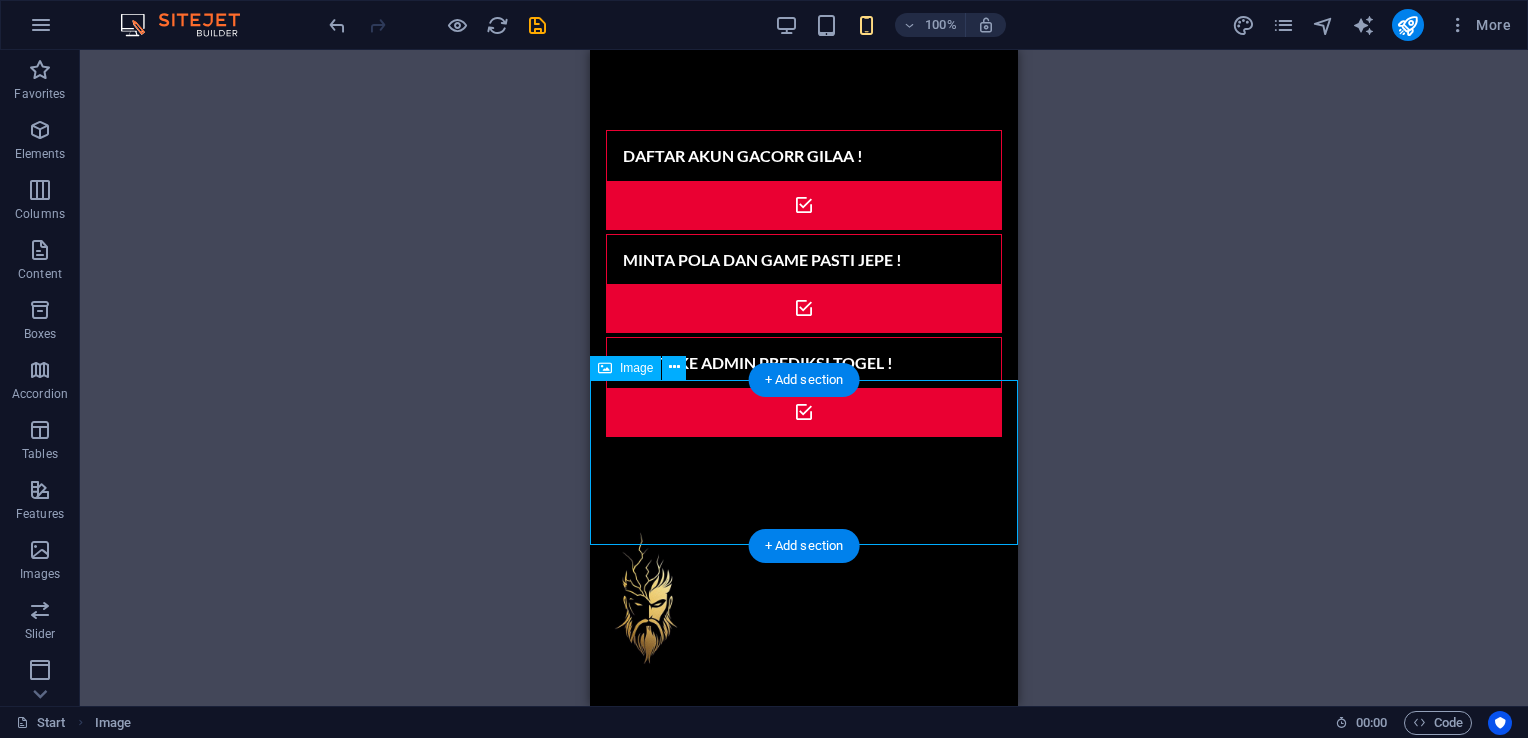 drag, startPoint x: 819, startPoint y: 437, endPoint x: 819, endPoint y: 457, distance: 20 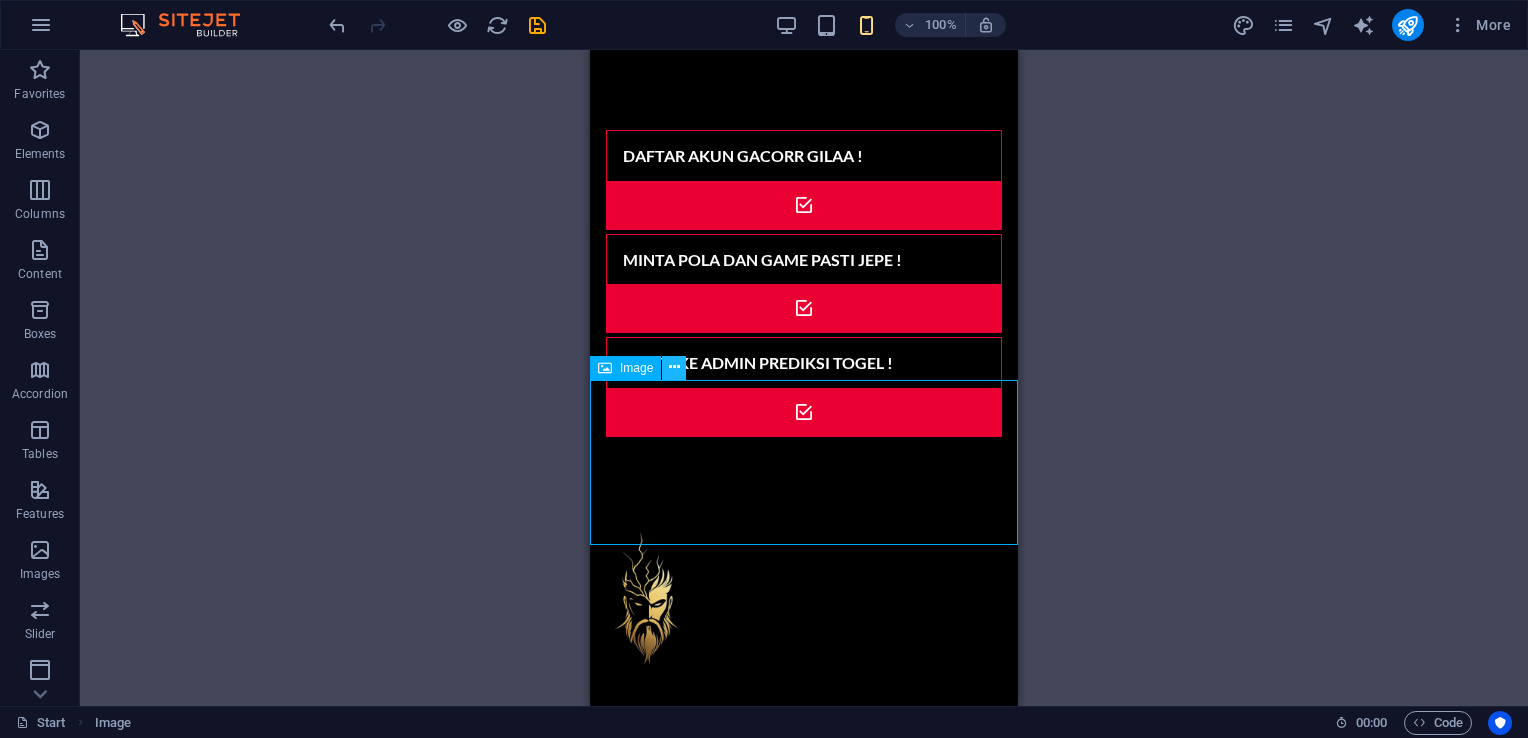 click at bounding box center (674, 367) 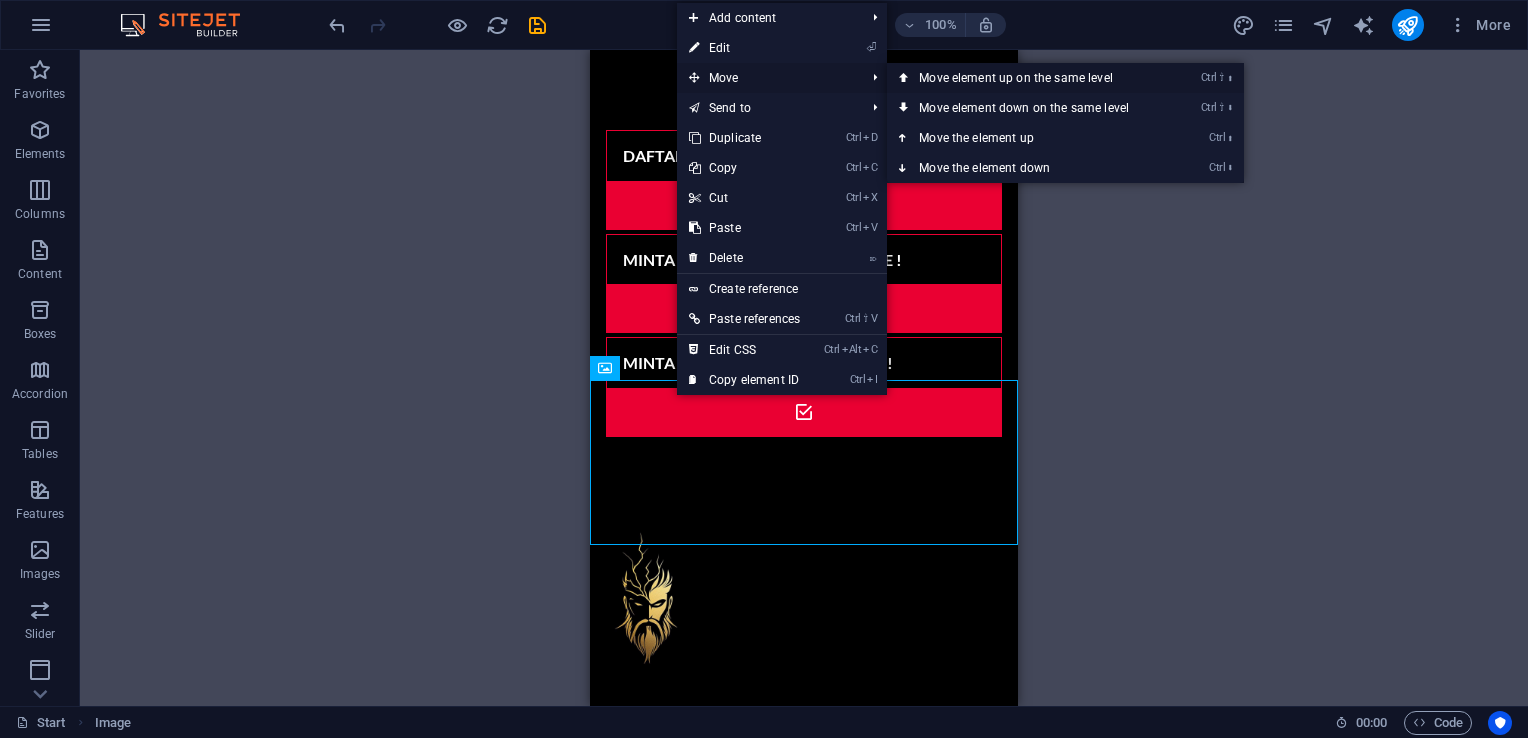 click on "Ctrl ⇧ ⬆  Move element up on the same level" at bounding box center (1028, 78) 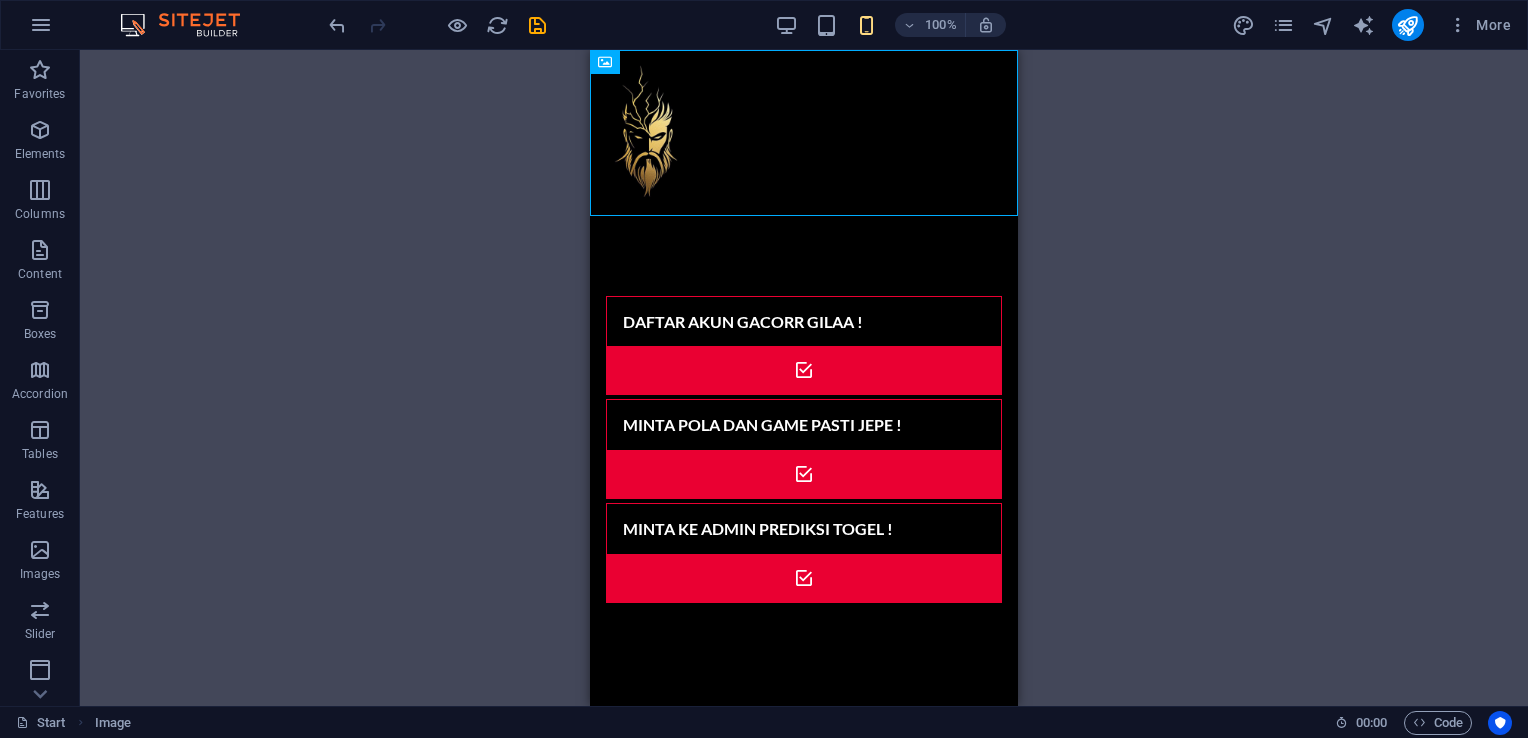 click on "H2   Wide image with text   Wide image with text   Container   Container   Banner   Menu Bar   Banner   Container   Scroll indicator   Placeholder   Wide image with text   Container   Icon   Preset   Icon   Text   Text   Container   H2   Spacer   Preset   Text   Preset   H2   Container   Spacer   Countdown   Container   Countdown   Wide image with text   Container   Preset   Wide image with text   Preset   Placeholder   Icon List   H3   Container   H3   Container   H3   Container   H3   Container   H3   Container   H3   Container   Icon   Icon   Text   Image   Container   Text   Container   H2   H2   Icon   Container   H2   Text   Container   H2   HTML   Image" at bounding box center (804, 378) 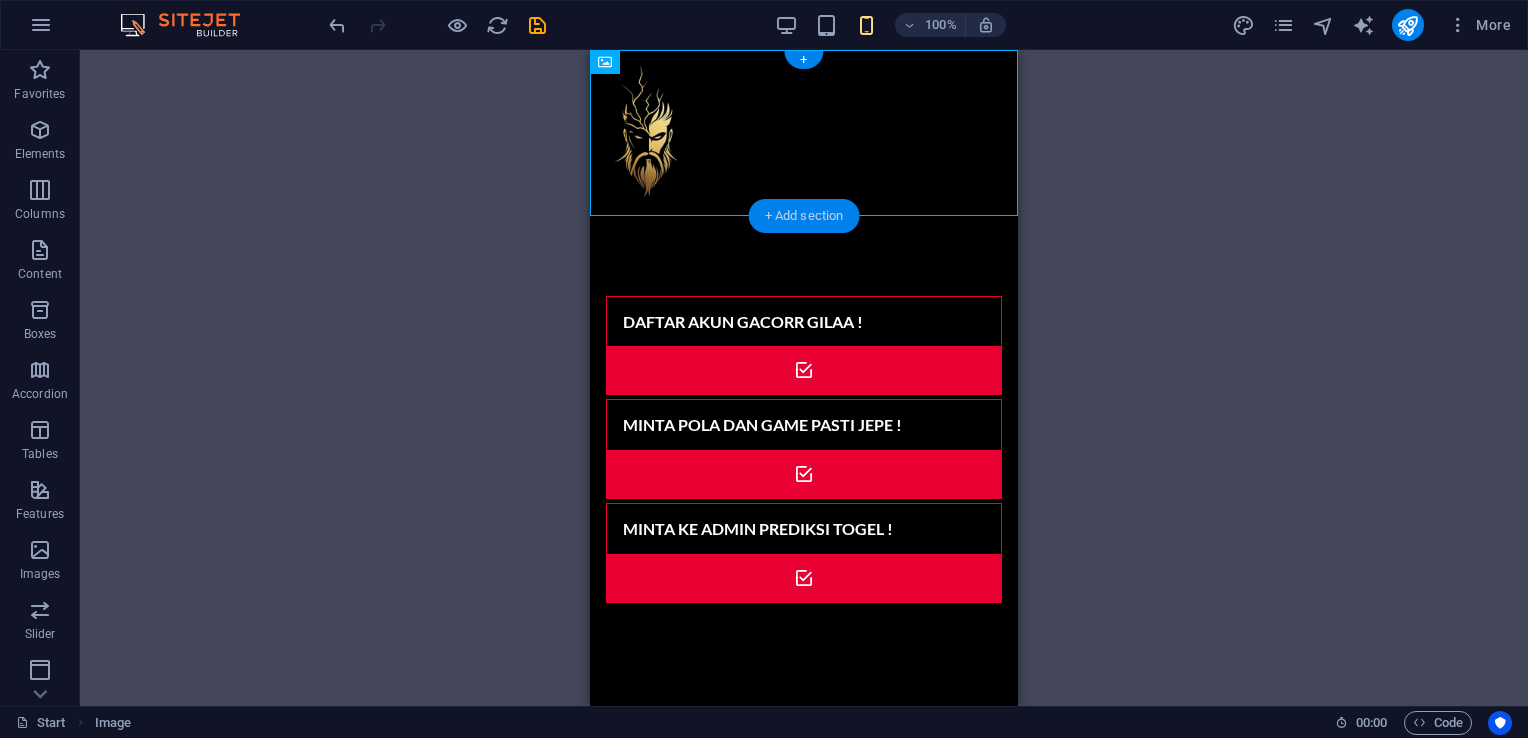 drag, startPoint x: 817, startPoint y: 216, endPoint x: 98, endPoint y: 124, distance: 724.86206 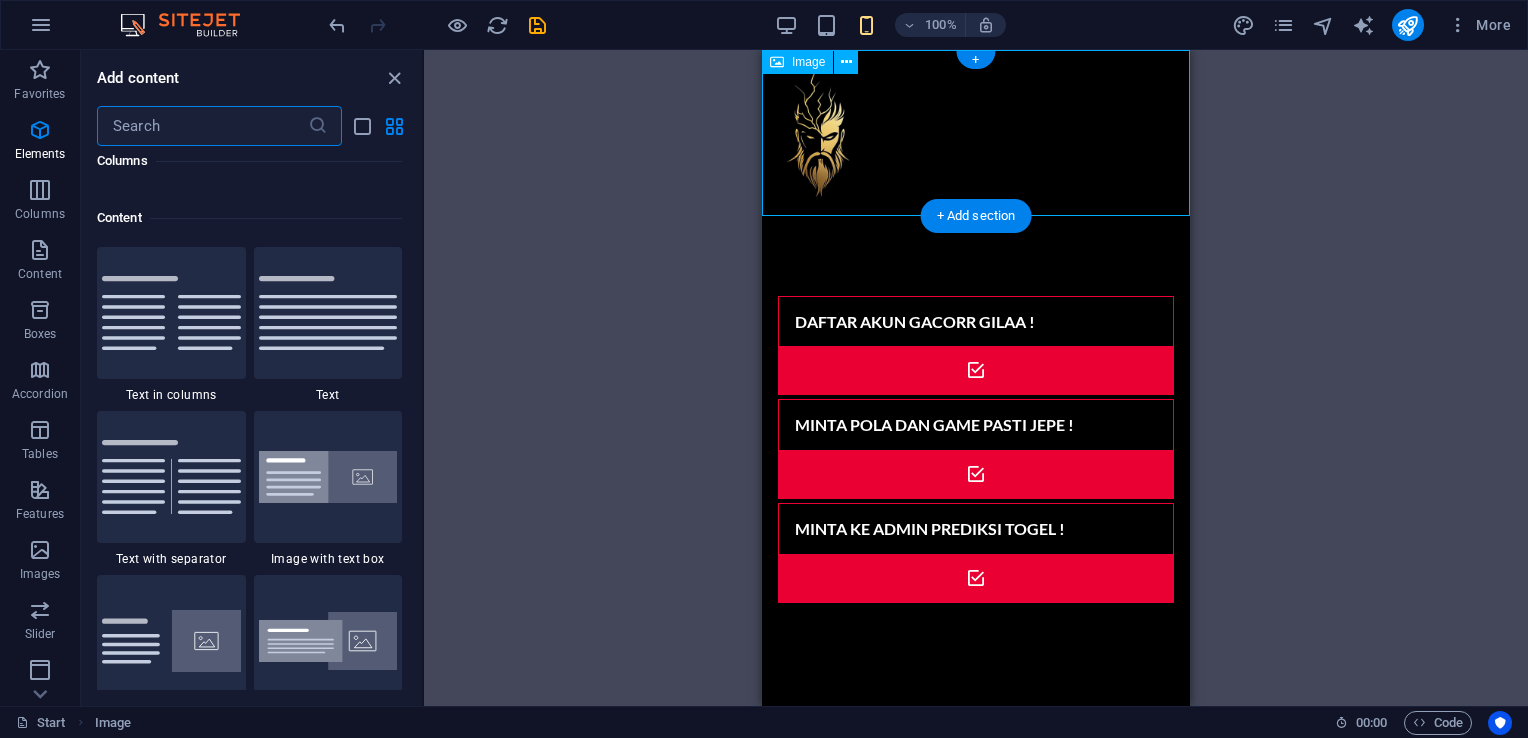 scroll, scrollTop: 3499, scrollLeft: 0, axis: vertical 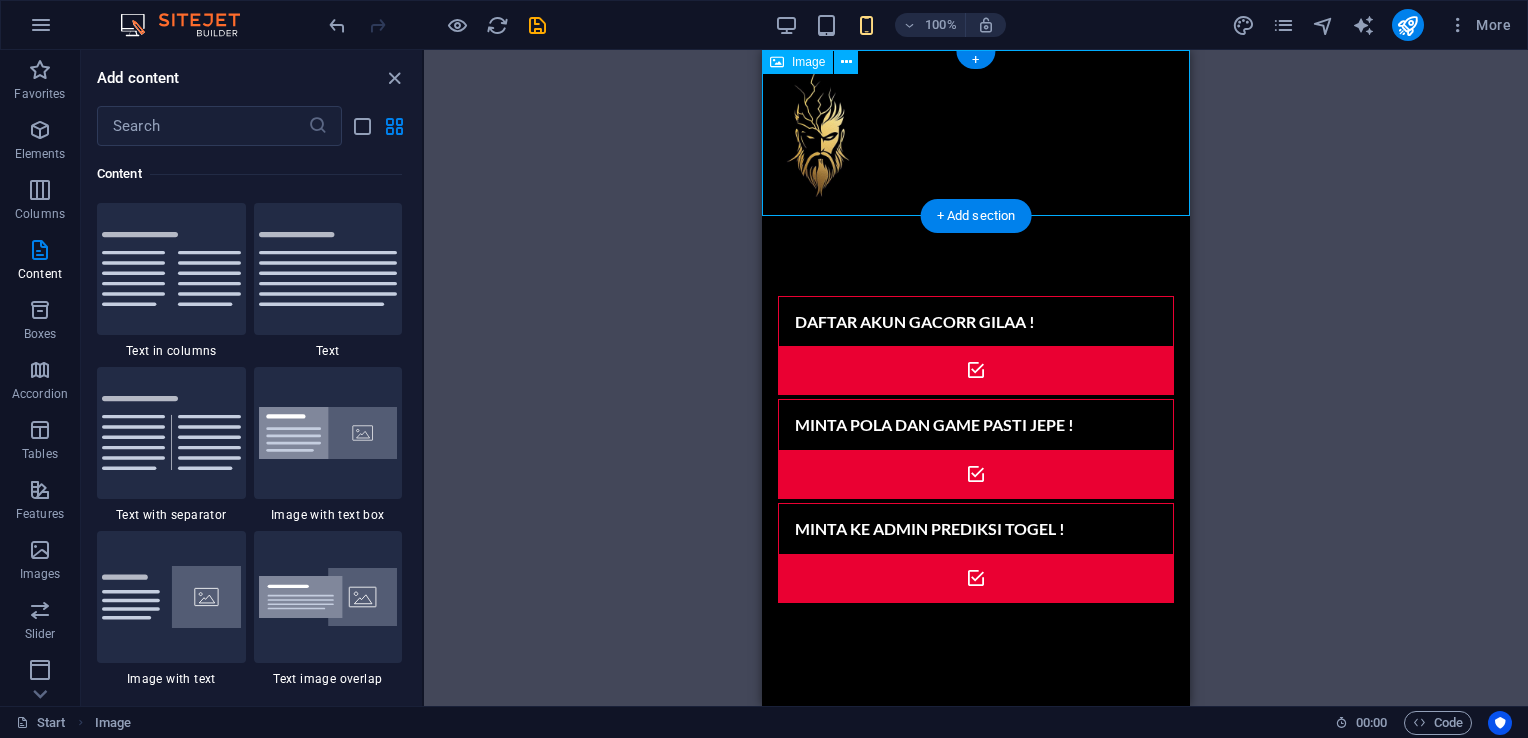 click at bounding box center [976, 133] 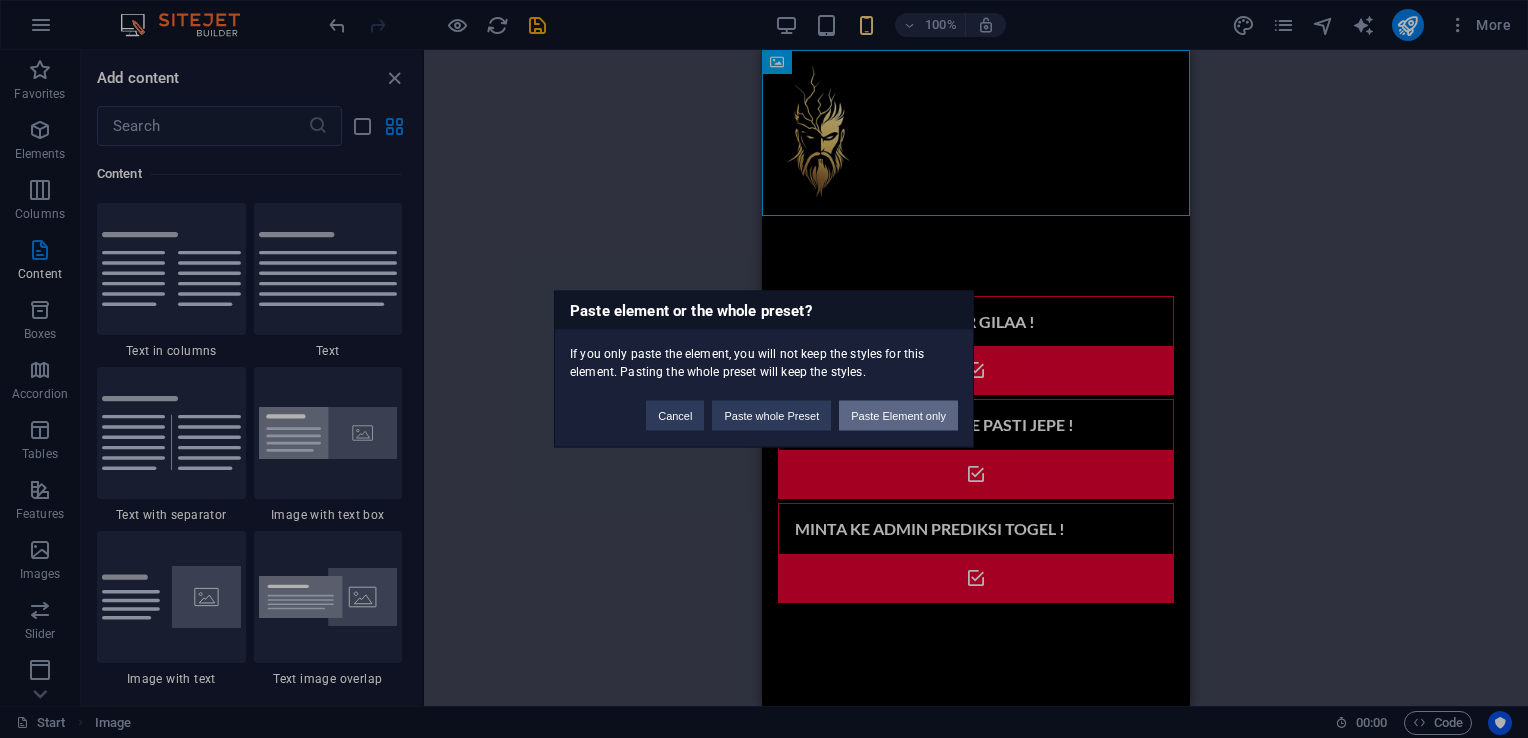 click on "Paste Element only" at bounding box center [898, 416] 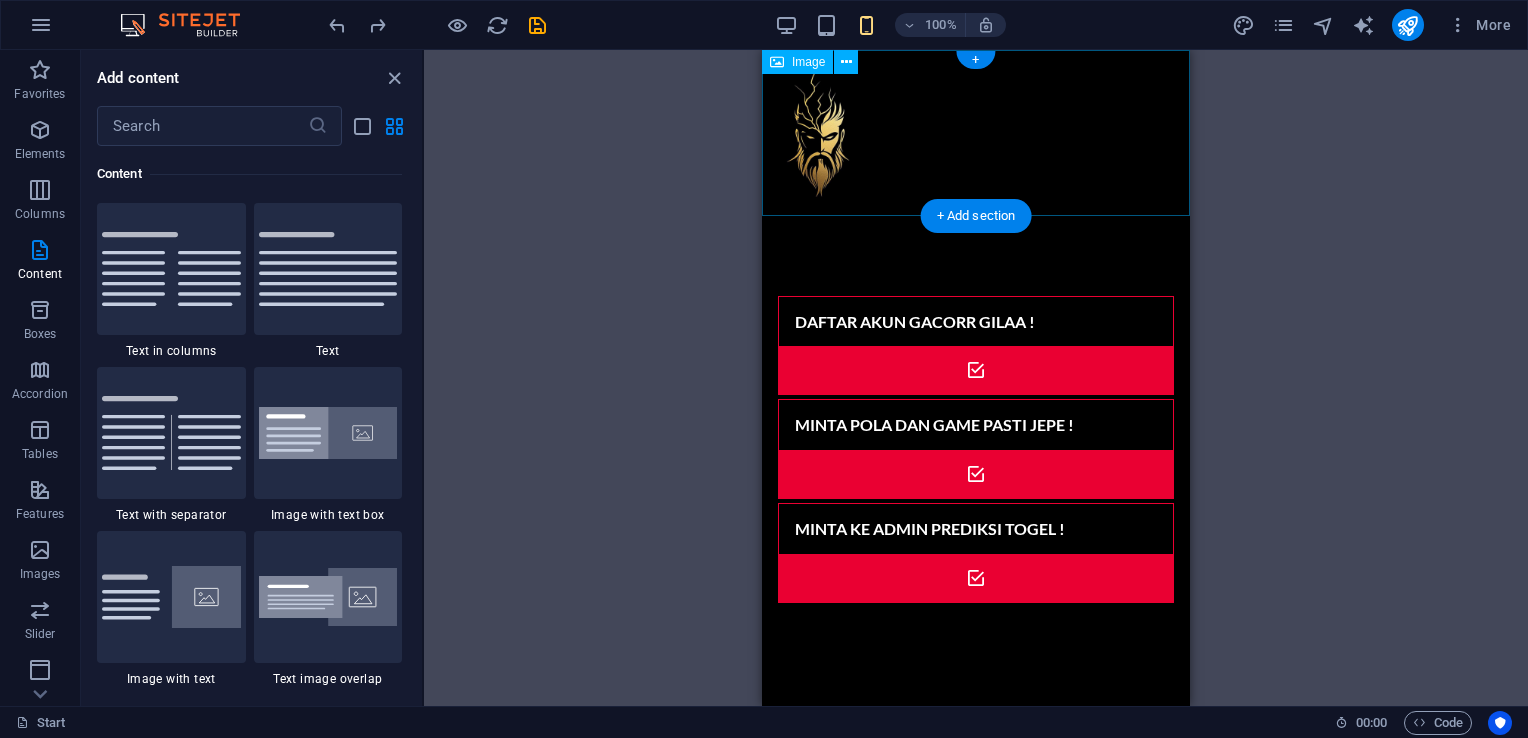 click at bounding box center (976, 133) 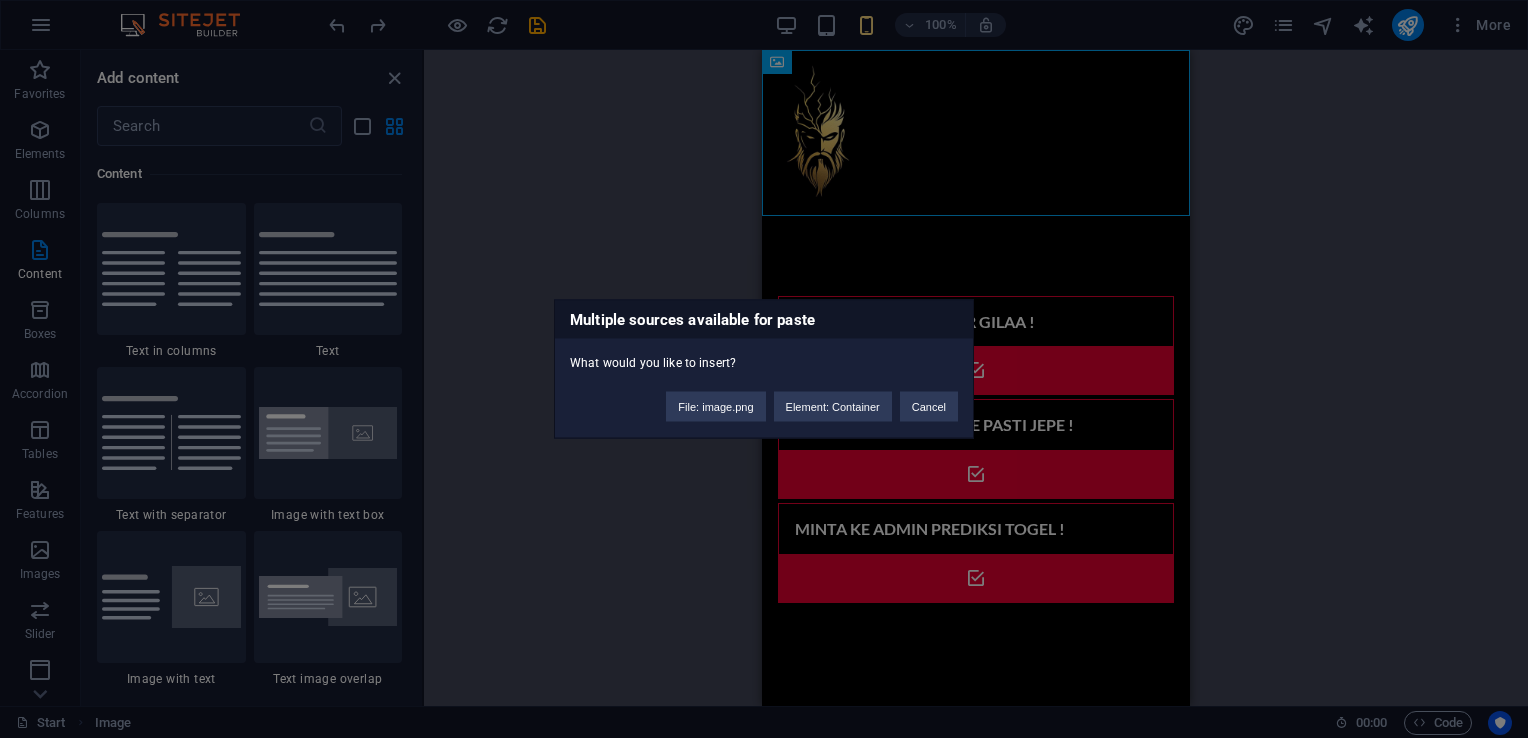 type 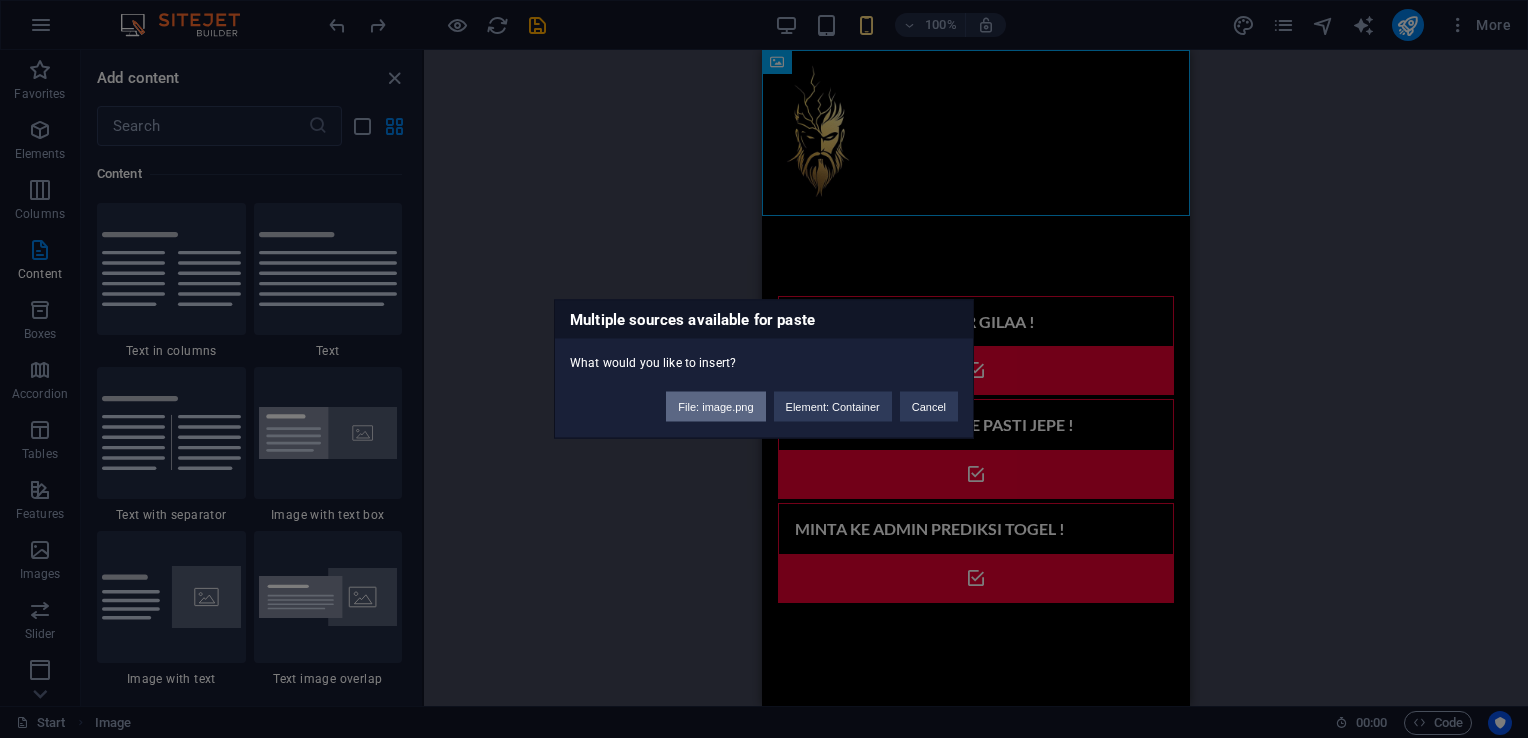 click on "File: image.png" at bounding box center (715, 407) 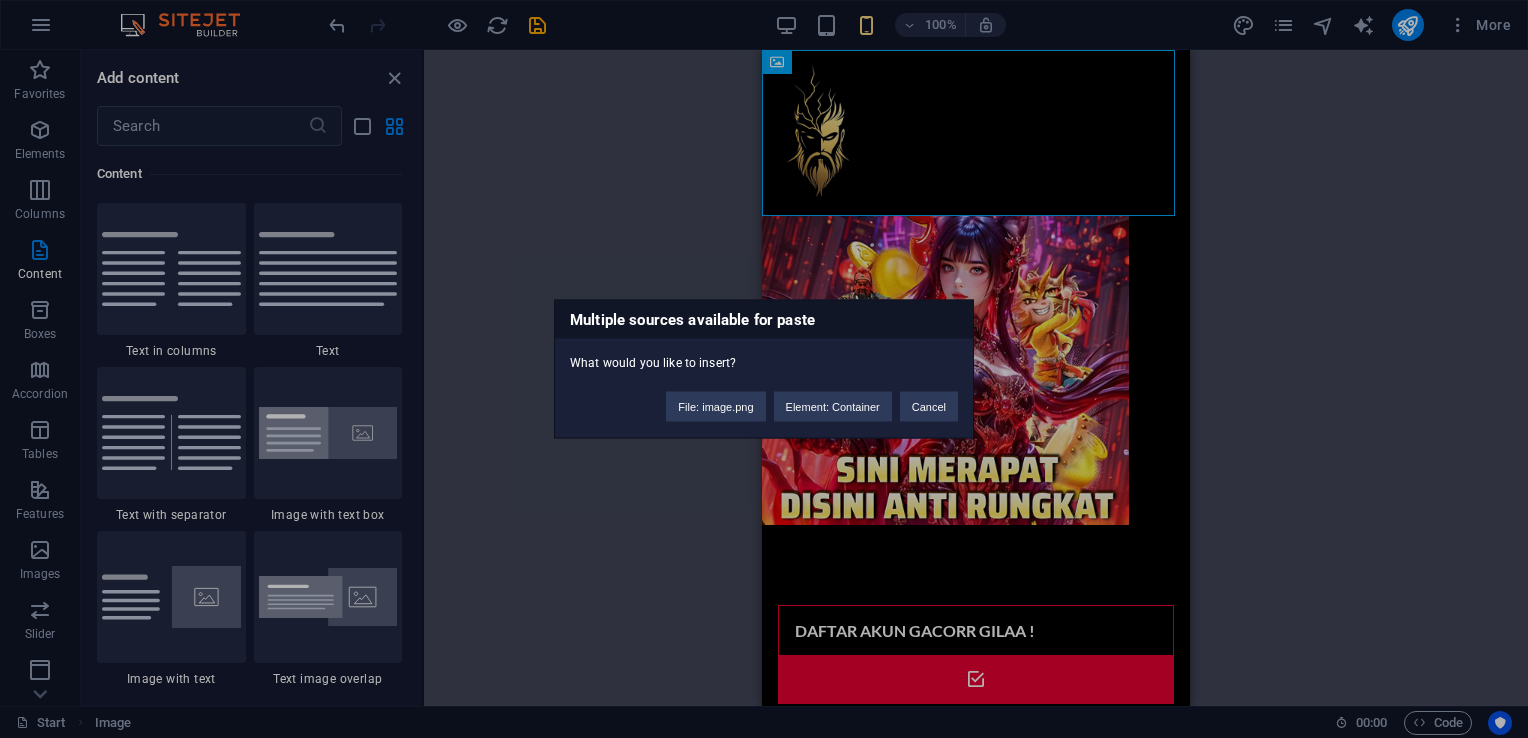 click on "Multiple sources available for paste What would you like to insert? File: image.png Element: Container Cancel" at bounding box center [764, 369] 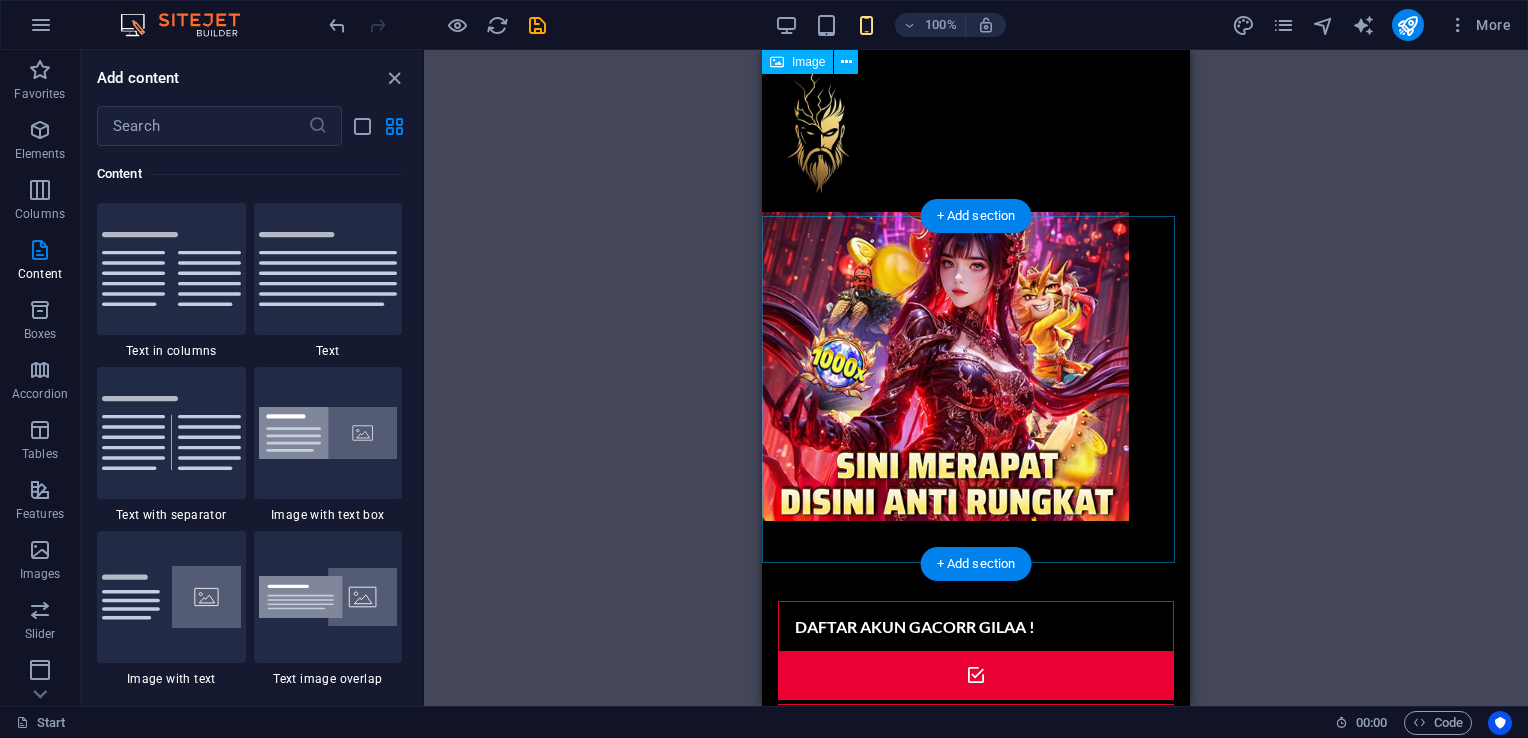 scroll, scrollTop: 0, scrollLeft: 0, axis: both 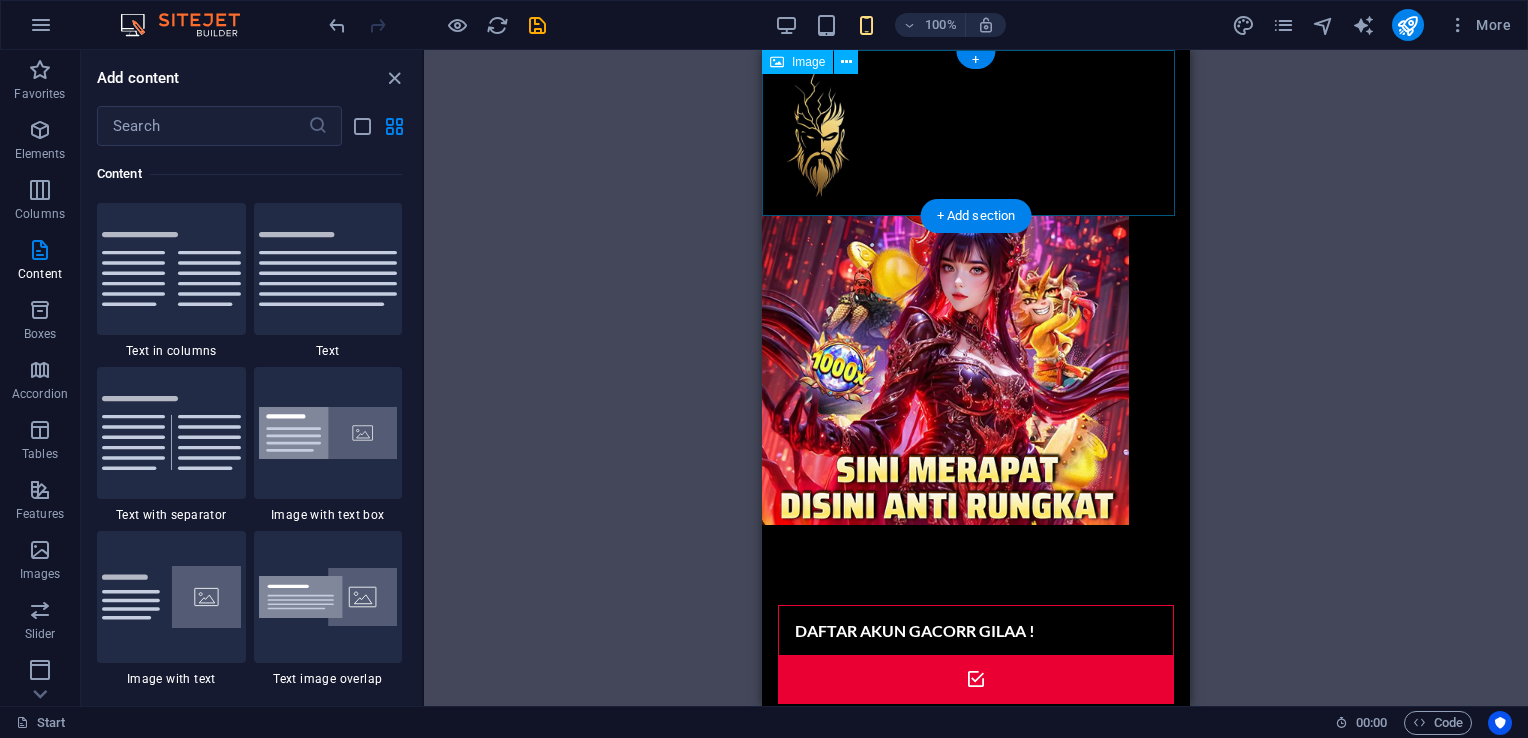 click at bounding box center (976, 133) 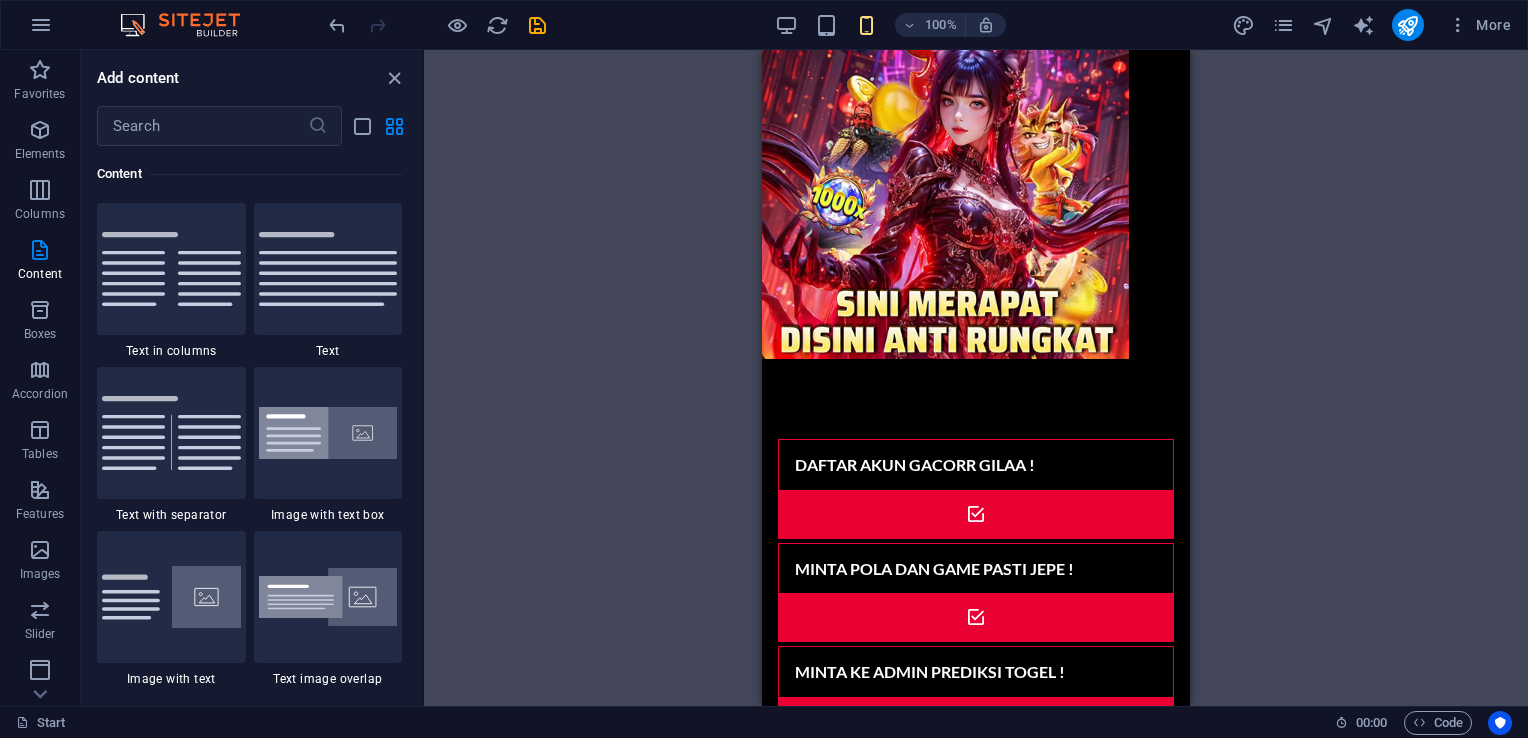 click on "H2   Wide image with text   Wide image with text   Container   Container   Banner   Menu Bar   Banner   Container   Scroll indicator   Placeholder   Wide image with text   Container   Icon   Preset   Icon   Text   Text   Container   H2   Spacer   Preset   Text   Preset   H2   Container   Spacer   Countdown   Container   Countdown   Wide image with text   Container   Preset   Wide image with text   Preset   Placeholder   Icon List   H3   Container   H3   Container   H3   Container   H3   Container   H3   Container   H3   Container   Icon   Icon   Text   Image   Container   Text   Container   H2   H2   Icon   Container   H2   Text   Container   H2   HTML   Image   Text   Image" at bounding box center (976, 378) 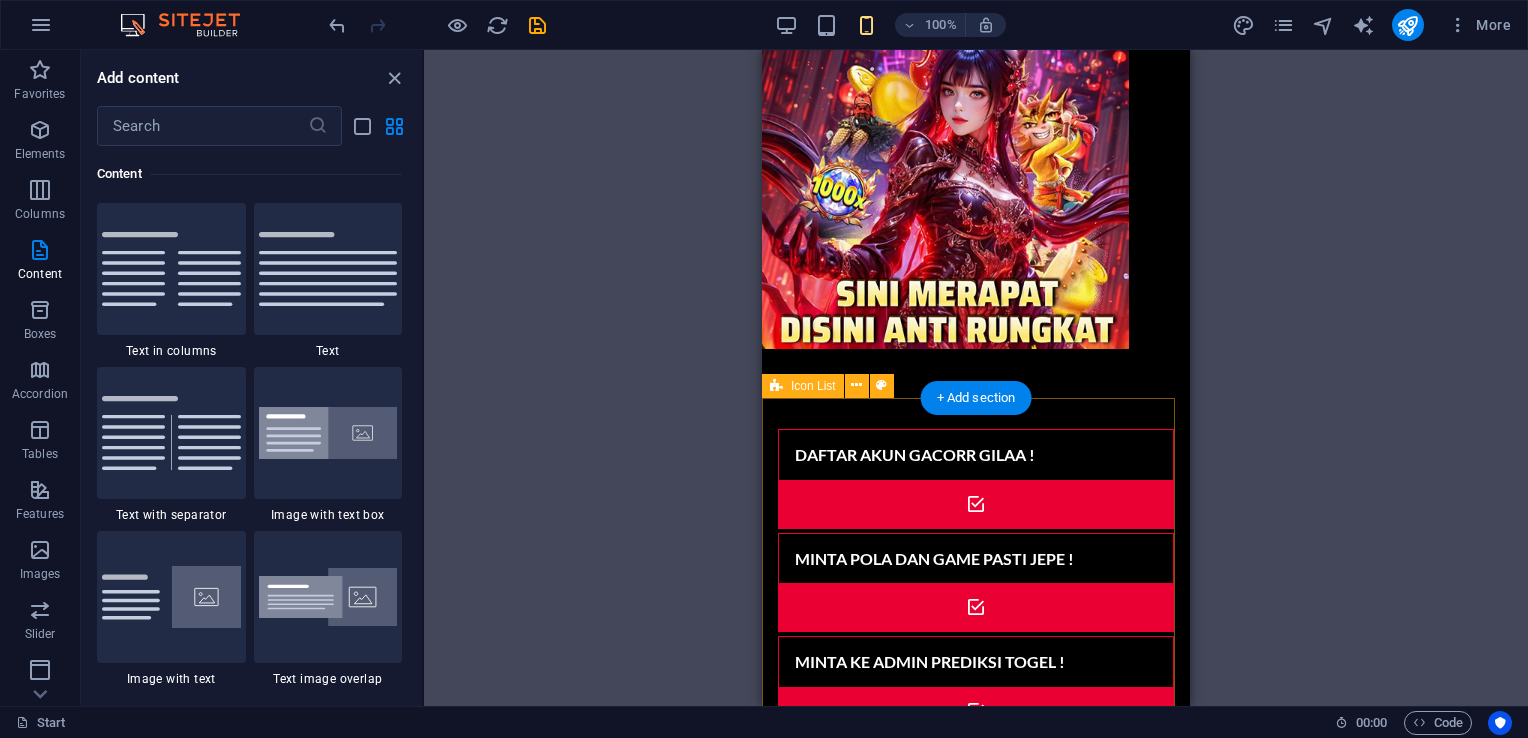 scroll, scrollTop: 20, scrollLeft: 0, axis: vertical 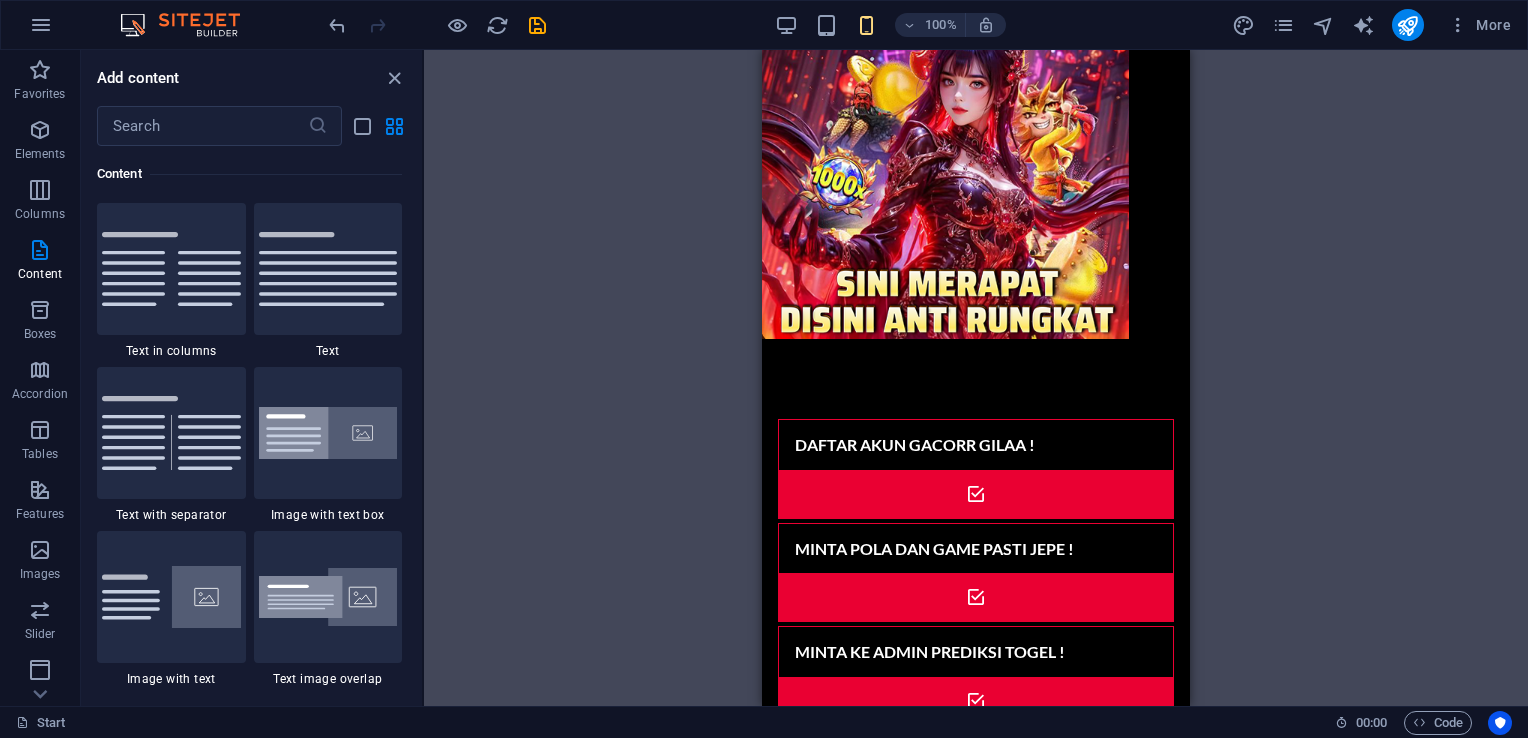 click on "H2   Wide image with text   Wide image with text   Container   Container   Banner   Menu Bar   Banner   Container   Scroll indicator   Placeholder   Wide image with text   Container   Icon   Preset   Icon   Text   Text   Container   H2   Spacer   Preset   Text   Preset   H2   Container   Spacer   Countdown   Container   Countdown   Wide image with text   Container   Preset   Wide image with text   Preset   Placeholder   Icon List   H3   Container   H3   Container   H3   Container   H3   Container   H3   Container   H3   Container   Icon   Icon   Text   Image   Container   Text   Container   H2   H2   Icon   H2   Text   Container   H2   HTML   Image   Text   Image" at bounding box center [976, 378] 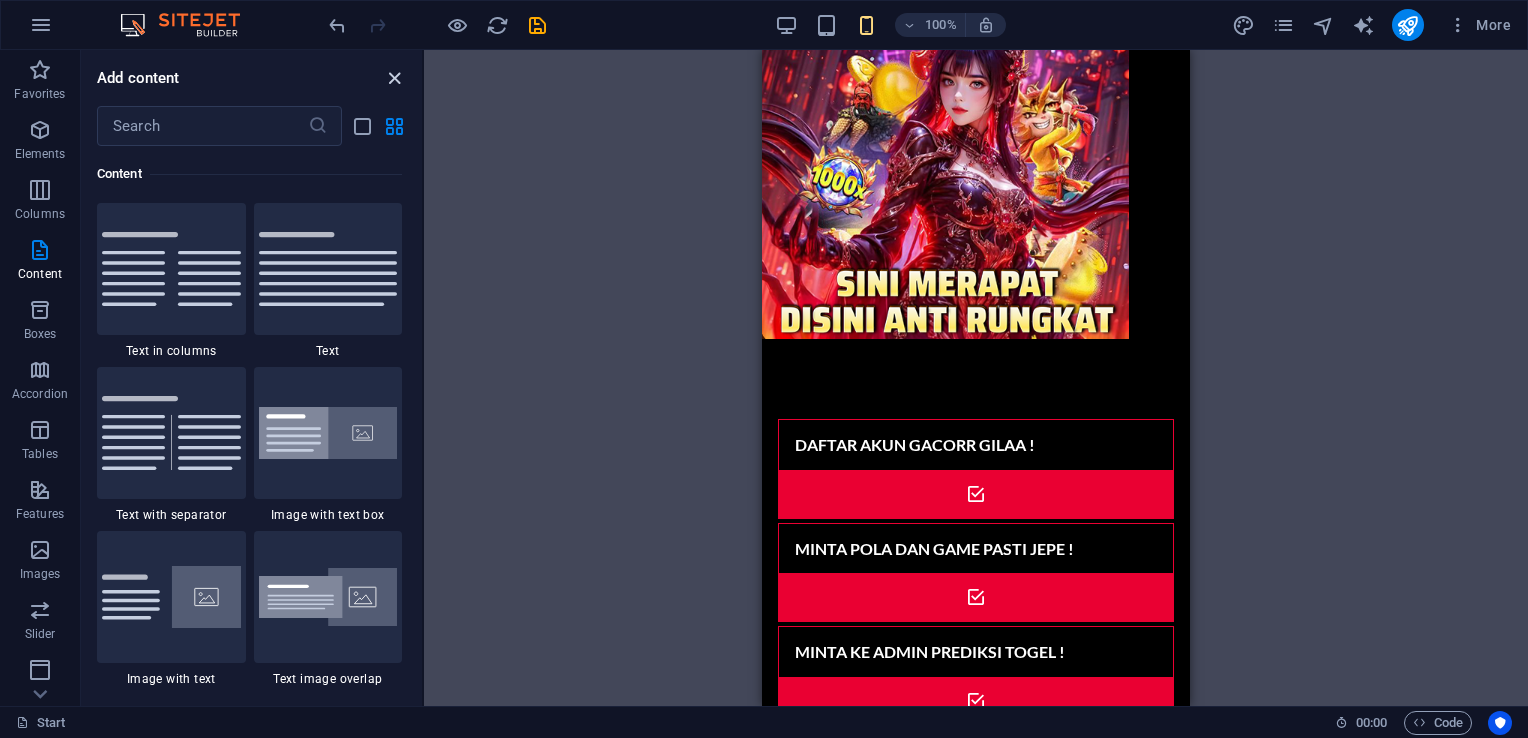 click at bounding box center [394, 78] 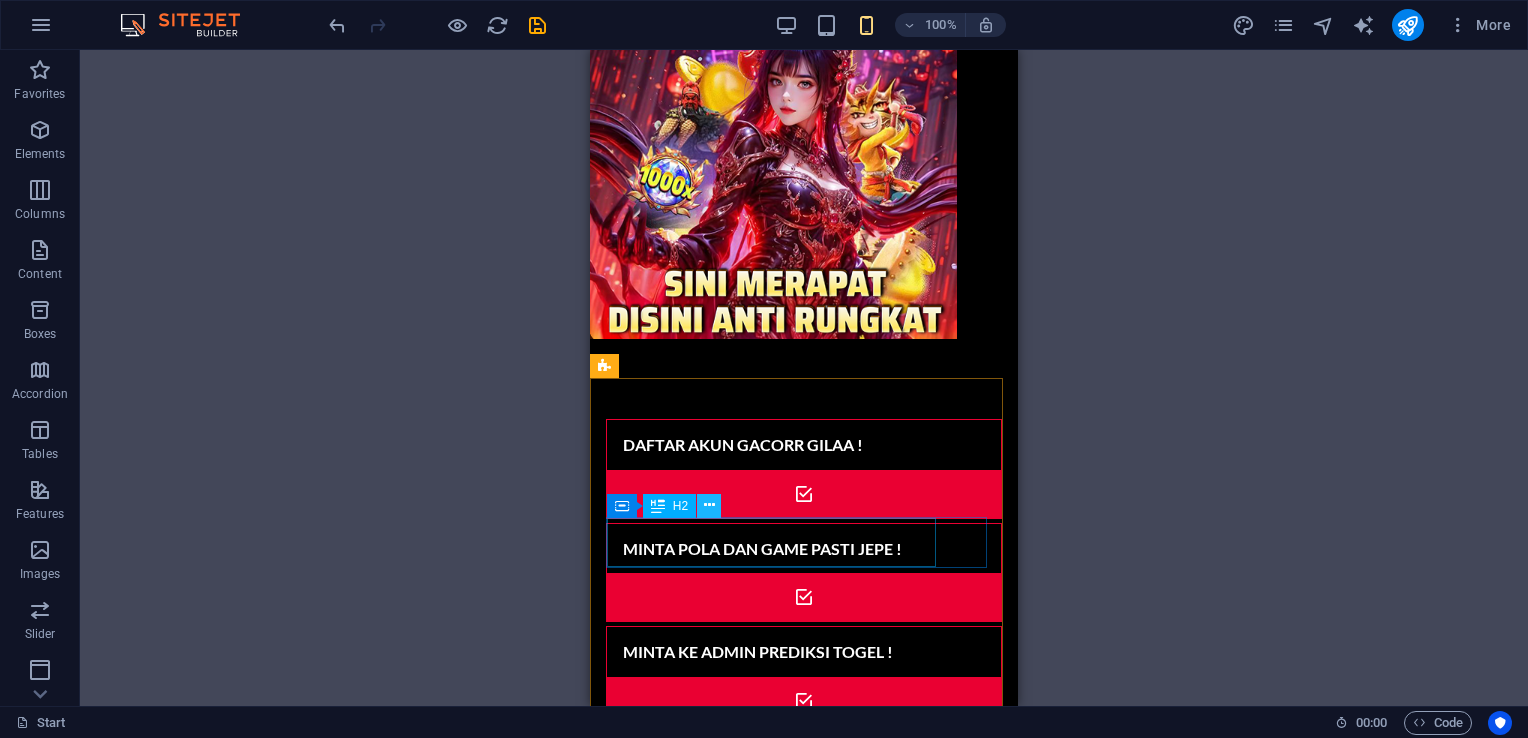 click at bounding box center (709, 505) 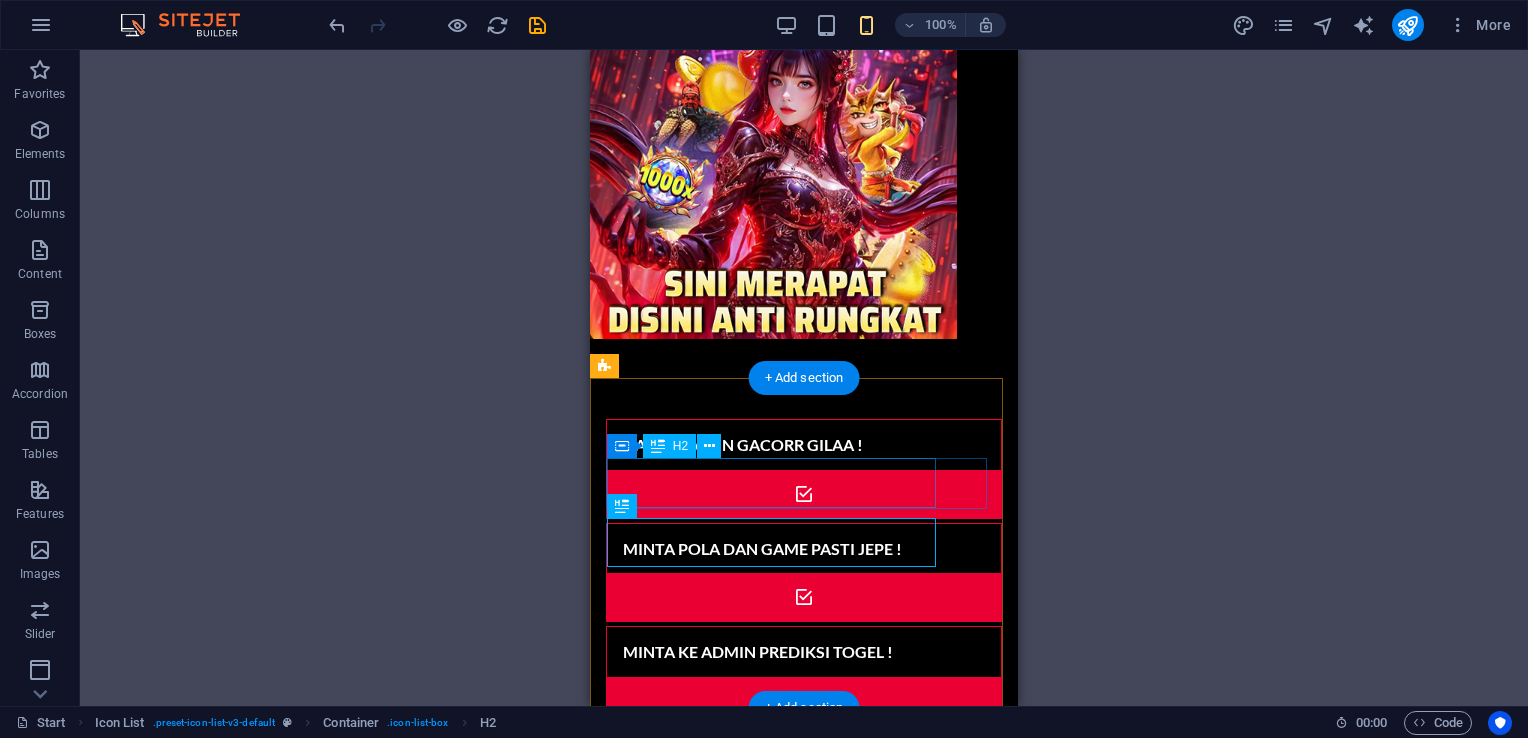 click on "DAFTAR AKUN GACORR GILAA !" at bounding box center [779, 445] 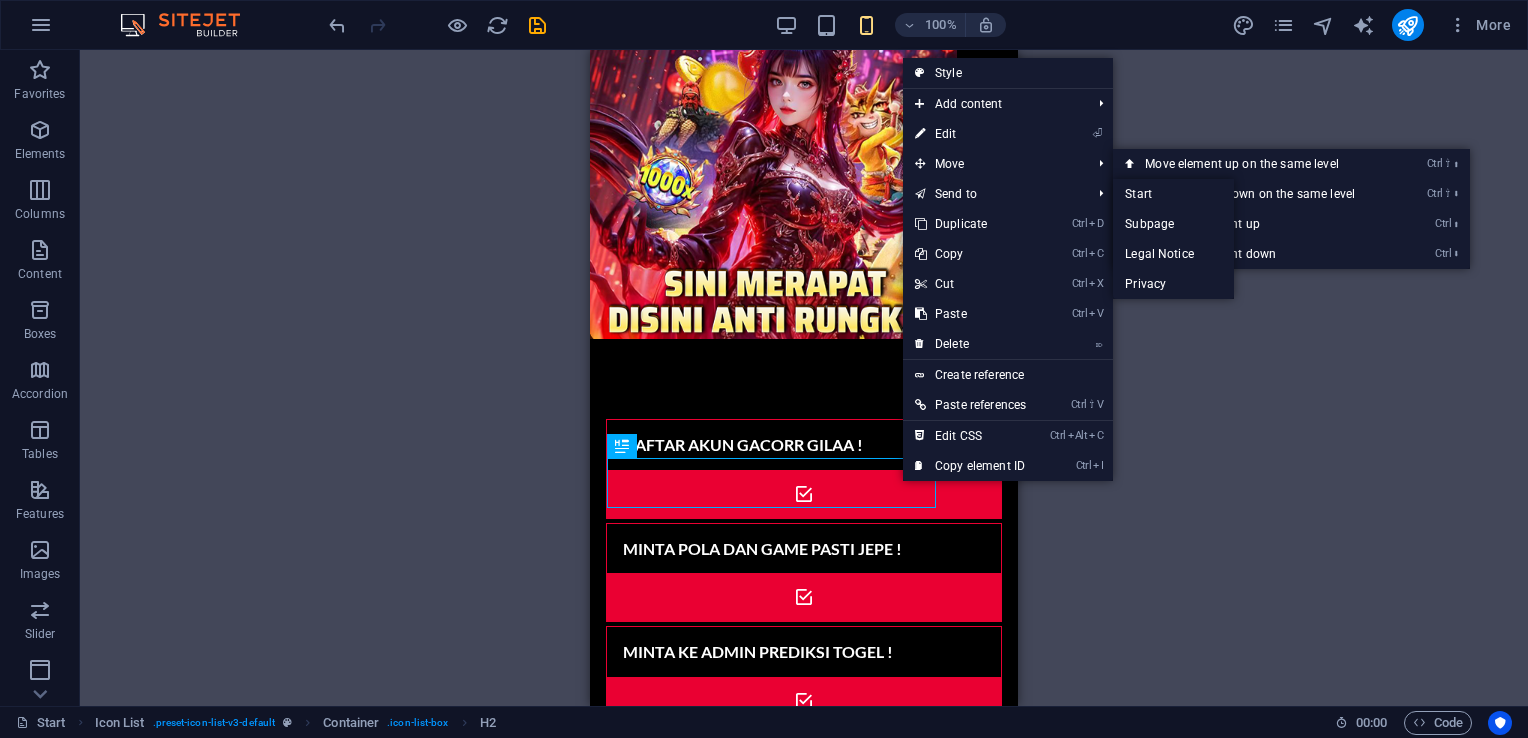 click on "H2   Wide image with text   Wide image with text   Container   Container   Banner   Menu Bar   Banner   Container   Scroll indicator   Placeholder   Wide image with text   Container   Icon   Preset   Icon   Text   Text   Container   H2   Spacer   Preset   Text   Preset   H2   Container   Spacer   Countdown   Container   Countdown   Wide image with text   Container   Preset   Wide image with text   Preset   Placeholder   Icon List   H3   Container   H3   Container   H3   Container   H3   Container   H3   Container   H3   Container   Icon   Icon   Text   Image   Container   Text   Container   H2   H2   Icon   H2   Text   Container   H2   HTML   Image   Text   Image" at bounding box center [804, 378] 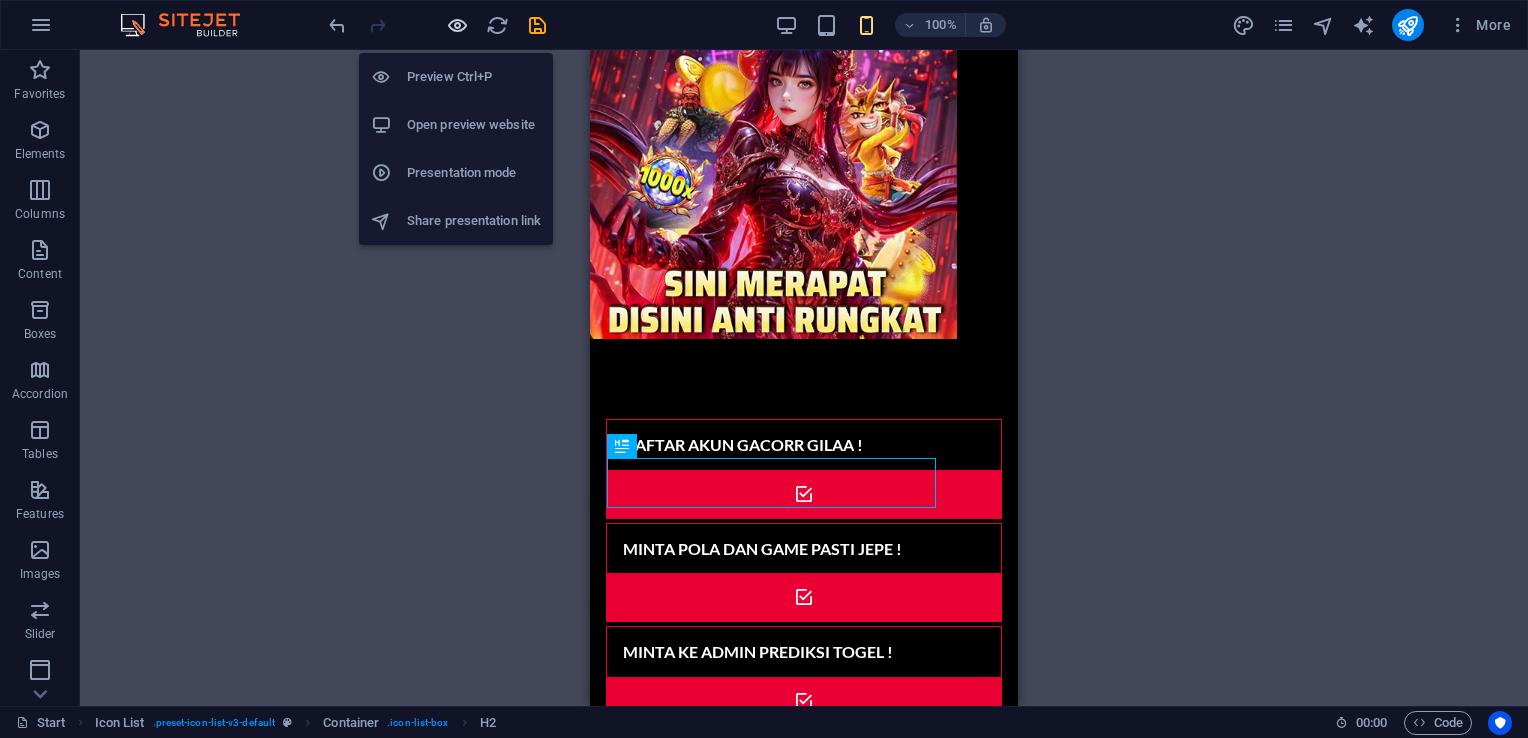 click at bounding box center [457, 25] 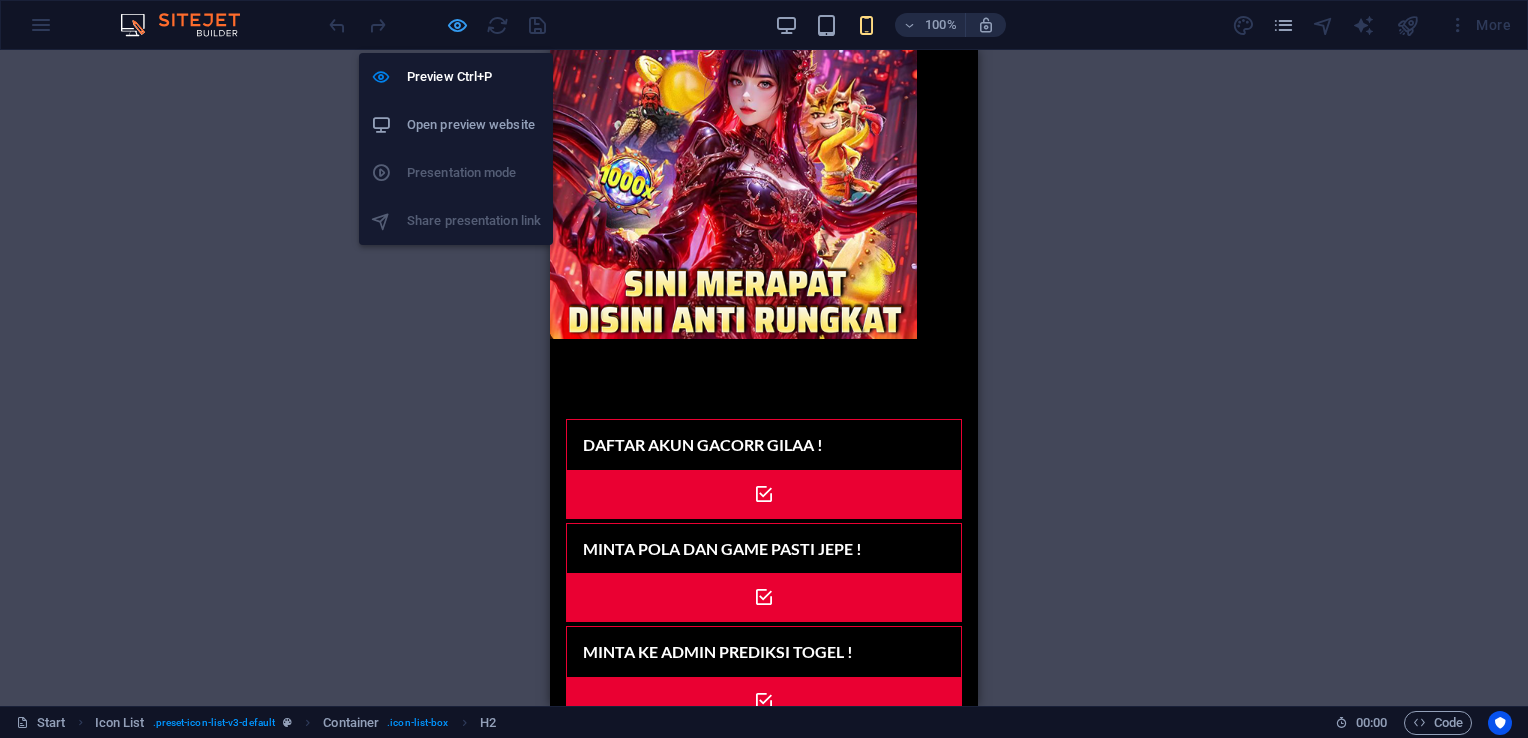 click at bounding box center [457, 25] 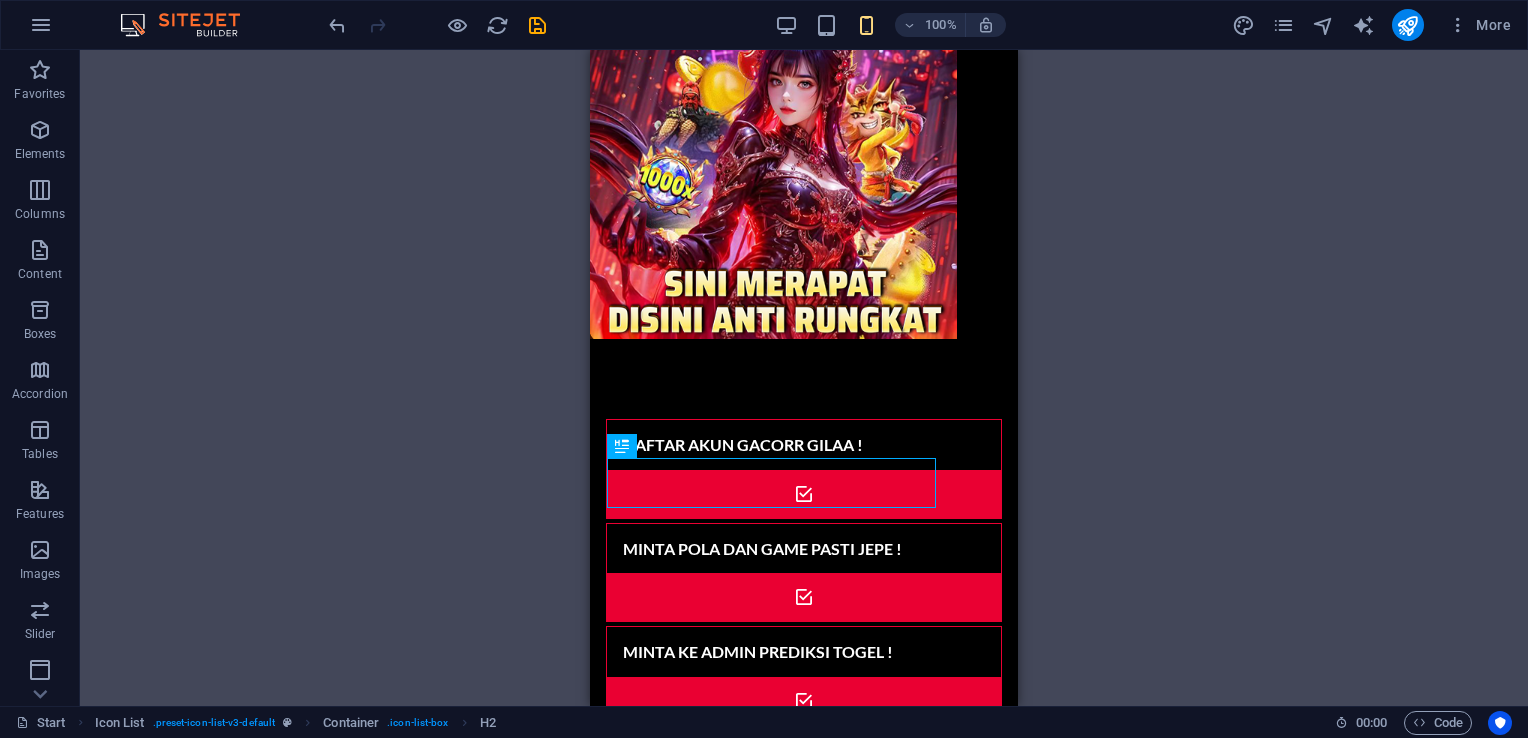 click on "H2   Wide image with text   Wide image with text   Container   Container   Banner   Menu Bar   Banner   Container   Scroll indicator   Placeholder   Wide image with text   Container   Icon   Preset   Icon   Text   Text   Container   H2   Spacer   Preset   Text   Preset   H2   Container   Spacer   Countdown   Container   Countdown   Wide image with text   Container   Preset   Wide image with text   Preset   Placeholder   Icon List   H3   Container   H3   Container   H3   Container   H3   Container   H3   Container   H3   Container   Icon   Icon   Text   Image   Container   Text   Container   H2   H2   Icon   H2   Text   Container   H2   HTML   Image   Text   Image" at bounding box center [804, 378] 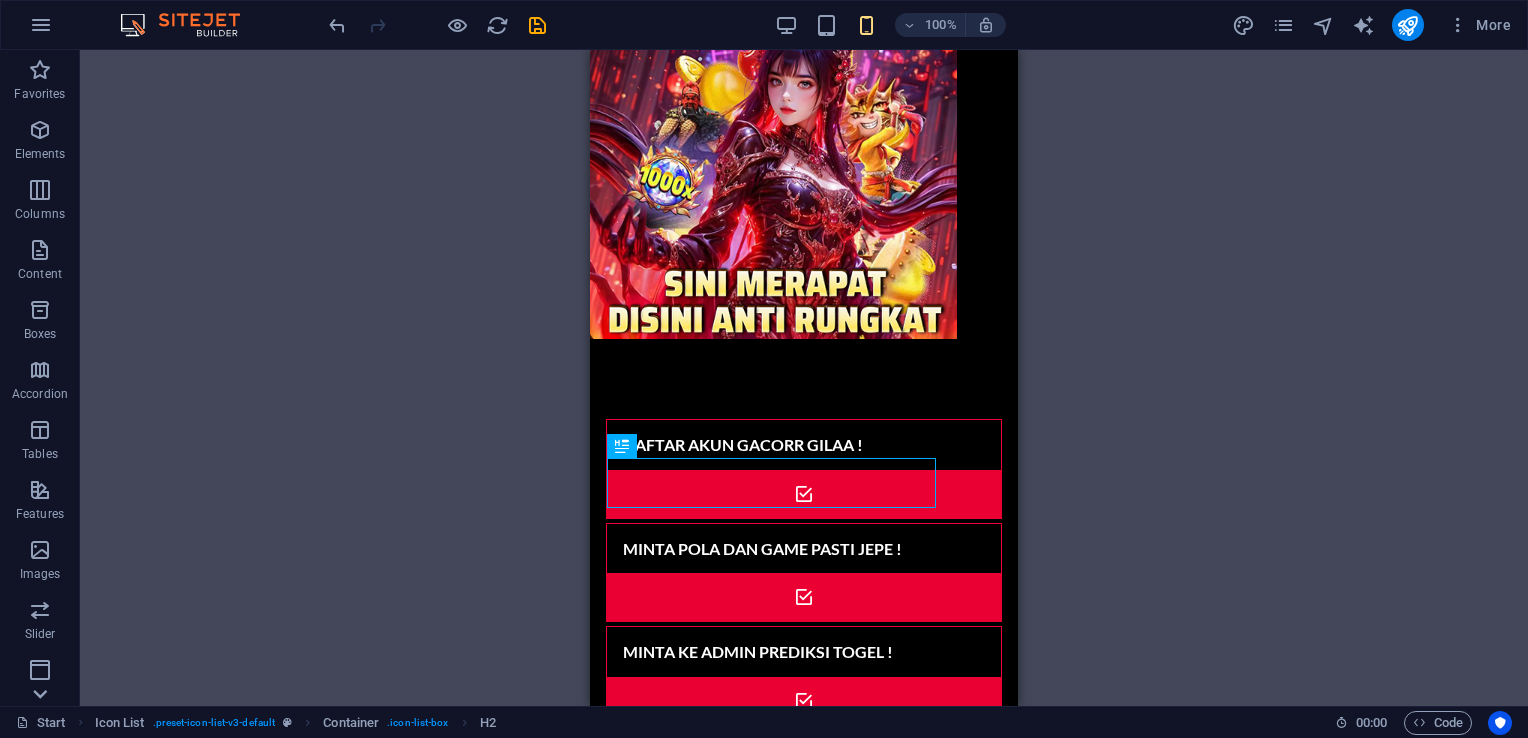 click 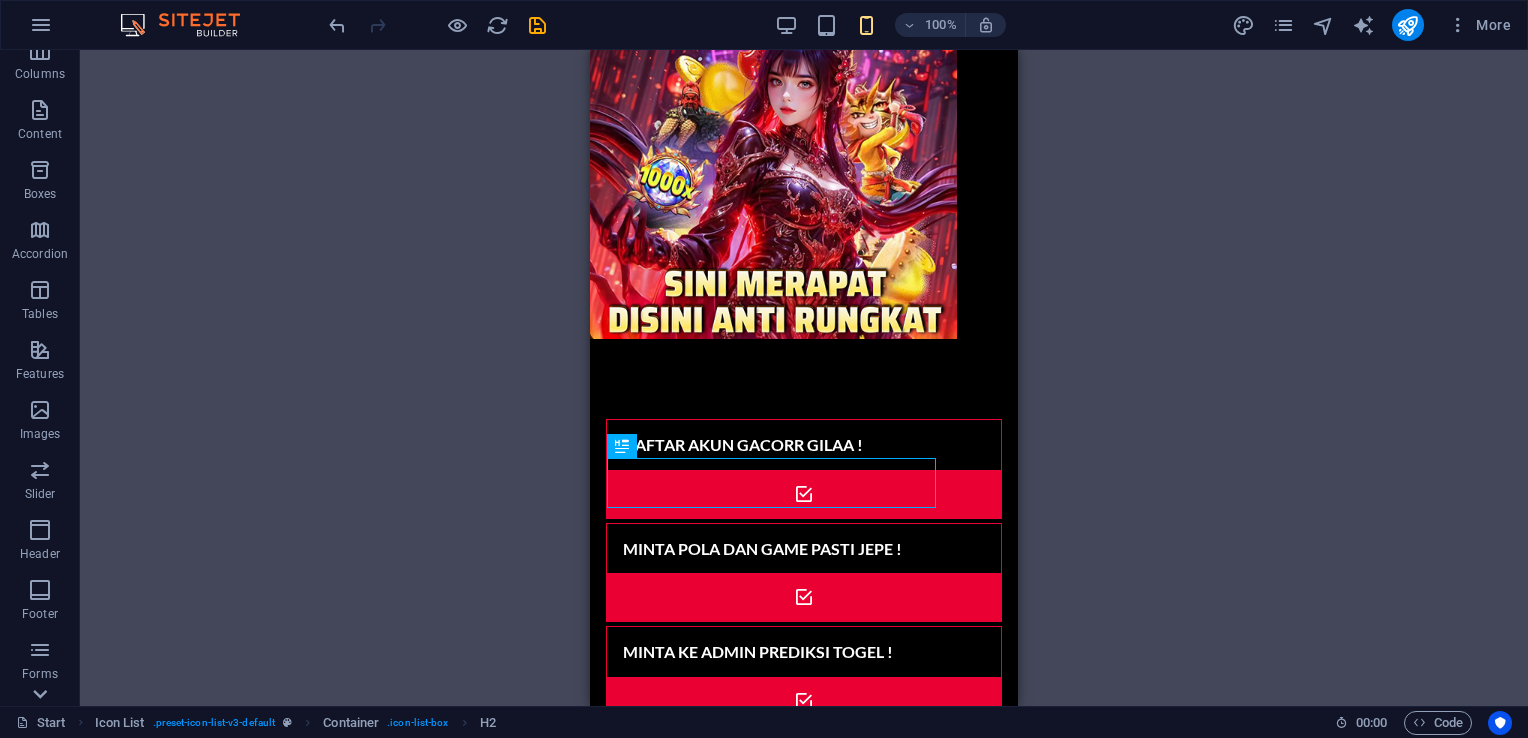 scroll, scrollTop: 243, scrollLeft: 0, axis: vertical 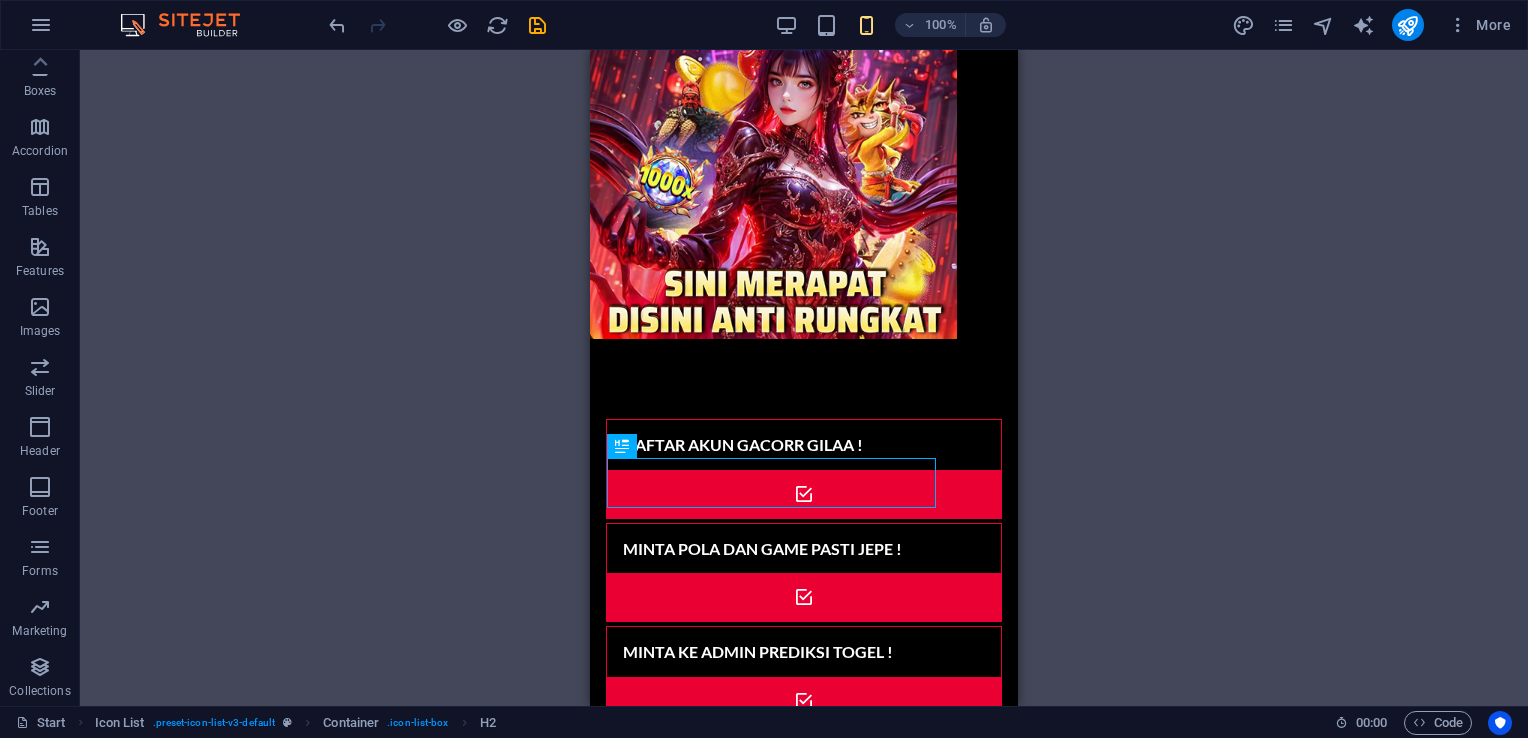 click on "H2   Wide image with text   Wide image with text   Container   Container   Banner   Menu Bar   Banner   Container   Scroll indicator   Placeholder   Wide image with text   Container   Icon   Preset   Icon   Text   Text   Container   H2   Spacer   Preset   Text   Preset   H2   Container   Spacer   Countdown   Container   Countdown   Wide image with text   Container   Preset   Wide image with text   Preset   Placeholder   Icon List   H3   Container   H3   Container   H3   Container   H3   Container   H3   Container   H3   Container   Icon   Icon   Text   Image   Container   Text   Container   H2   H2   Icon   H2   Text   Container   H2   HTML   Image   Text   Image" at bounding box center [804, 378] 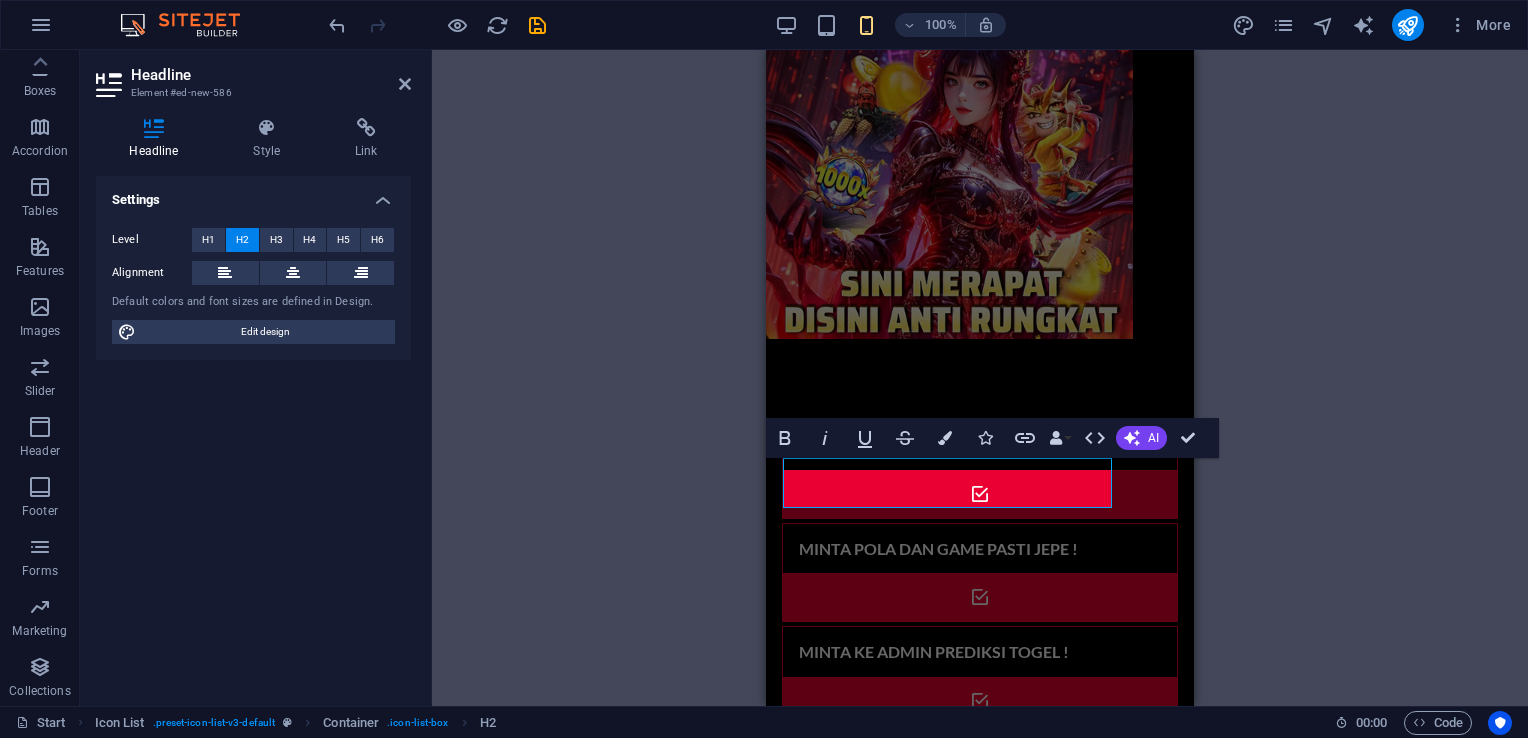 click on "H2   Wide image with text   Wide image with text   Container   Container   Banner   Menu Bar   Banner   Container   Scroll indicator   Placeholder   Wide image with text   Container   Icon   Preset   Icon   Text   Text   Container   H2   Spacer   Preset   Text   Preset   H2   Container   Spacer   Countdown   Container   Countdown   Wide image with text   Container   Preset   Wide image with text   Preset   Placeholder   Icon List   H3   Container   H3   Container   H3   Container   H3   Container   H3   Container   H3   Container   Icon   Icon   Text   Image   Container   Text   Container   H2   H2   Icon   H2   Text   Container   H2   HTML   Image   Text   Image Bold Italic Underline Strikethrough Colors Icons Link Data Bindings Company First name Last name Street ZIP code City Email Phone Mobile Fax Custom field 1 Custom field 2 Custom field 3 Custom field 4 Custom field 5 Custom field 6 HTML AI Improve Make shorter Make longer Fix spelling & grammar Translate to English Generate text" at bounding box center (980, 378) 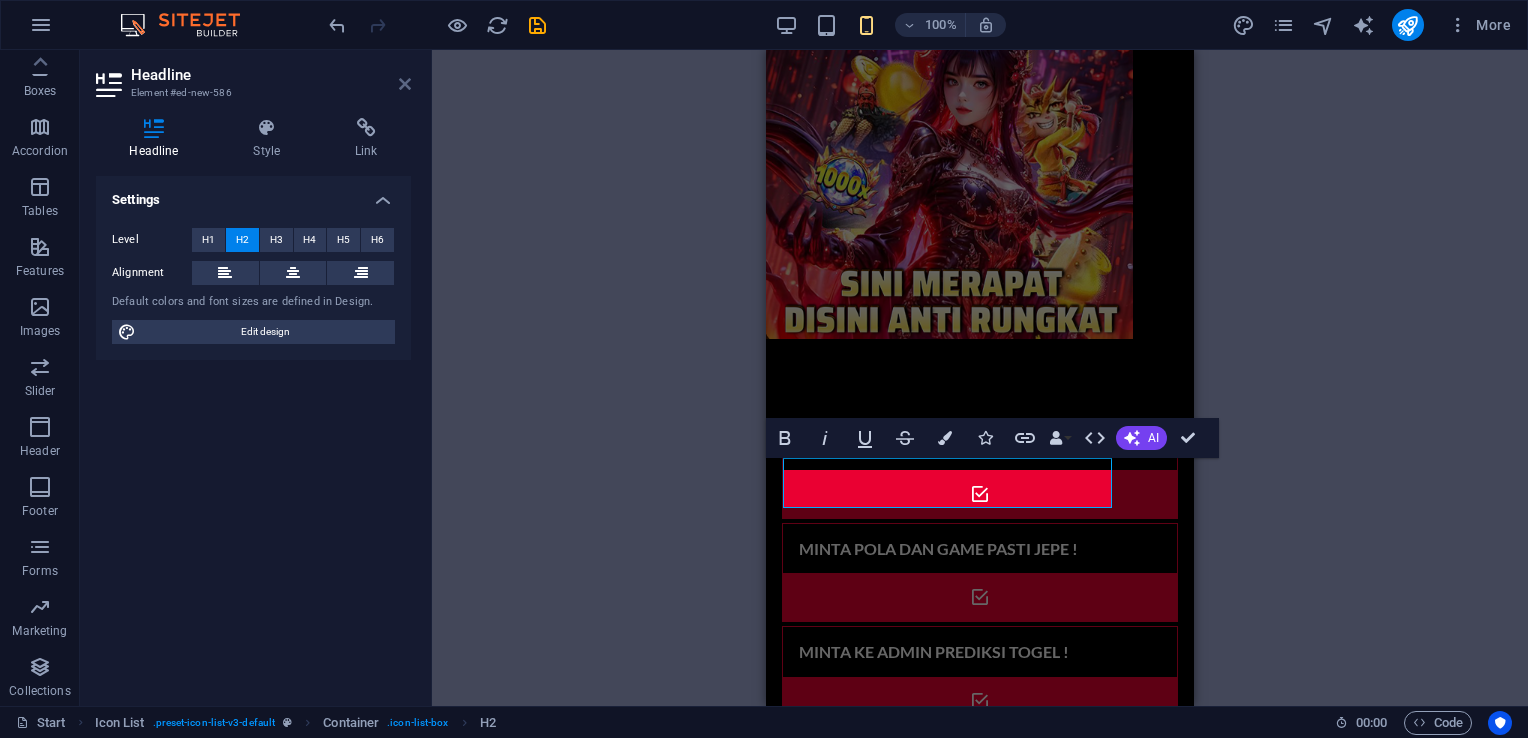 click at bounding box center (405, 84) 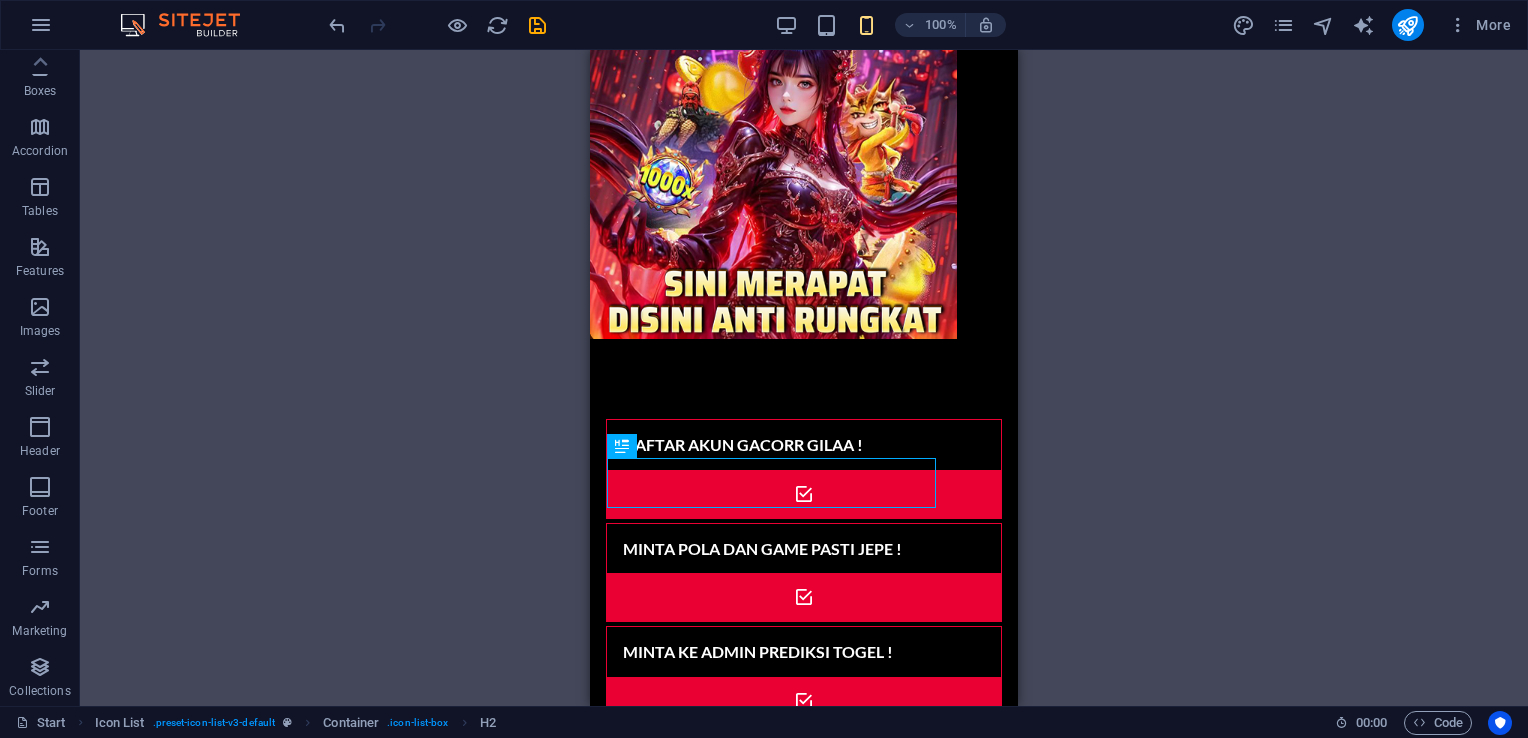 click on "H2   Wide image with text   Wide image with text   Container   Container   Banner   Menu Bar   Banner   Container   Scroll indicator   Placeholder   Wide image with text   Container   Icon   Preset   Icon   Text   Text   Container   H2   Spacer   Preset   Text   Preset   H2   Container   Spacer   Countdown   Container   Countdown   Wide image with text   Container   Preset   Wide image with text   Preset   Placeholder   Icon List   H3   Container   H3   Container   H3   Container   H3   Container   H3   Container   H3   Container   Icon   Icon   Text   Image   Container   Text   Container   H2   H2   Icon   H2   Text   Container   H2   HTML   Image   Text   Image" at bounding box center [804, 378] 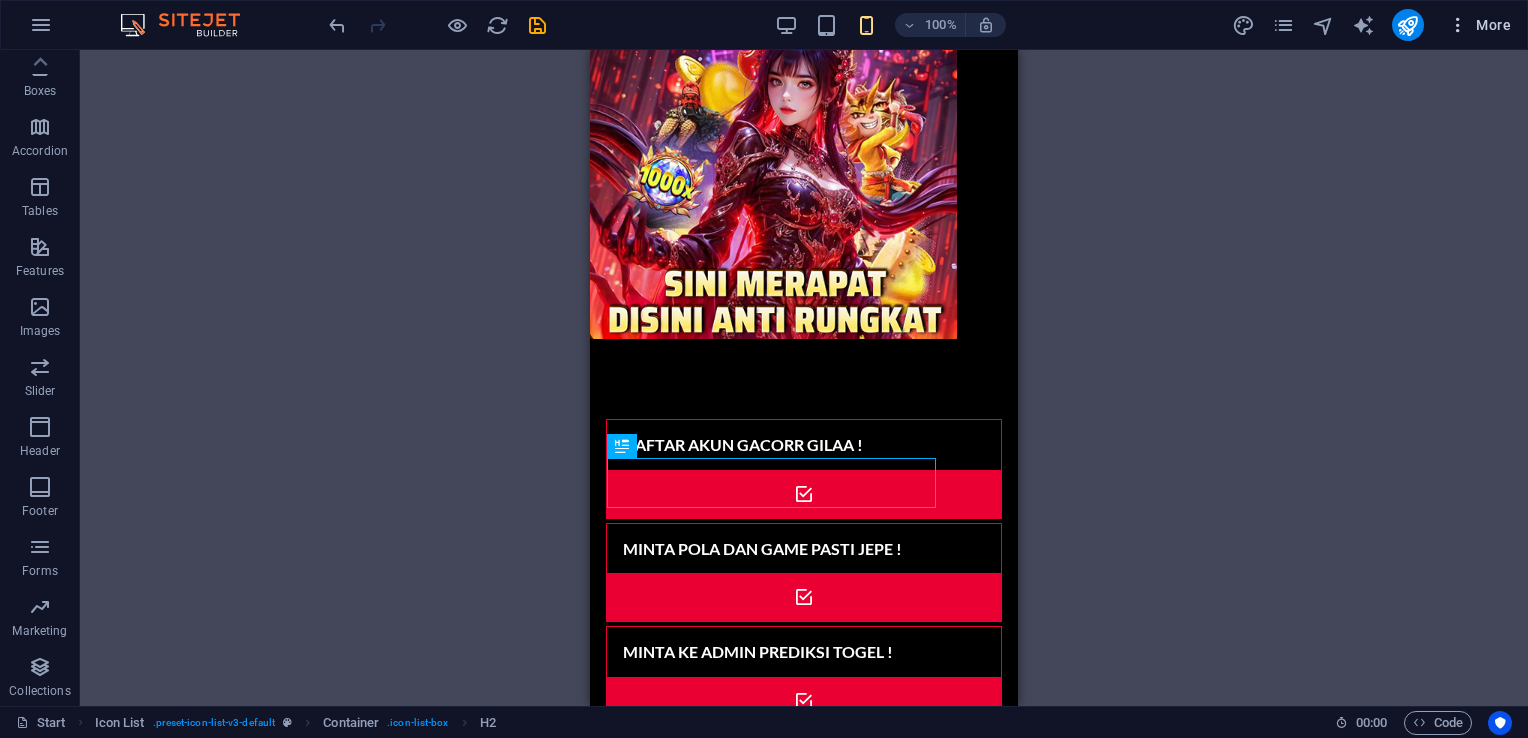 click at bounding box center (1458, 25) 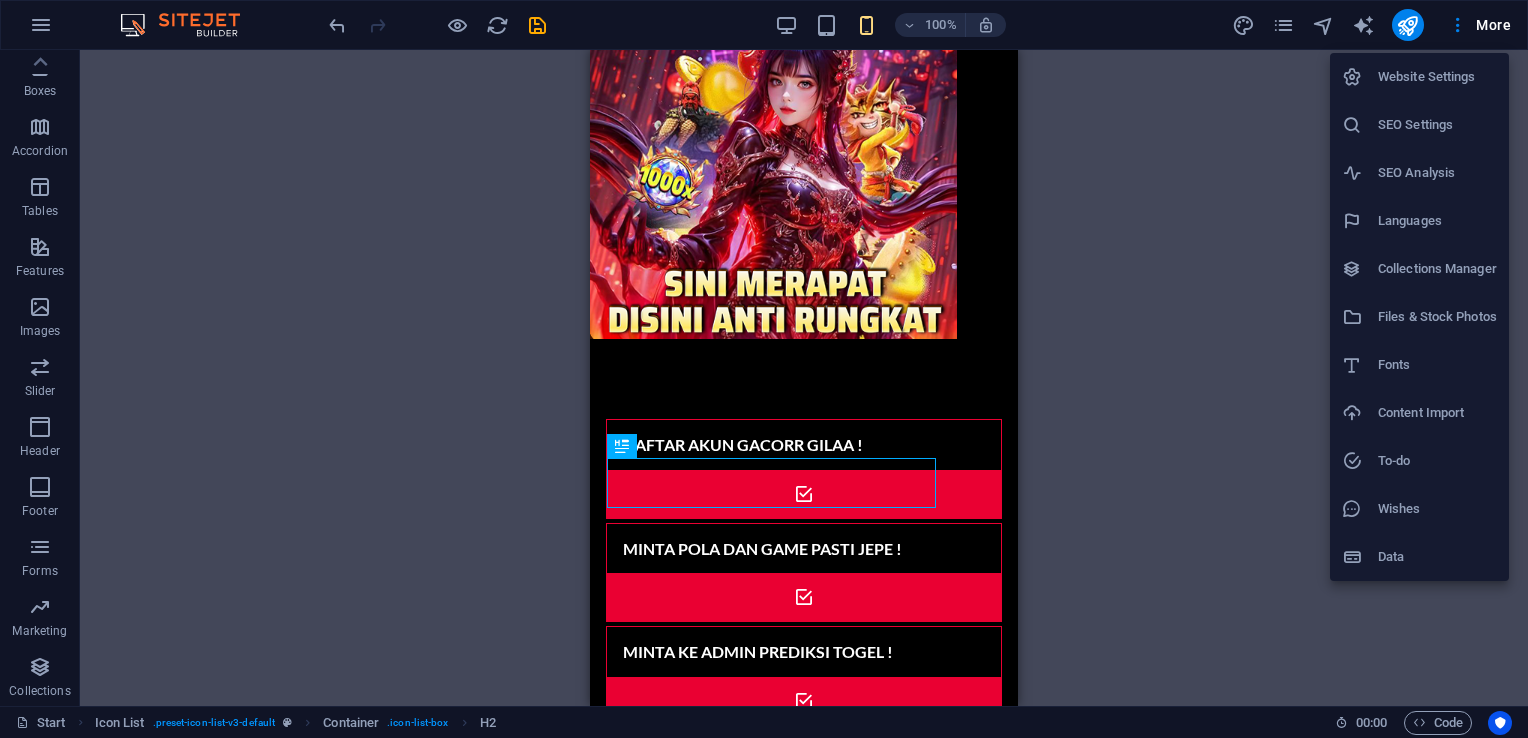 click at bounding box center [764, 369] 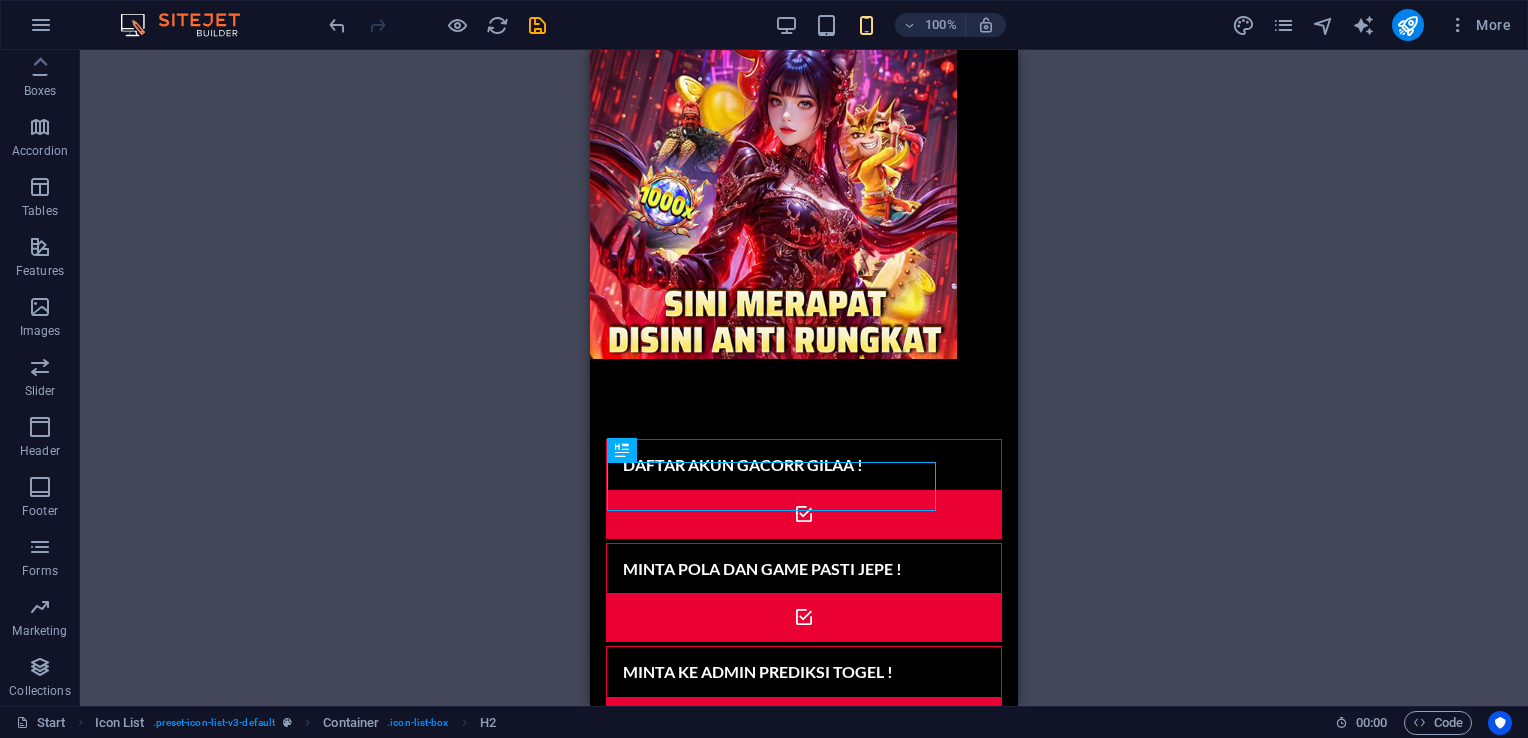 scroll, scrollTop: 20, scrollLeft: 0, axis: vertical 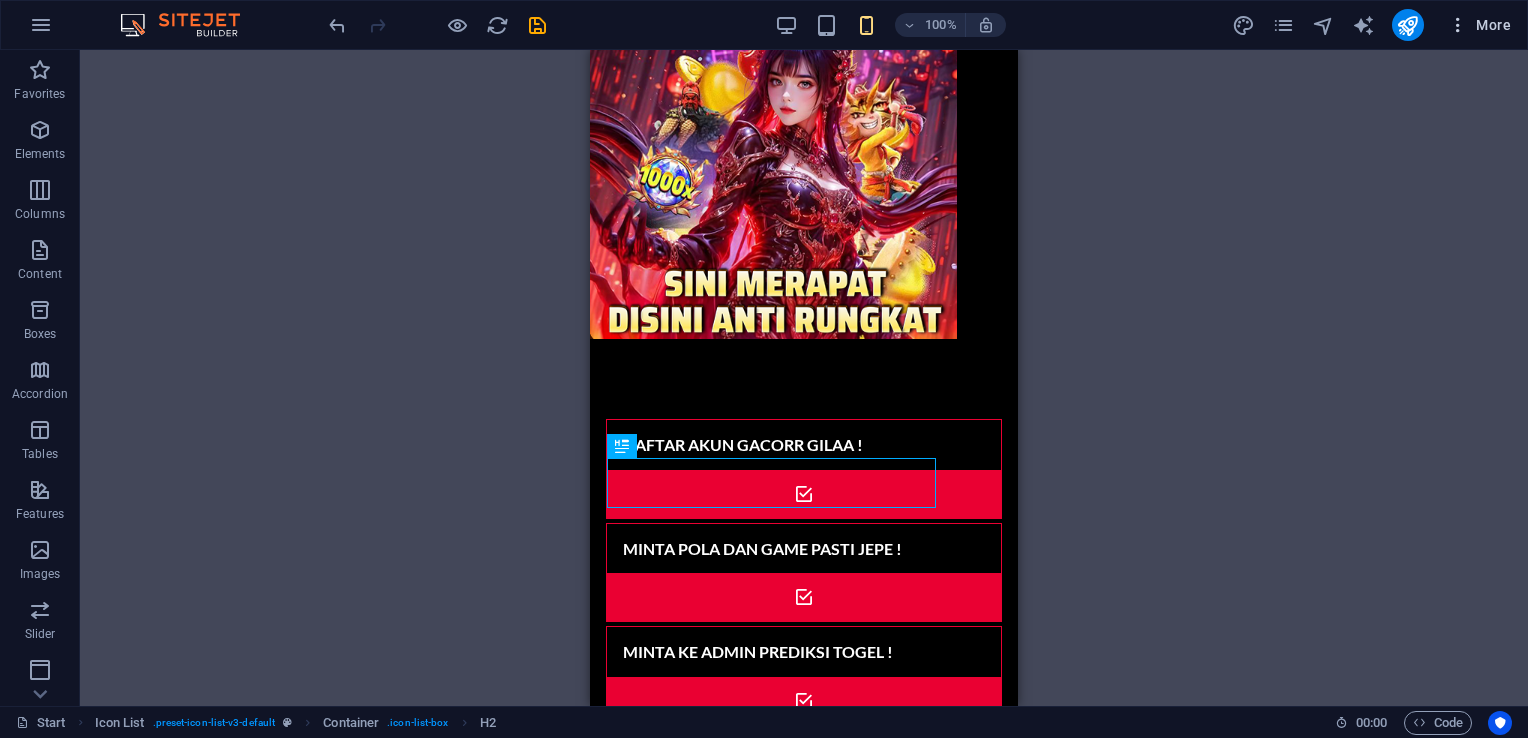 click on "More" at bounding box center [1479, 25] 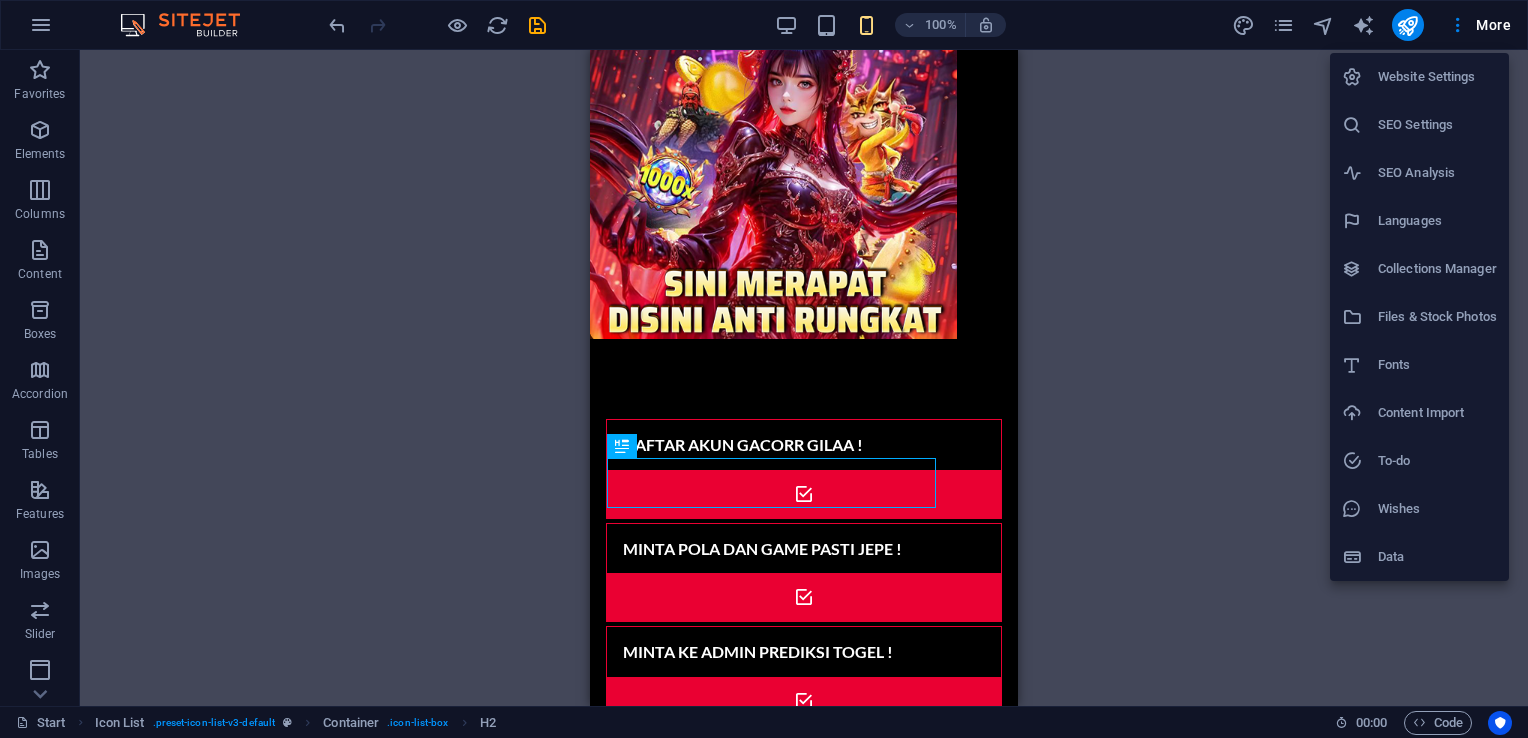 click at bounding box center (764, 369) 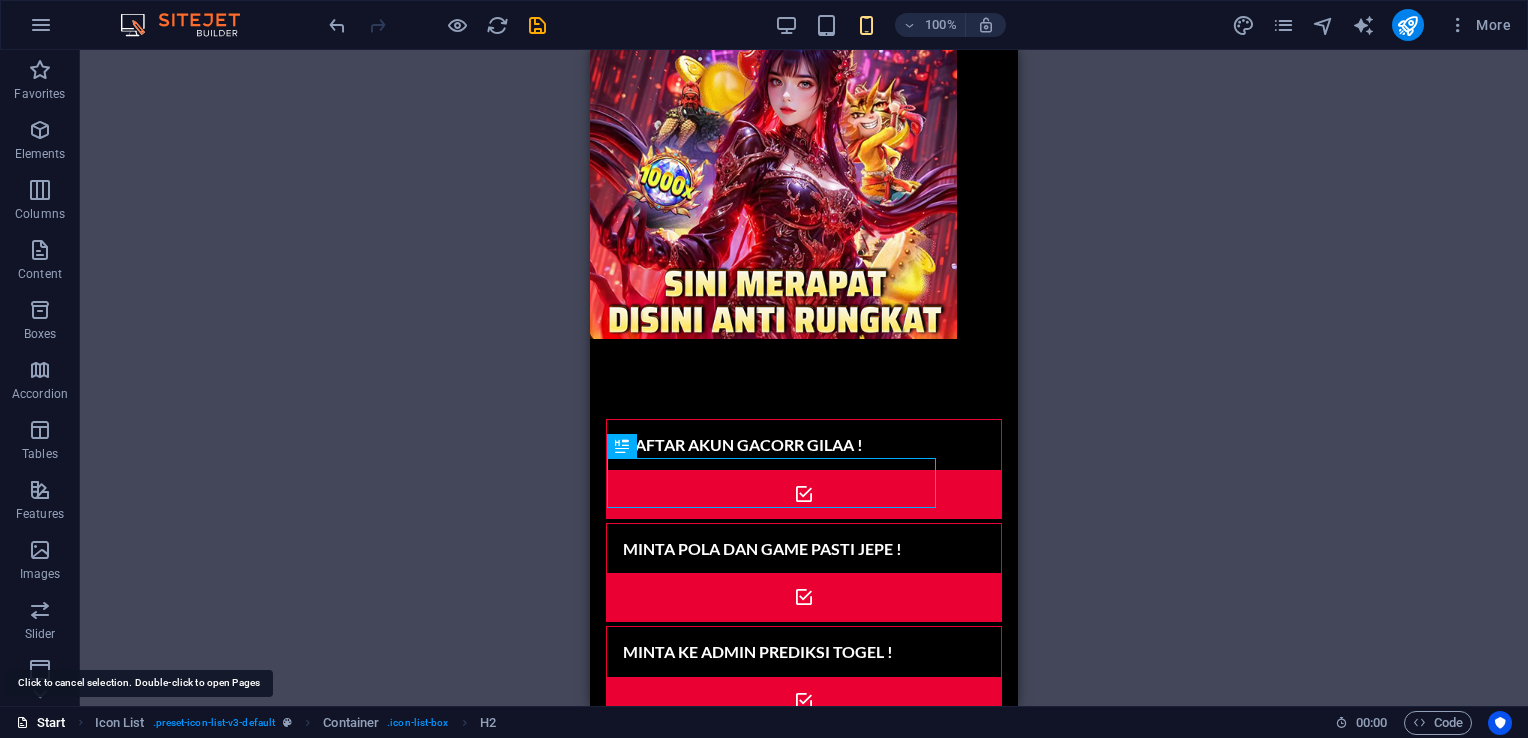 click on "Start" at bounding box center (41, 723) 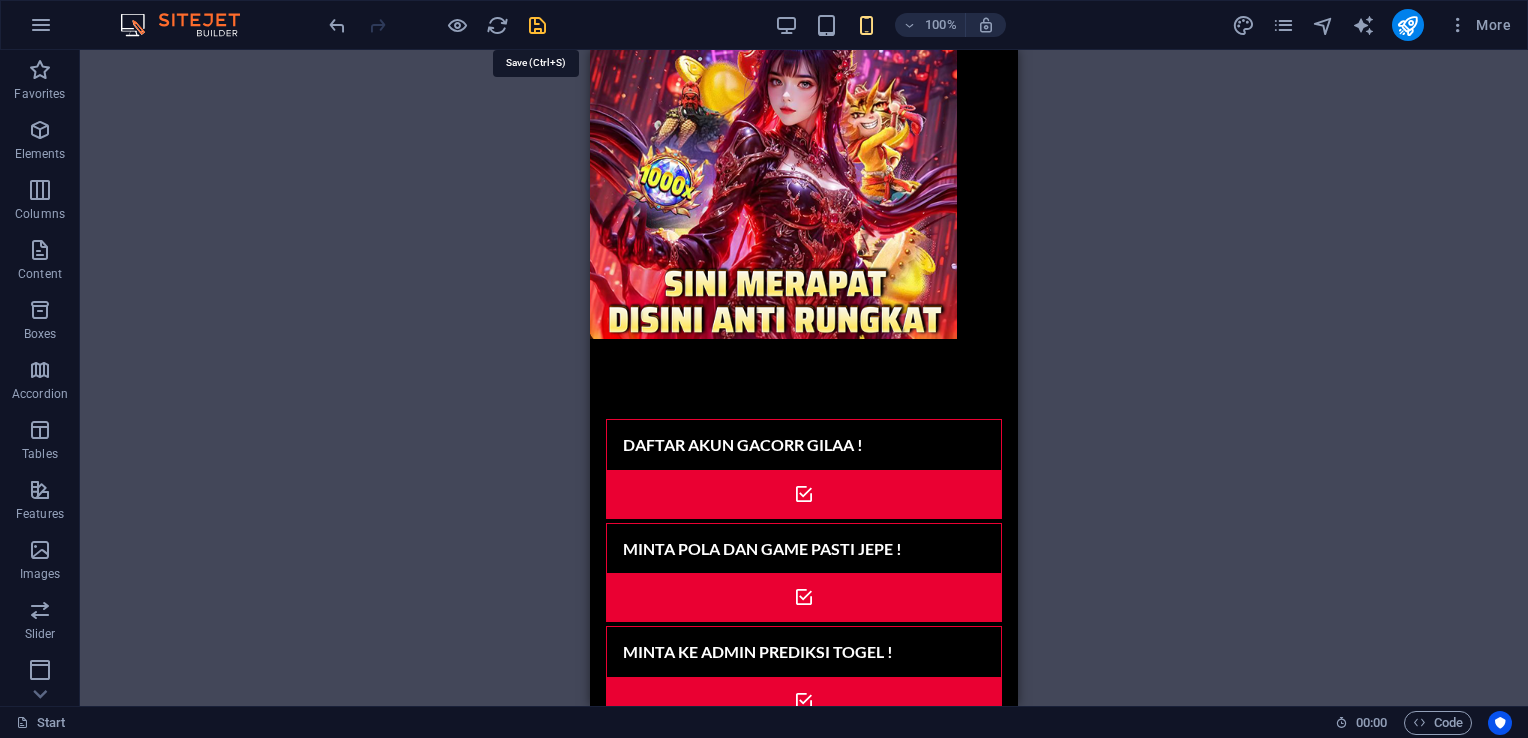 click at bounding box center (537, 25) 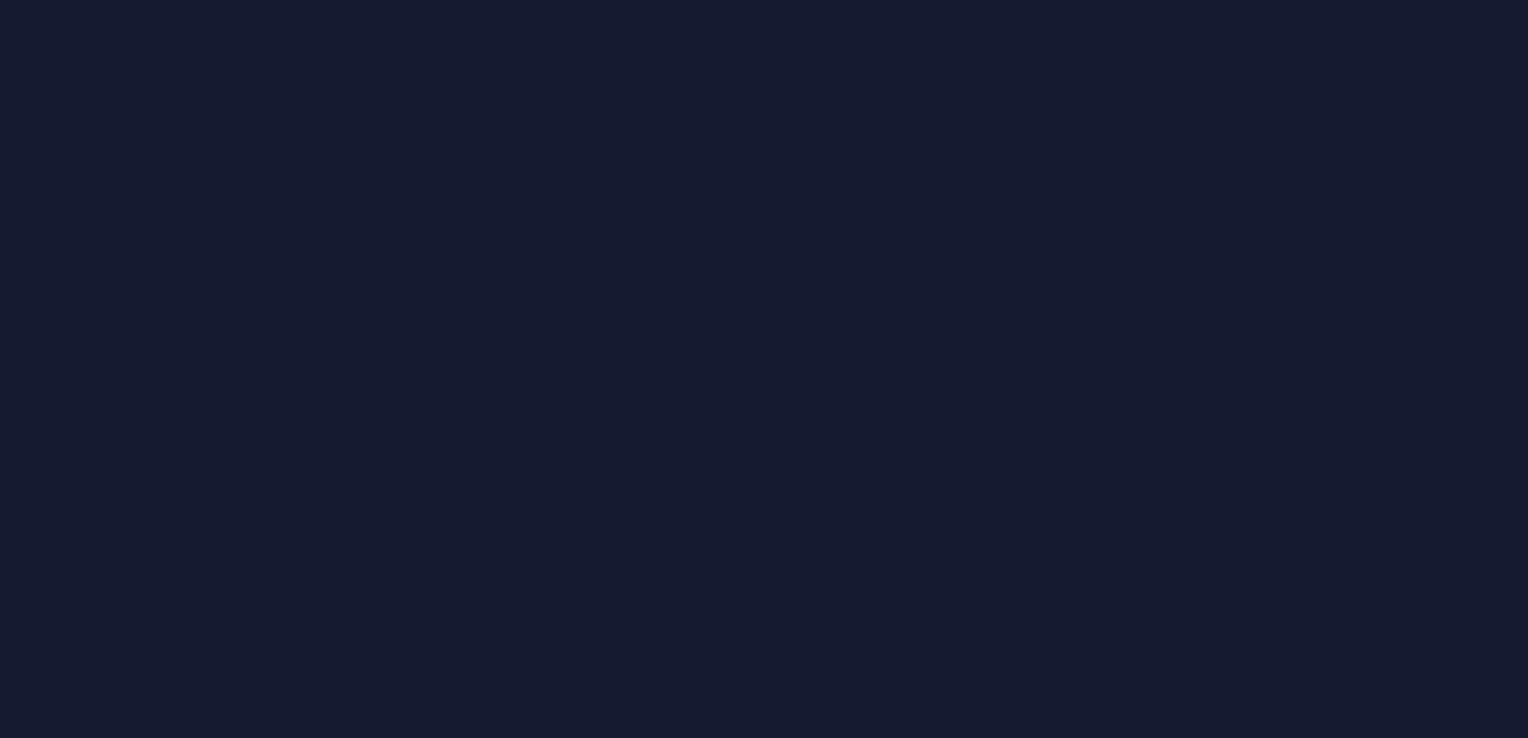 scroll, scrollTop: 0, scrollLeft: 0, axis: both 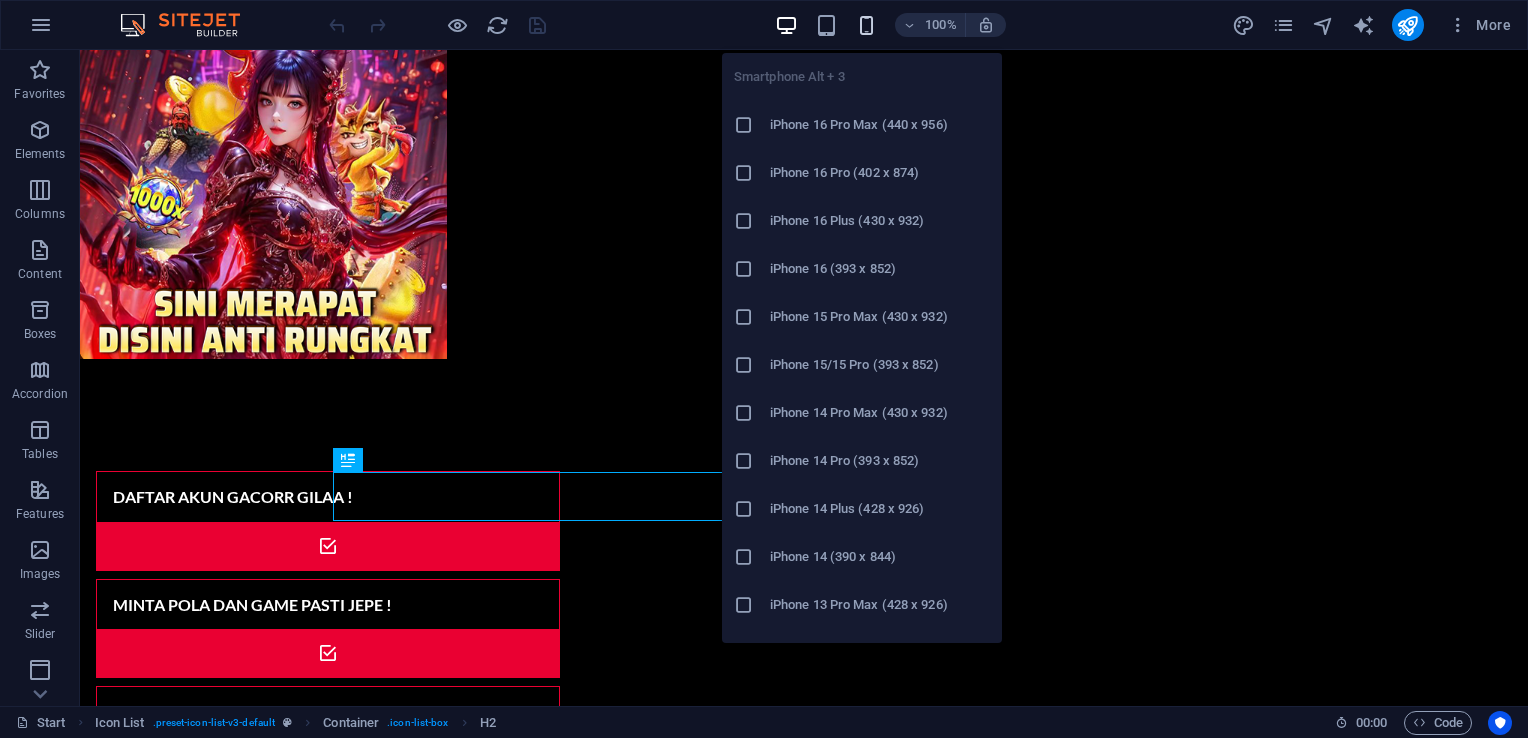 click at bounding box center (866, 25) 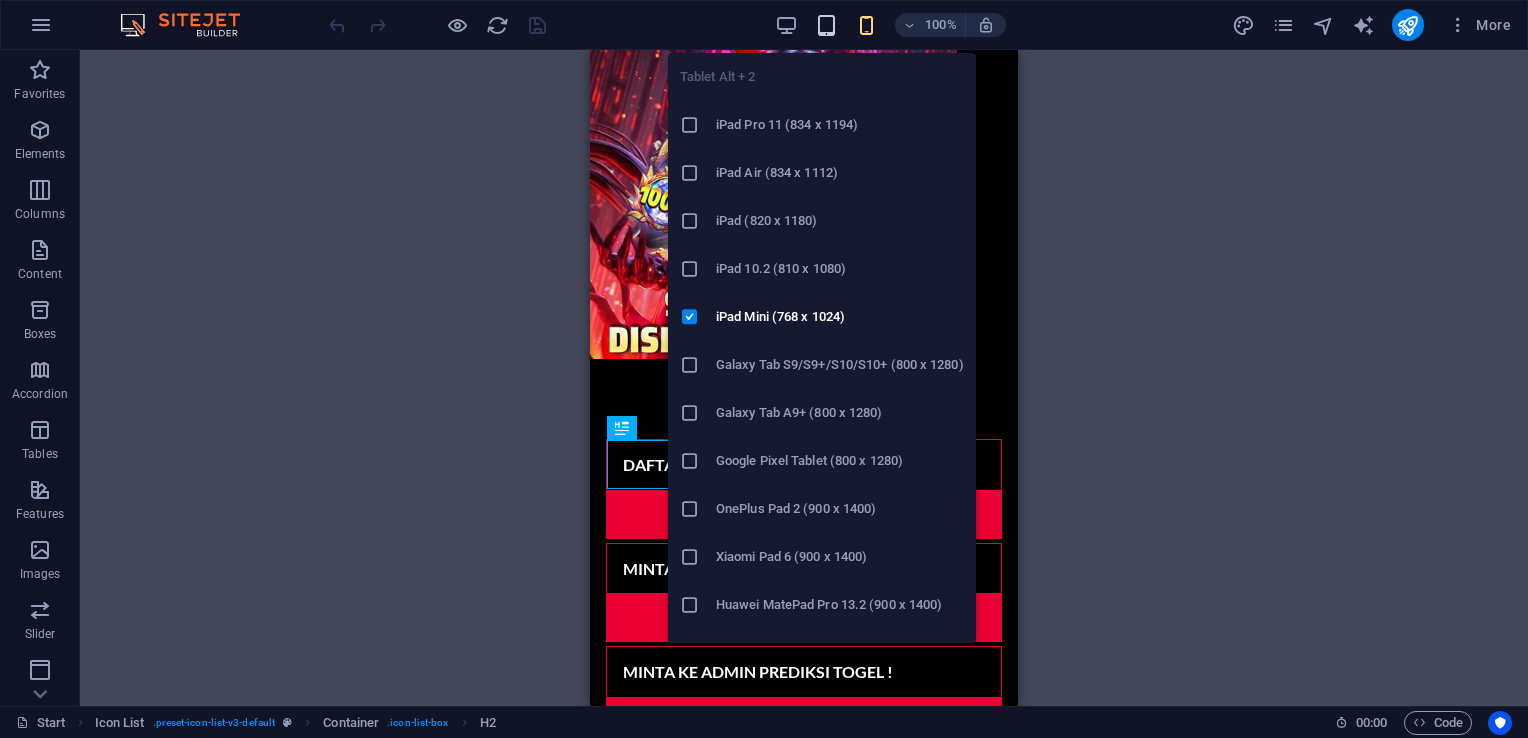 click at bounding box center [826, 25] 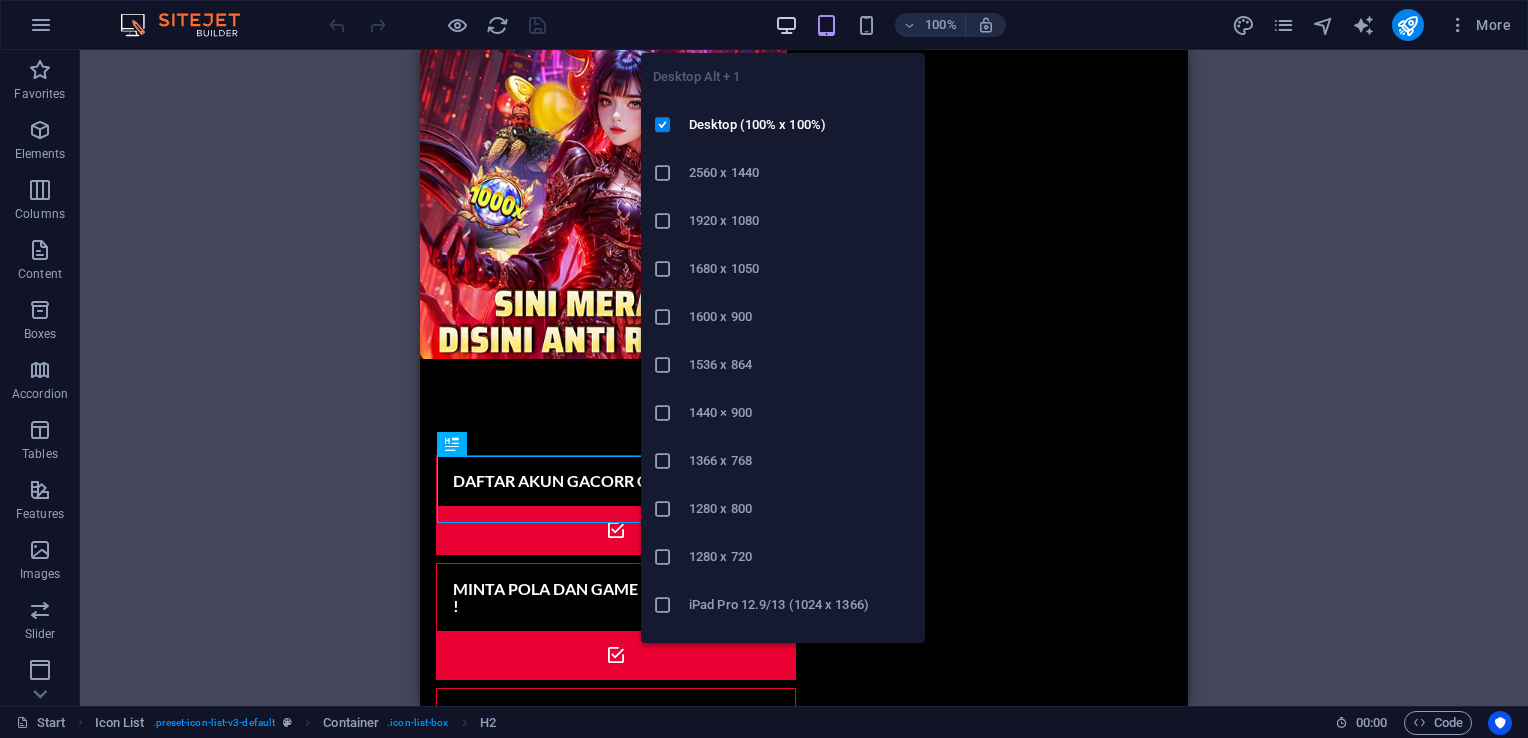 click at bounding box center [786, 25] 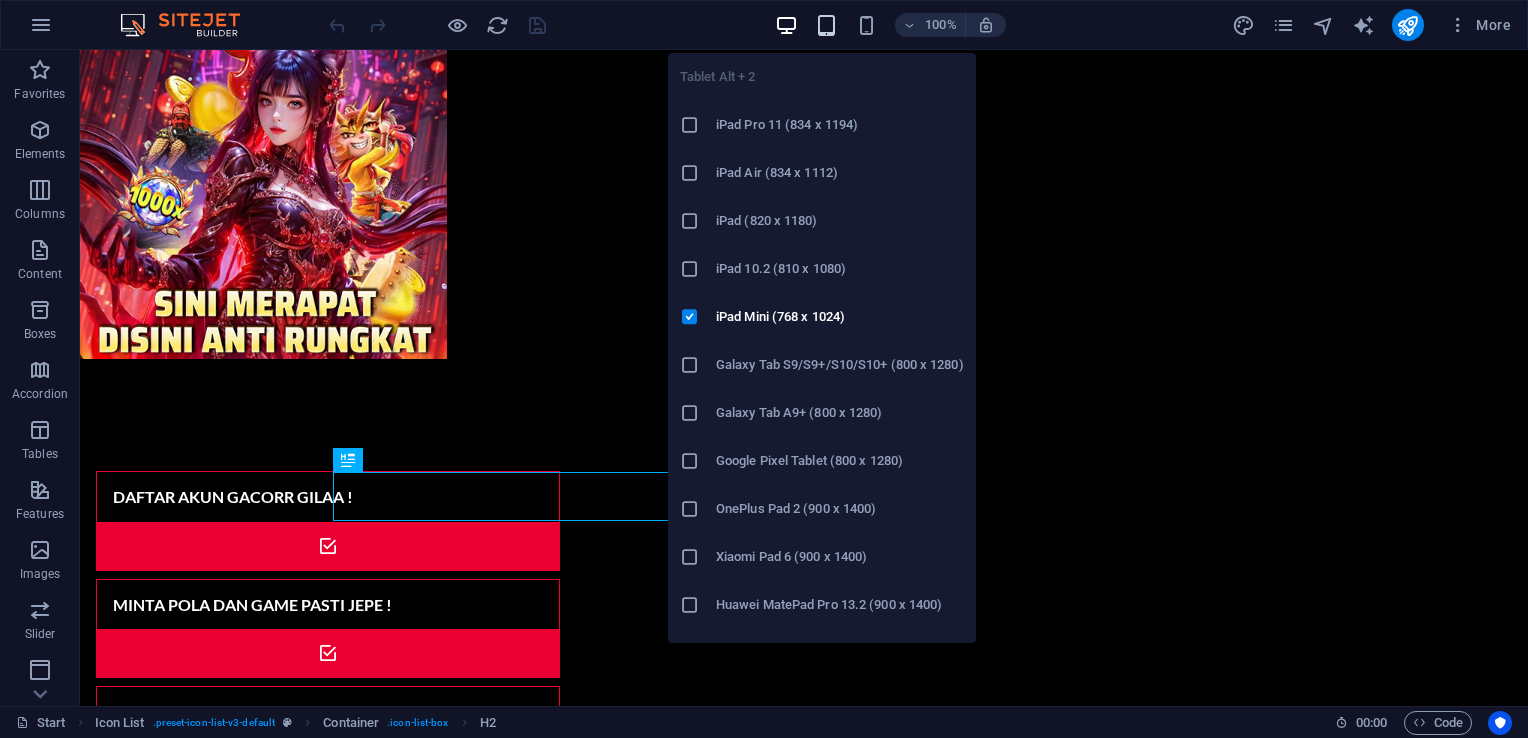click at bounding box center [826, 25] 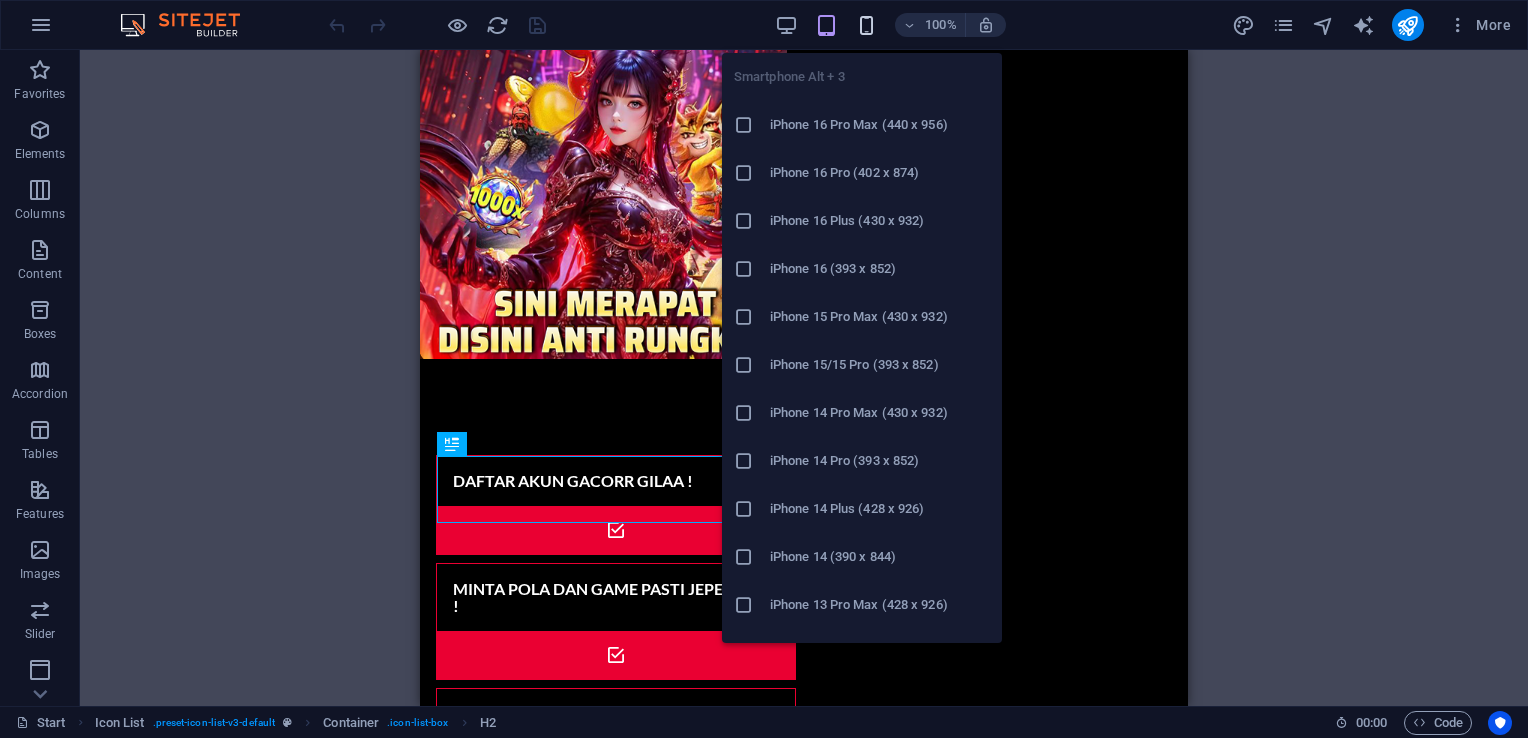 click at bounding box center [866, 25] 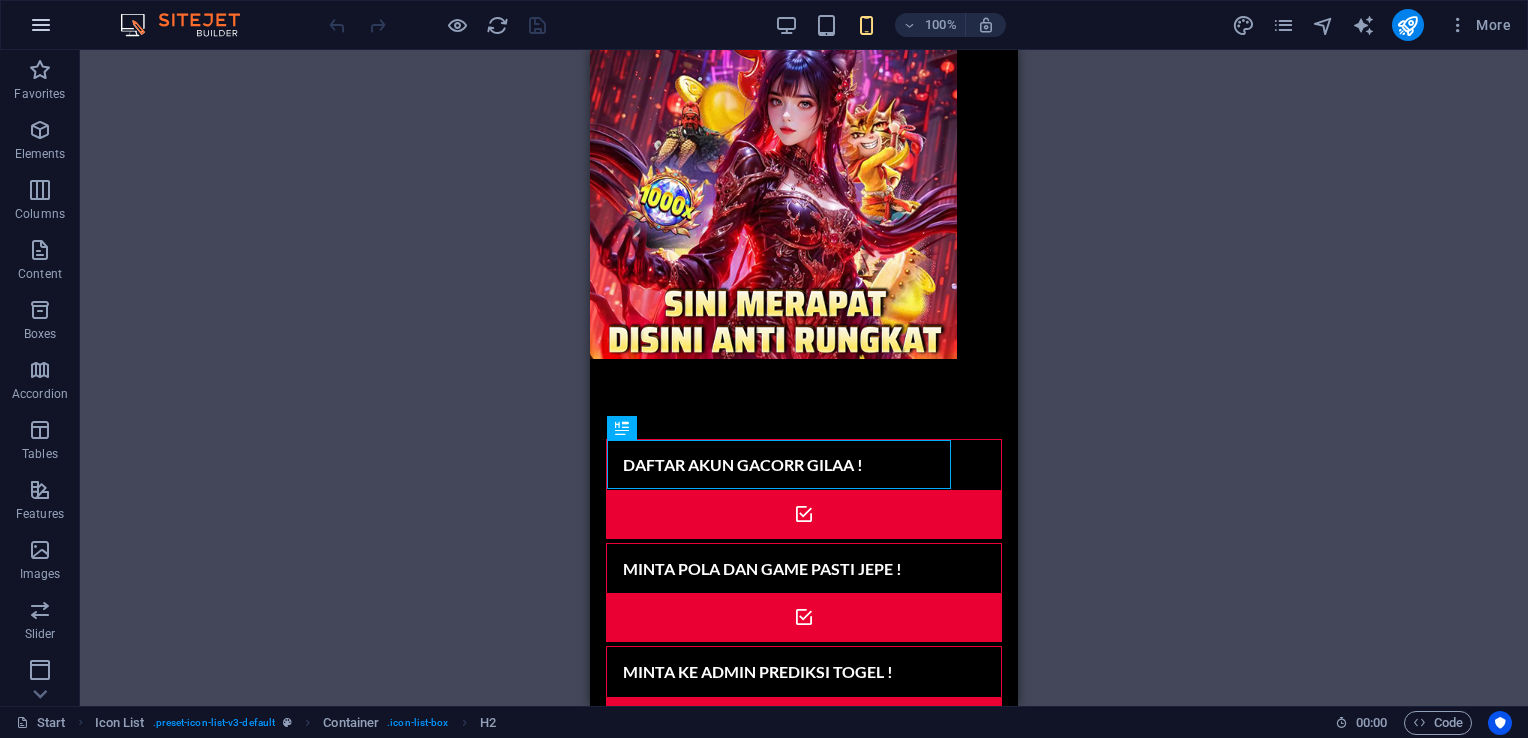click at bounding box center (41, 25) 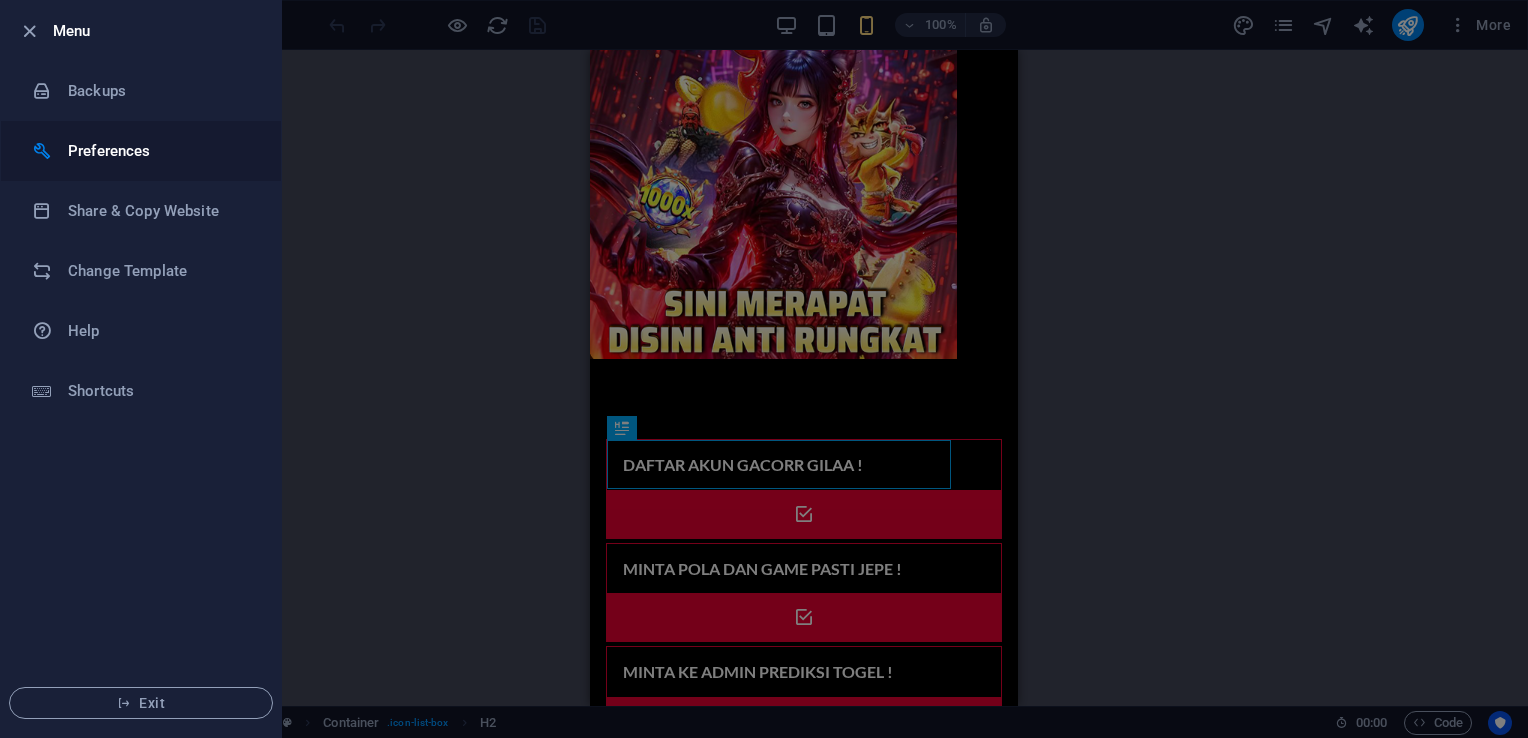 click on "Preferences" at bounding box center (160, 151) 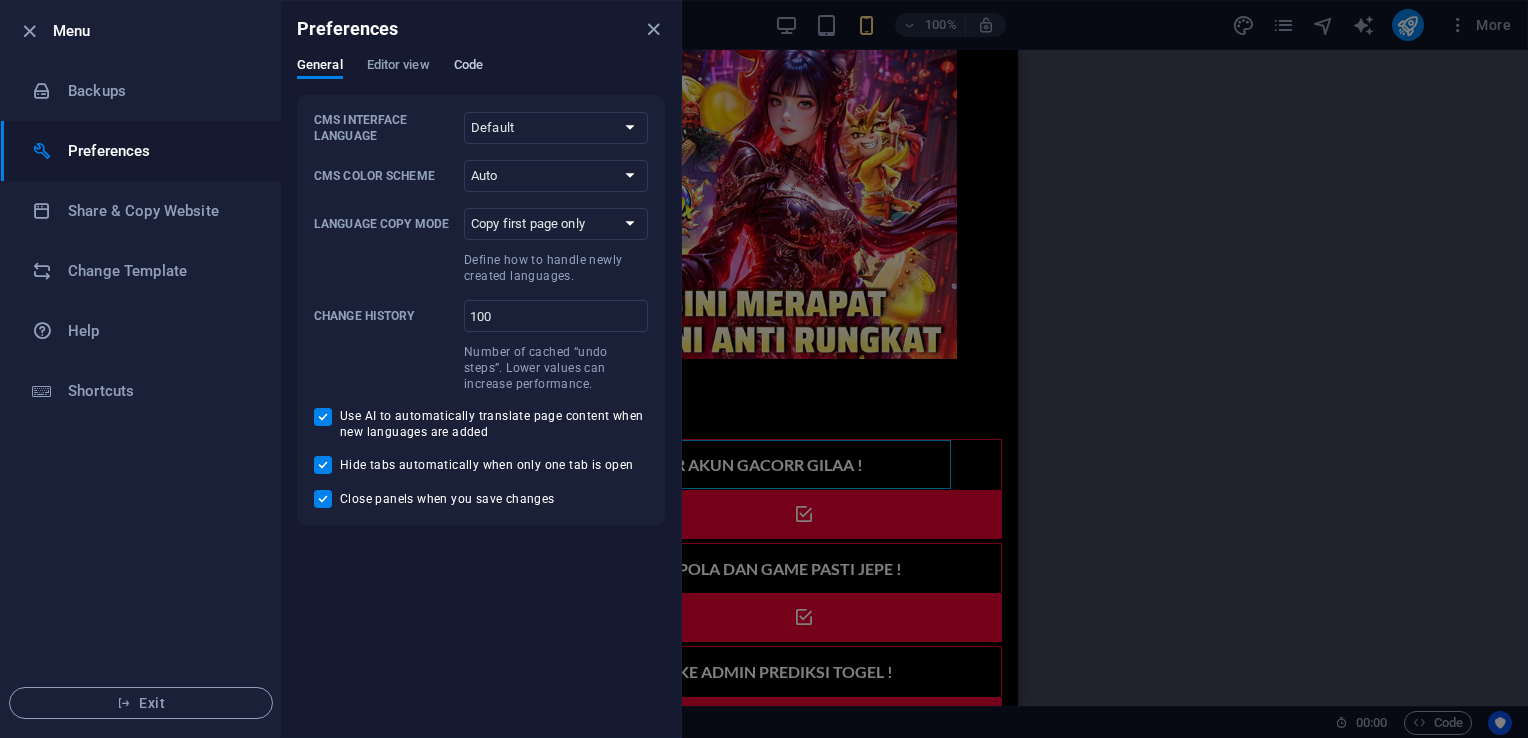 click on "Code" at bounding box center [468, 67] 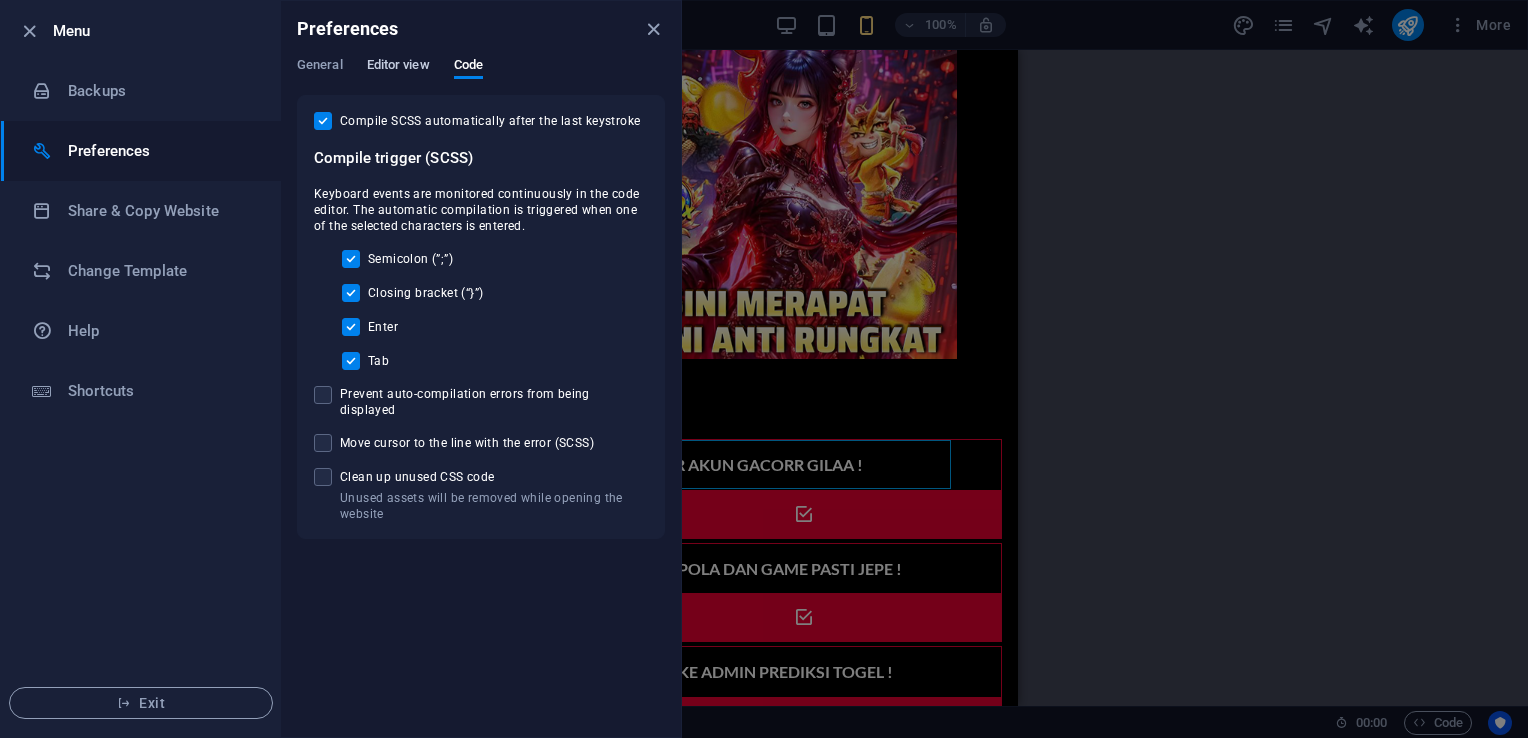 click on "Editor view" at bounding box center [398, 67] 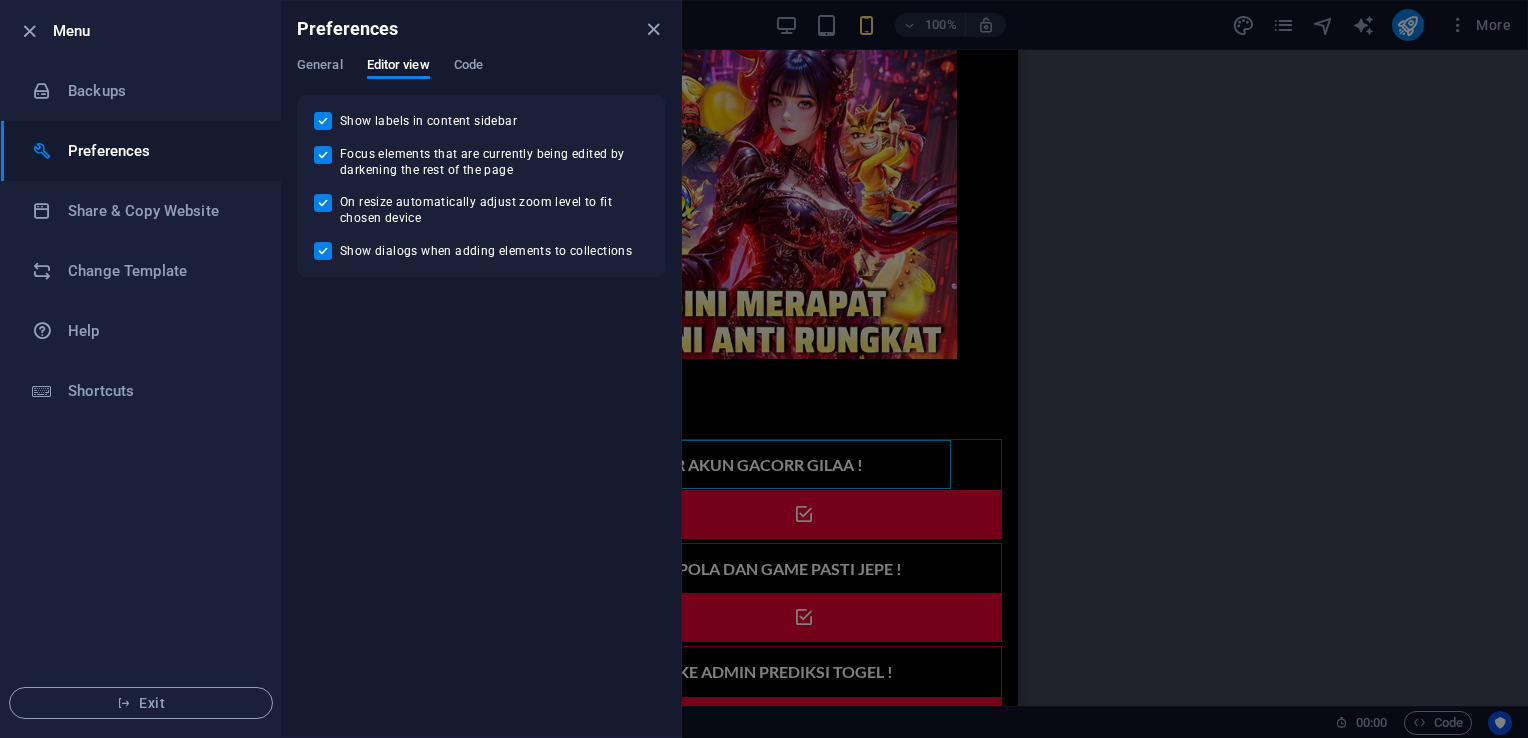 click on "General Editor view Code" at bounding box center (481, 76) 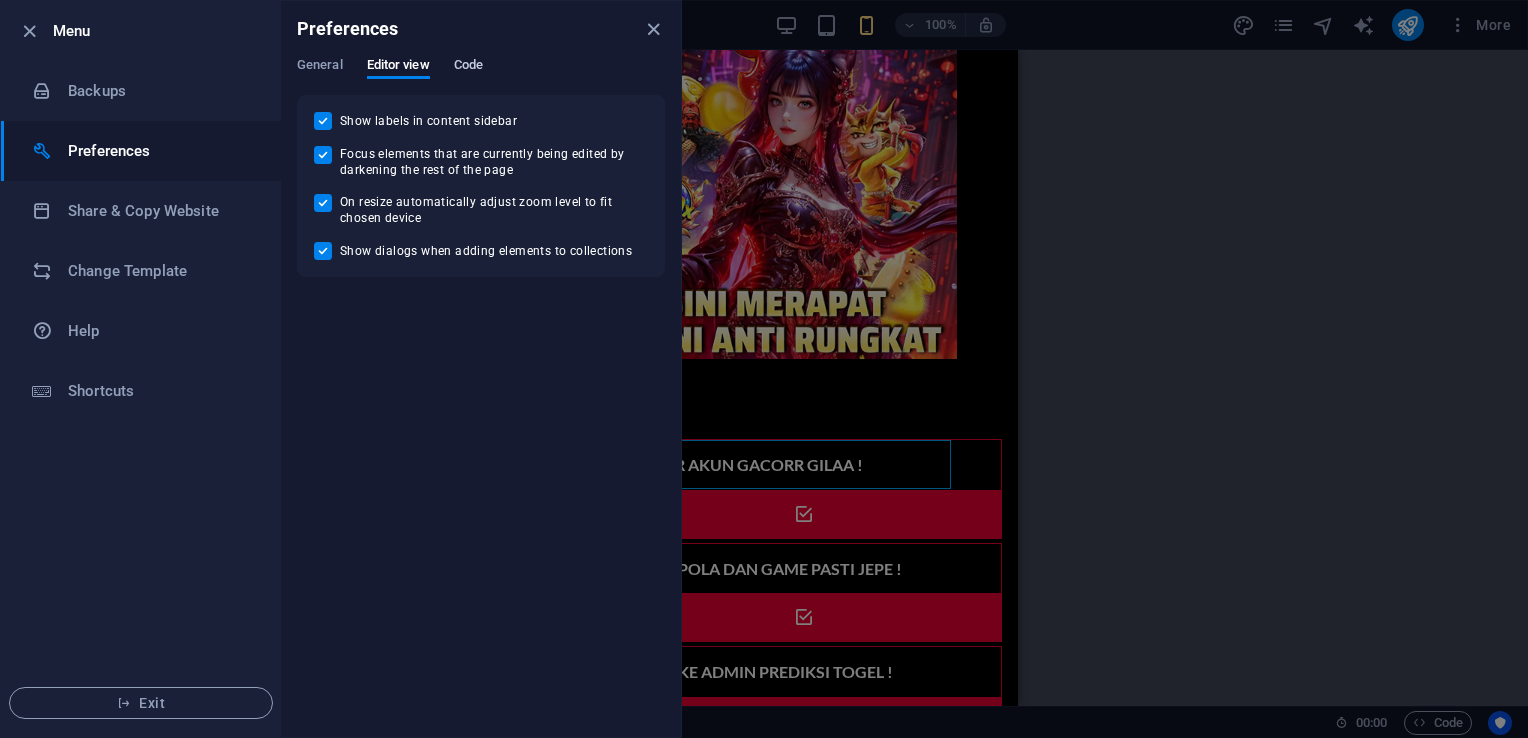 click on "Code" at bounding box center [468, 67] 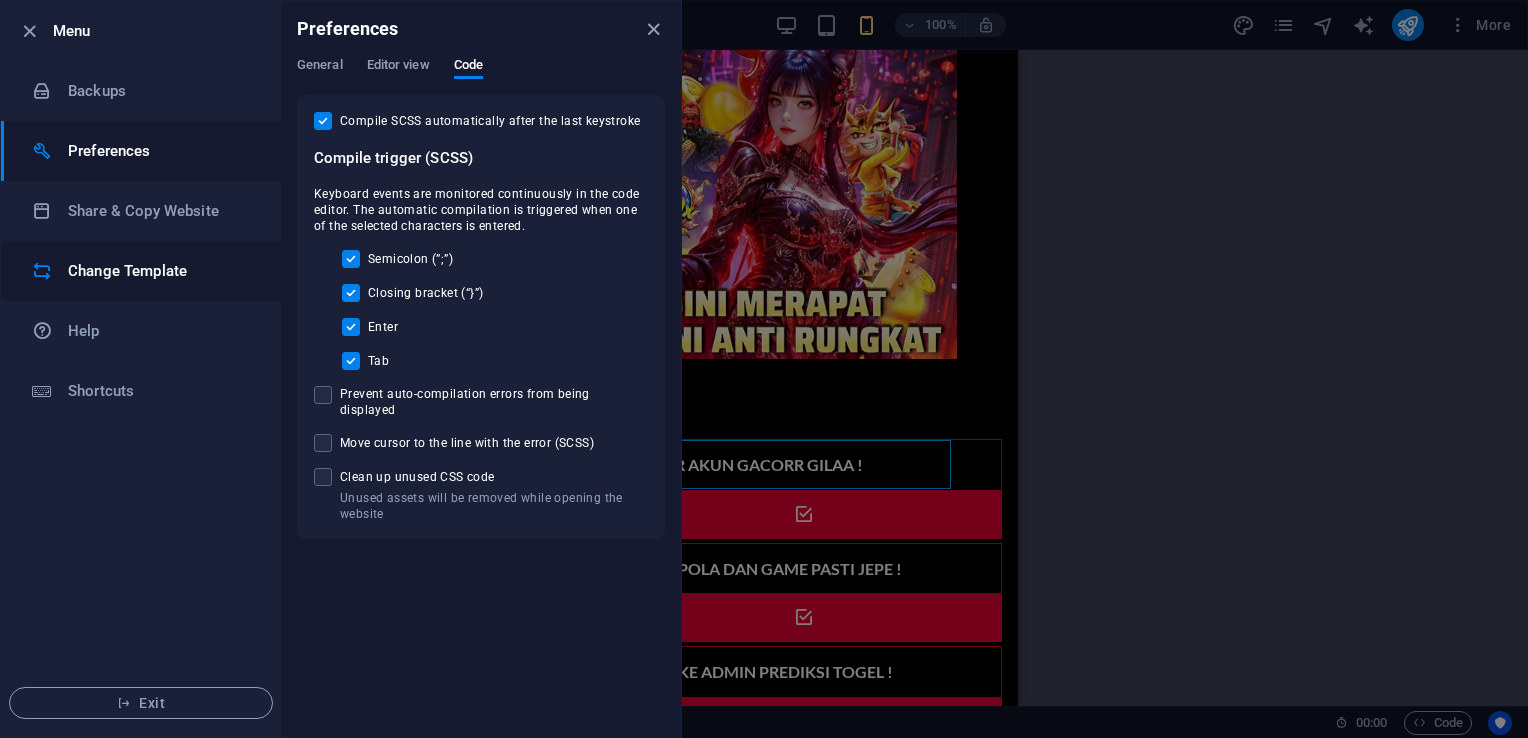 click on "Change Template" at bounding box center (160, 271) 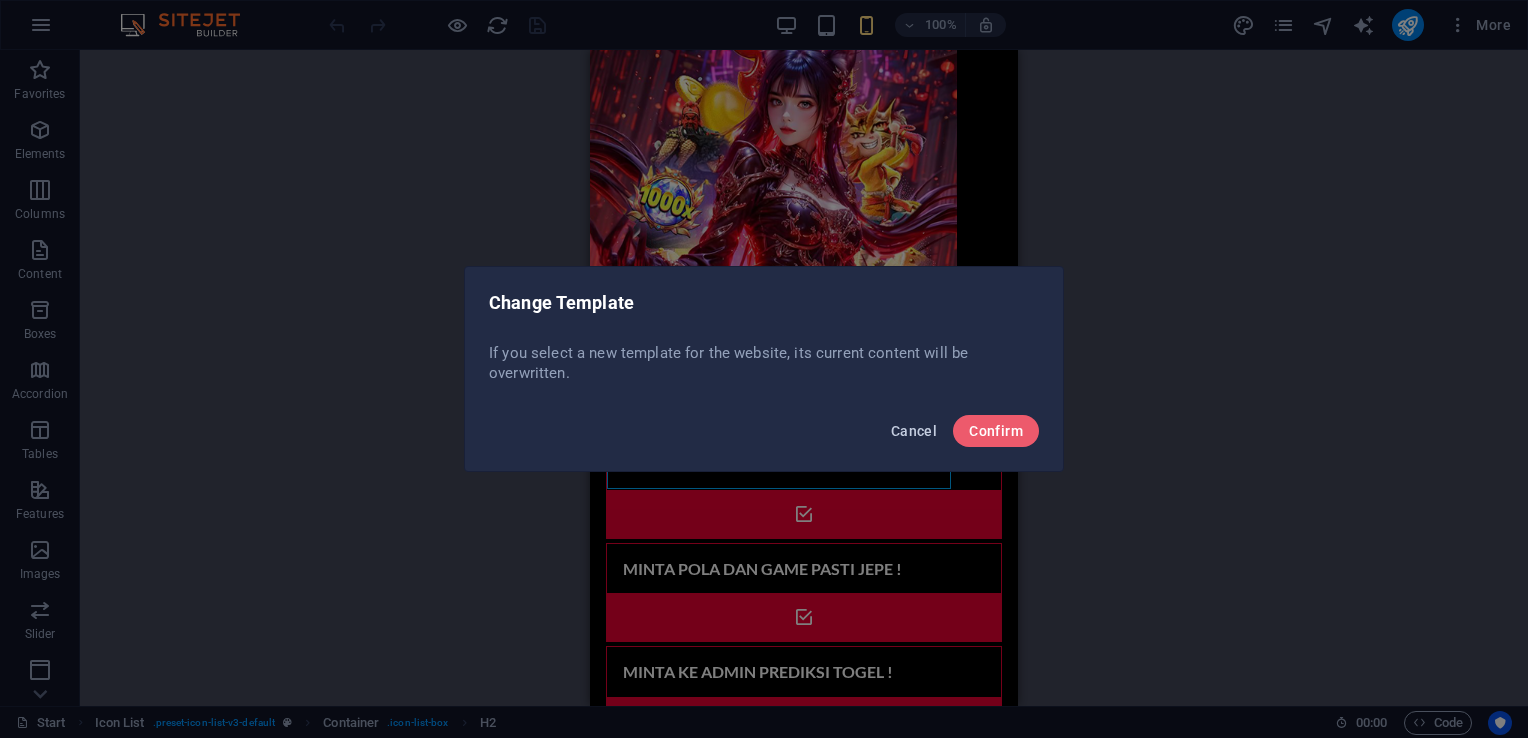 click on "Cancel" at bounding box center [914, 431] 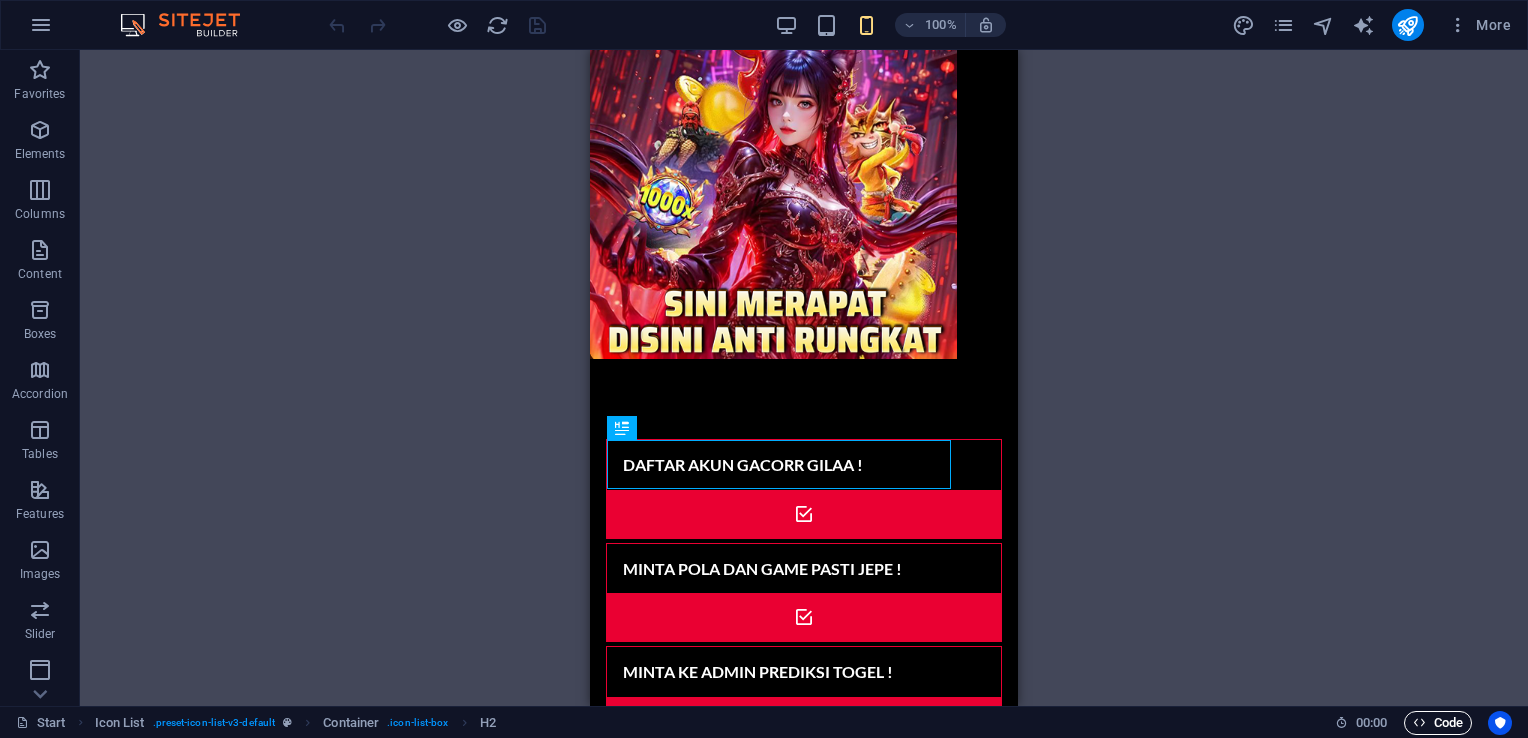 click on "Code" at bounding box center [1438, 723] 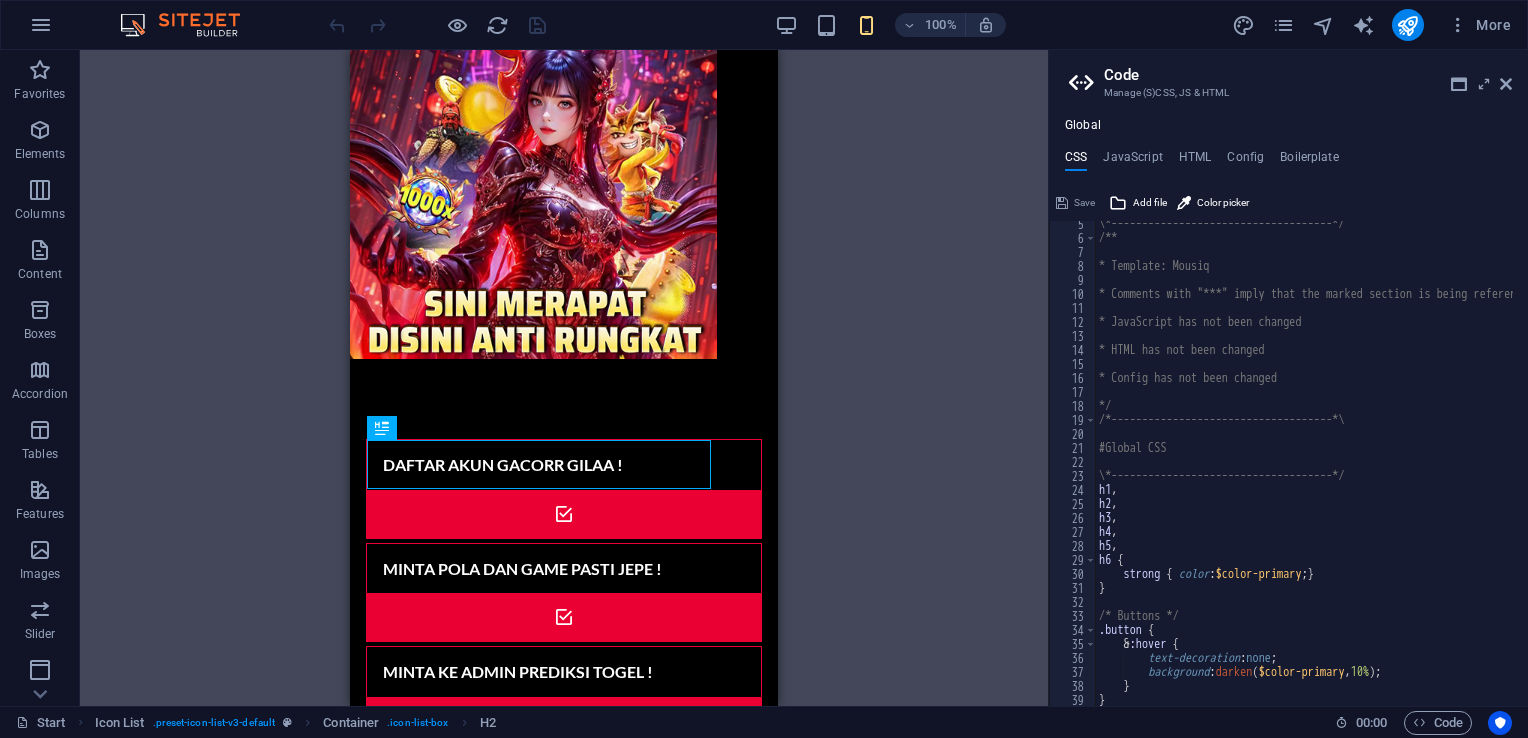 scroll, scrollTop: 0, scrollLeft: 0, axis: both 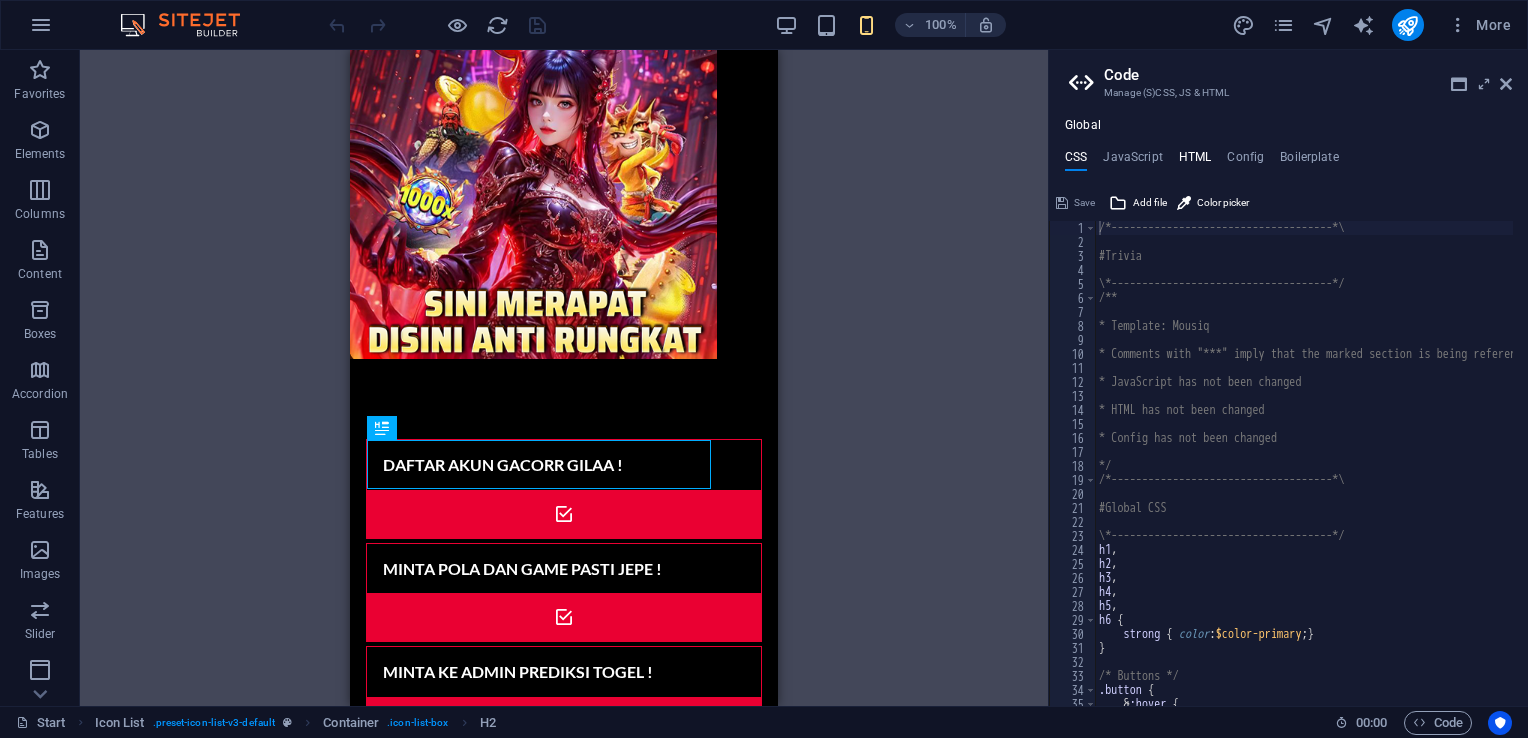 click on "HTML" at bounding box center [1195, 161] 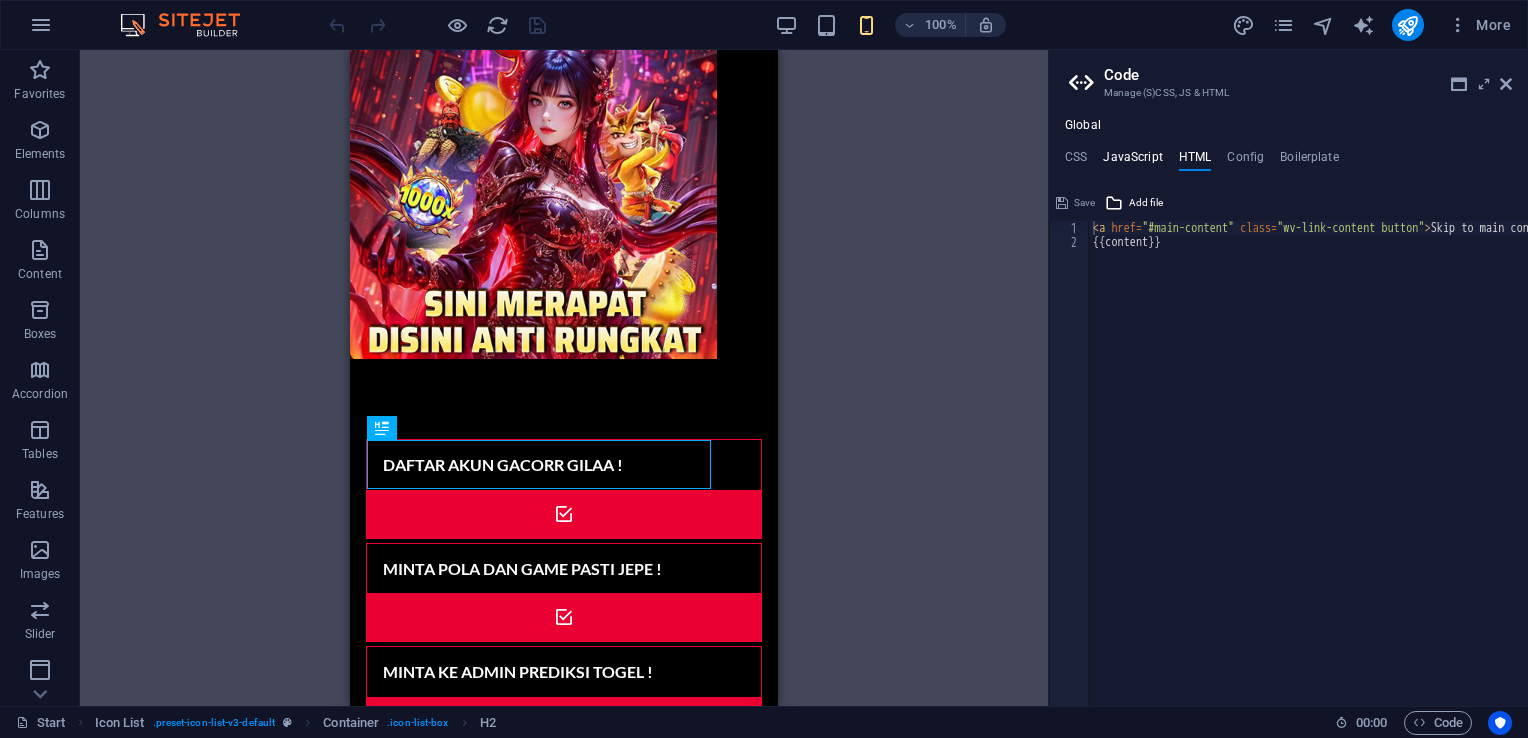 click on "JavaScript" at bounding box center [1132, 161] 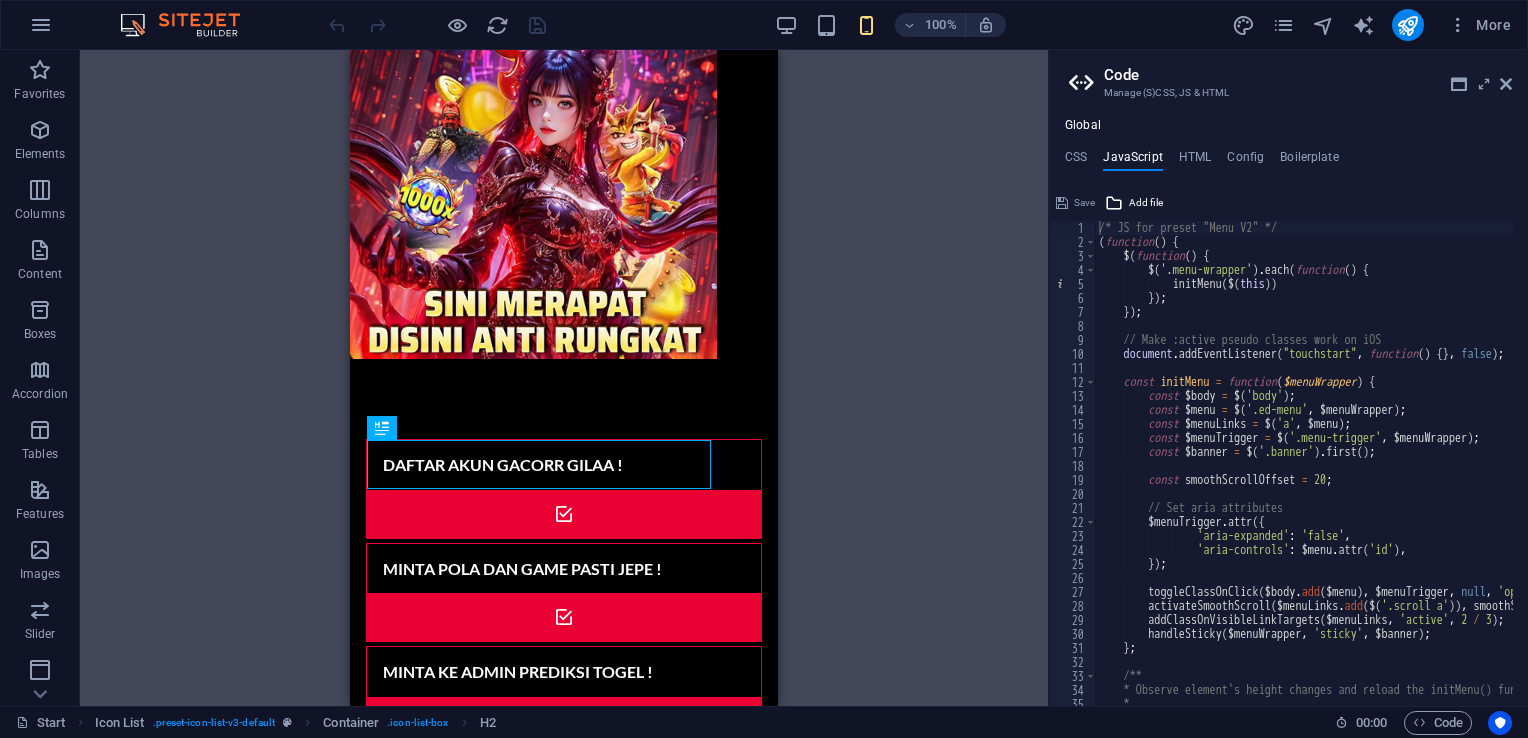 click on "CSS JavaScript HTML Config Boilerplate" at bounding box center (1288, 161) 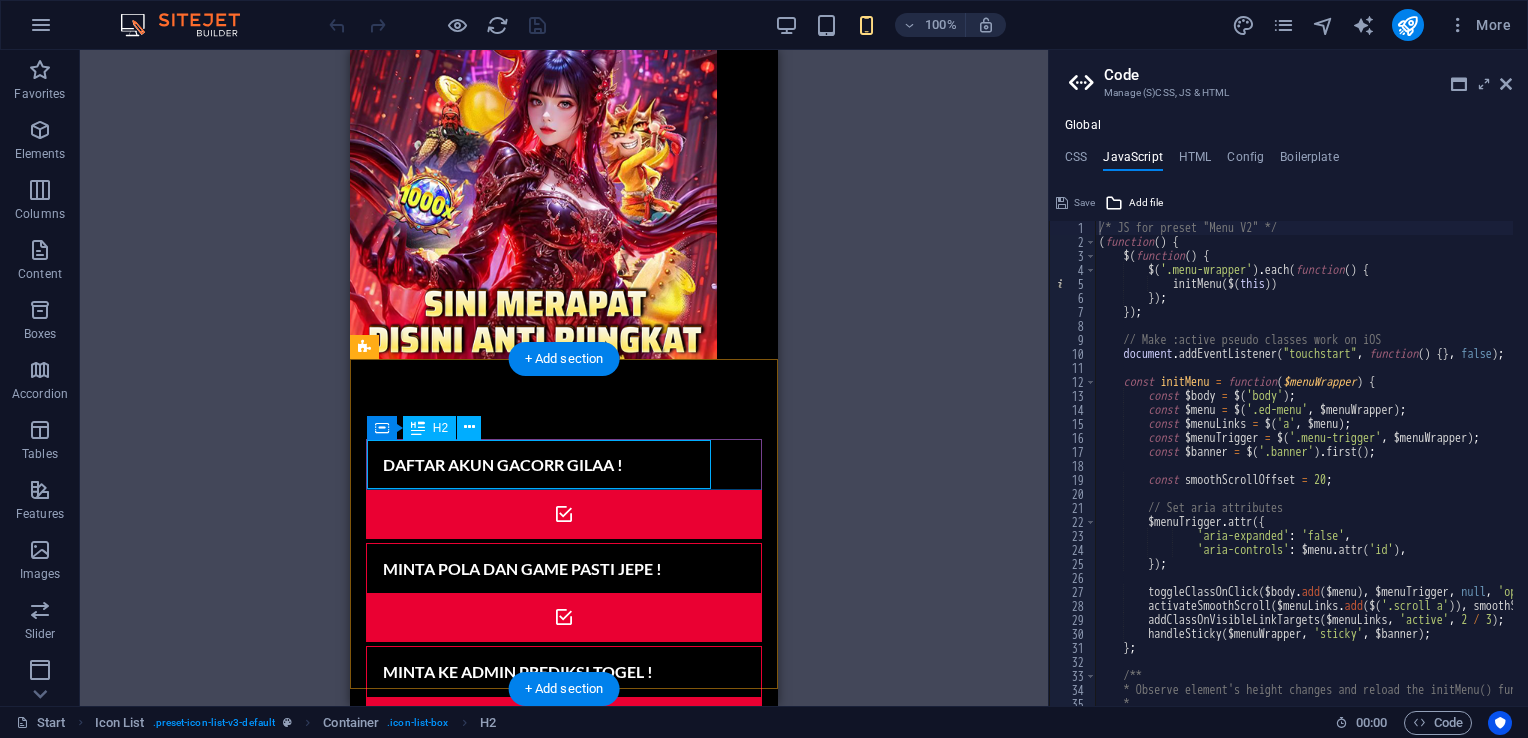 click on "DAFTAR AKUN GACORR GILAA !" at bounding box center [539, 465] 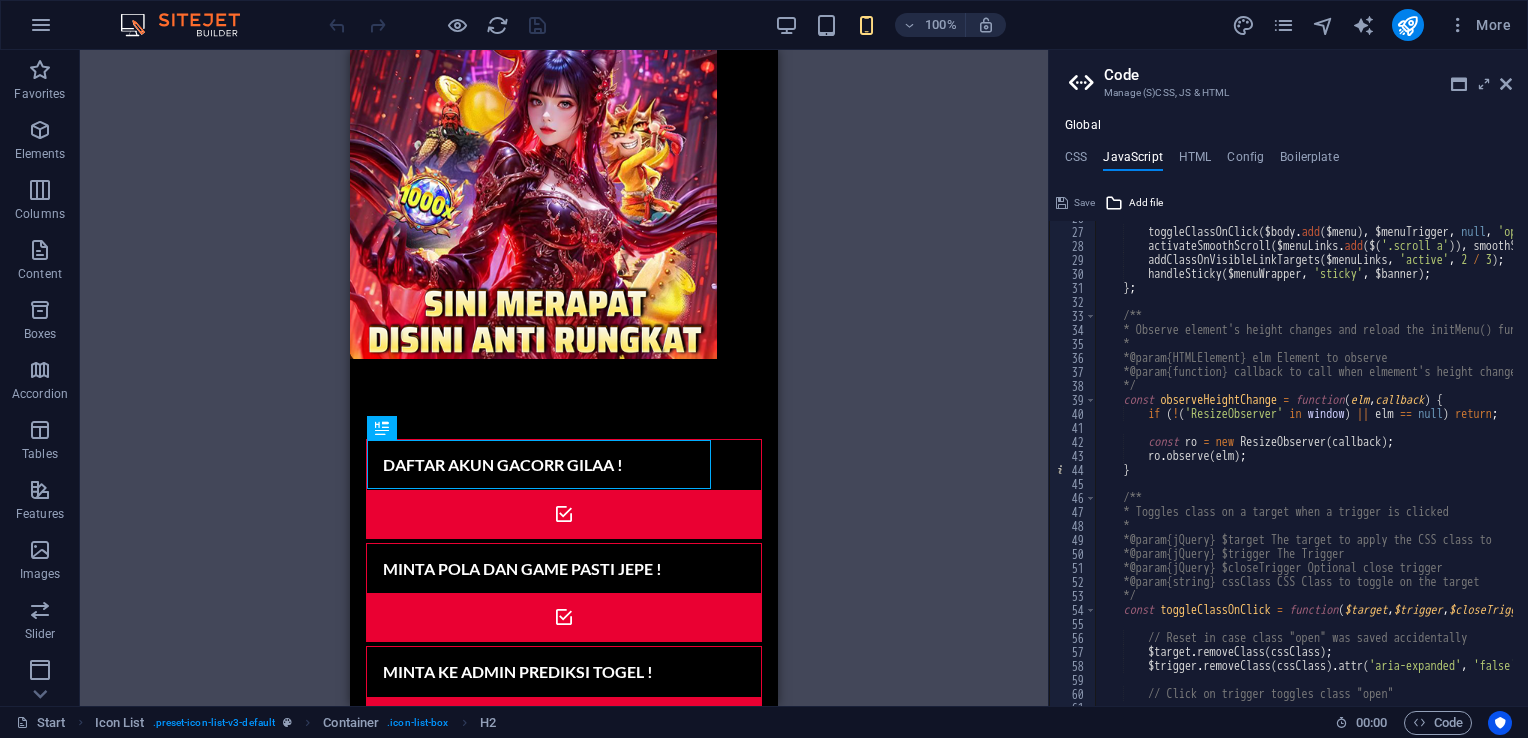 scroll, scrollTop: 0, scrollLeft: 0, axis: both 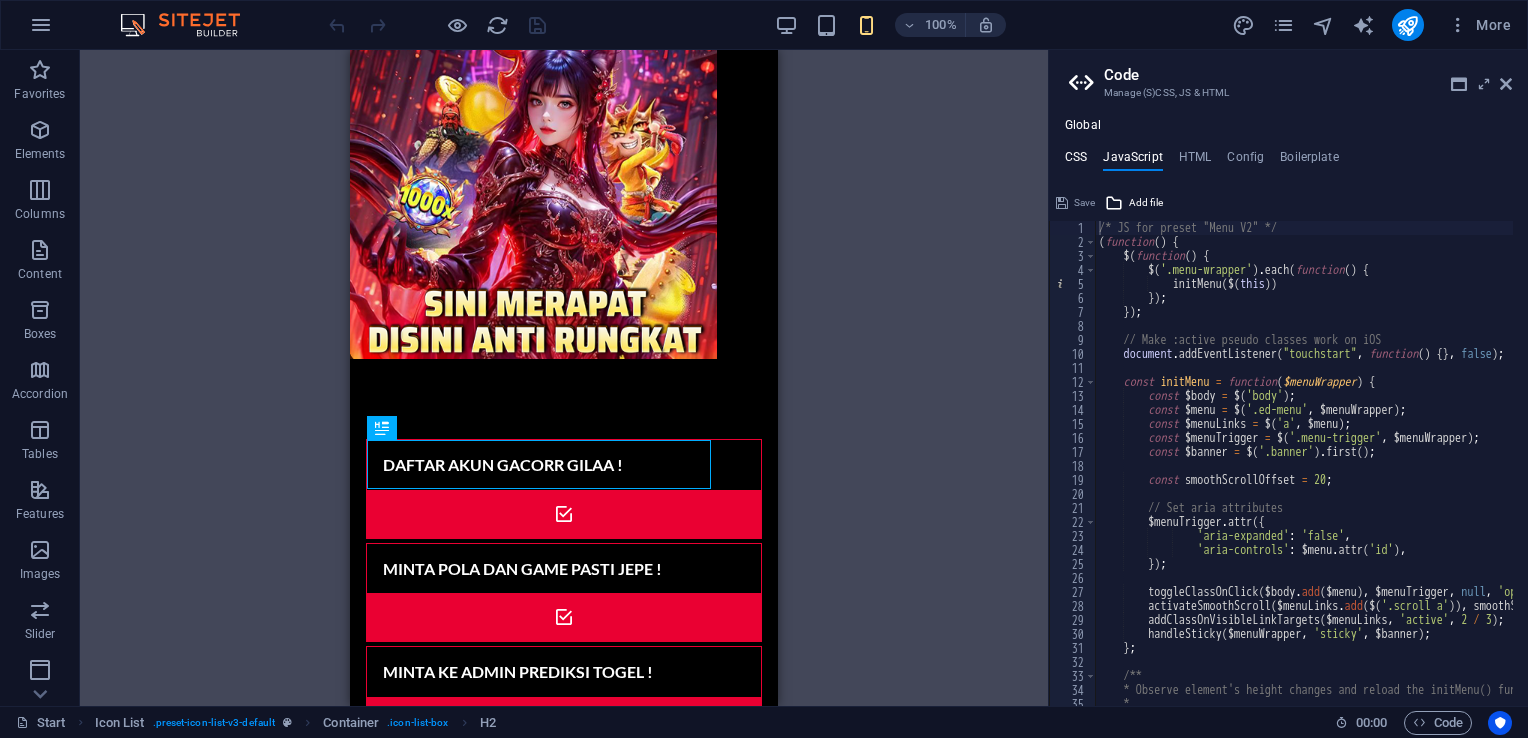 click on "CSS" at bounding box center (1076, 161) 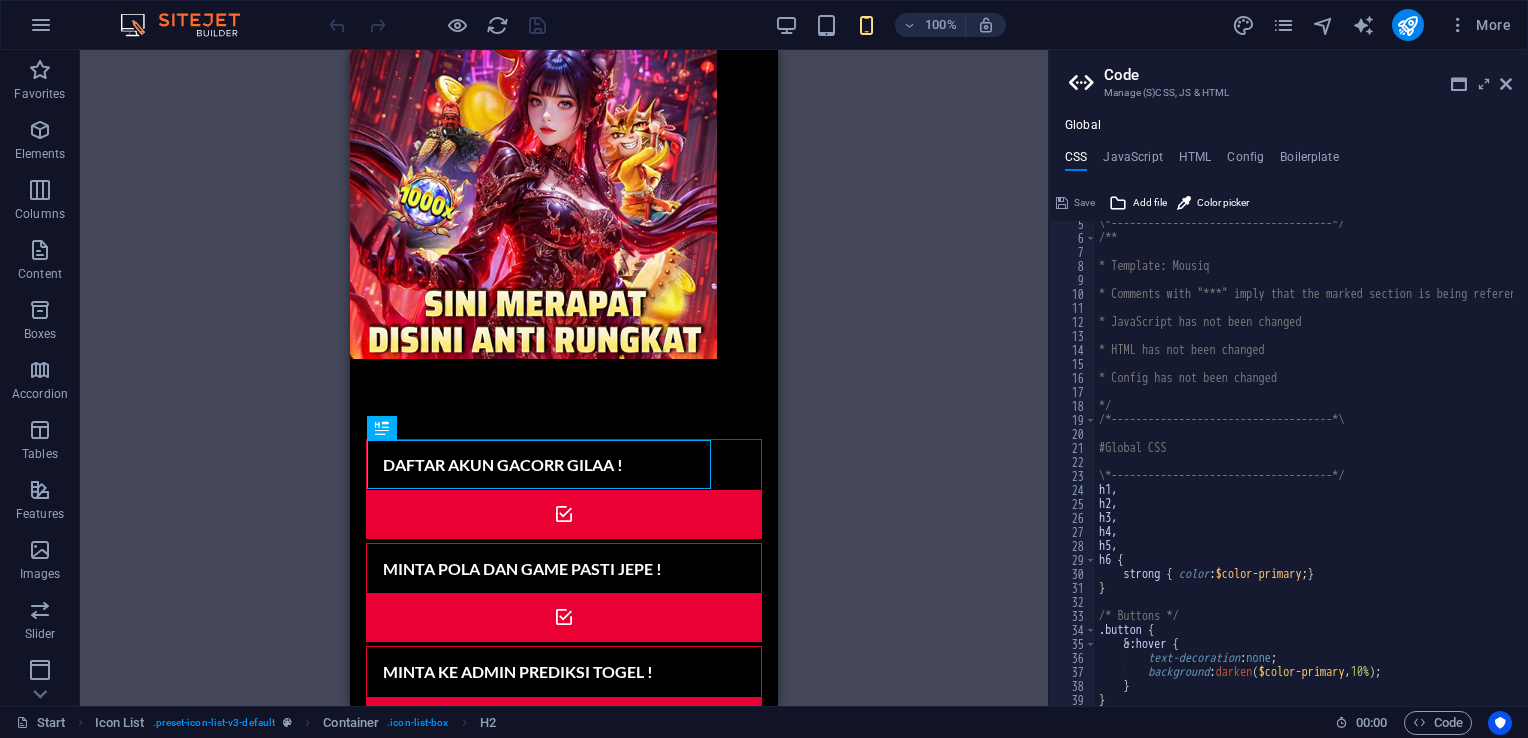 scroll, scrollTop: 0, scrollLeft: 0, axis: both 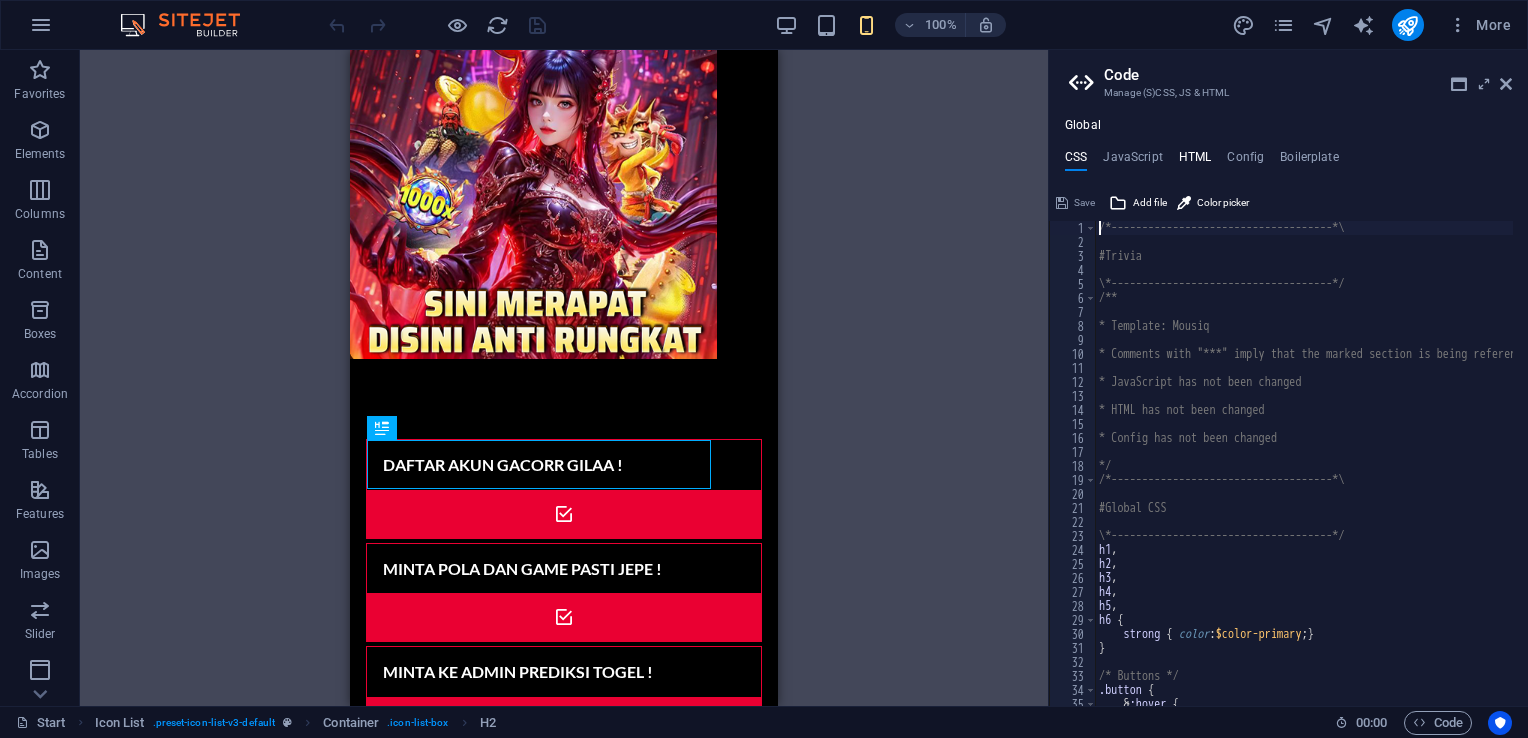 click on "HTML" at bounding box center [1195, 161] 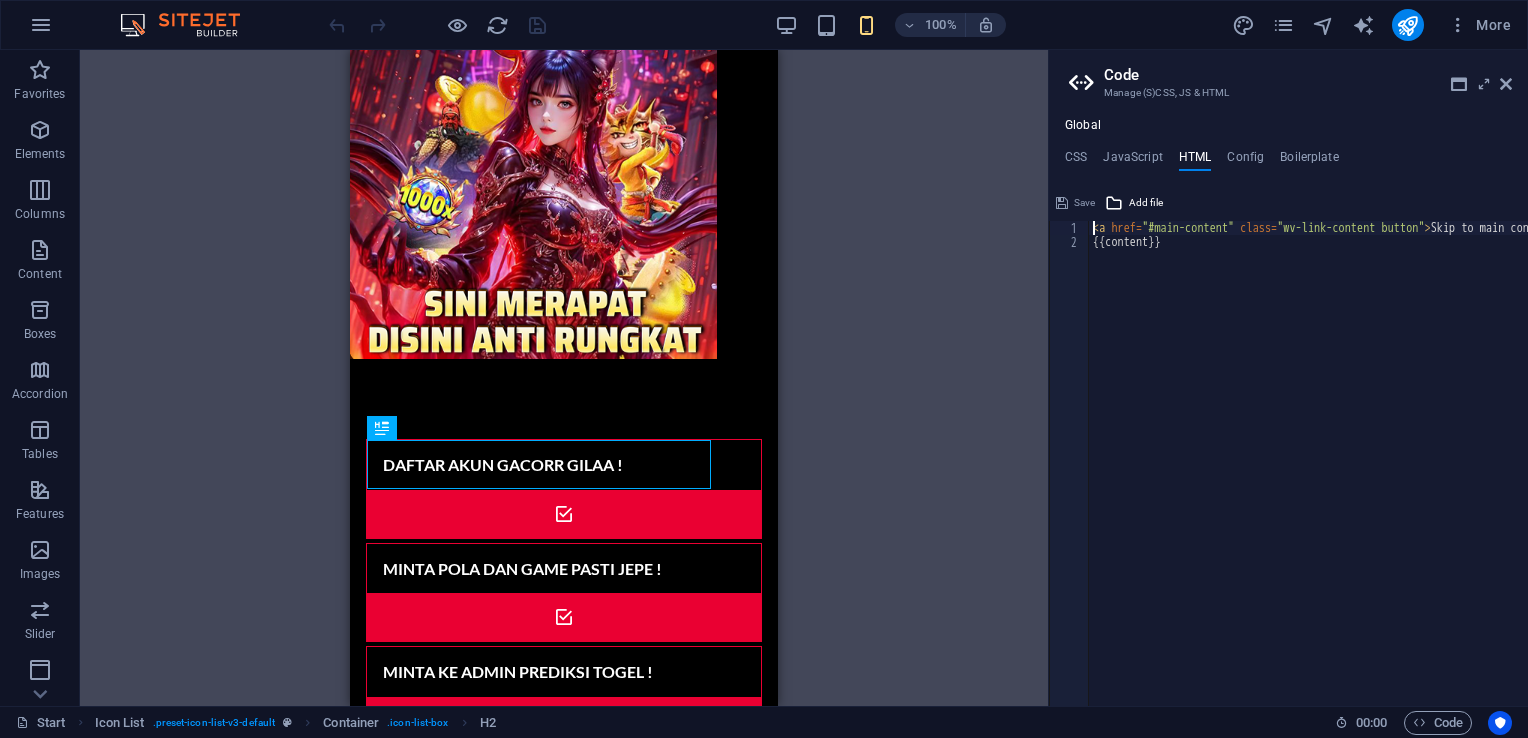 click on "CSS JavaScript HTML Config Boilerplate" at bounding box center [1288, 161] 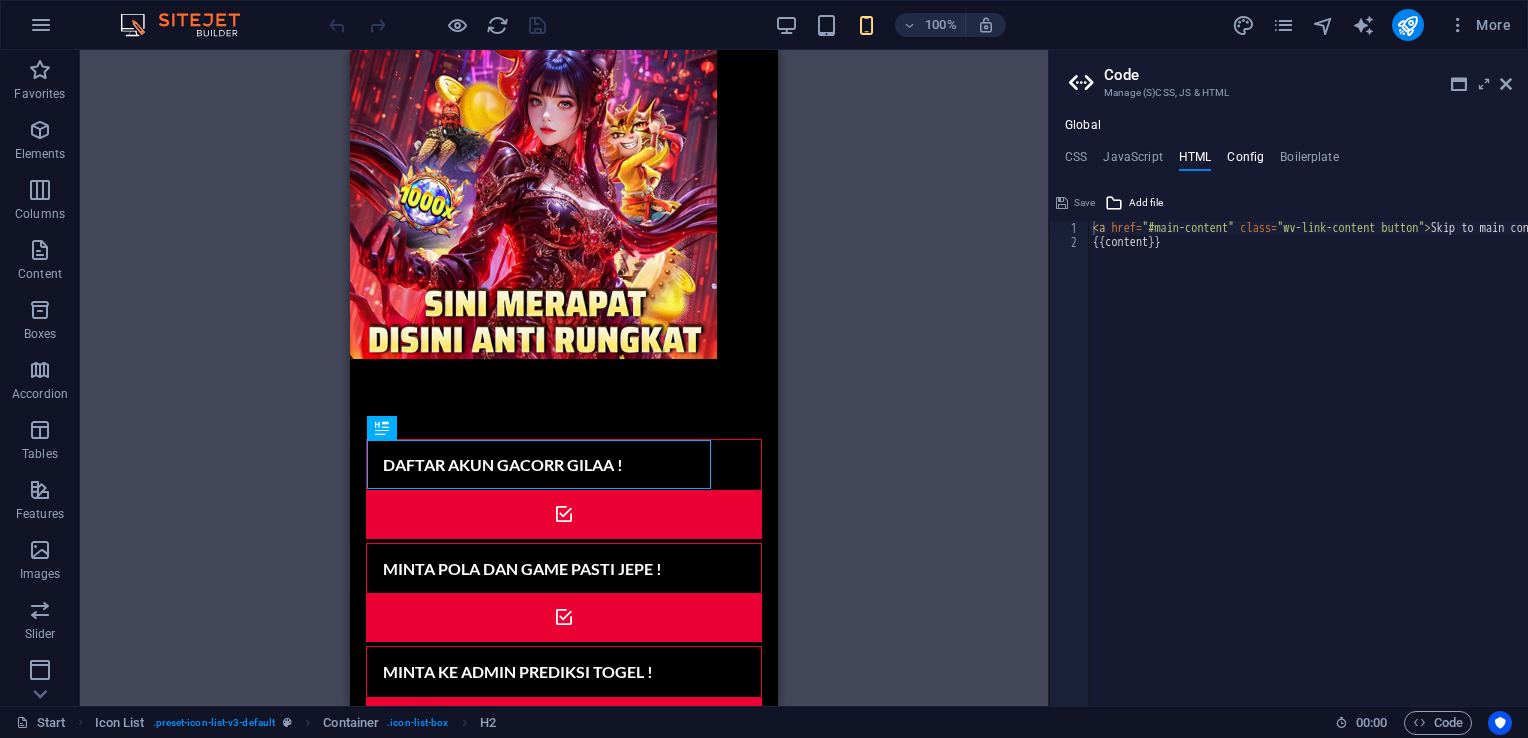 click on "Config" at bounding box center [1245, 161] 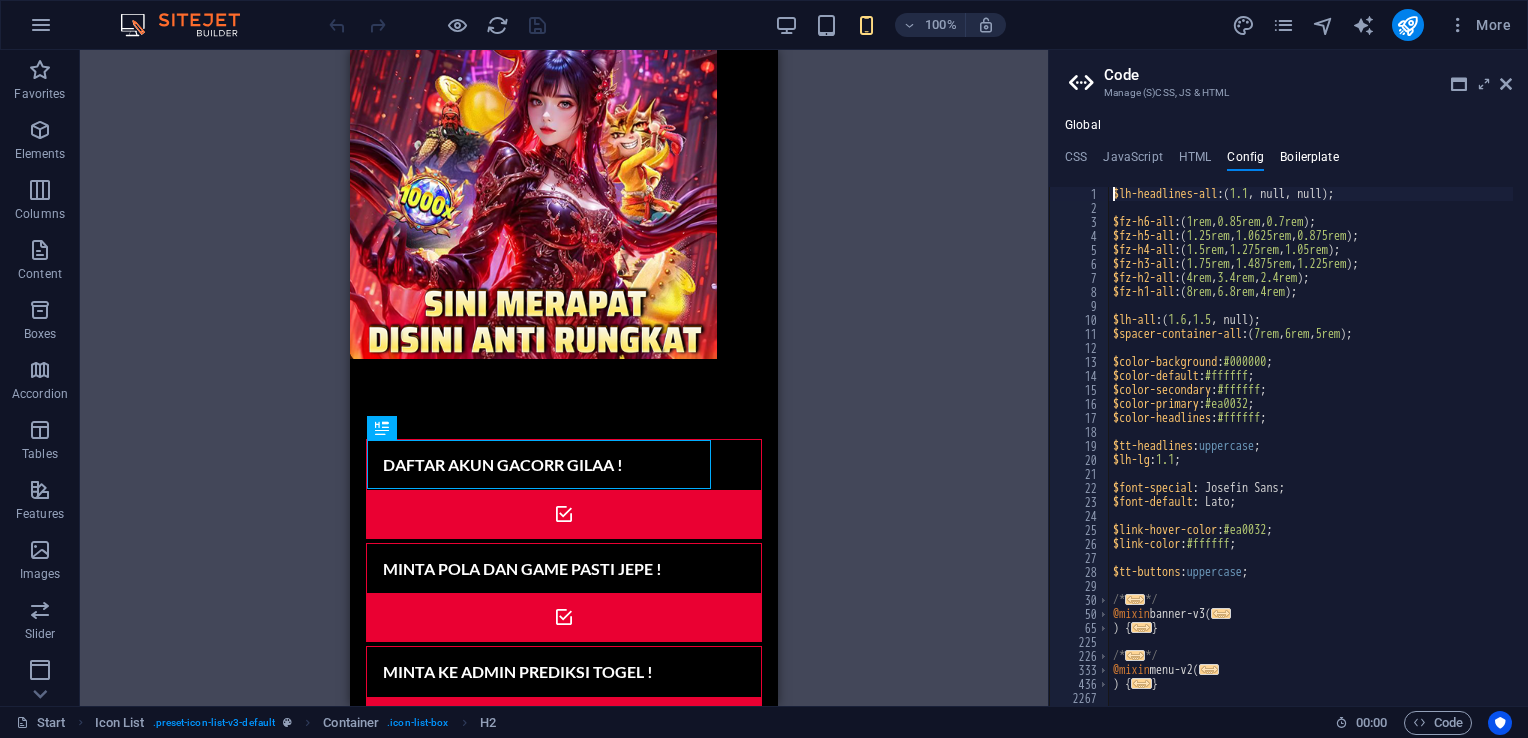 click on "Boilerplate" at bounding box center (1309, 161) 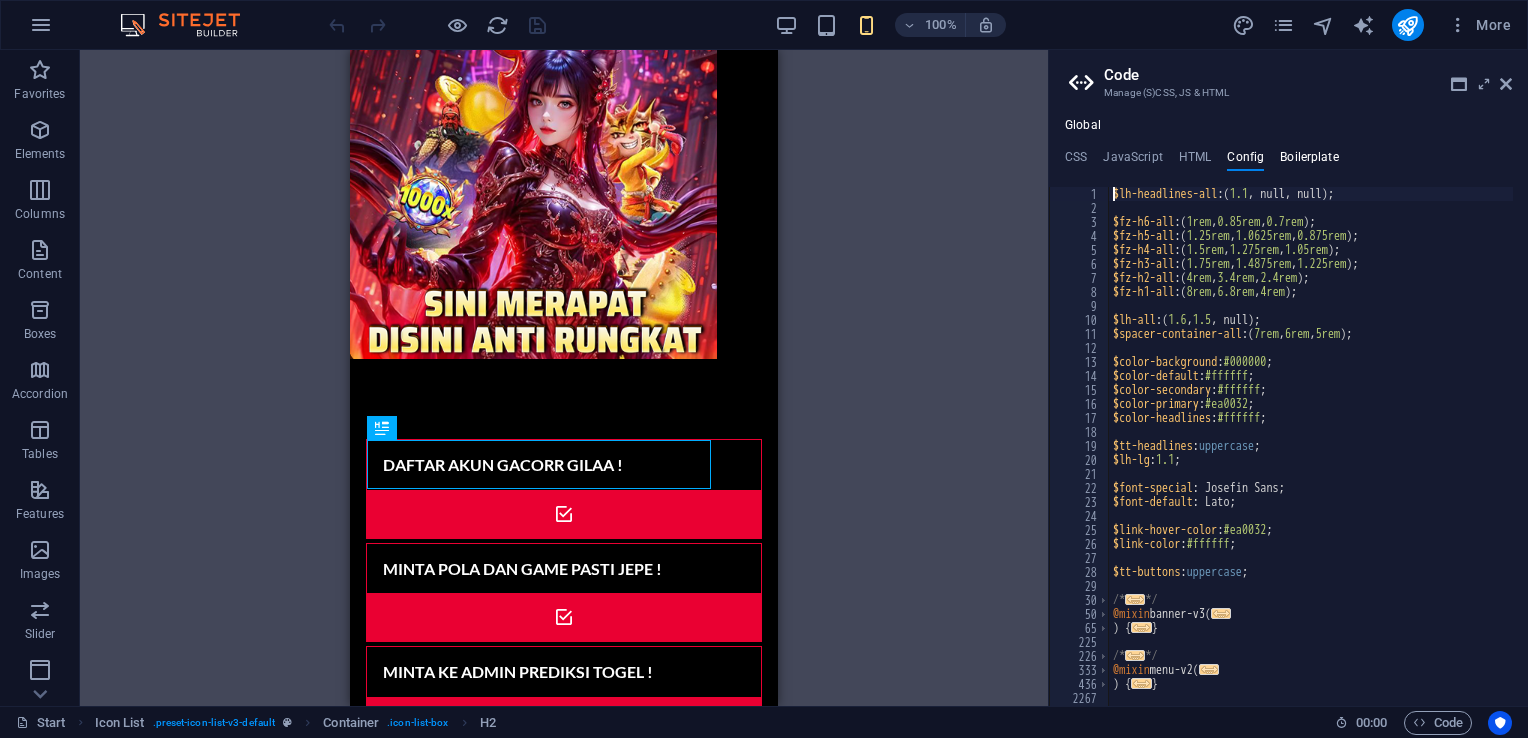 type 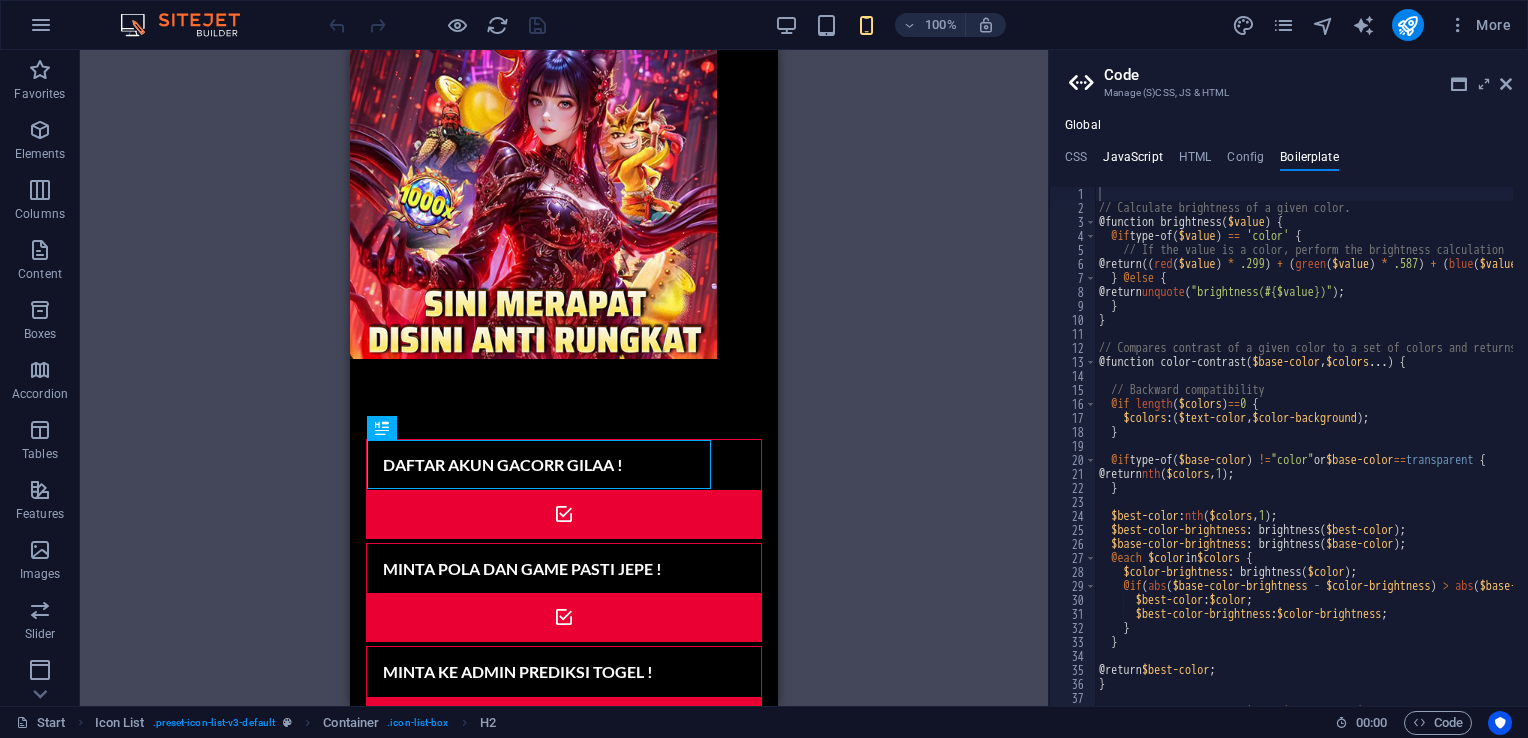click on "JavaScript" at bounding box center (1132, 161) 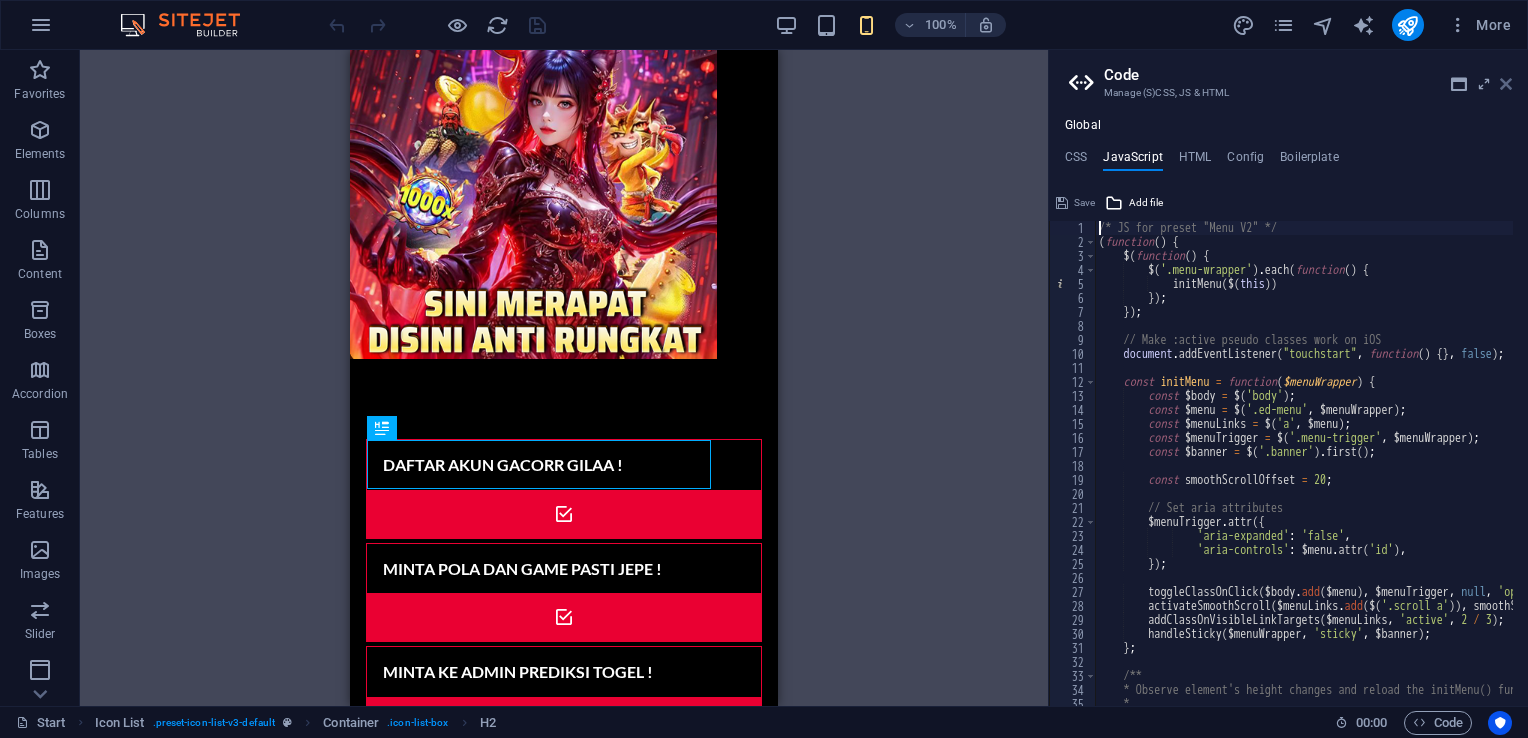click at bounding box center (1506, 84) 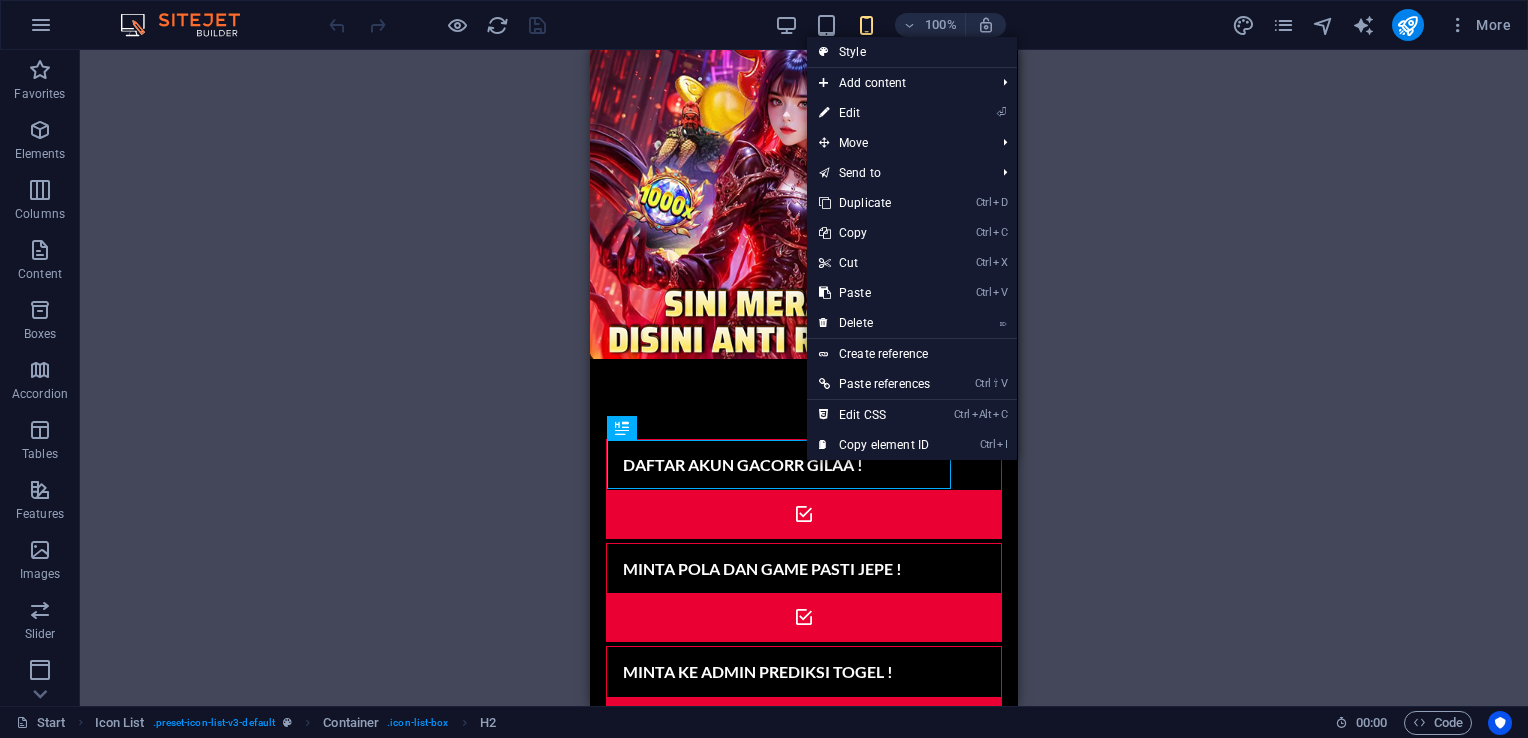 click on "Drag here to replace the existing content. Press “Ctrl” if you want to create a new element.
H2   Icon List   Container   Image   Icon   Container   H2   Container   Container   H2   Container" at bounding box center [804, 378] 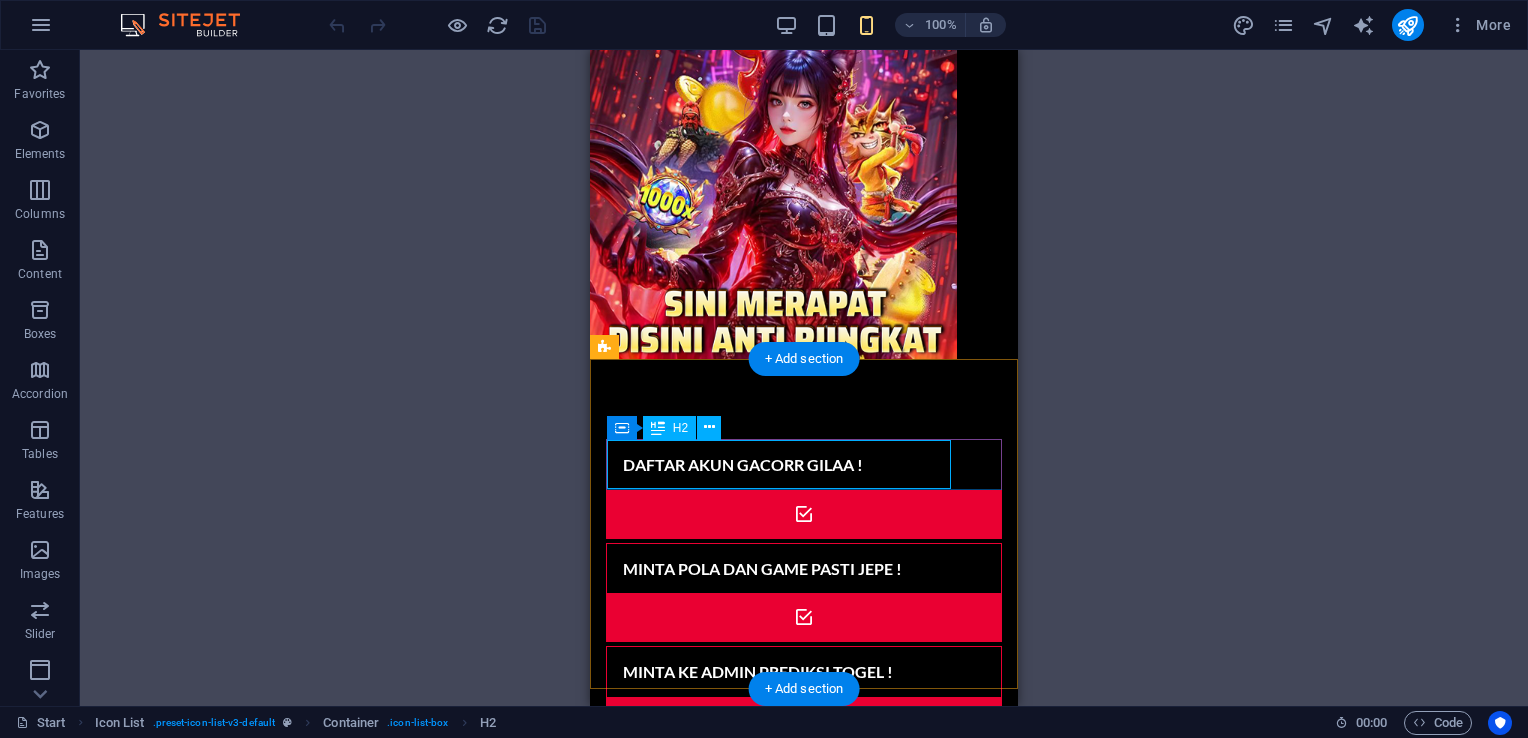 click on "DAFTAR AKUN GACORR GILAA !" at bounding box center [779, 465] 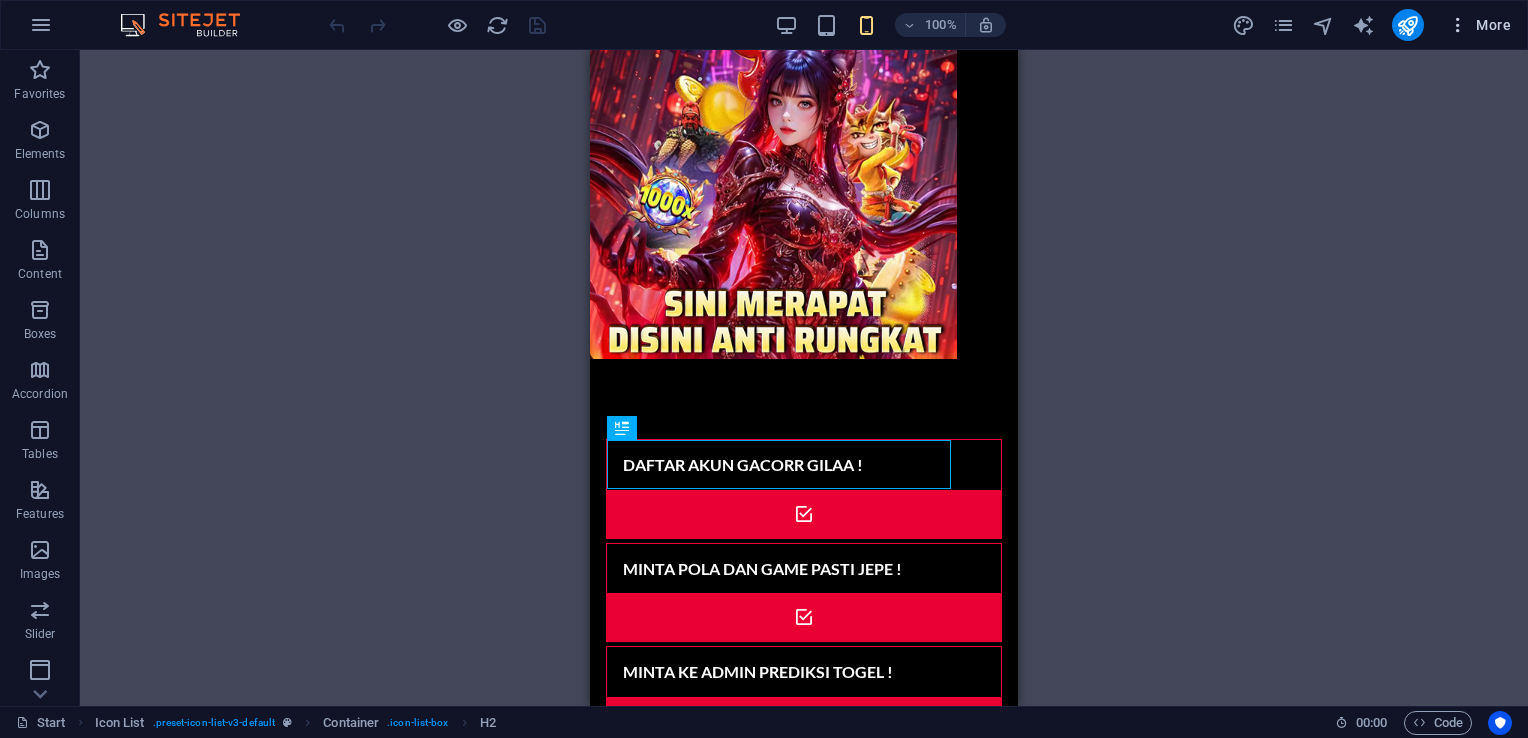 click on "More" at bounding box center [1479, 25] 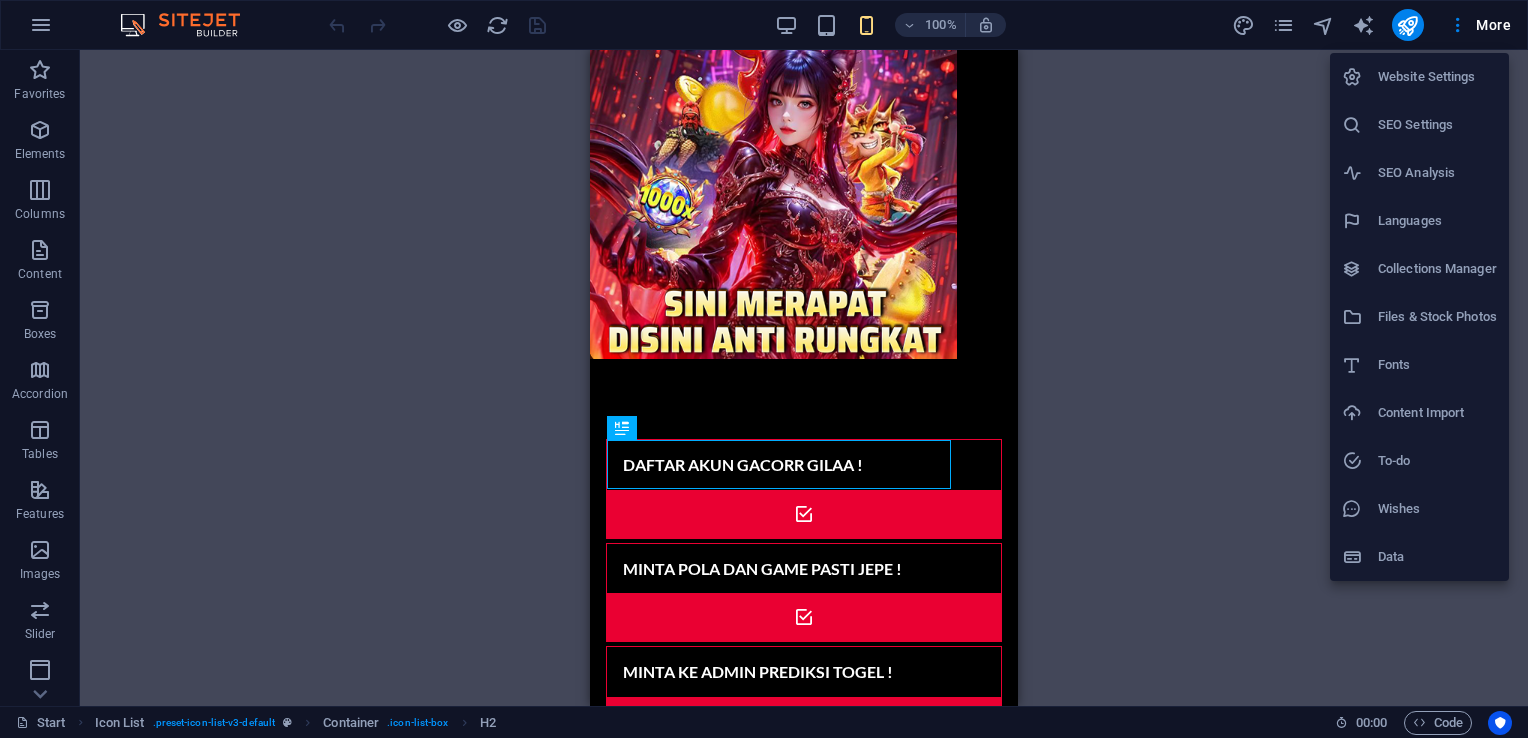 click at bounding box center [764, 369] 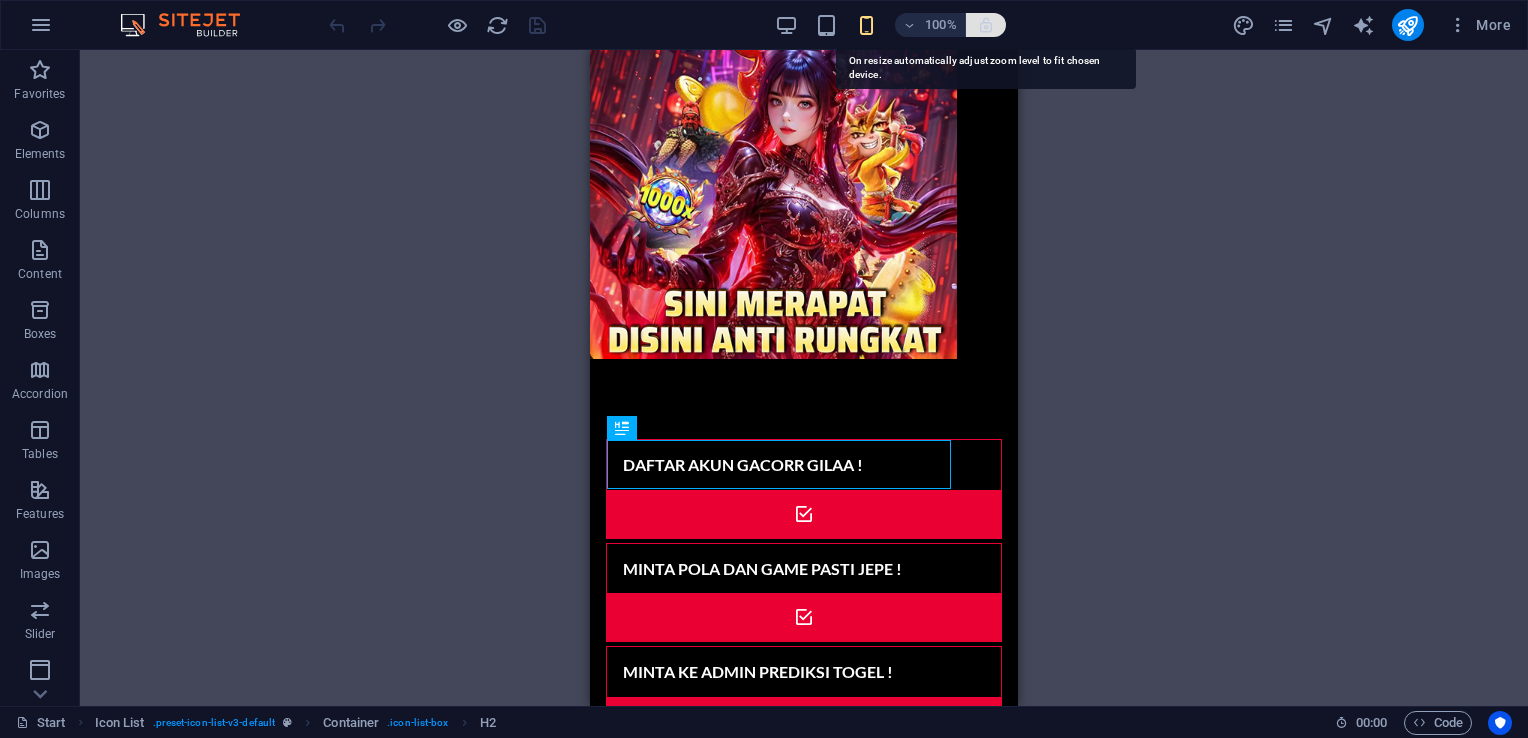 click at bounding box center (986, 25) 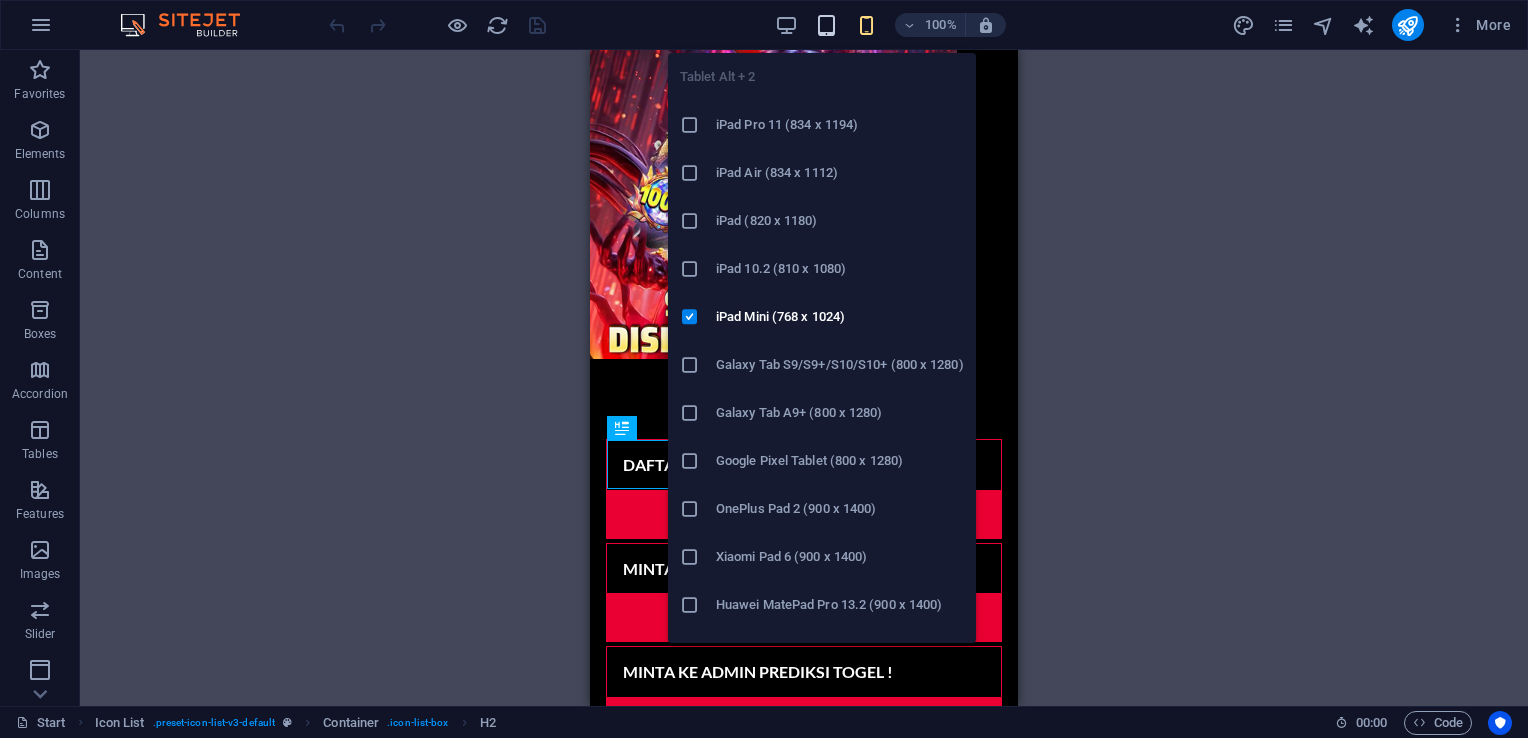 click at bounding box center (826, 25) 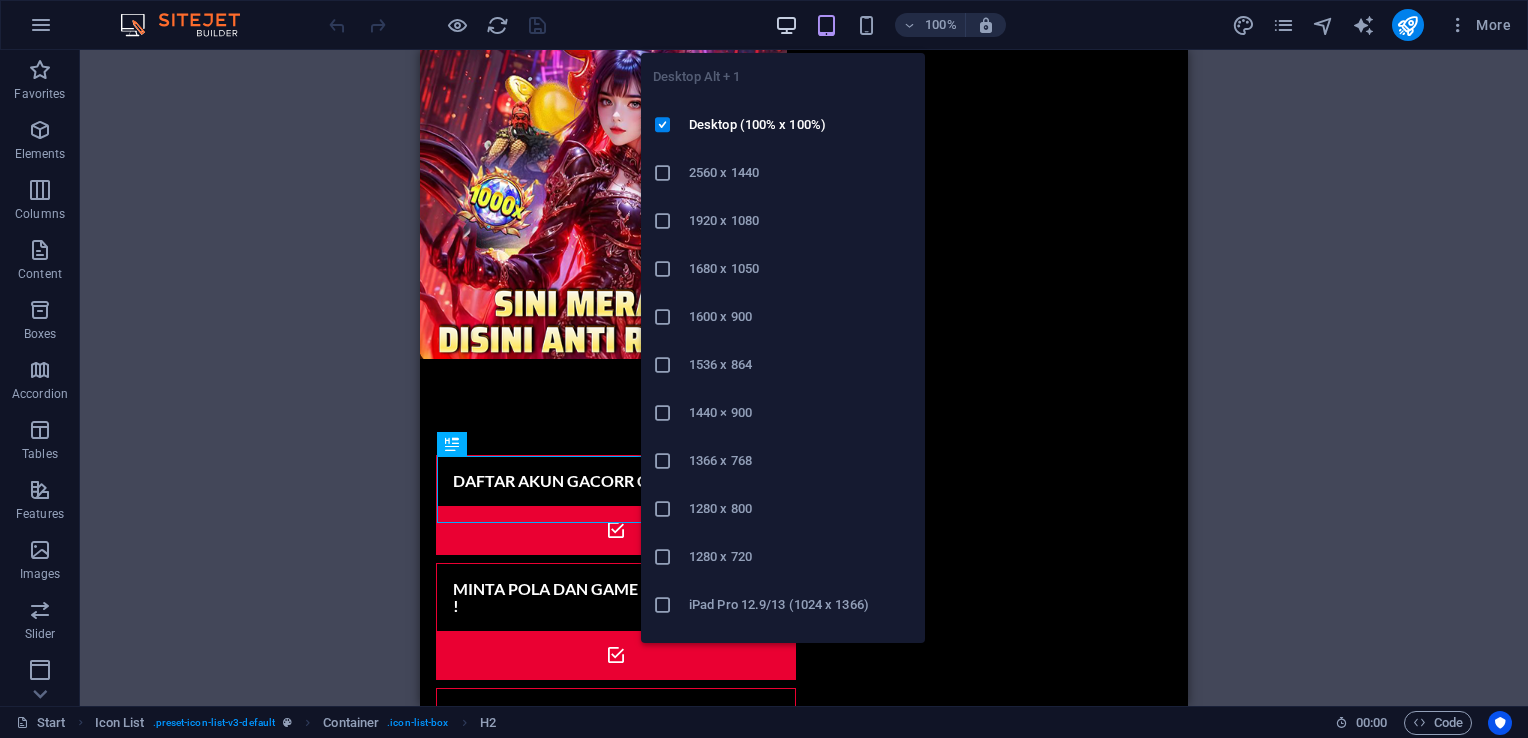 click at bounding box center [786, 25] 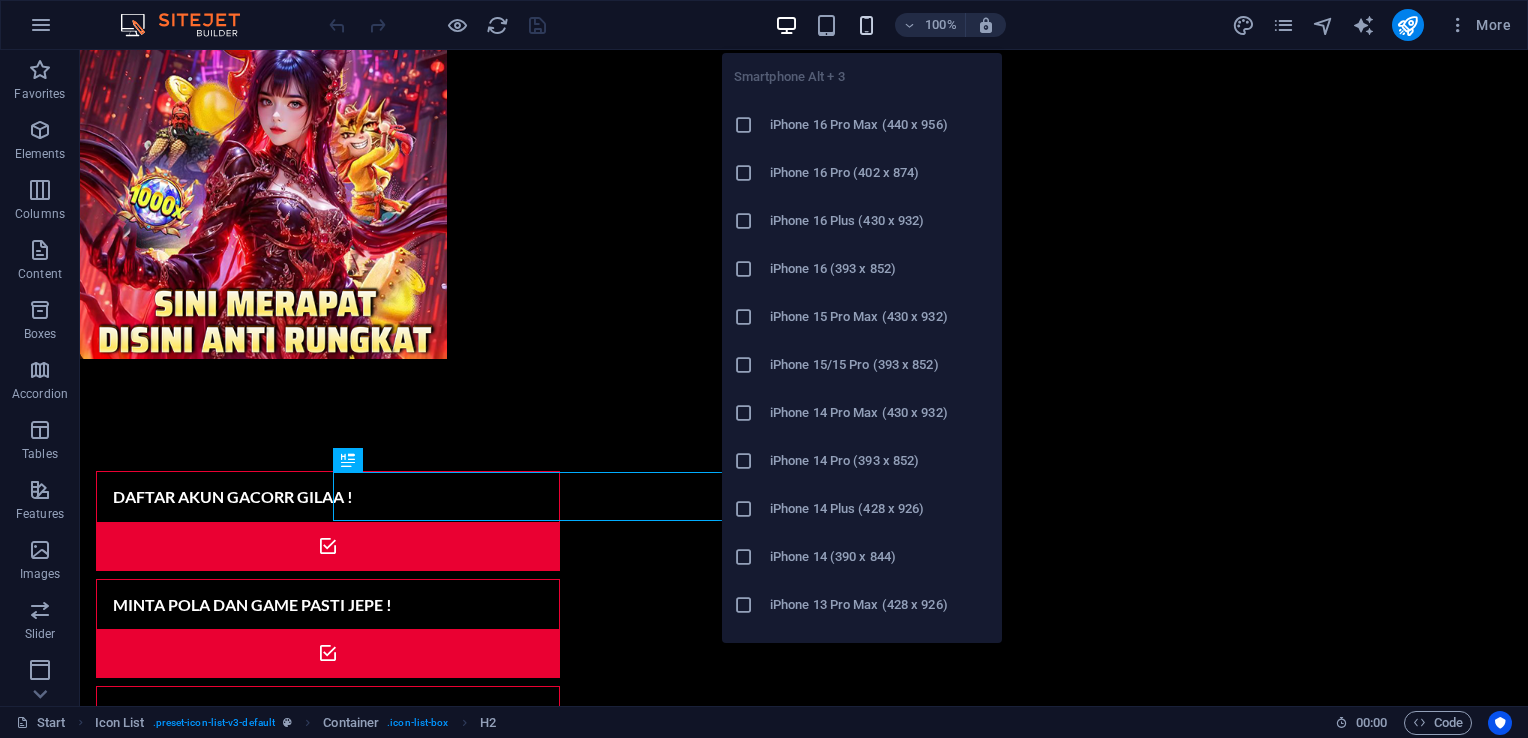 click at bounding box center (866, 25) 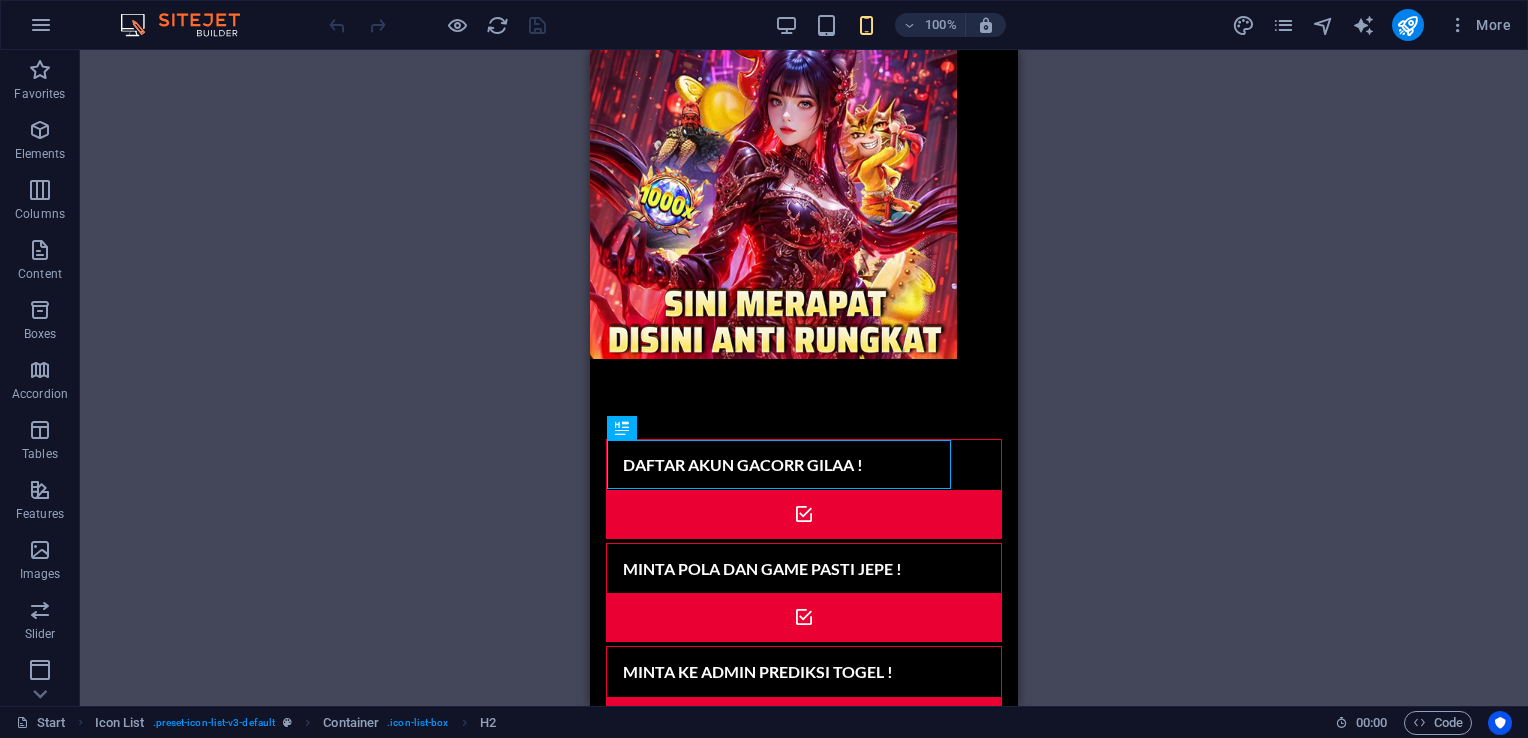 click on "Drag here to replace the existing content. Press “Ctrl” if you want to create a new element.
Container   H2   Icon List   Container   Image   Icon   Container   H2   Container   Container   H2   Container" at bounding box center [804, 378] 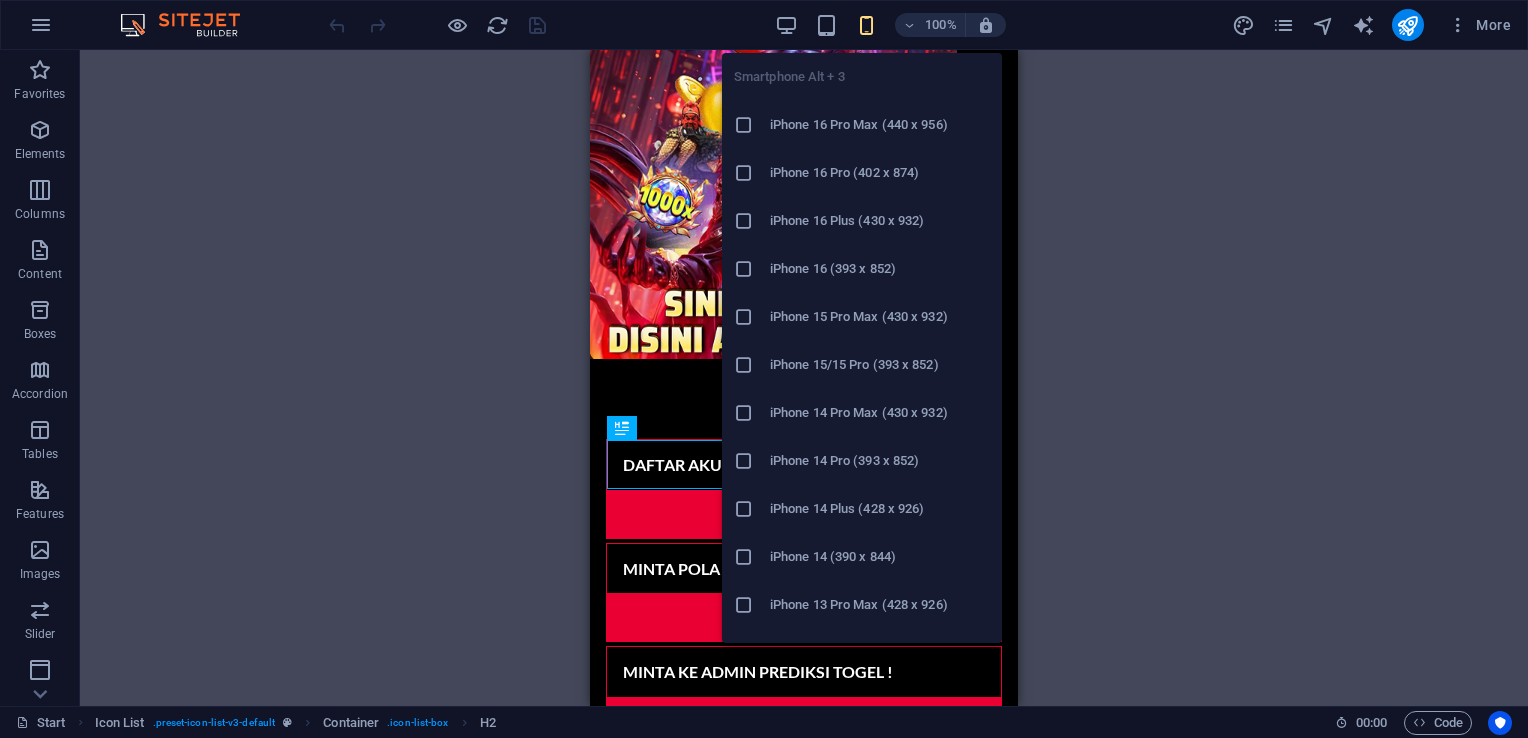 click at bounding box center [866, 25] 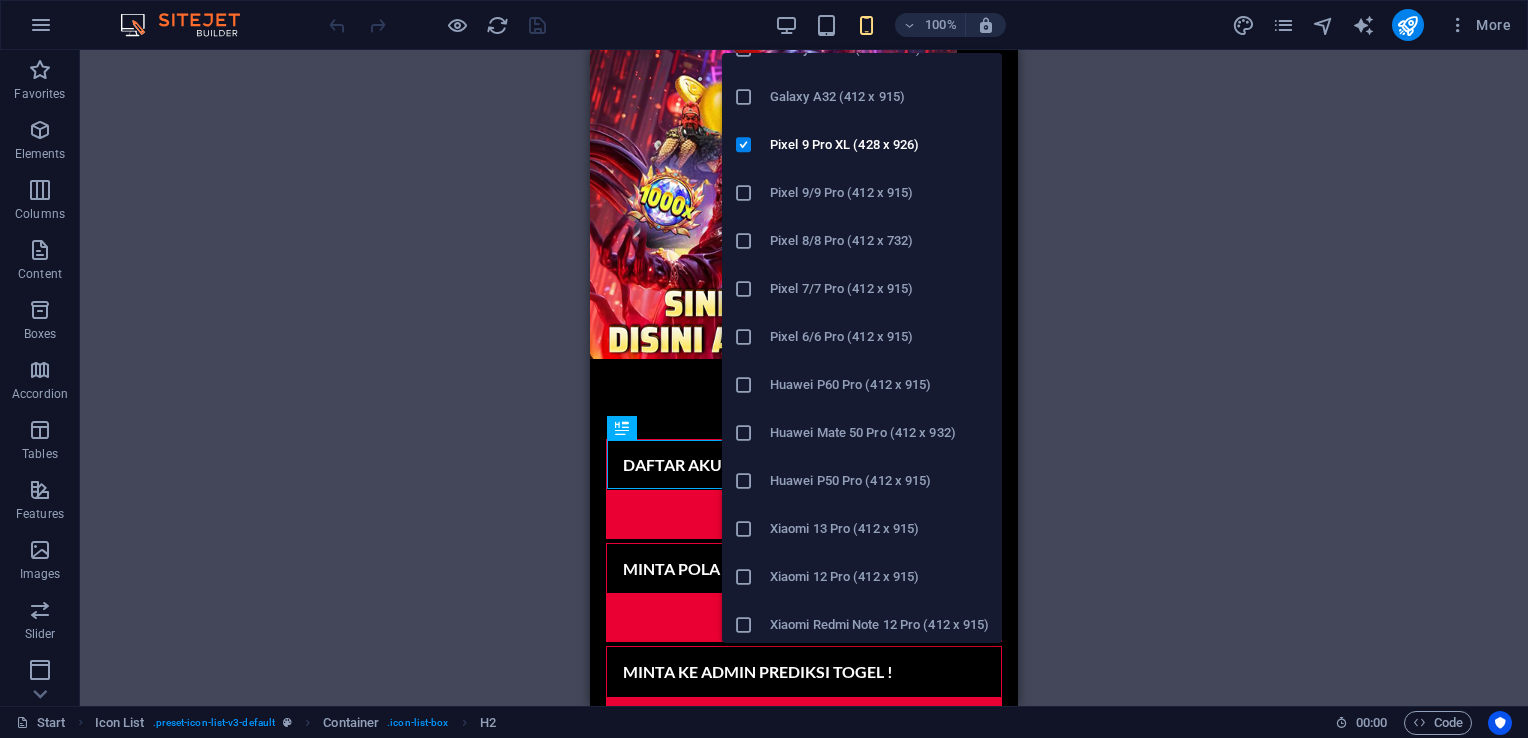 scroll, scrollTop: 993, scrollLeft: 0, axis: vertical 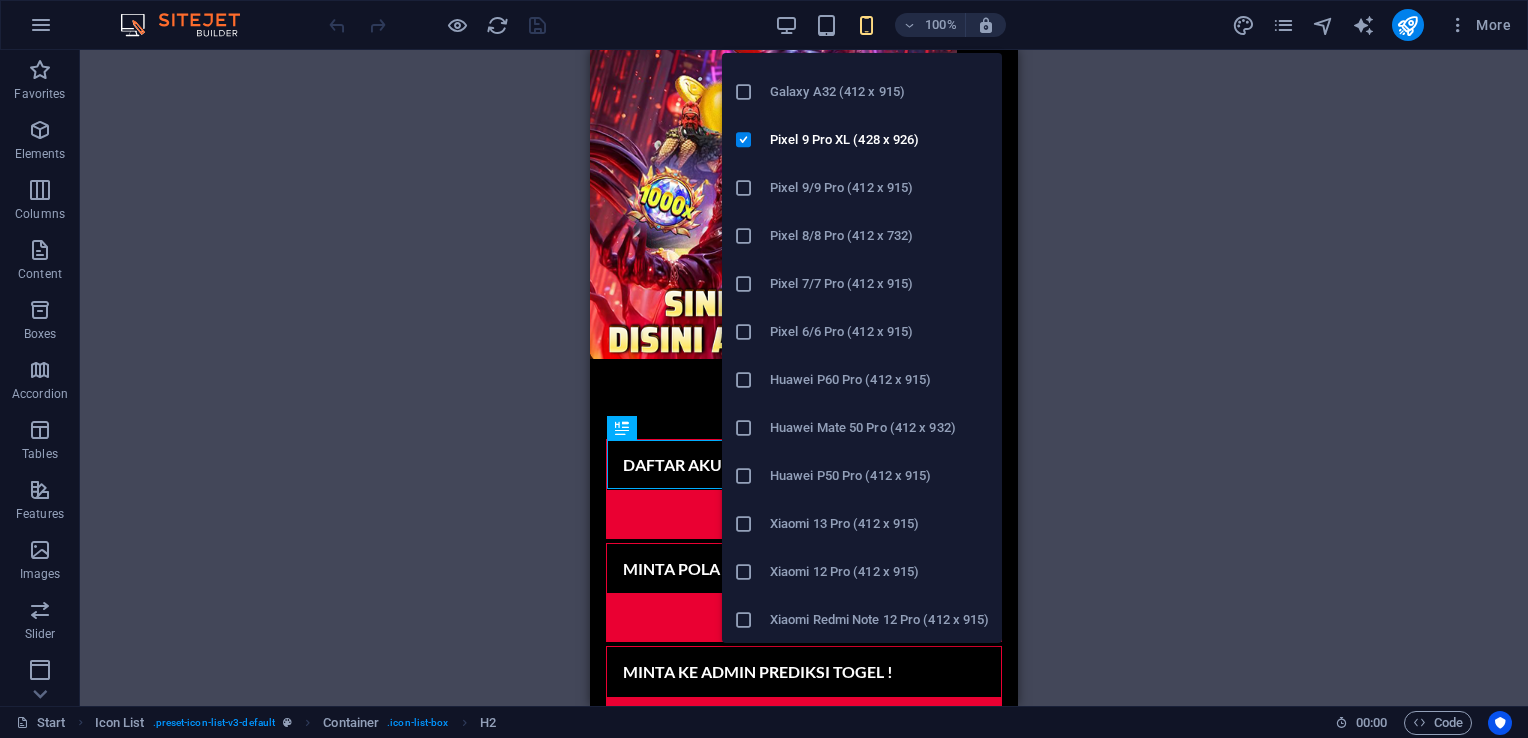 click on "Xiaomi Redmi Note 12 Pro (412 x 915)" at bounding box center [880, 620] 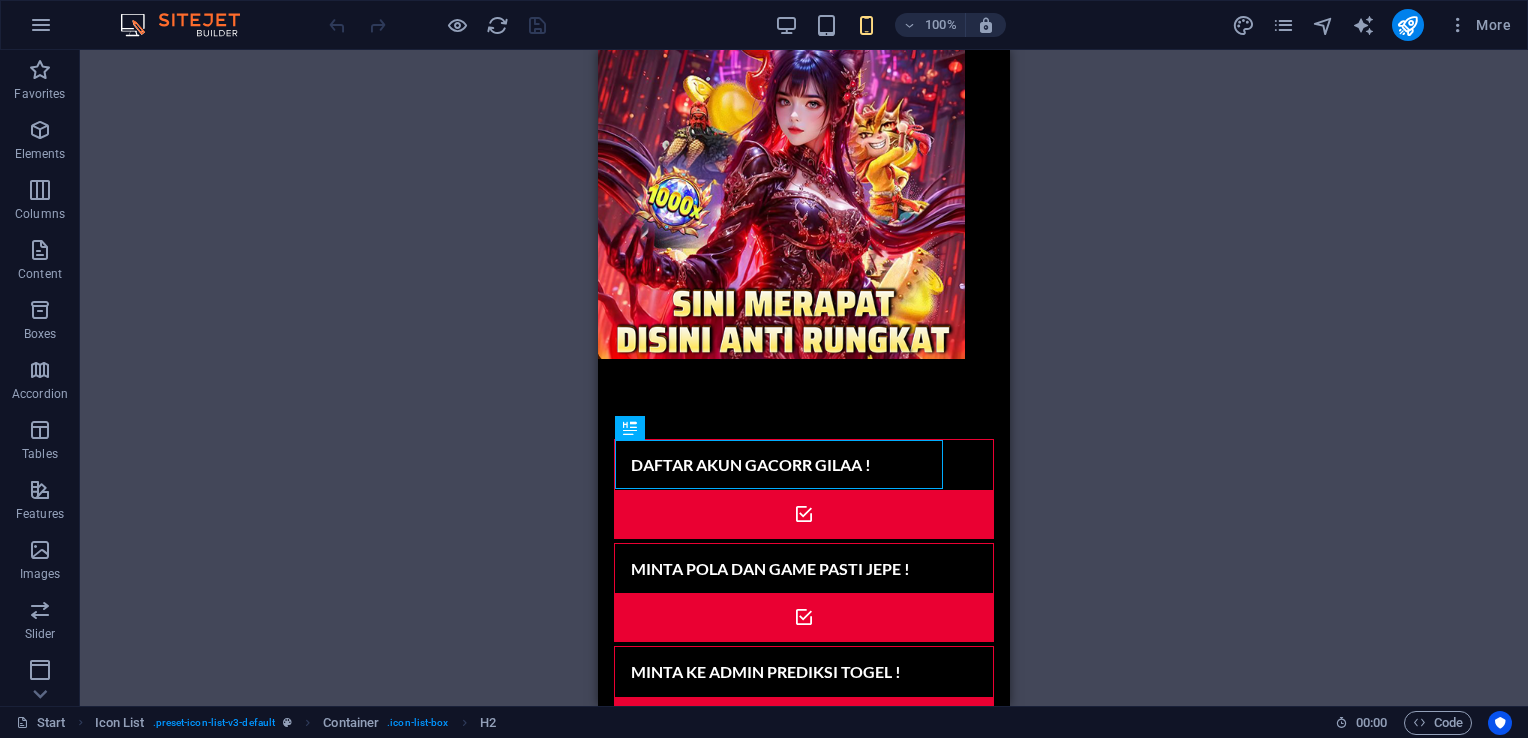 click on "Drag here to replace the existing content. Press “Ctrl” if you want to create a new element.
Container   H2   Icon List   Container   Image   Icon   Container   H2   Container   Container   H2   Container   Icon" at bounding box center (804, 378) 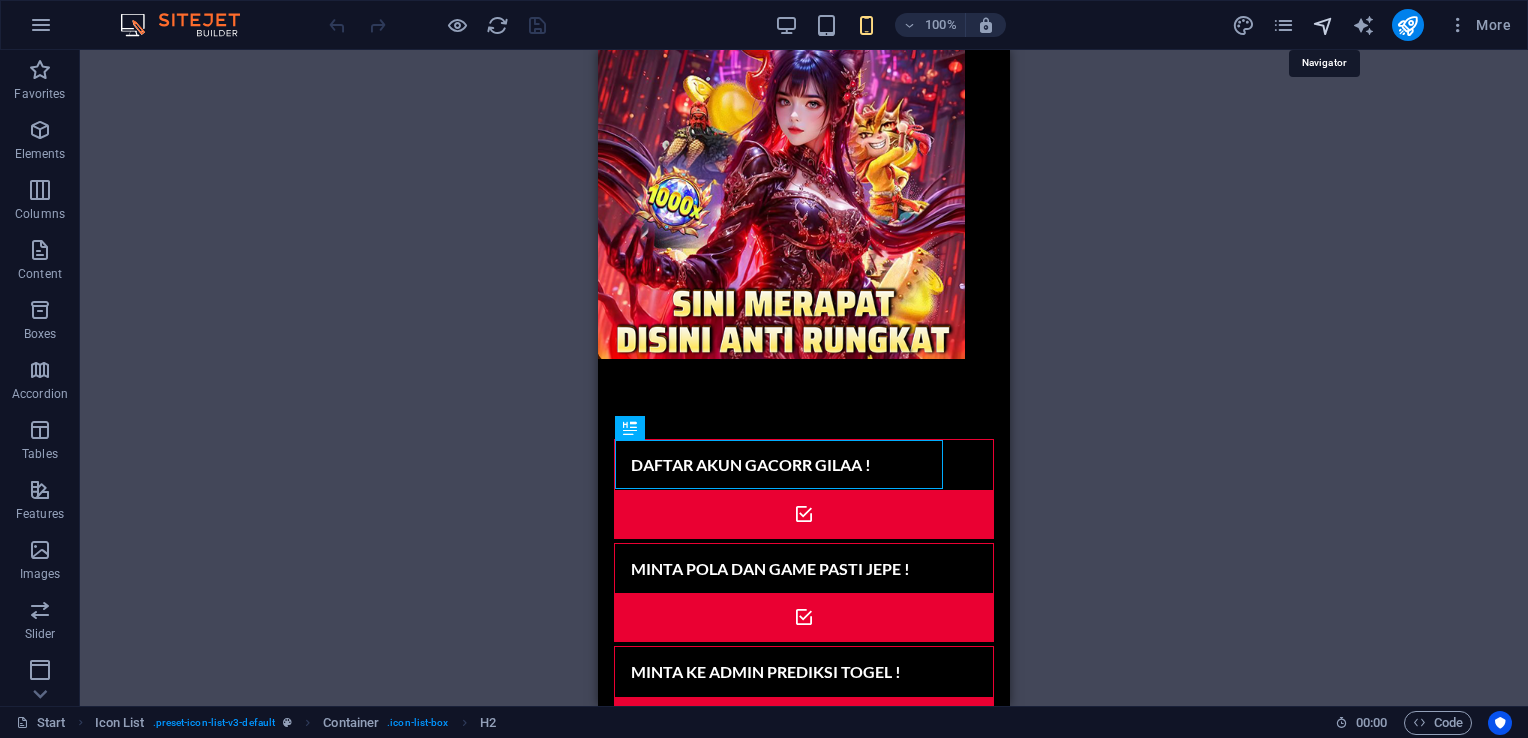 click at bounding box center (1323, 25) 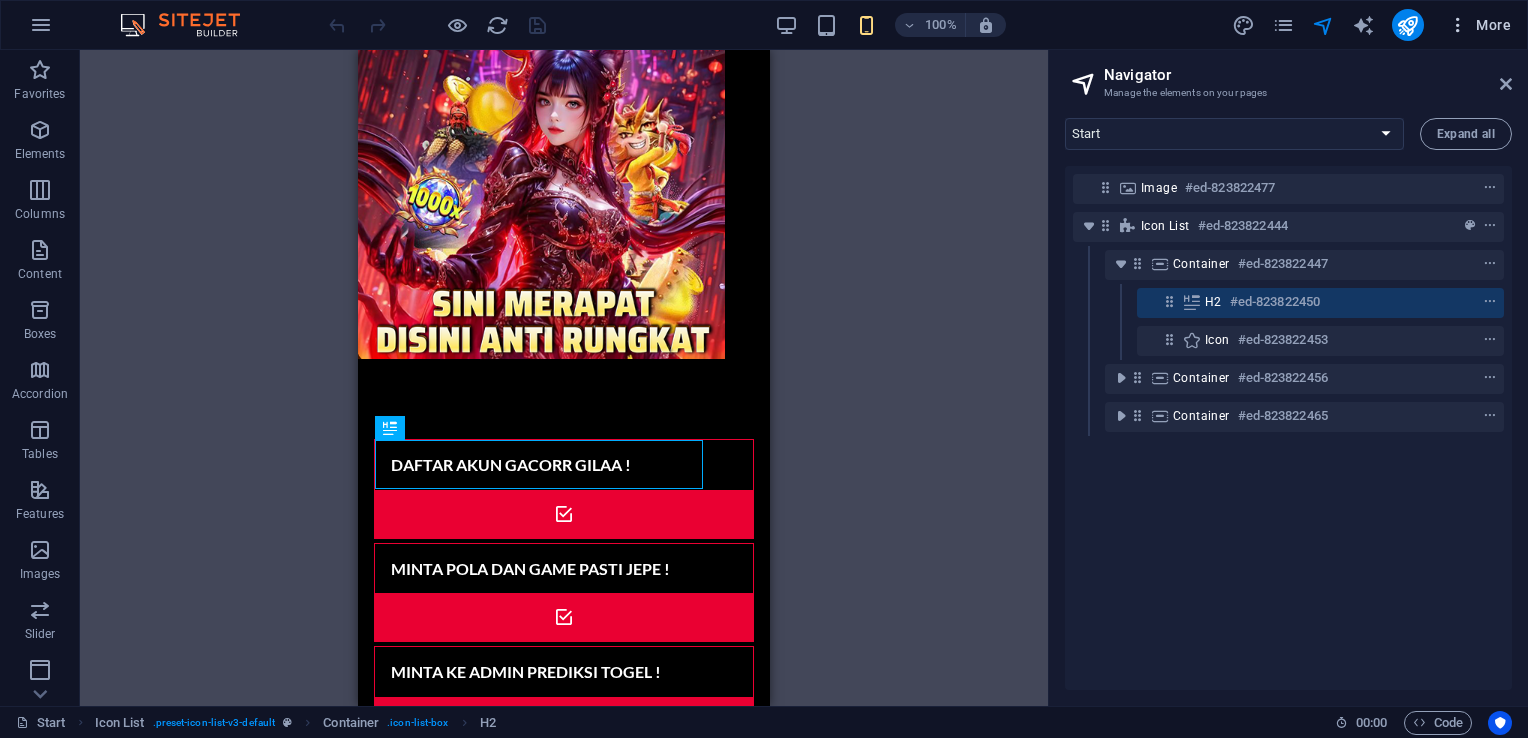click at bounding box center (1458, 25) 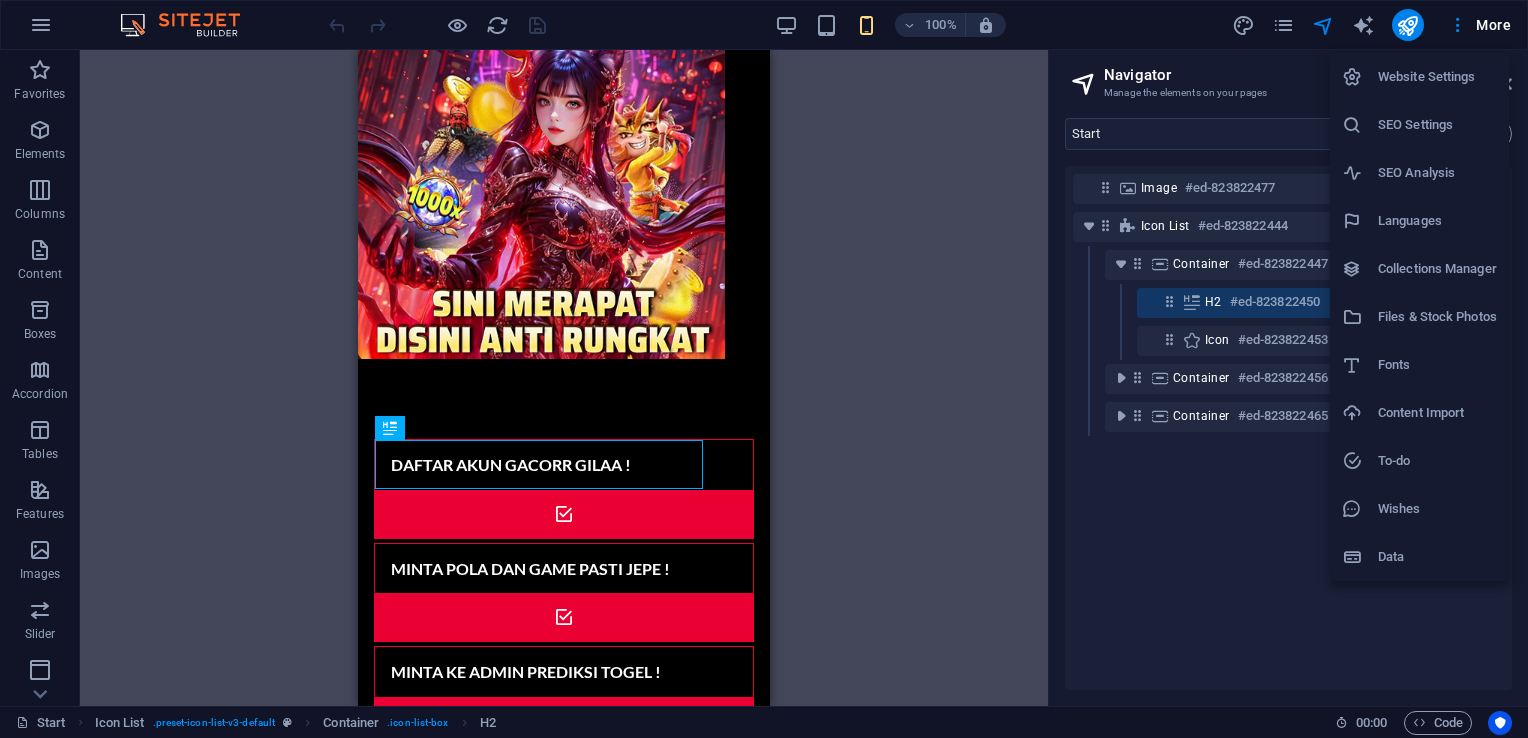 click at bounding box center (764, 369) 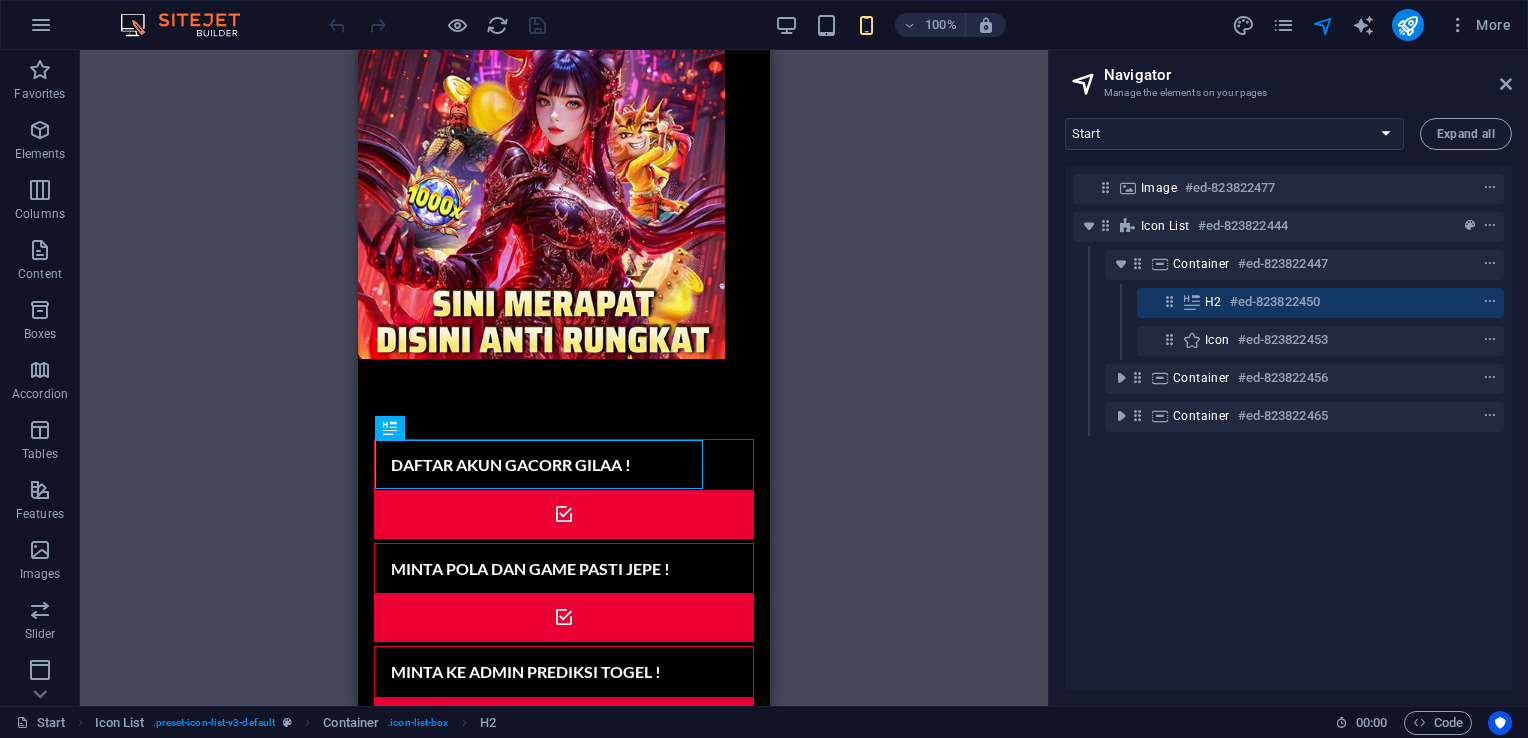 click on "Drag here to replace the existing content. Press “Ctrl” if you want to create a new element.
Container   H2   Icon List   Container   Image   Icon   Container   H2   Container   Container   H2   Container   Icon" at bounding box center [564, 378] 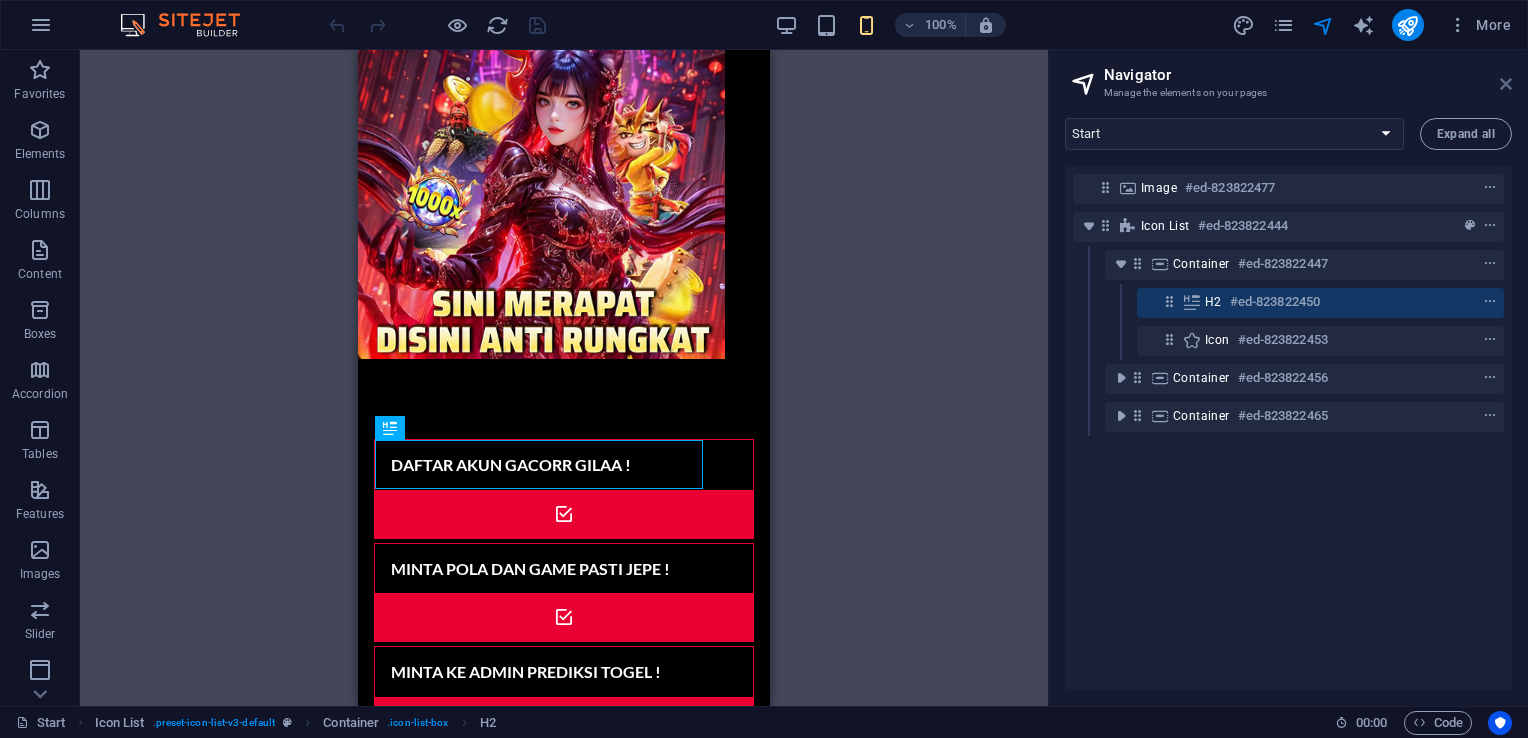 click at bounding box center (1506, 84) 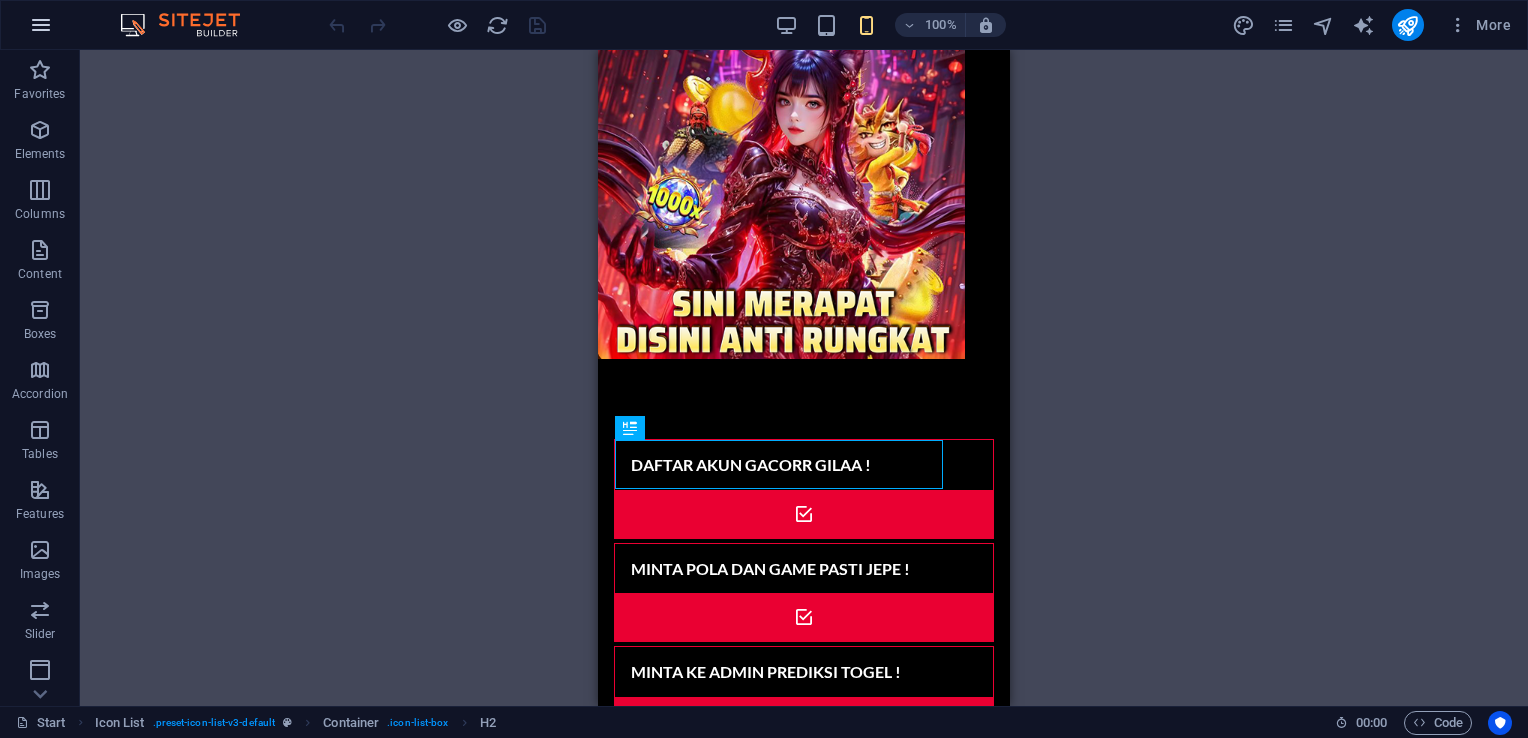 click at bounding box center (41, 25) 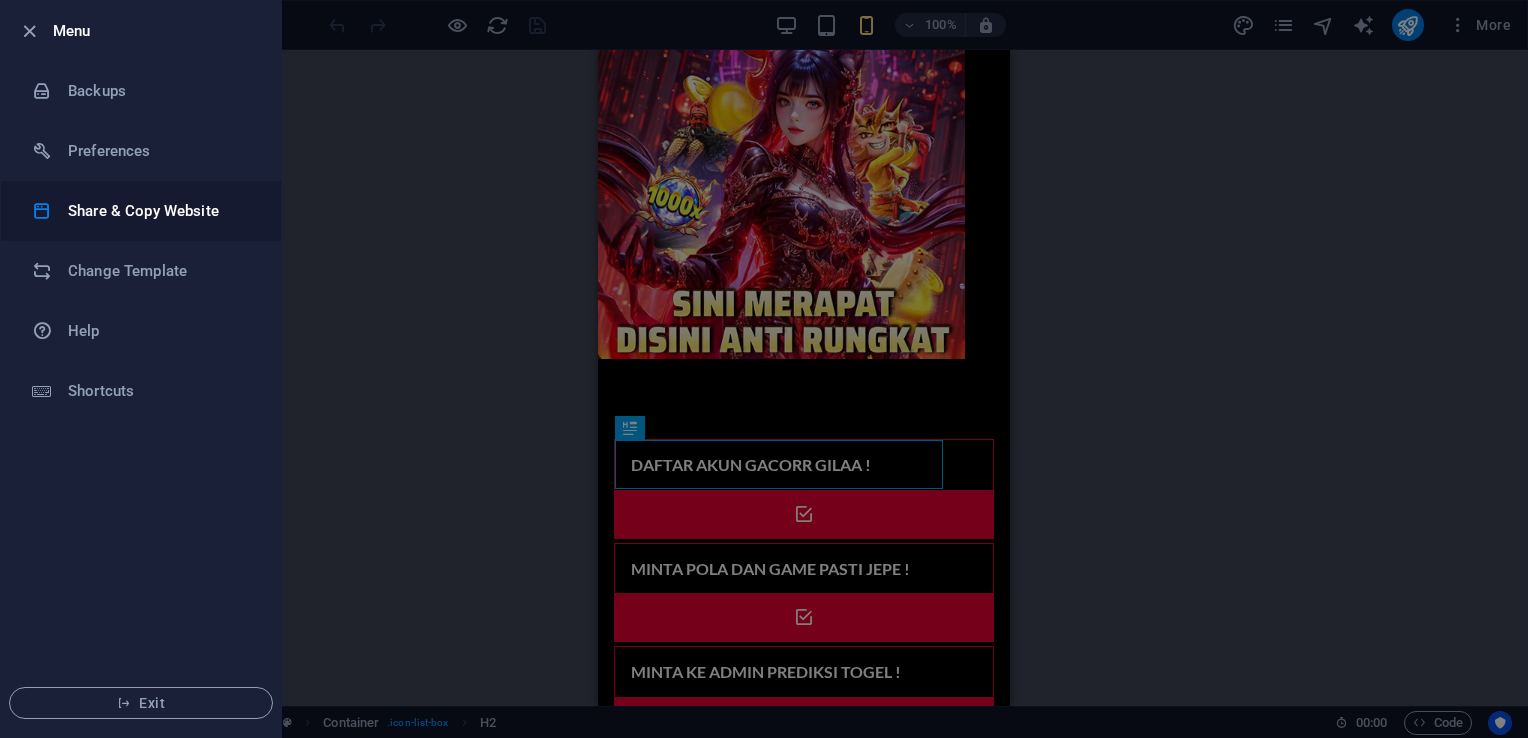 click on "Share & Copy Website" at bounding box center [160, 211] 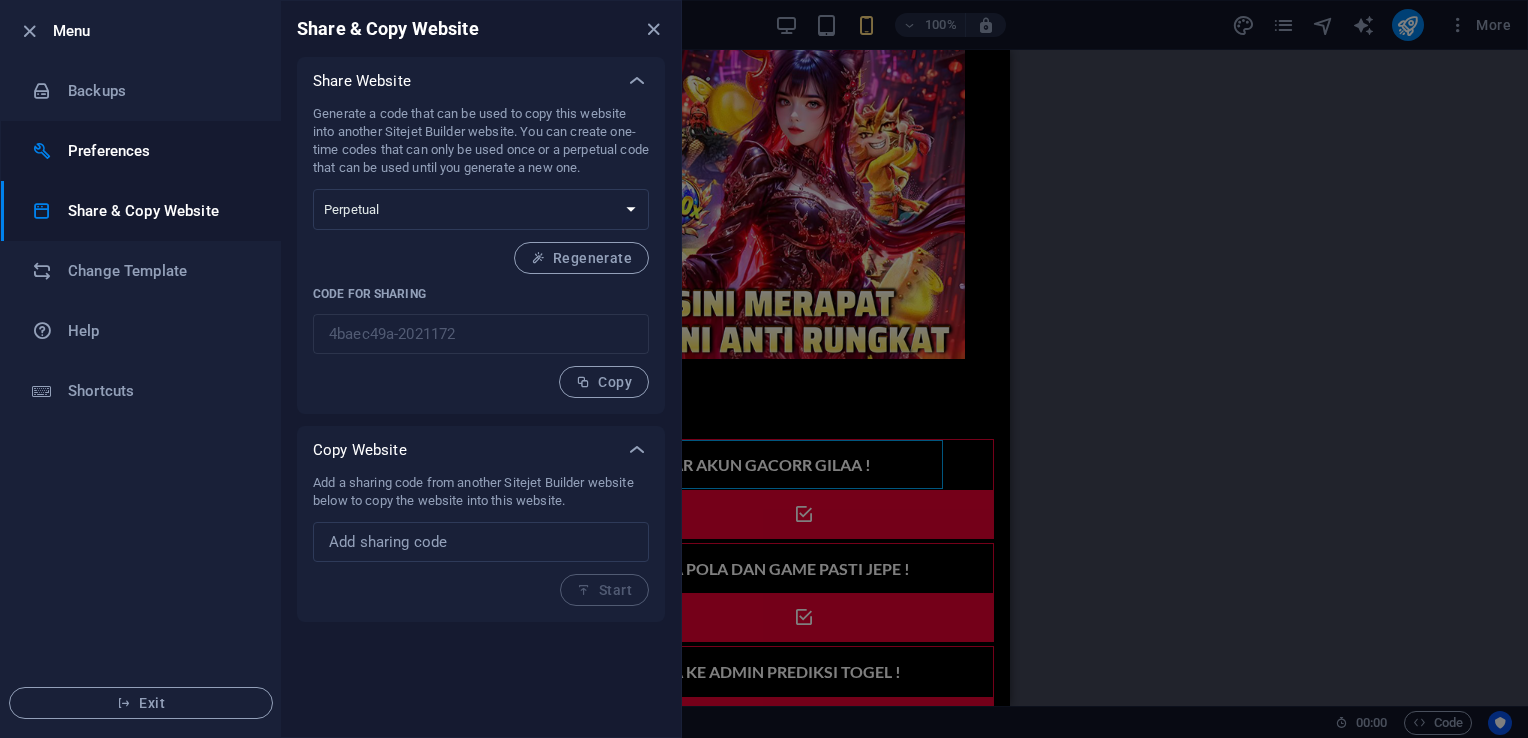 click on "Preferences" at bounding box center [160, 151] 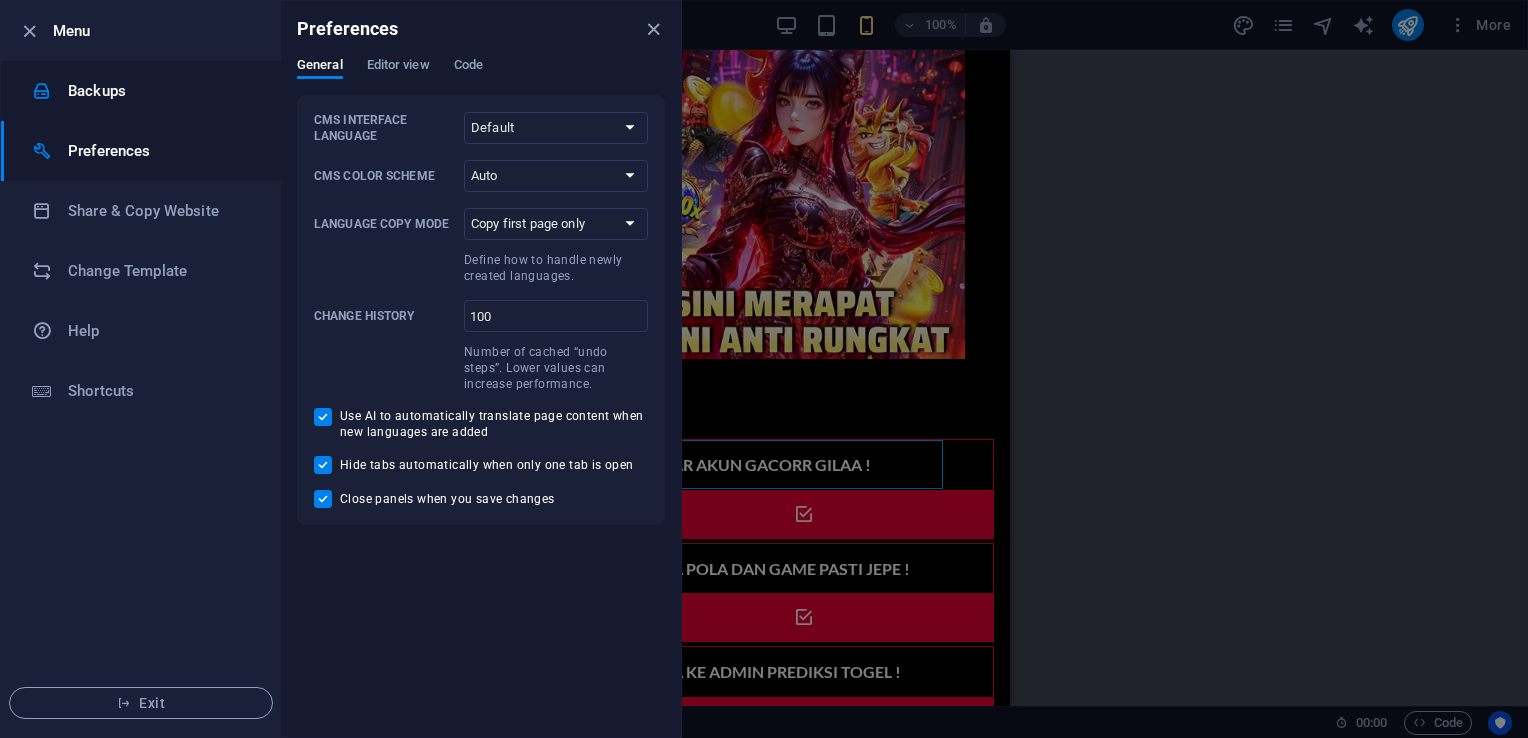 click on "Backups" at bounding box center (160, 91) 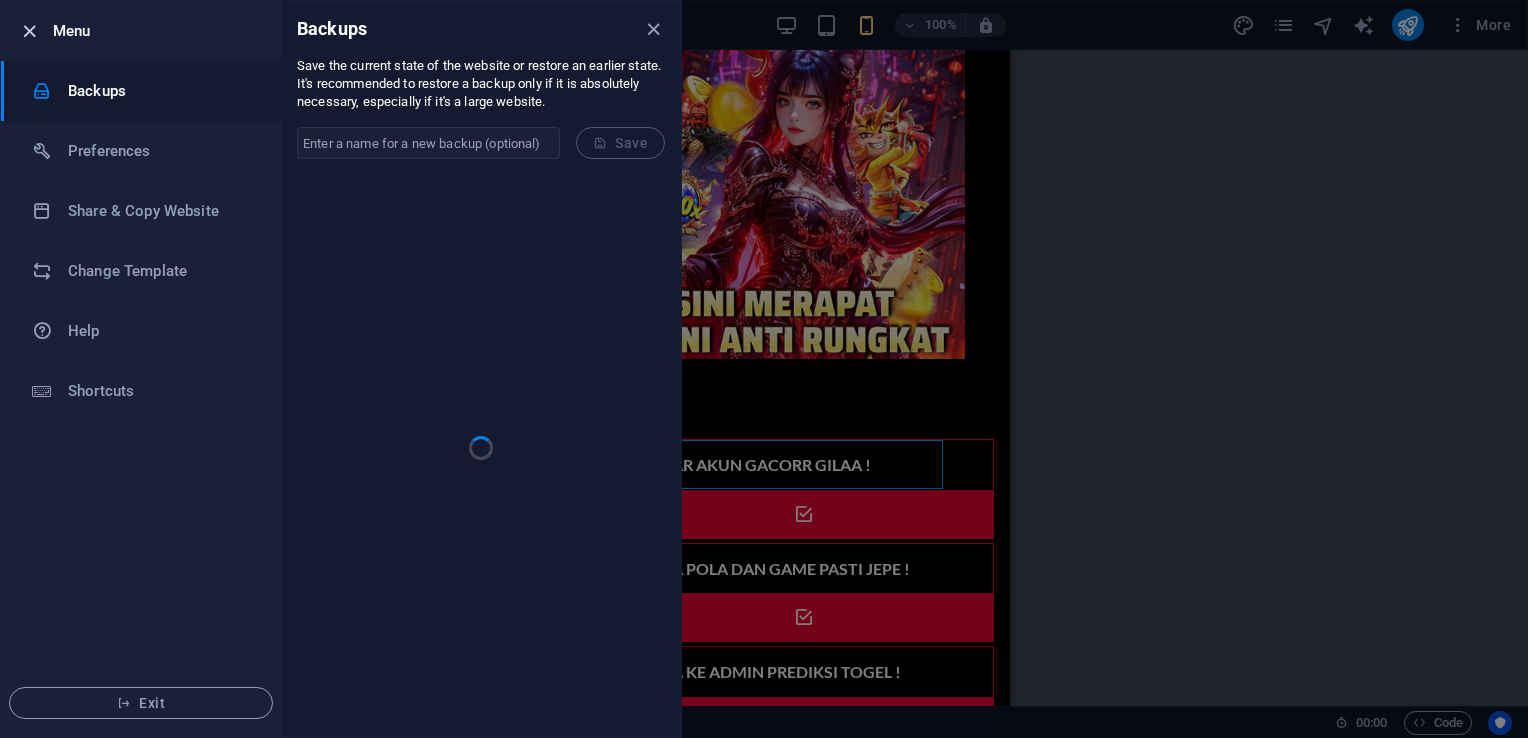 click at bounding box center [29, 31] 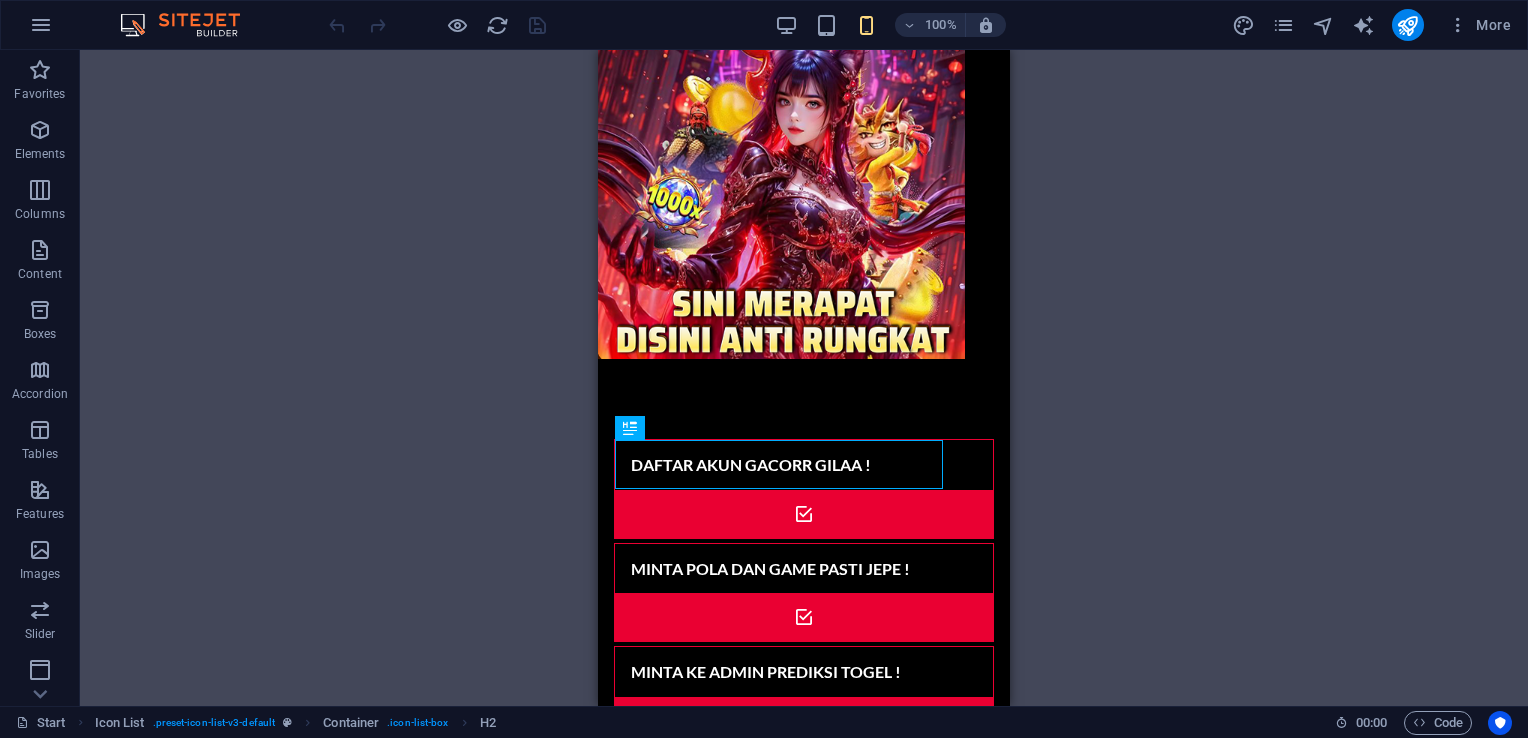 type 